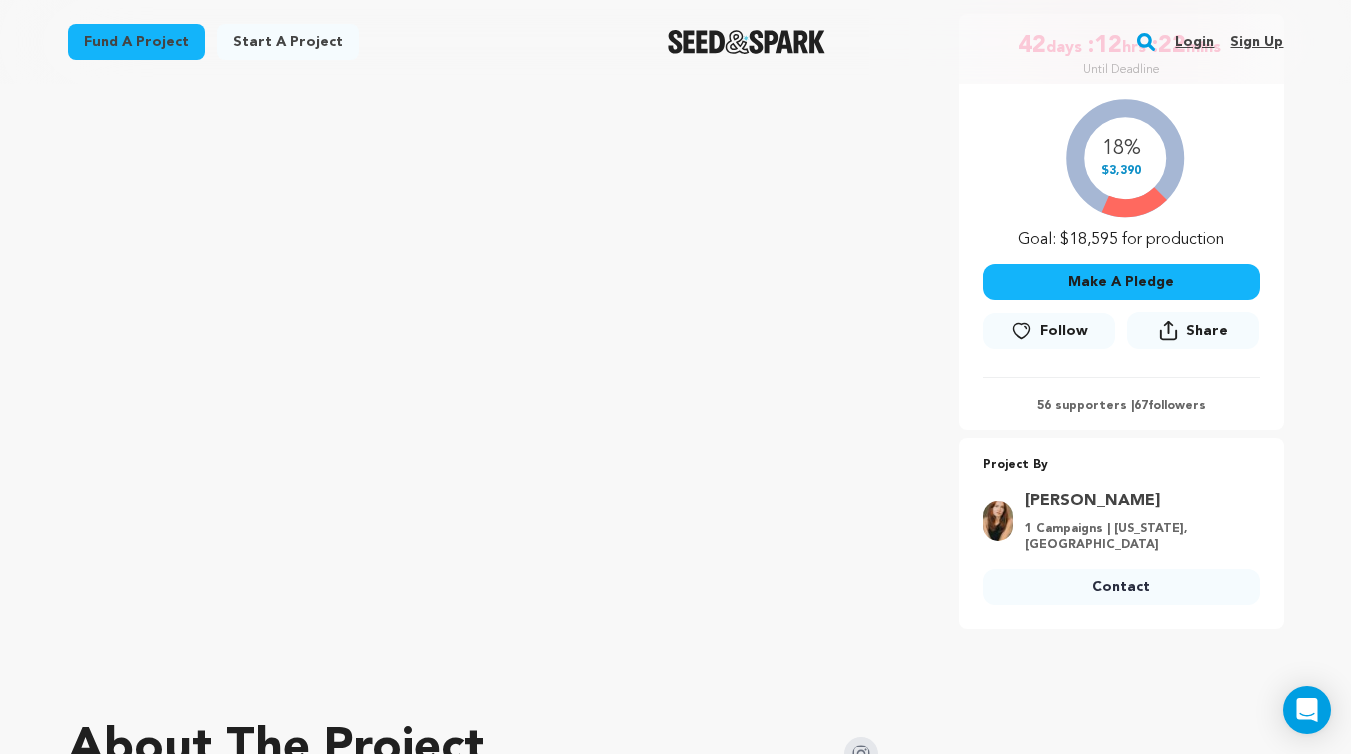 scroll, scrollTop: 267, scrollLeft: 0, axis: vertical 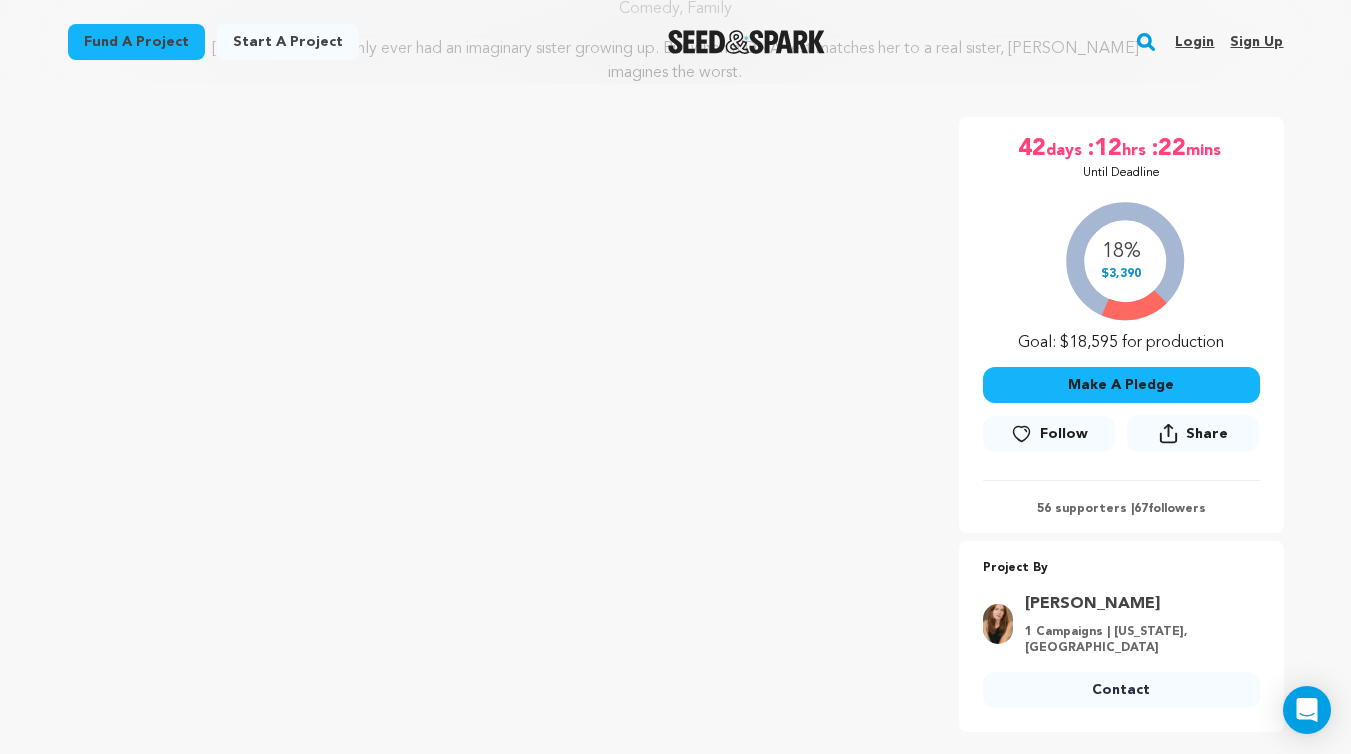 click on "Follow" at bounding box center (1064, 434) 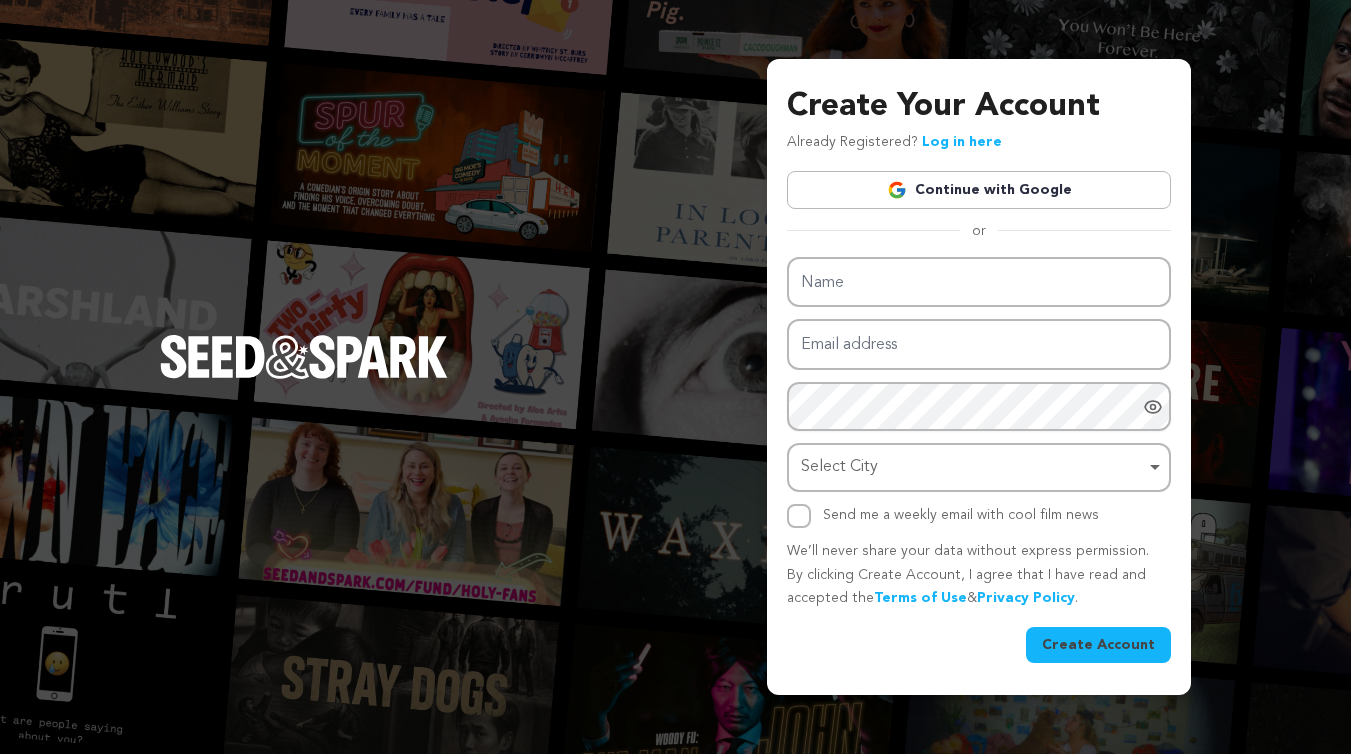 scroll, scrollTop: 0, scrollLeft: 0, axis: both 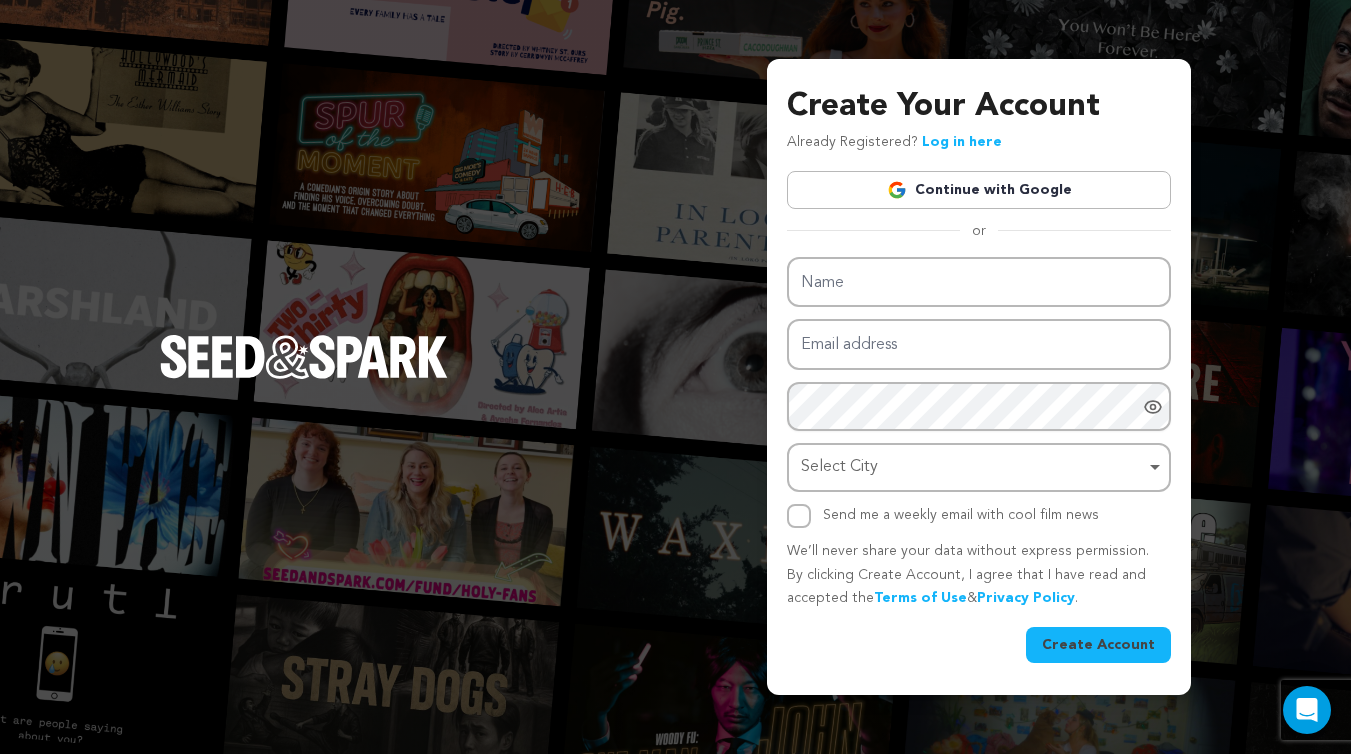 click on "Continue with Google" at bounding box center (979, 190) 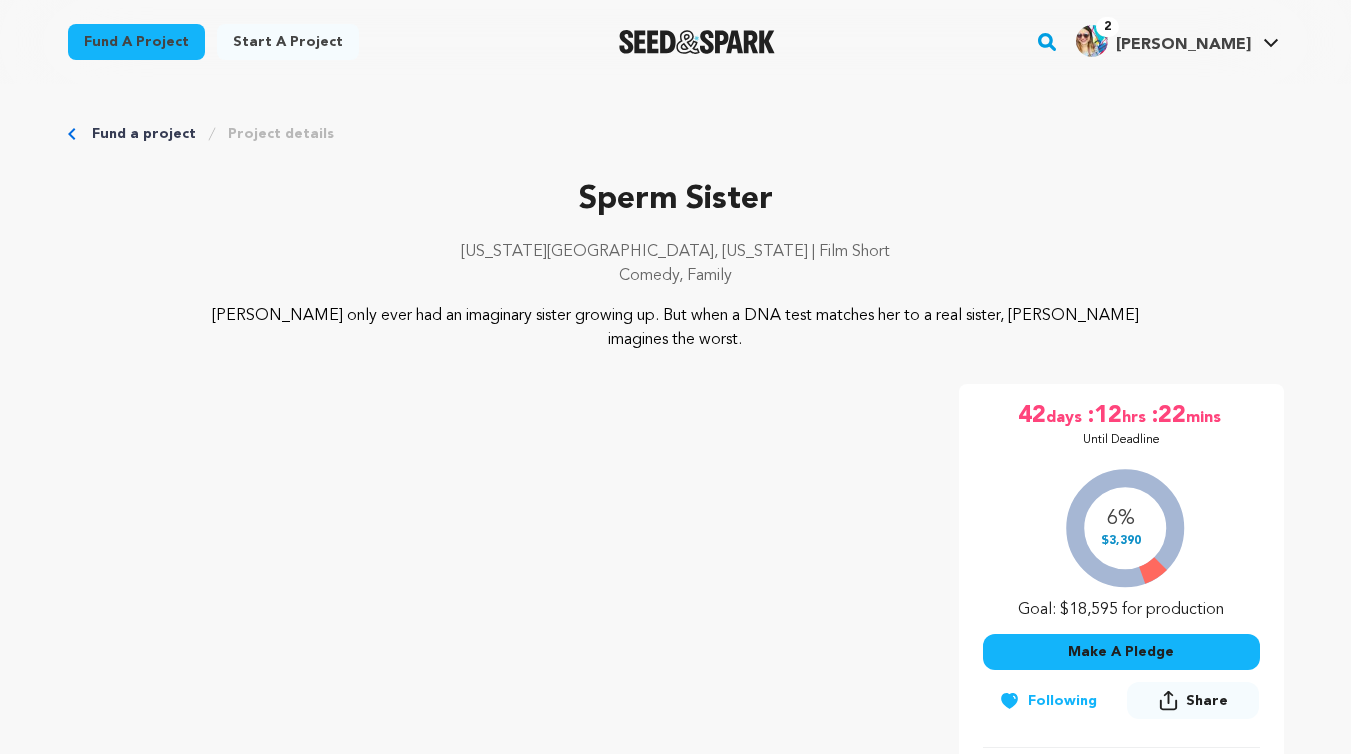 scroll, scrollTop: 0, scrollLeft: 0, axis: both 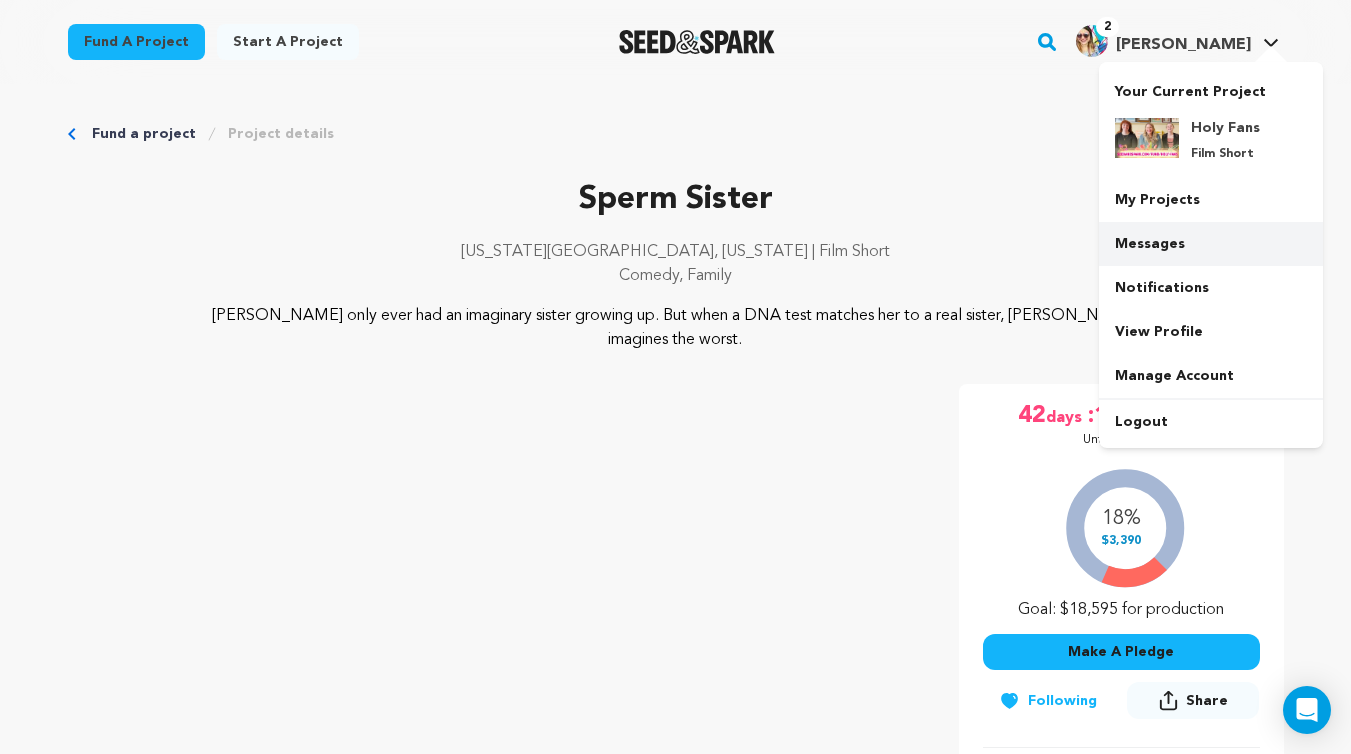 click on "Messages" at bounding box center (1211, 244) 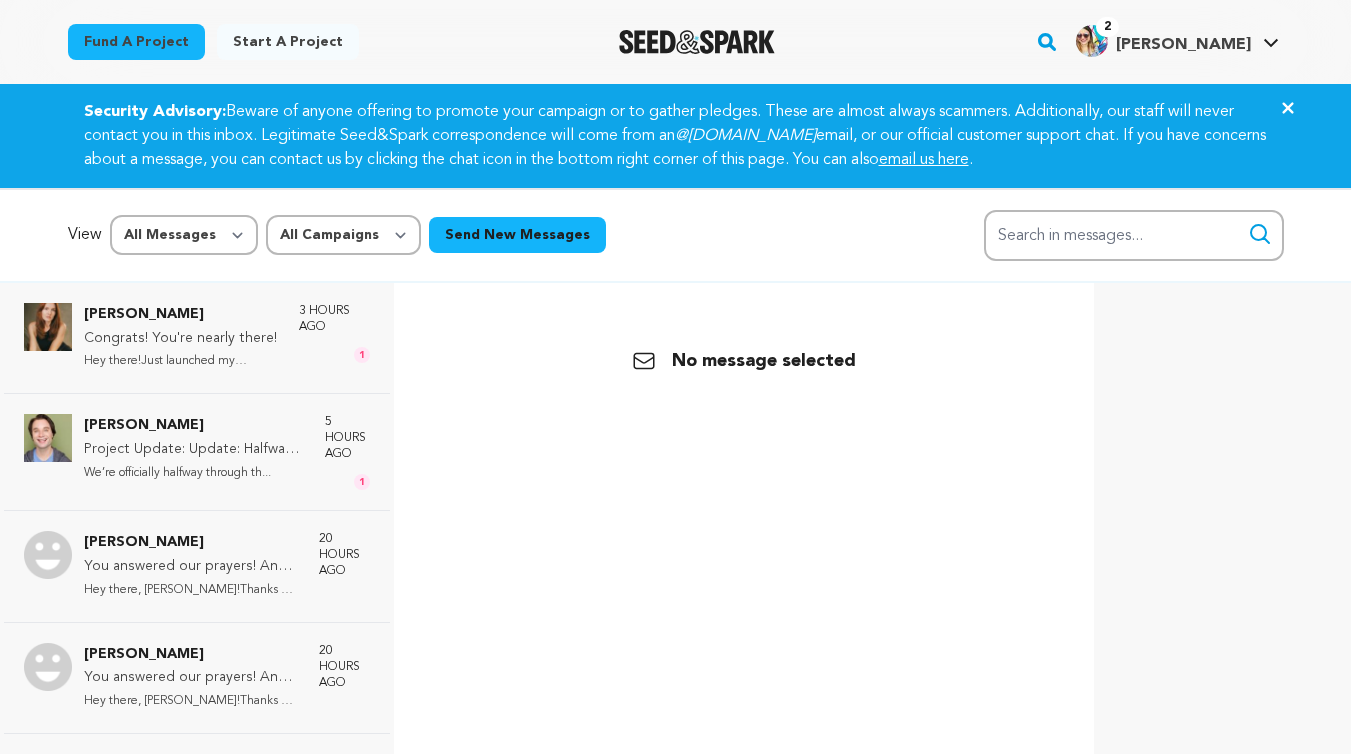scroll, scrollTop: 0, scrollLeft: 0, axis: both 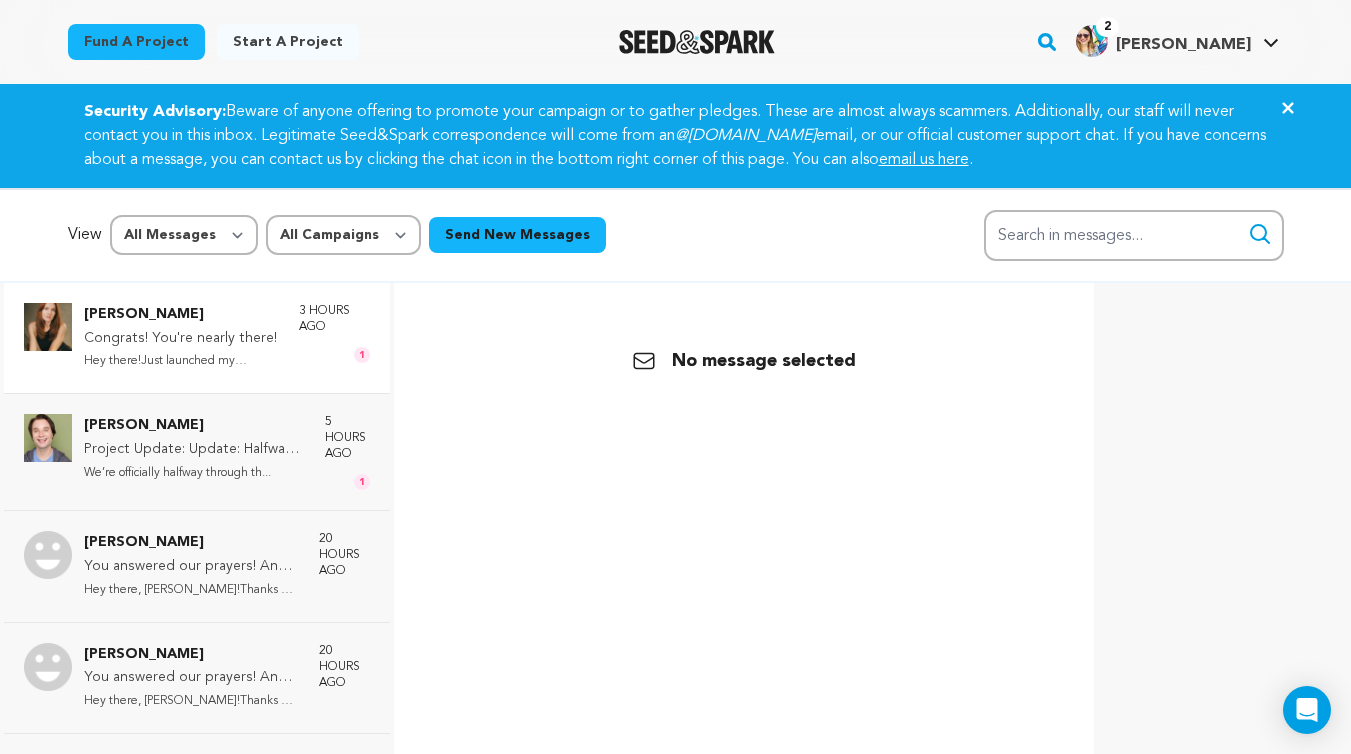 click on "Congrats! You're nearly there!" at bounding box center (181, 339) 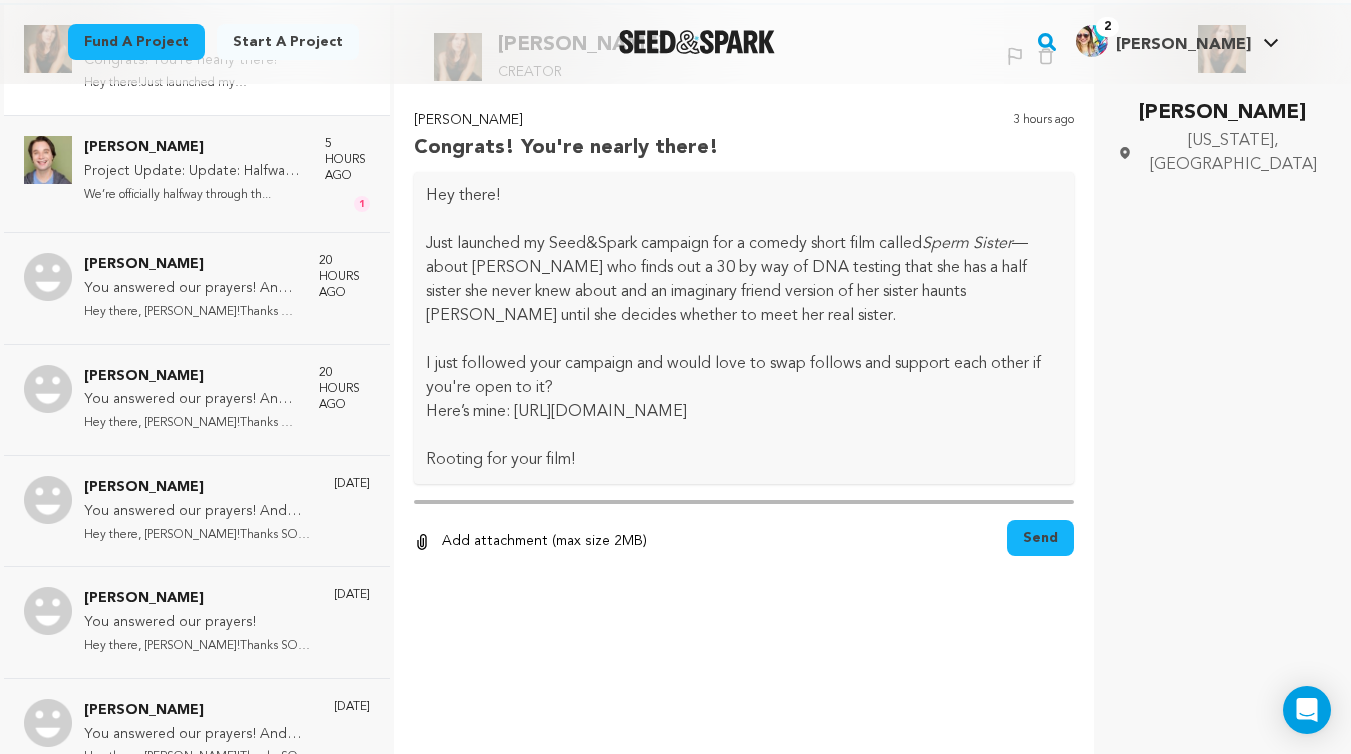 scroll, scrollTop: 299, scrollLeft: 0, axis: vertical 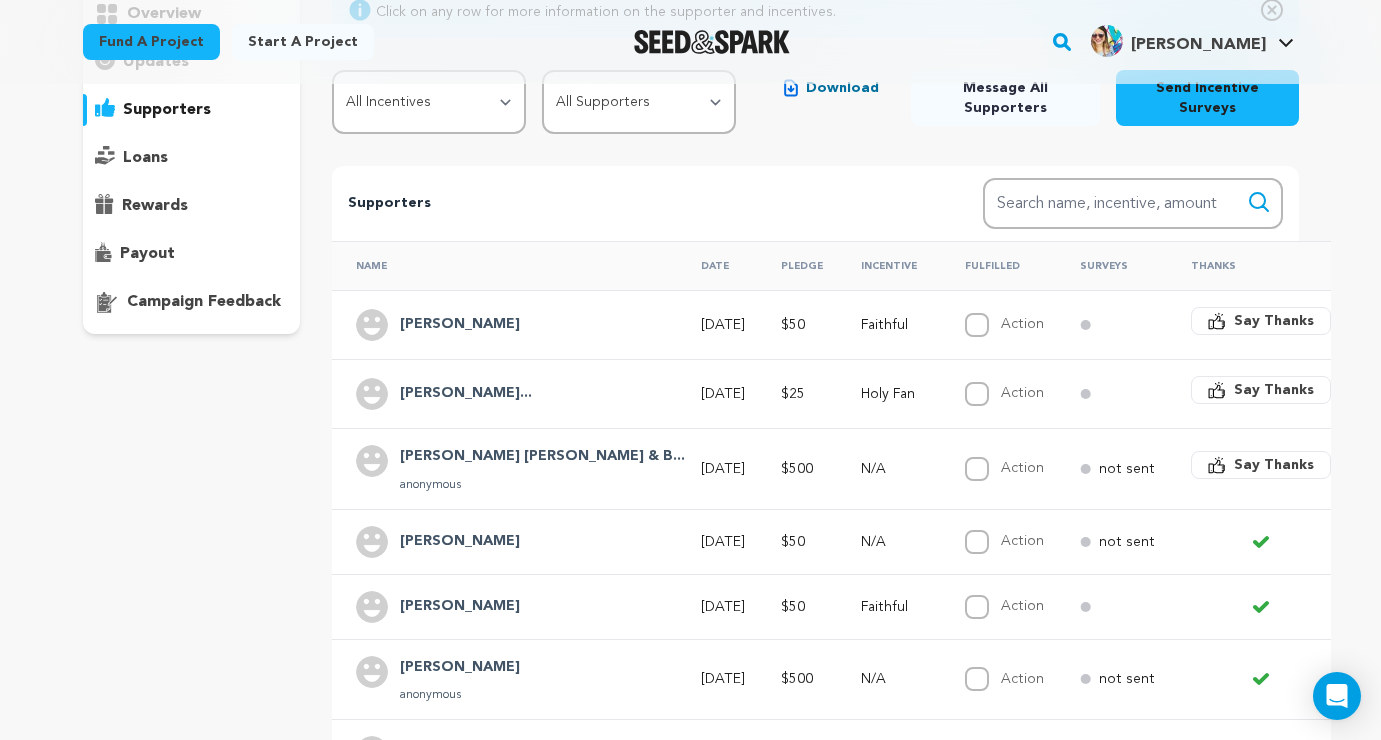 click on "supporters" at bounding box center [167, 110] 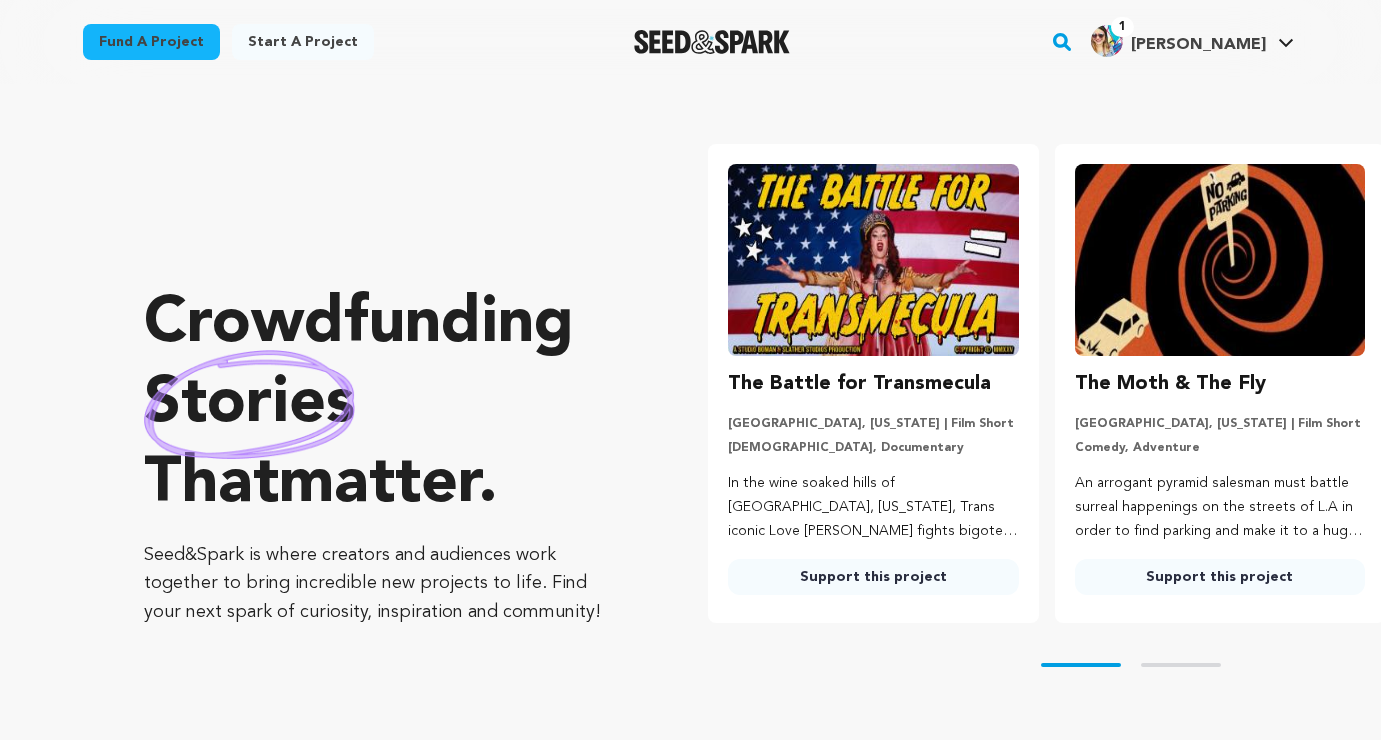 scroll, scrollTop: 0, scrollLeft: 0, axis: both 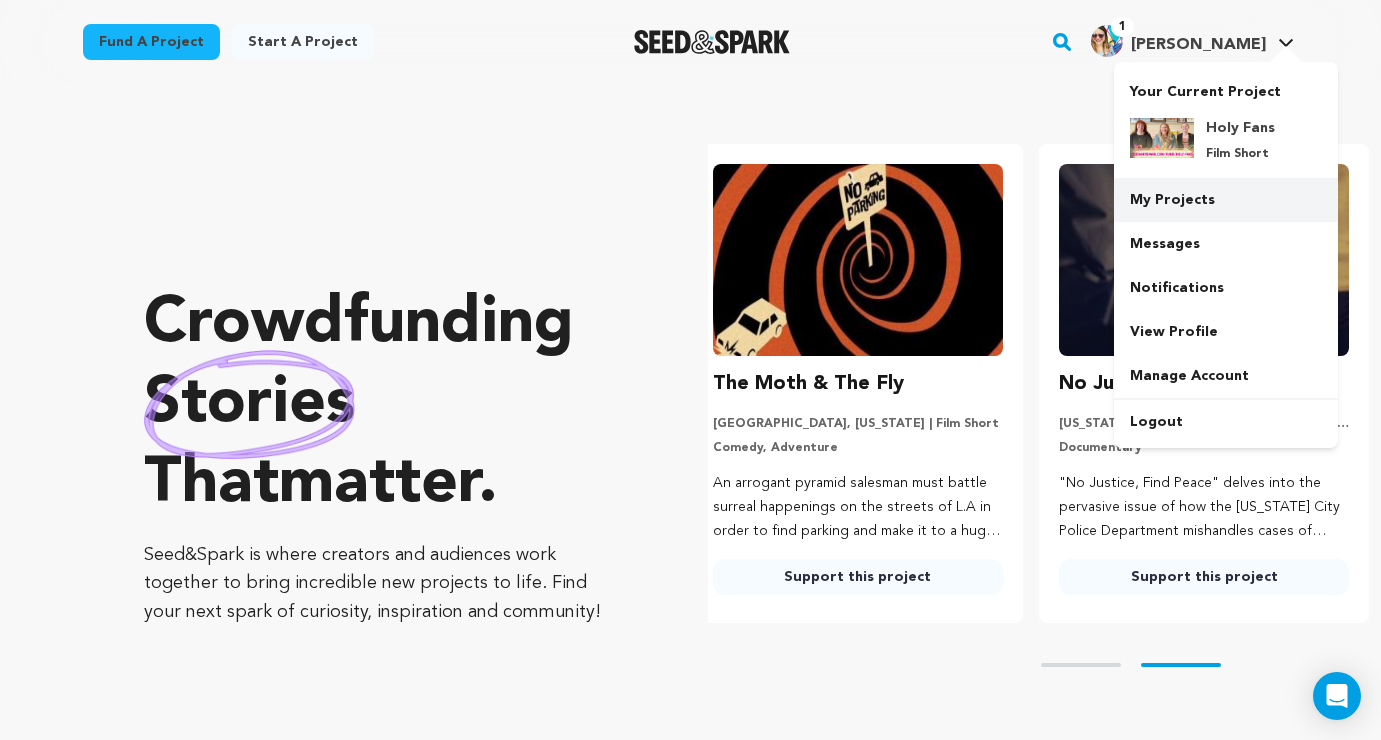 click on "My Projects" at bounding box center (1226, 200) 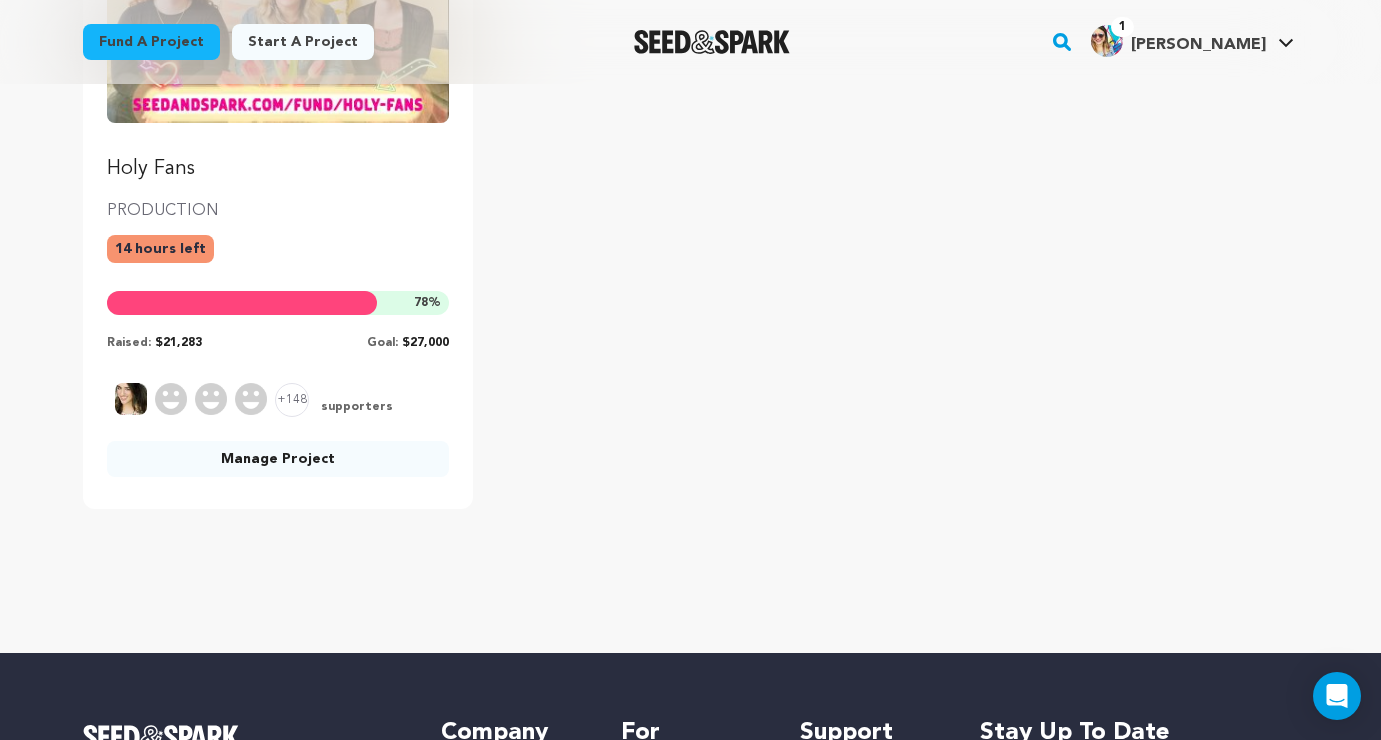 scroll, scrollTop: 426, scrollLeft: 0, axis: vertical 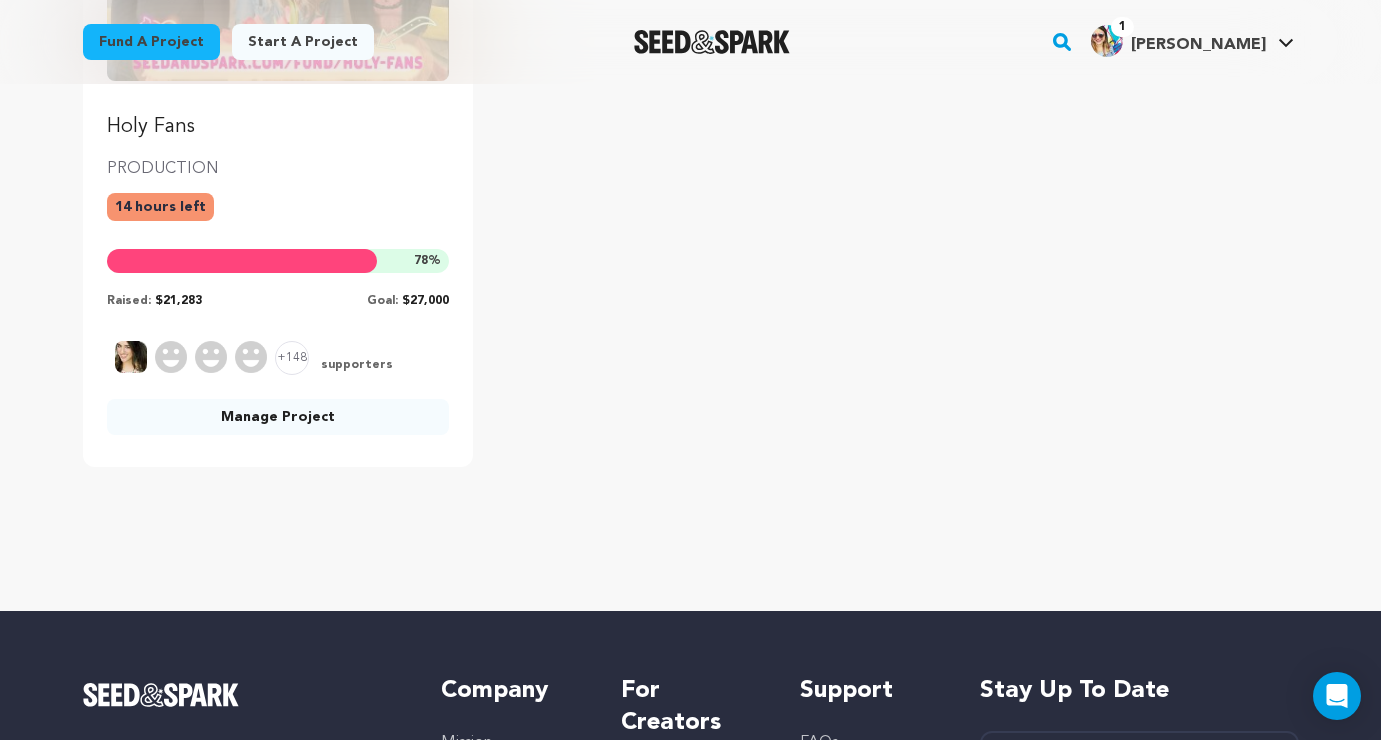 click on "Manage Project" at bounding box center (278, 417) 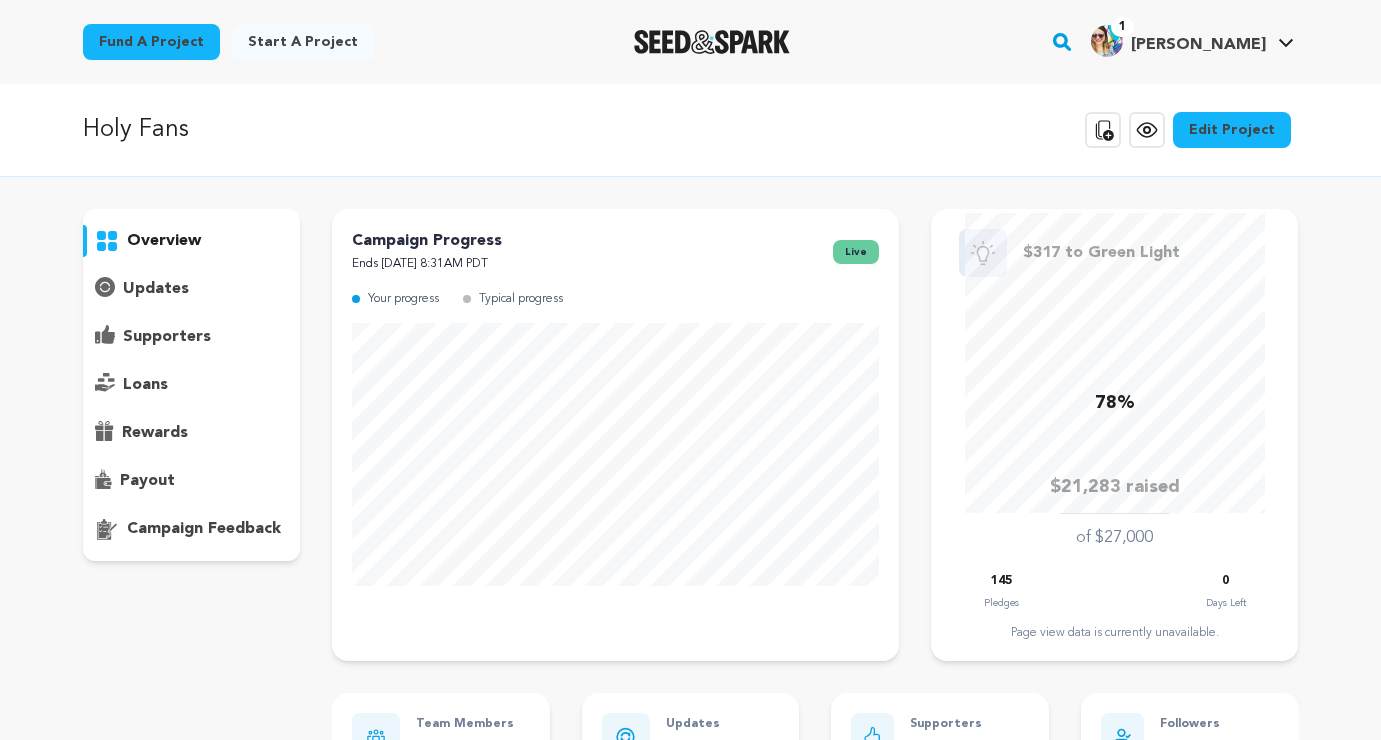 scroll, scrollTop: 0, scrollLeft: 0, axis: both 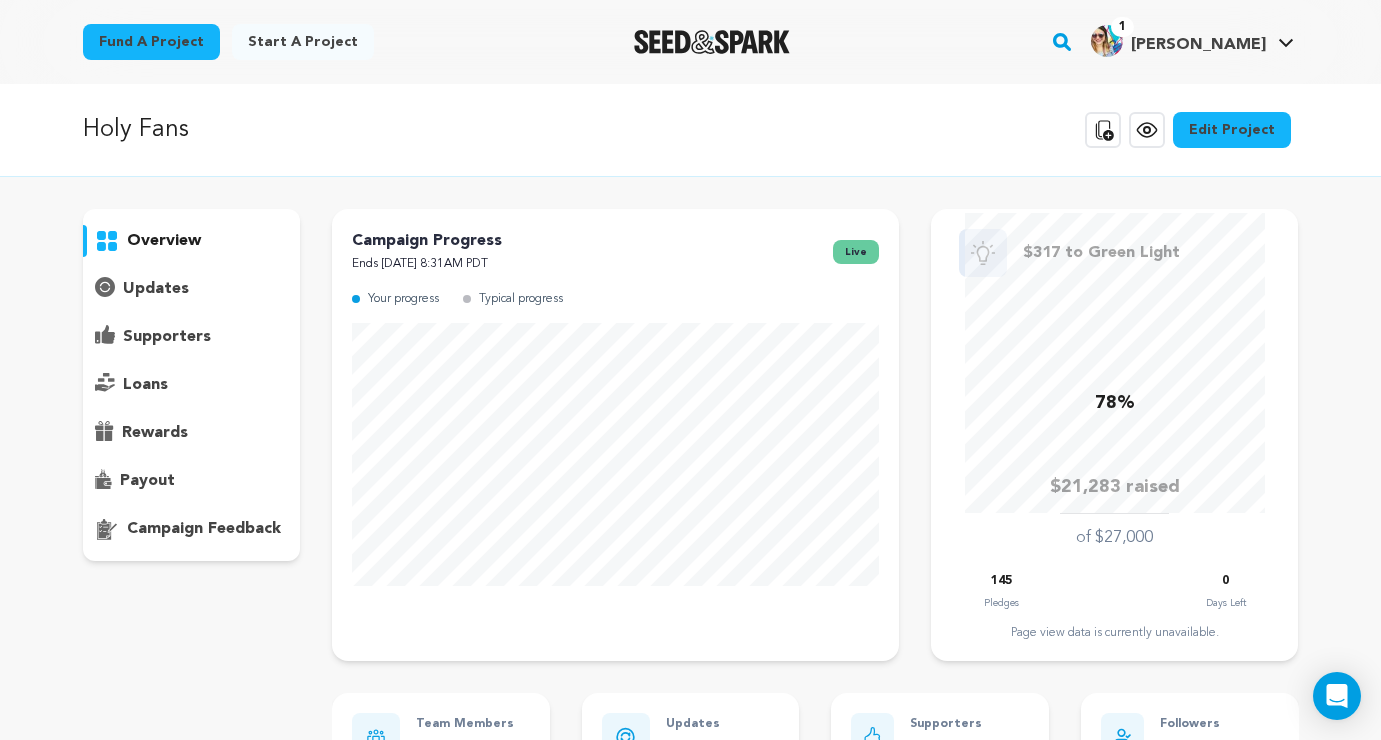 click on "supporters" at bounding box center [167, 337] 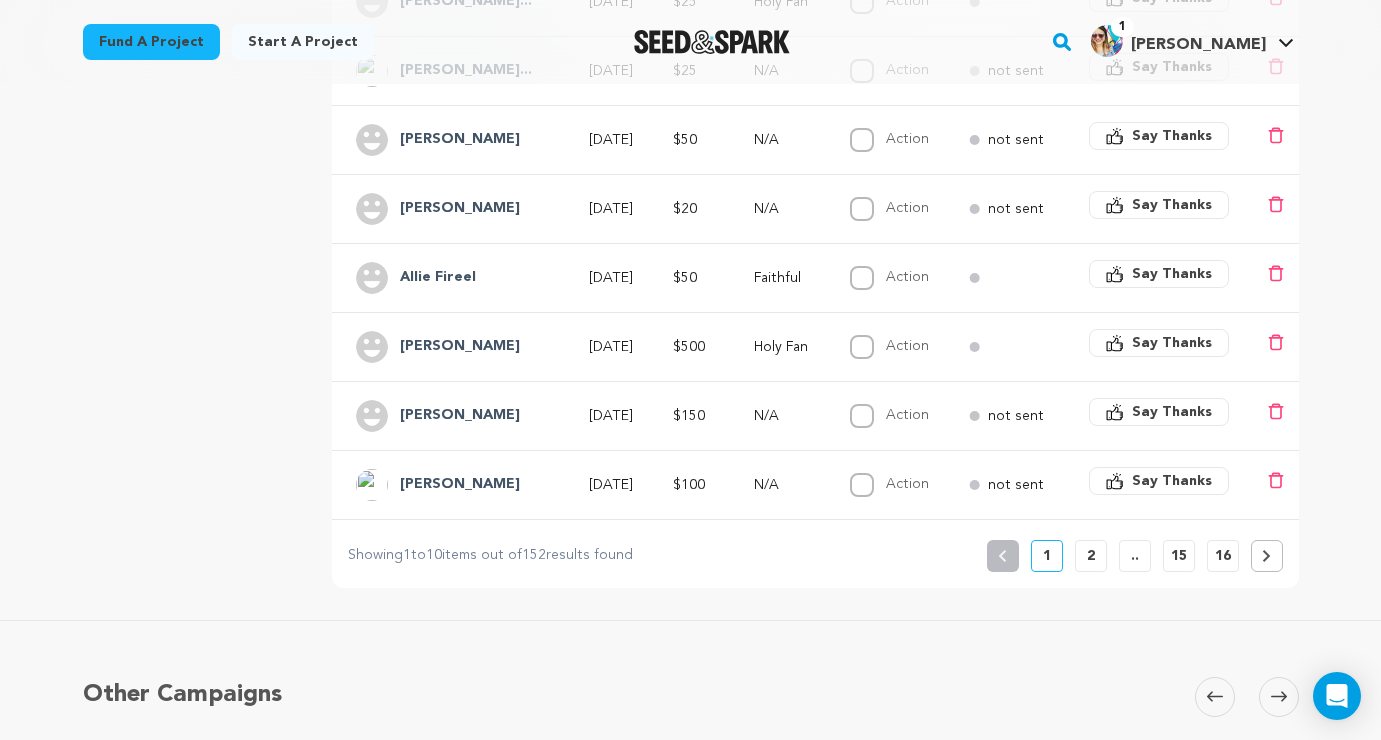 scroll, scrollTop: 718, scrollLeft: 0, axis: vertical 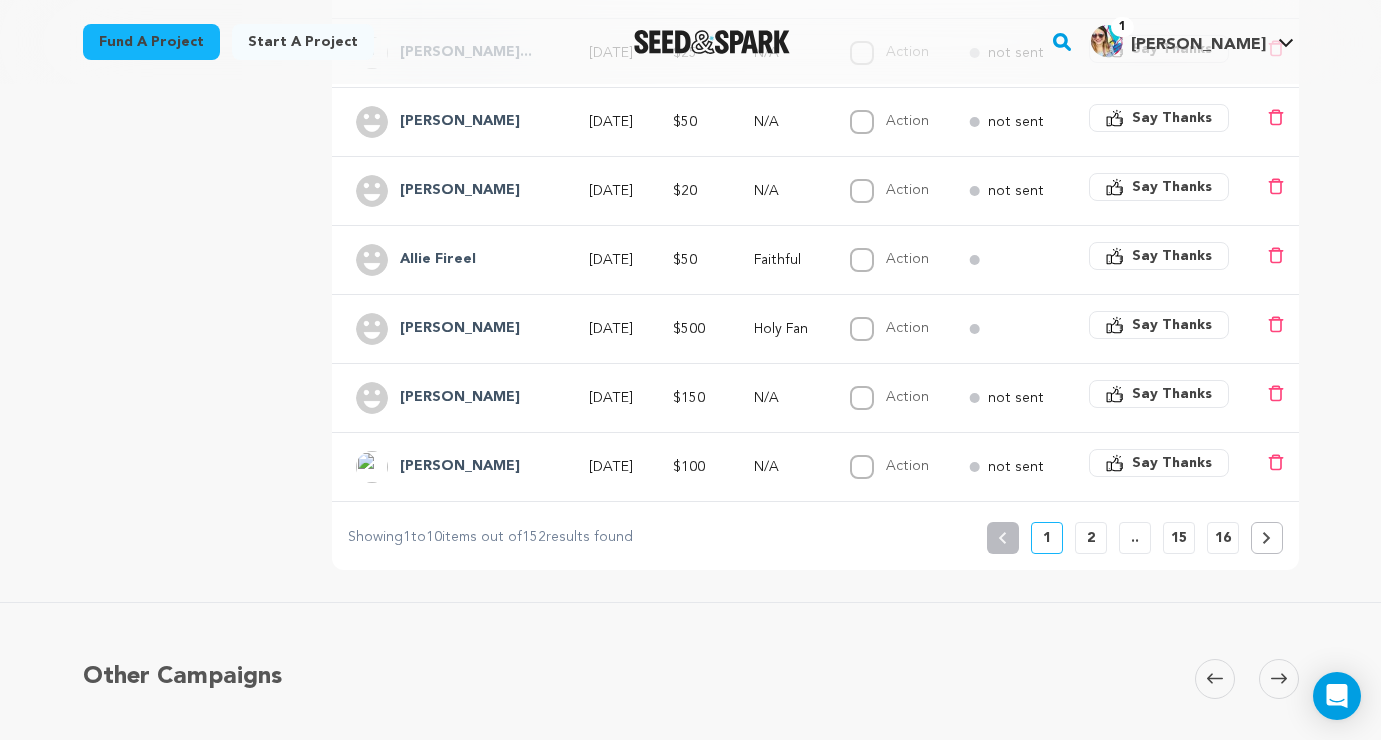 click at bounding box center [1267, 538] 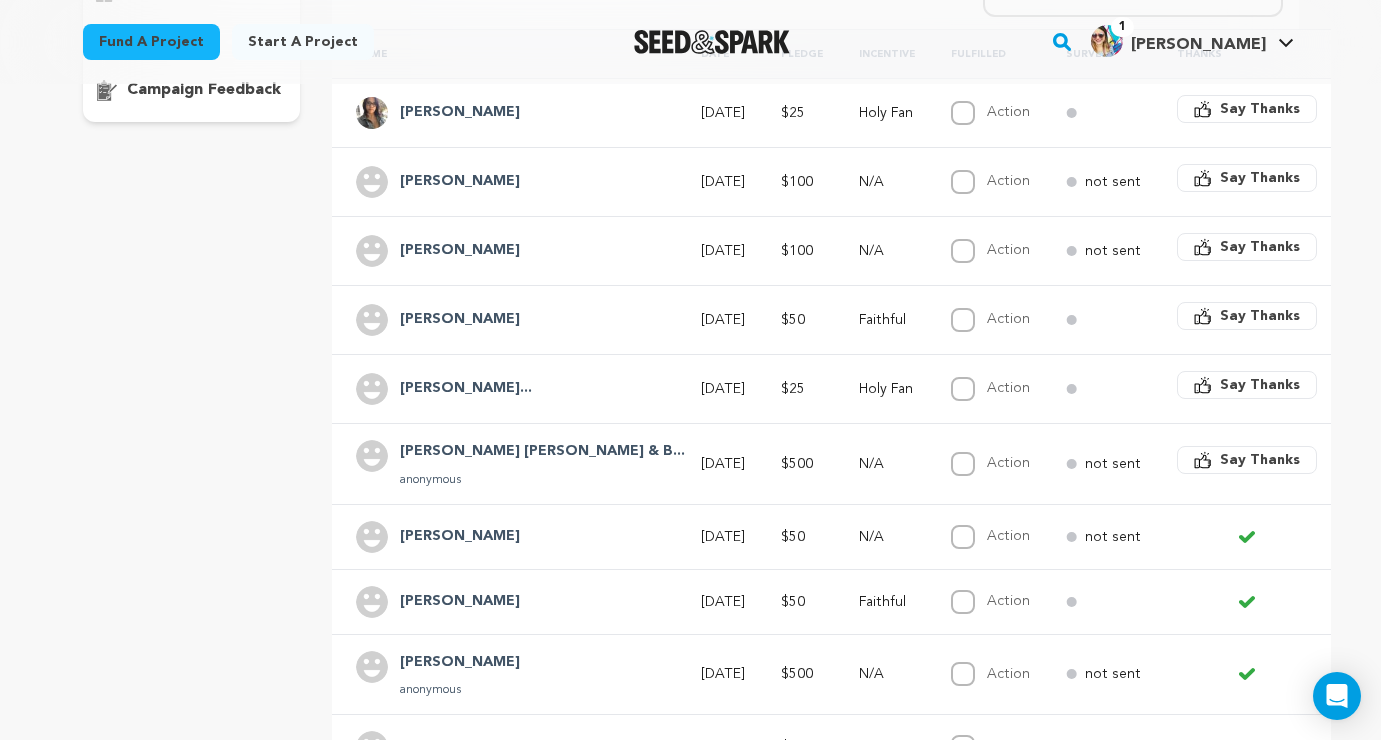 scroll, scrollTop: 442, scrollLeft: 0, axis: vertical 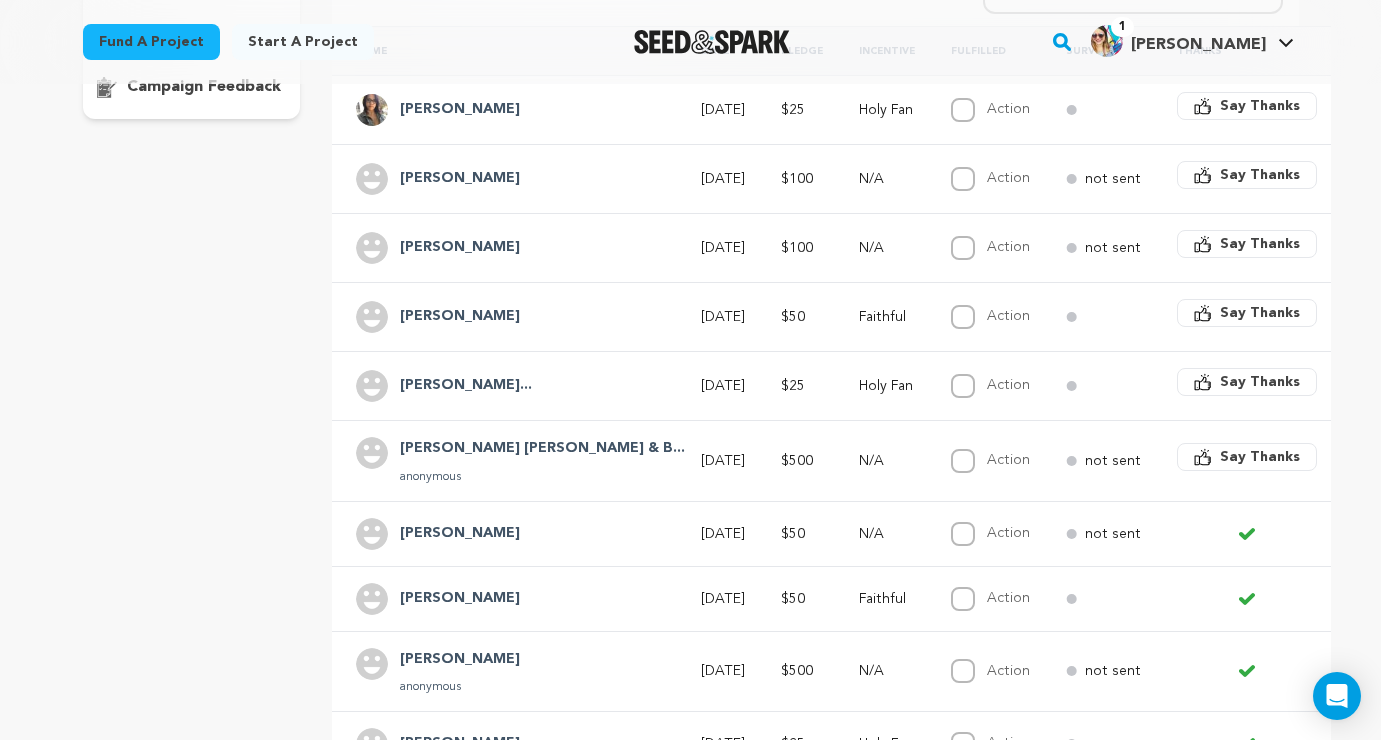 click on "Say Thanks" at bounding box center [1260, 457] 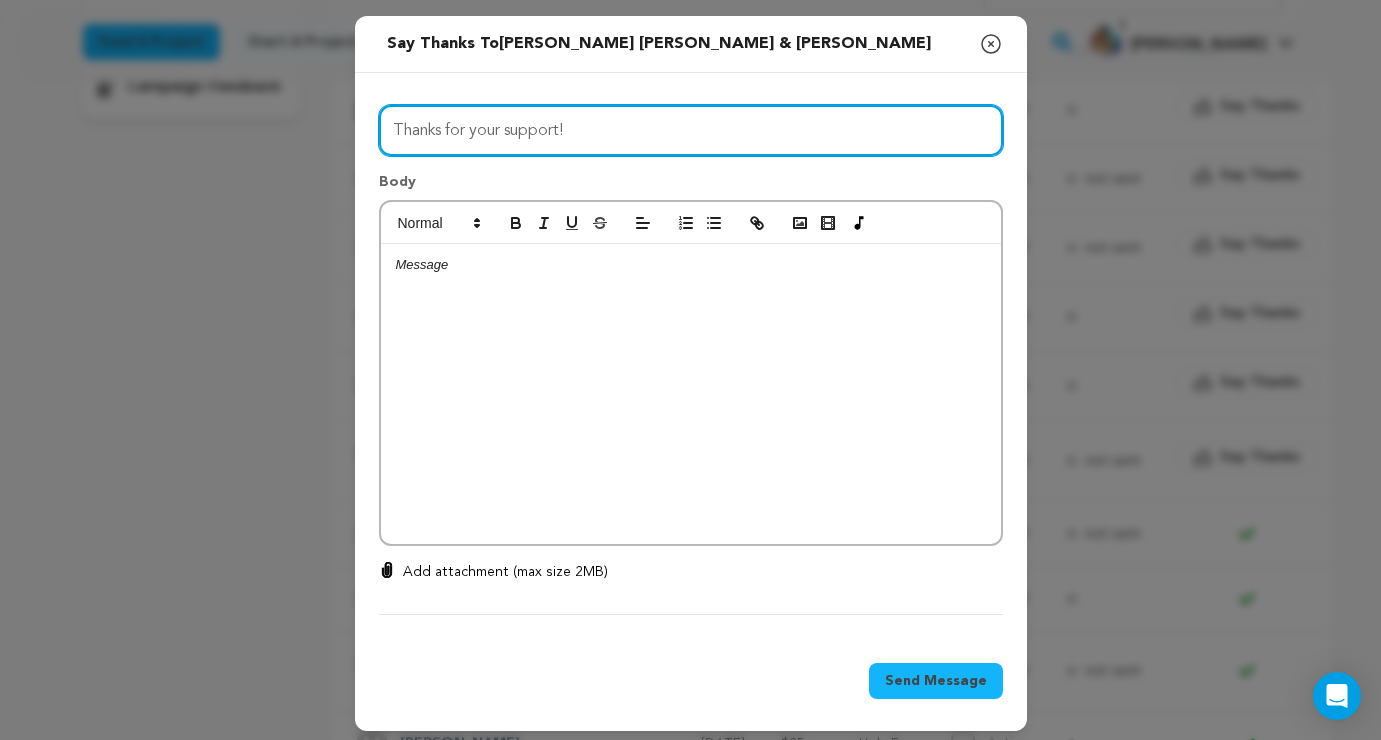 click on "Thanks for your support!" at bounding box center [691, 130] 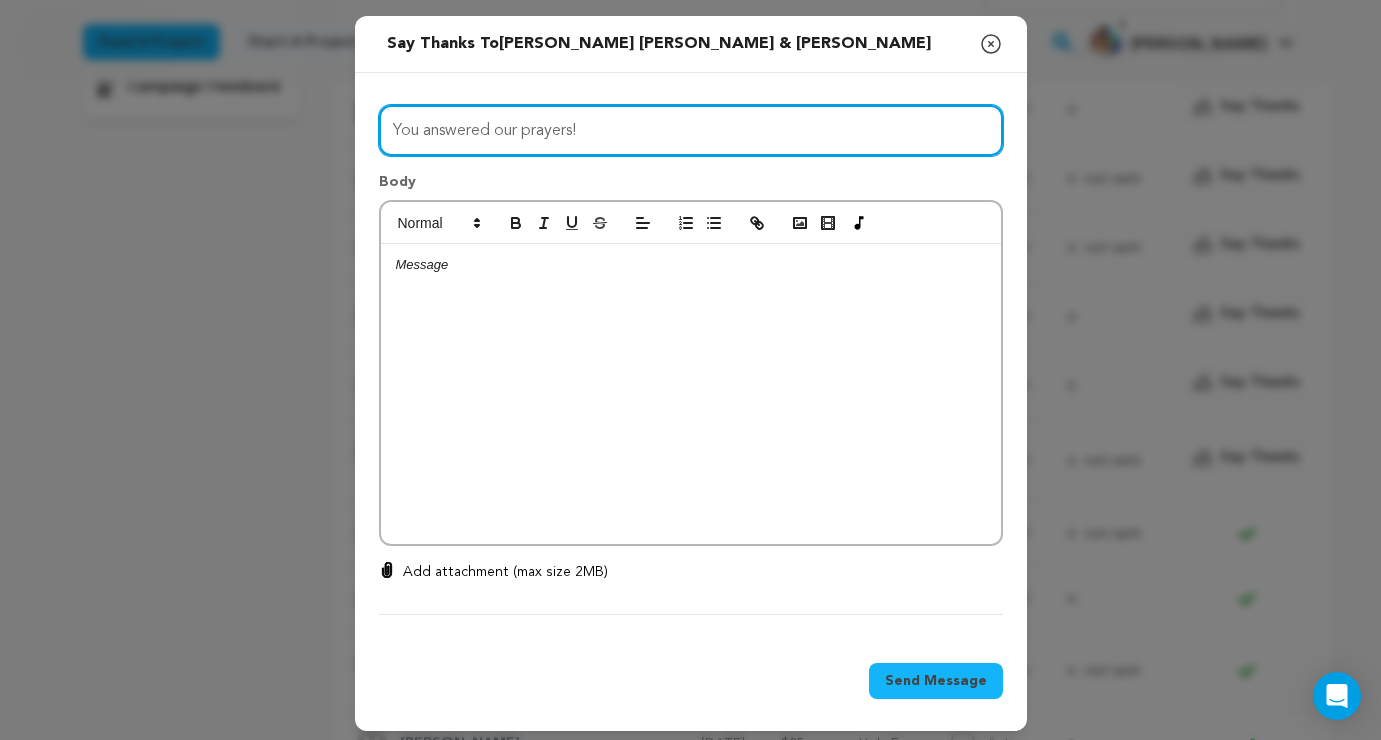 type on "You answered our prayers!" 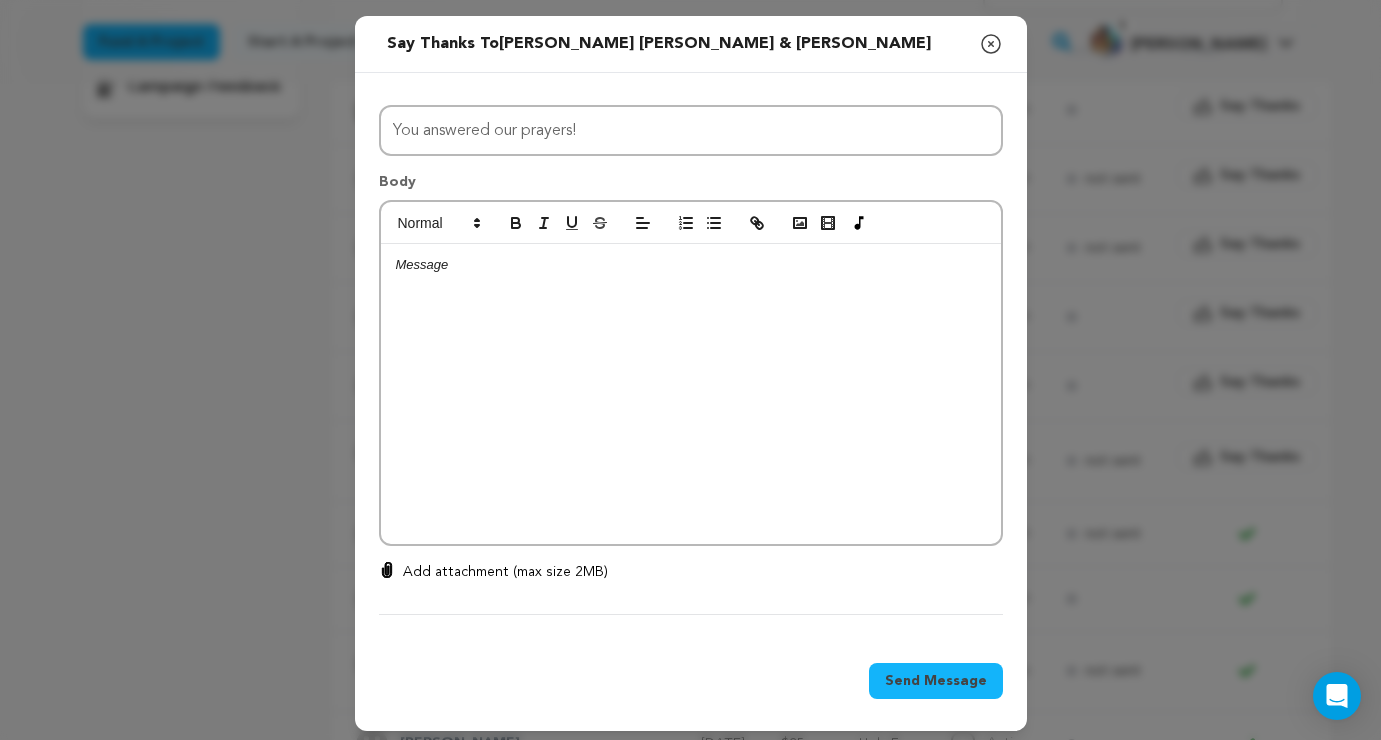 click at bounding box center (691, 394) 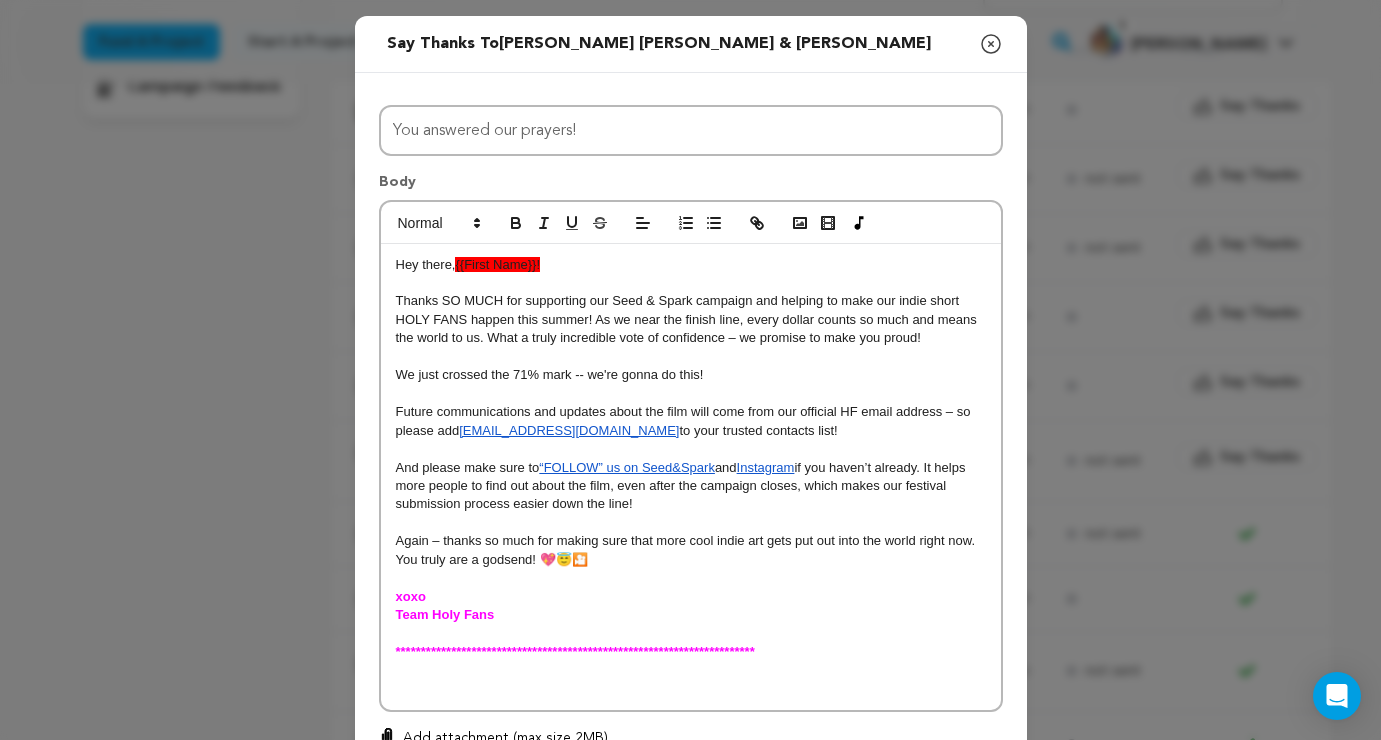 scroll, scrollTop: 0, scrollLeft: 0, axis: both 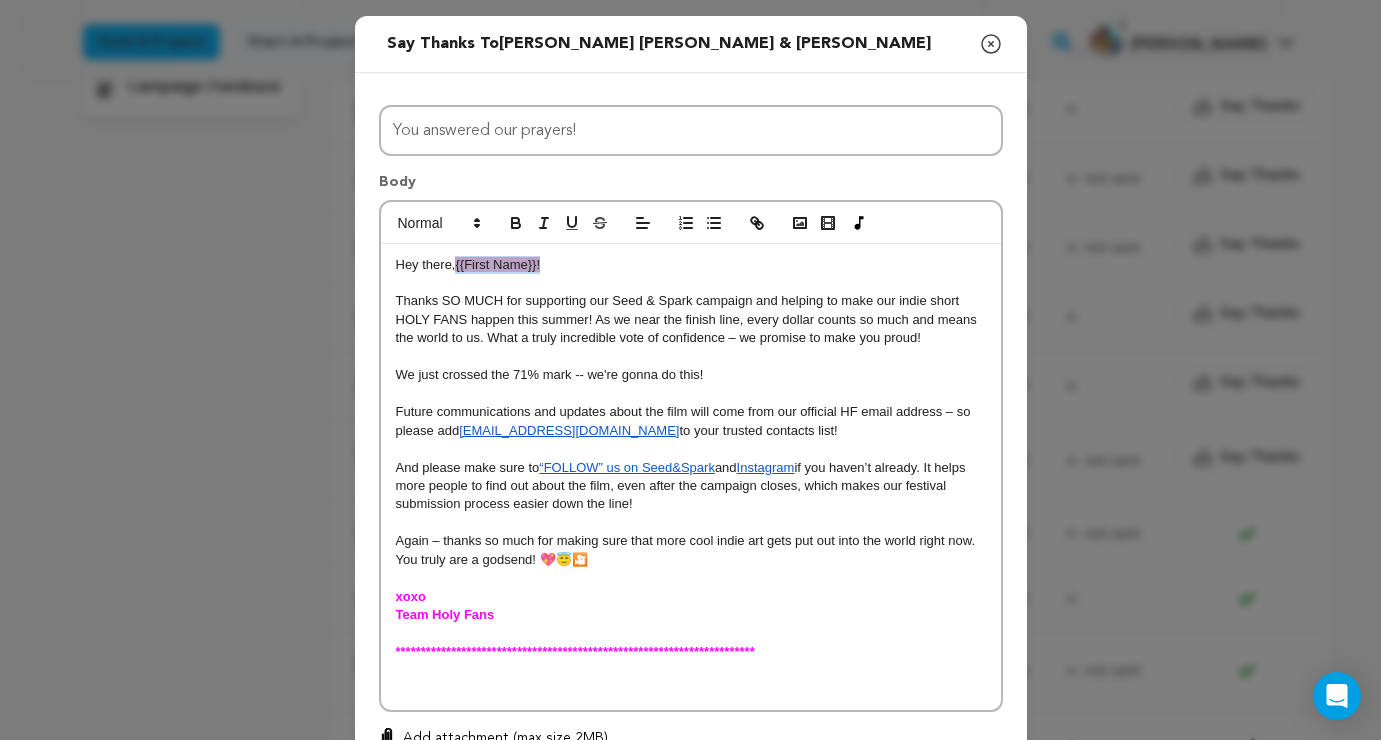 drag, startPoint x: 457, startPoint y: 261, endPoint x: 616, endPoint y: 266, distance: 159.0786 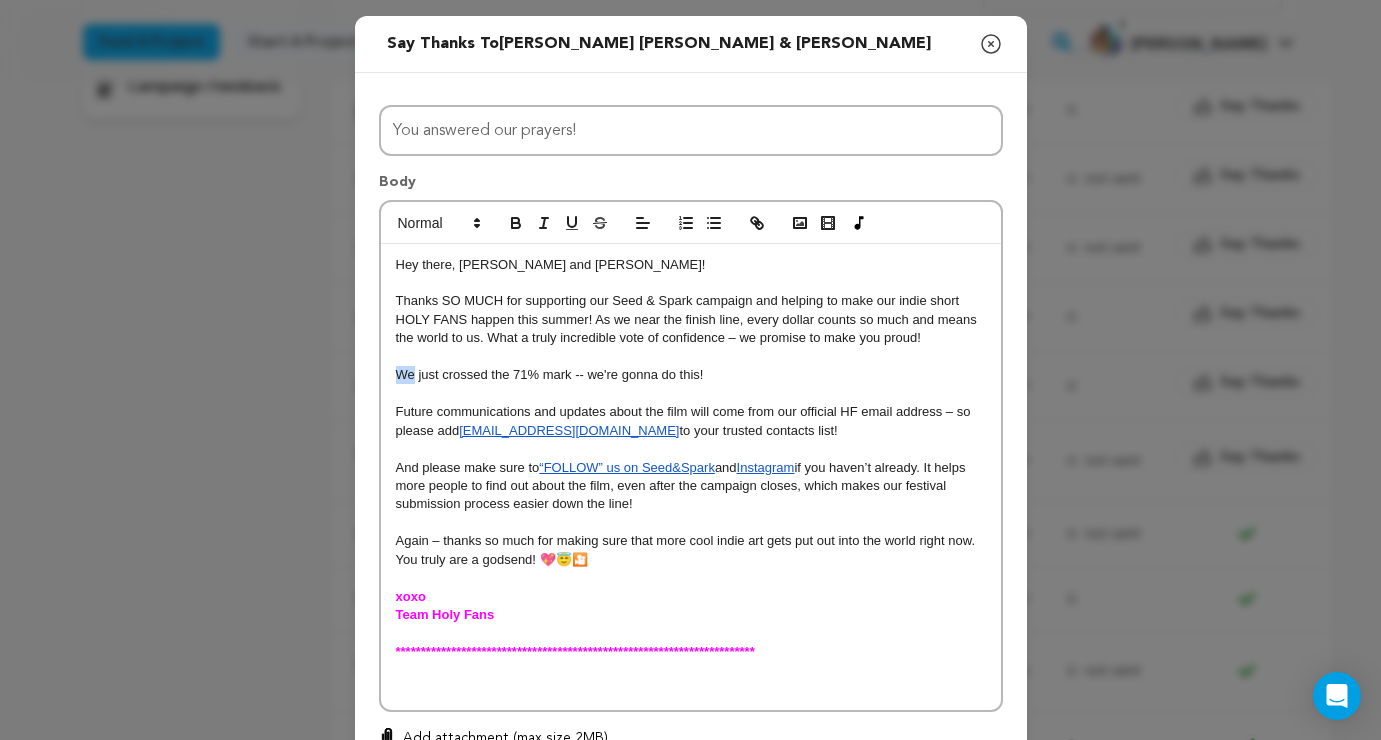 drag, startPoint x: 413, startPoint y: 378, endPoint x: 389, endPoint y: 375, distance: 24.186773 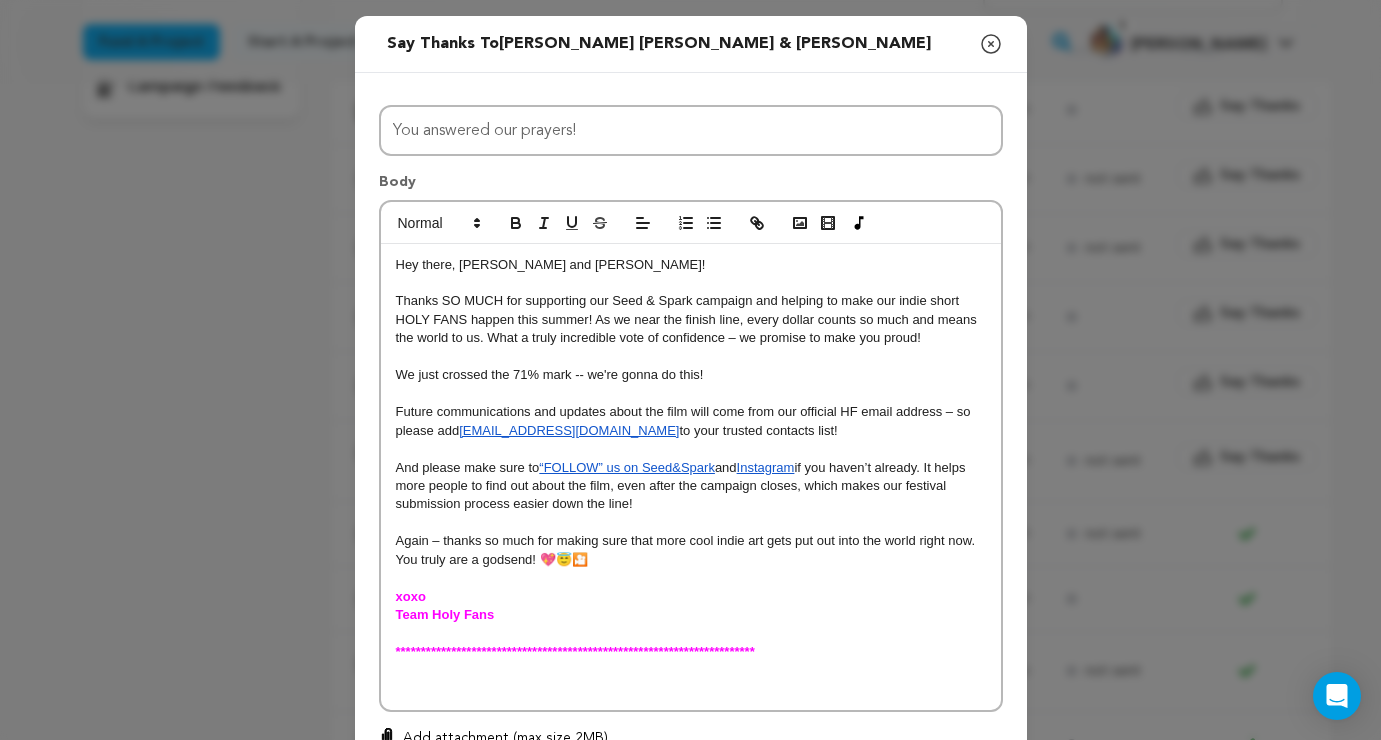 click on "We just crossed the 71% mark -- we're gonna do this!" at bounding box center (550, 374) 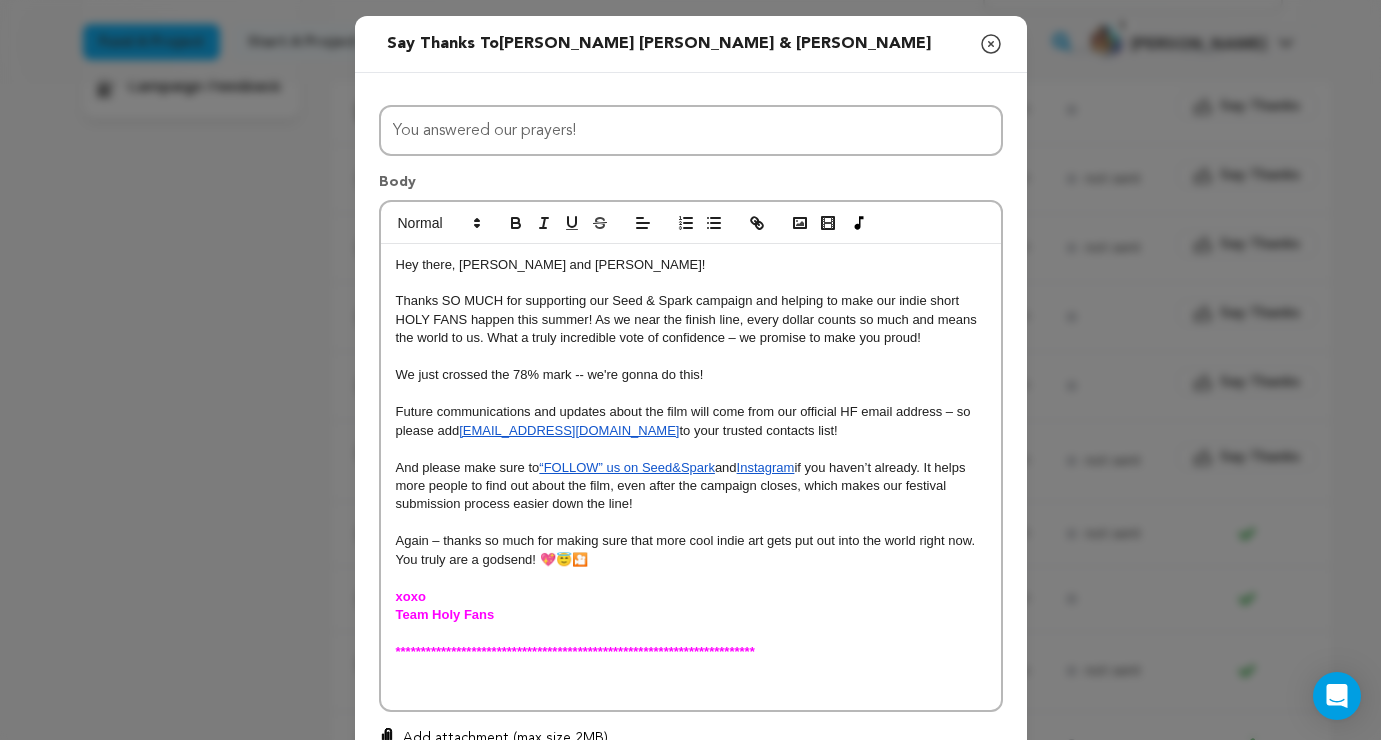click on "Thanks SO MUCH for supporting our Seed & Spark campaign and helping to make our indie short HOLY FANS happen this summer! As we near the finish line, every dollar counts so much and means the world to us. What a truly incredible vote of confidence – we promise to make you proud!" at bounding box center (688, 319) 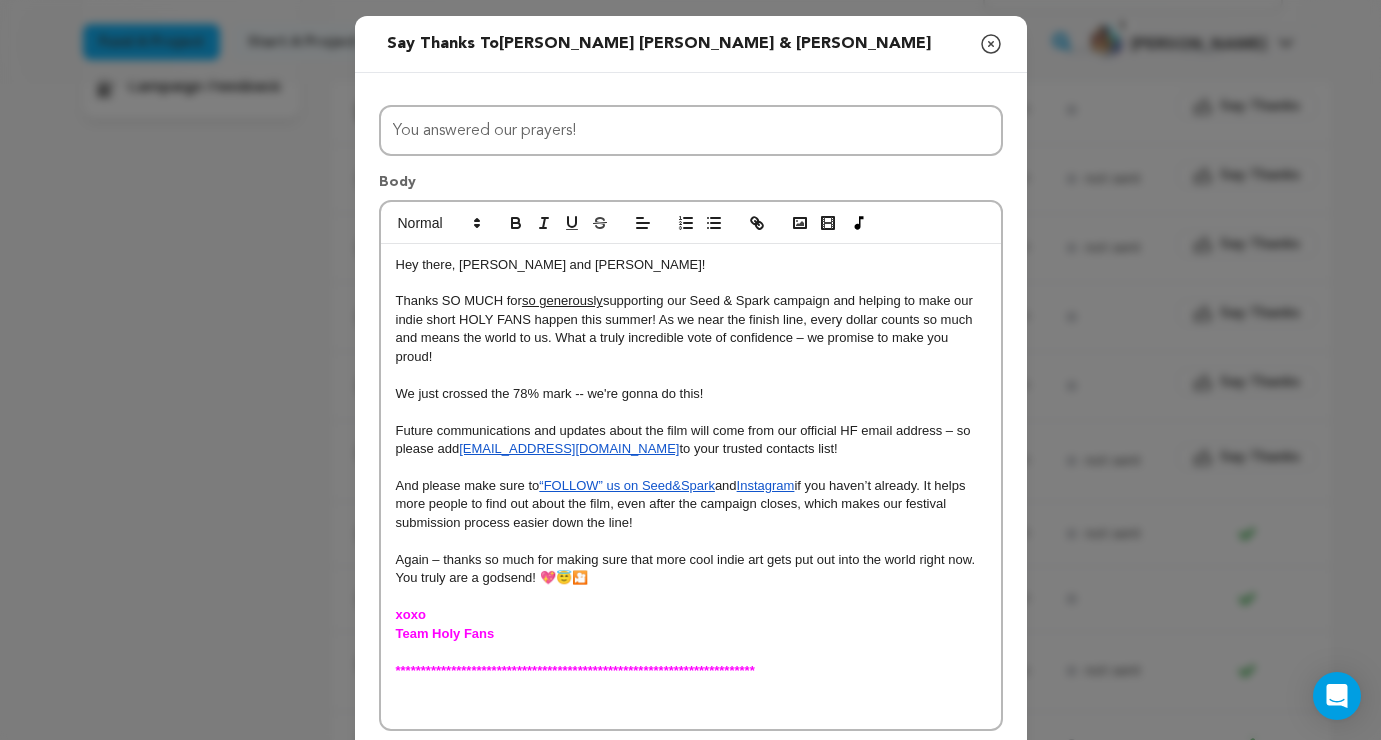 click at bounding box center [691, 375] 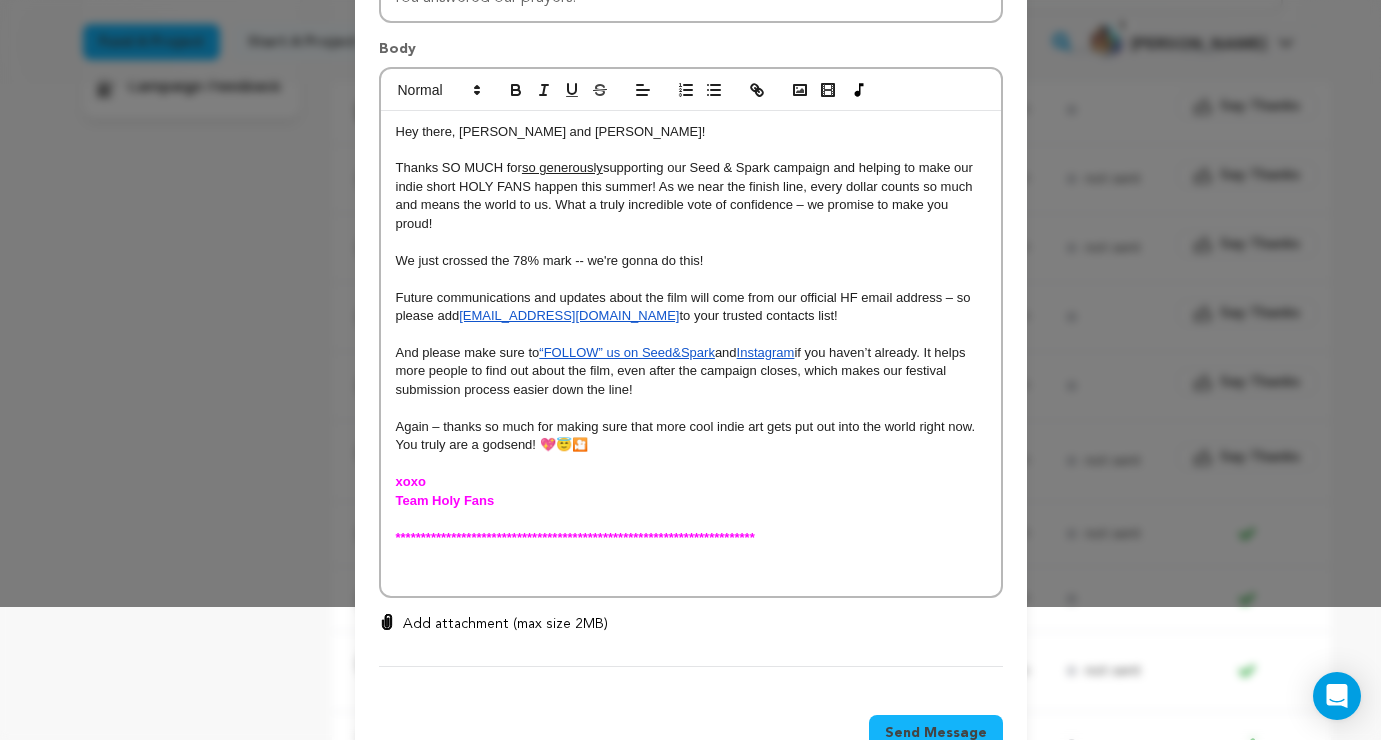 scroll, scrollTop: 135, scrollLeft: 0, axis: vertical 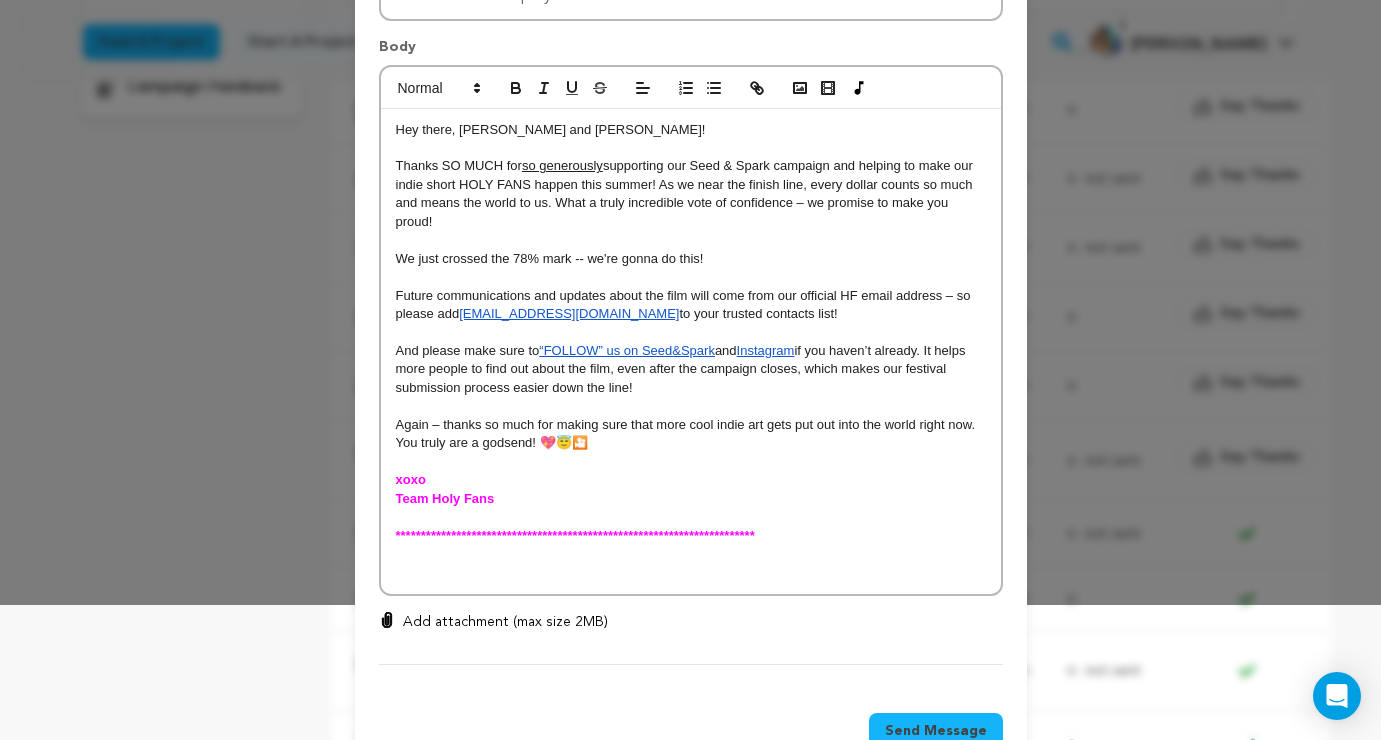 click at bounding box center [691, 572] 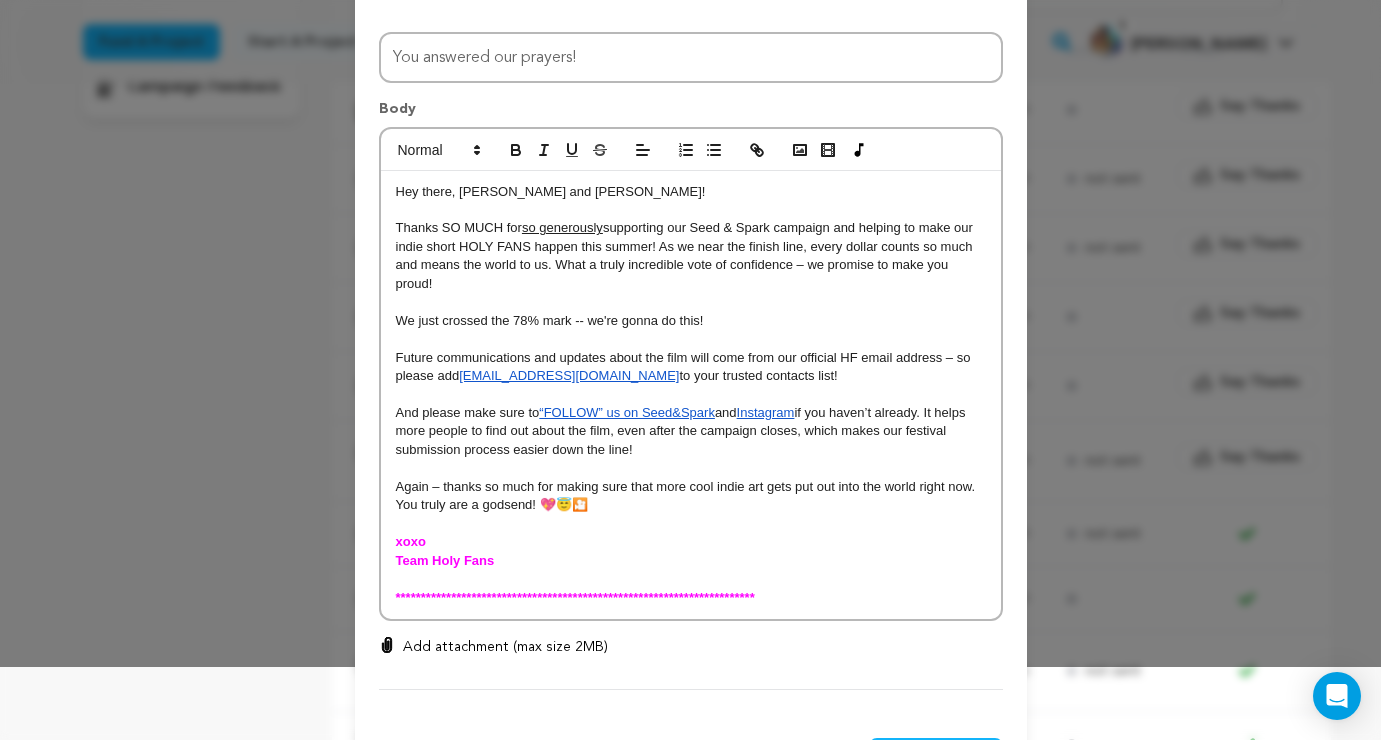 scroll, scrollTop: 155, scrollLeft: 0, axis: vertical 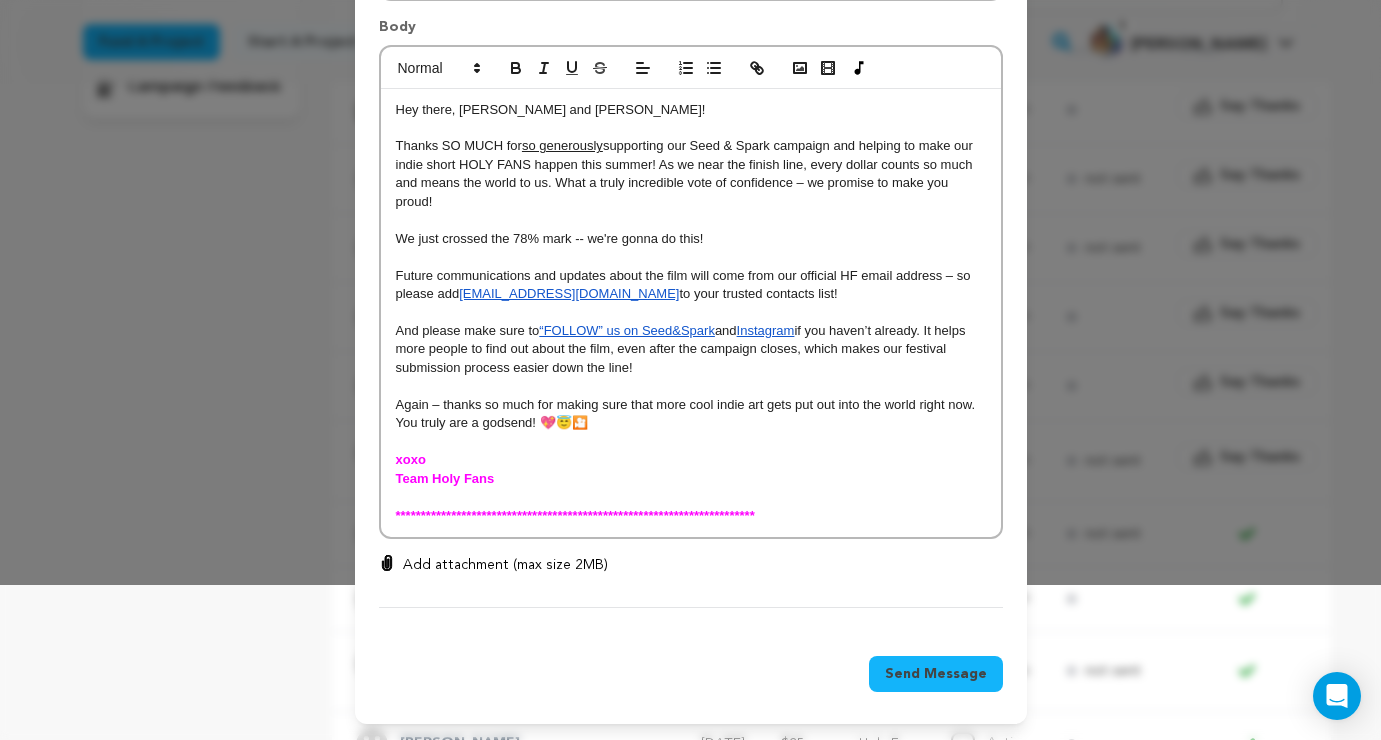 click on "Send Message" at bounding box center [936, 674] 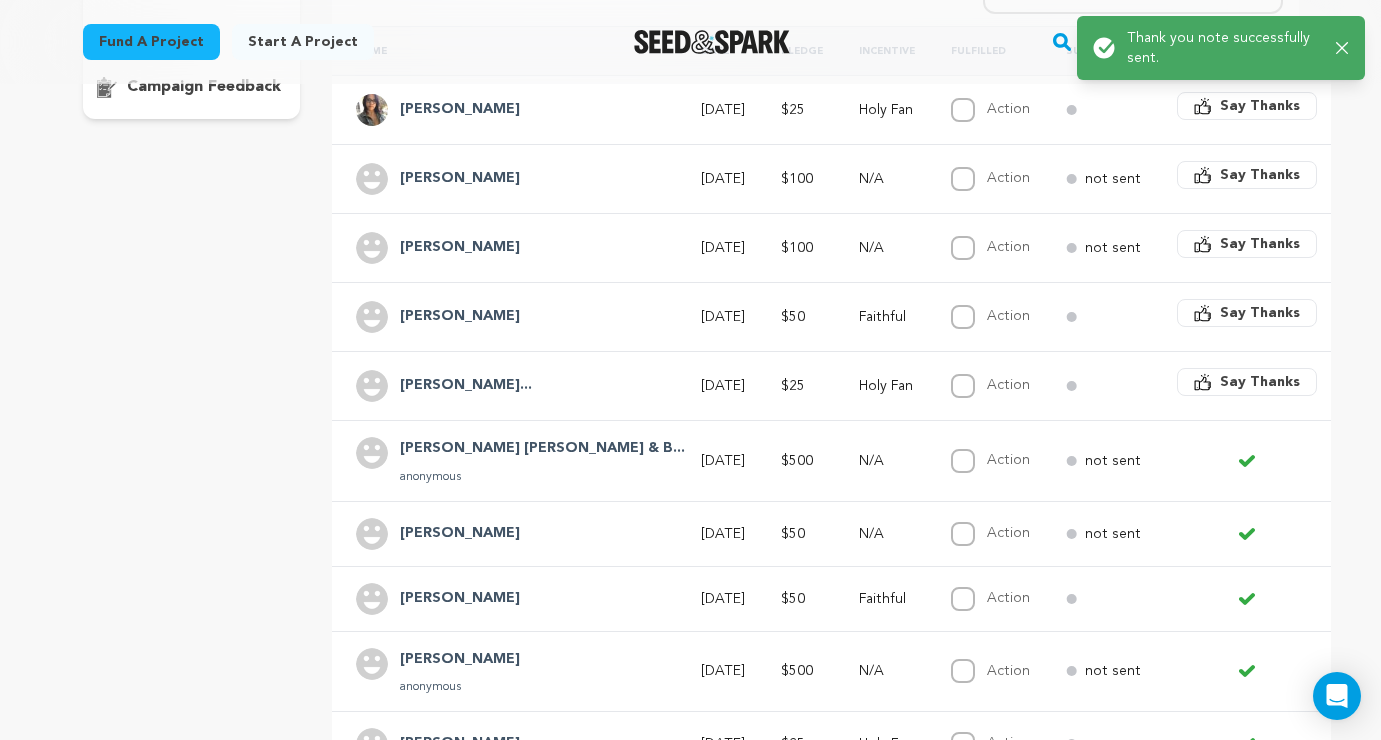 click on "Mike Tricia & B..." at bounding box center [542, 449] 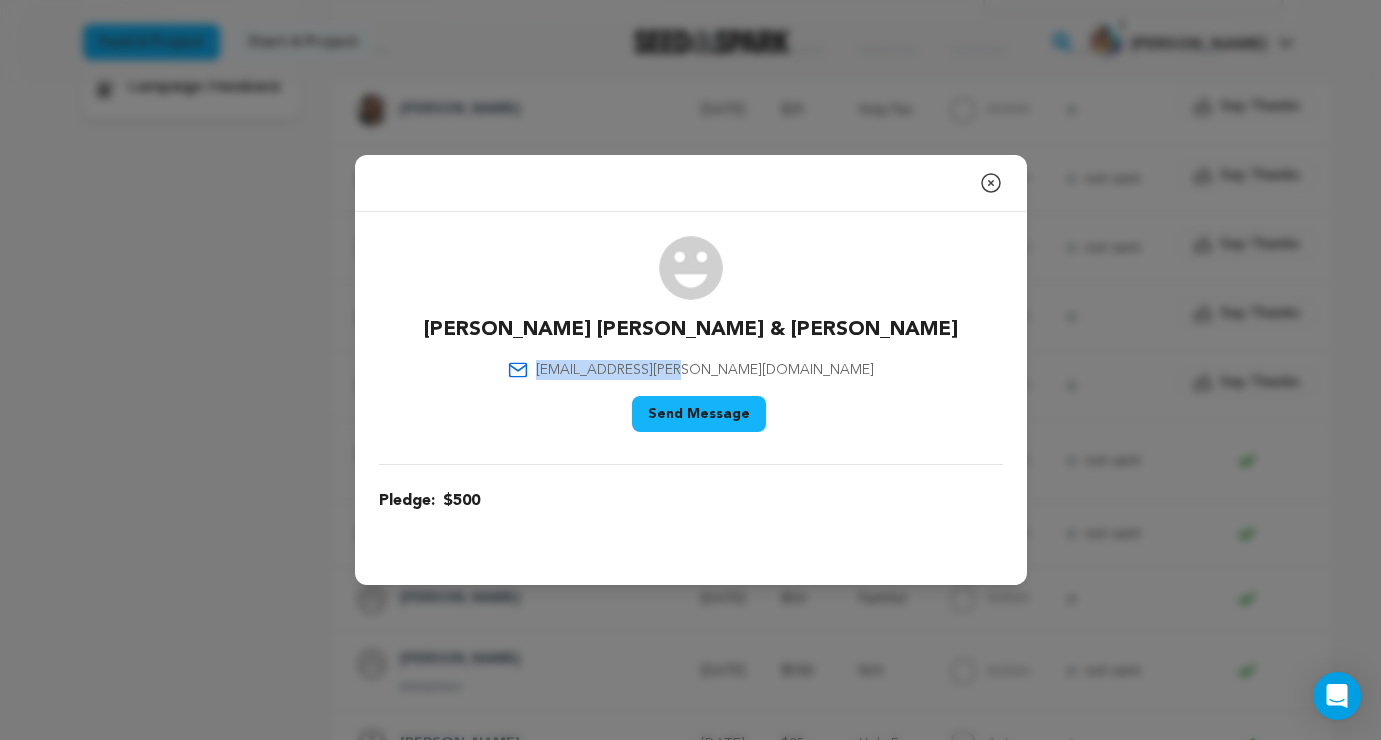 drag, startPoint x: 787, startPoint y: 367, endPoint x: 638, endPoint y: 362, distance: 149.08386 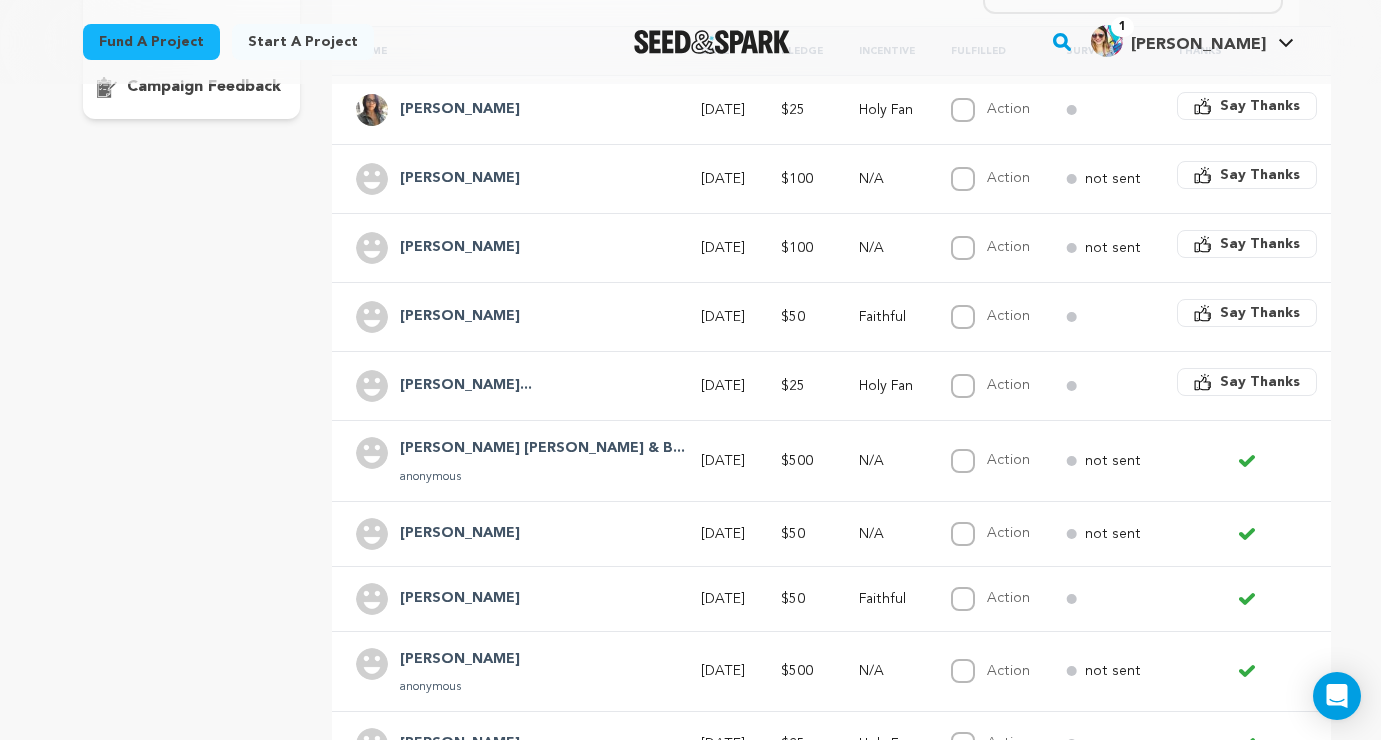 click on "Say Thanks" at bounding box center [1260, 382] 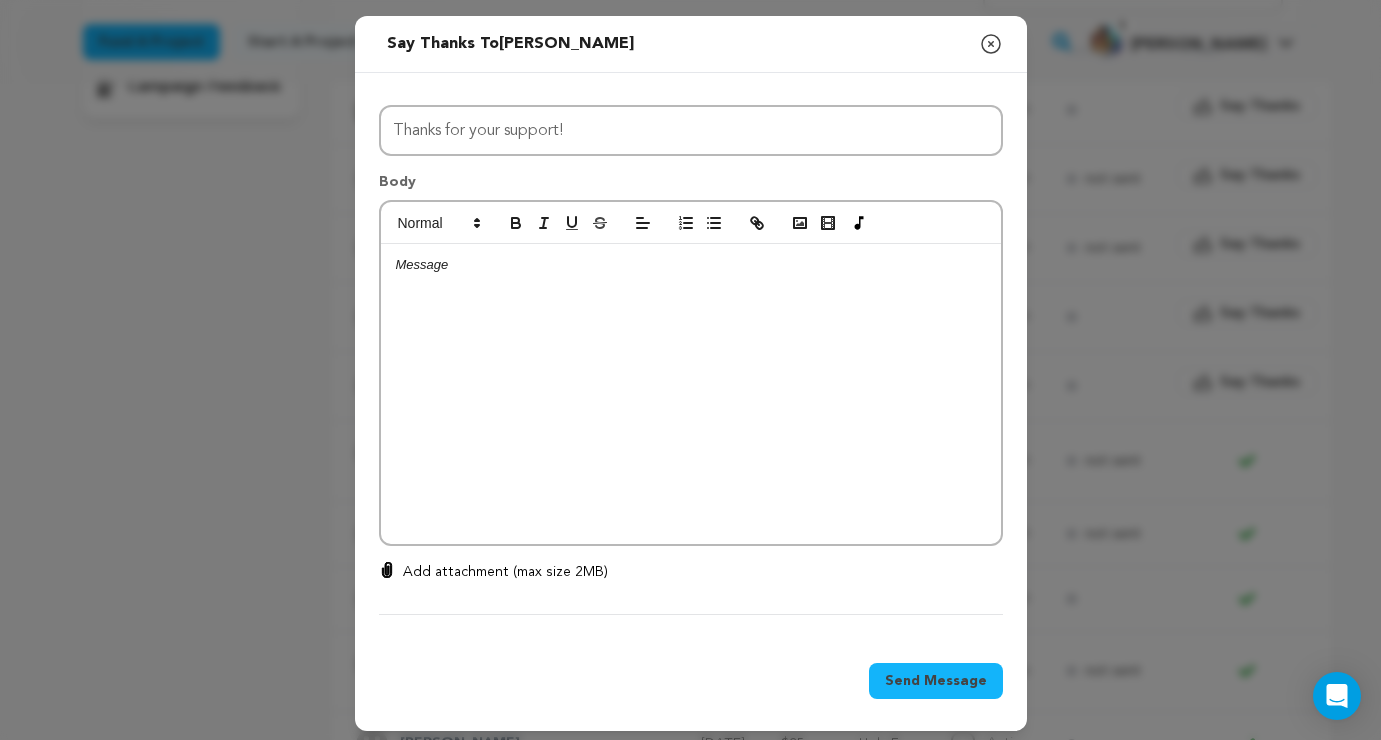 click at bounding box center (691, 265) 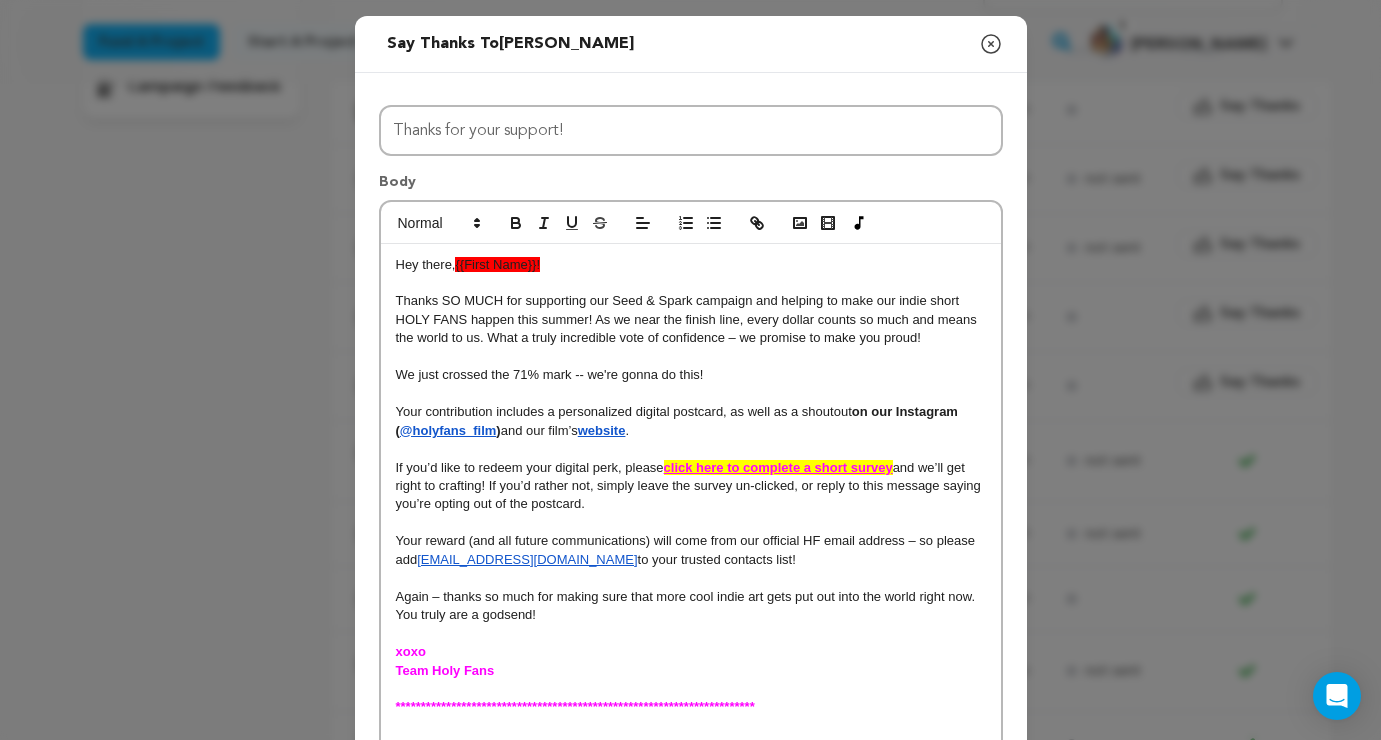 scroll, scrollTop: 0, scrollLeft: 0, axis: both 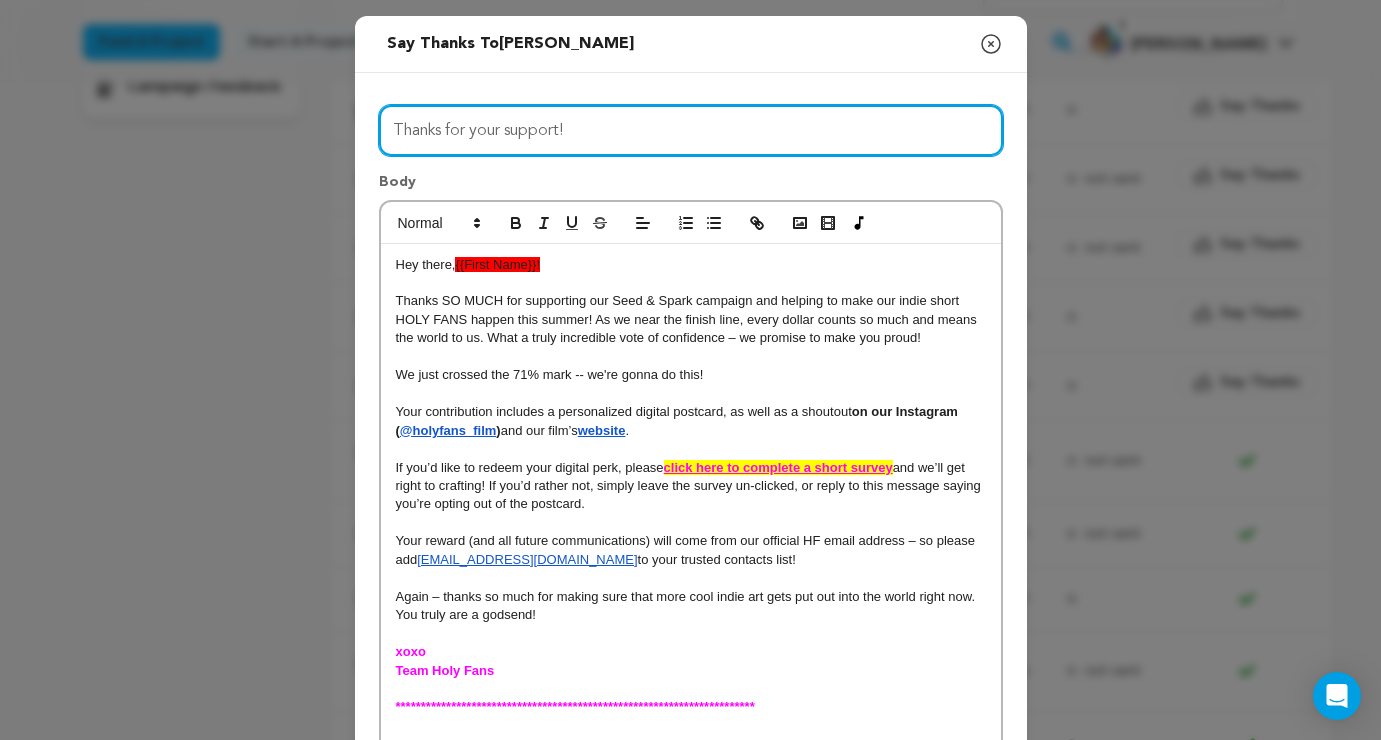 click on "Thanks for your support!" at bounding box center [691, 130] 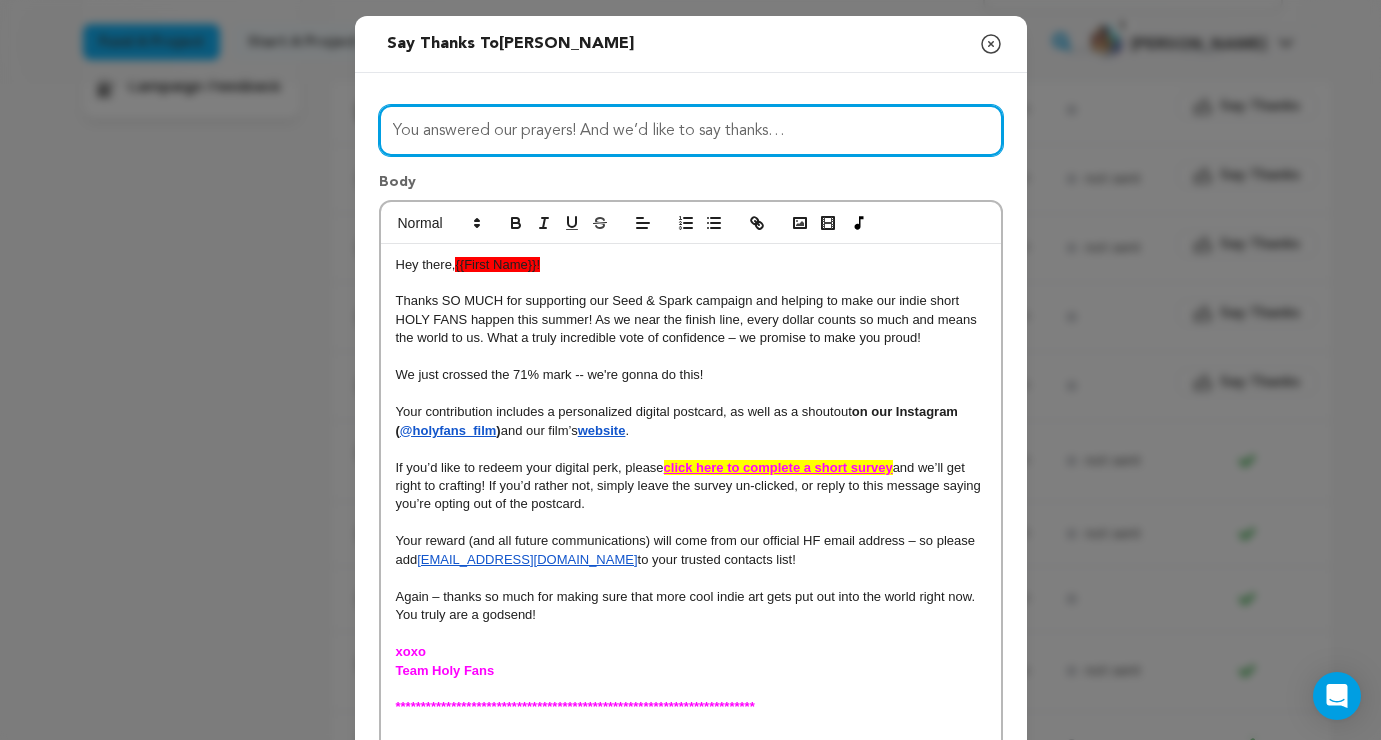type on "You answered our prayers! And we’d like to say thanks…" 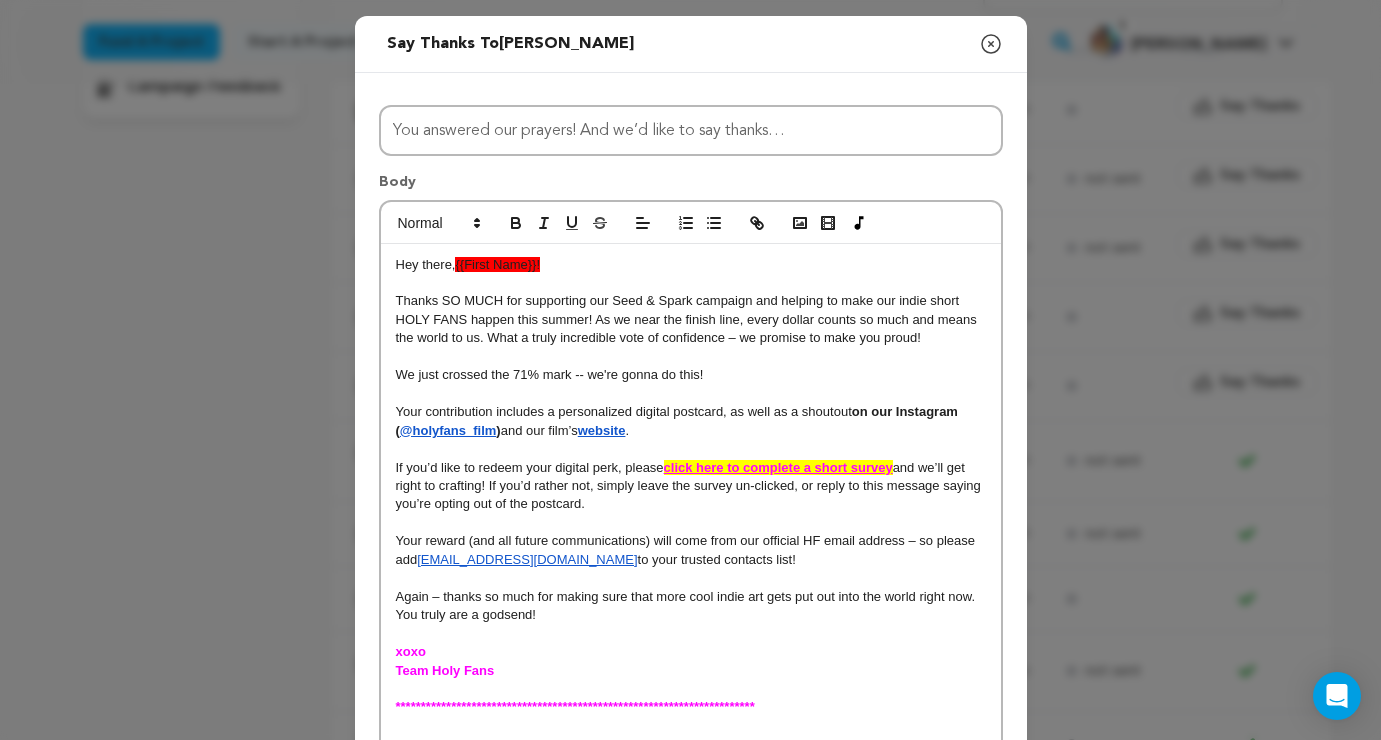 drag, startPoint x: 556, startPoint y: 267, endPoint x: 508, endPoint y: 265, distance: 48.04165 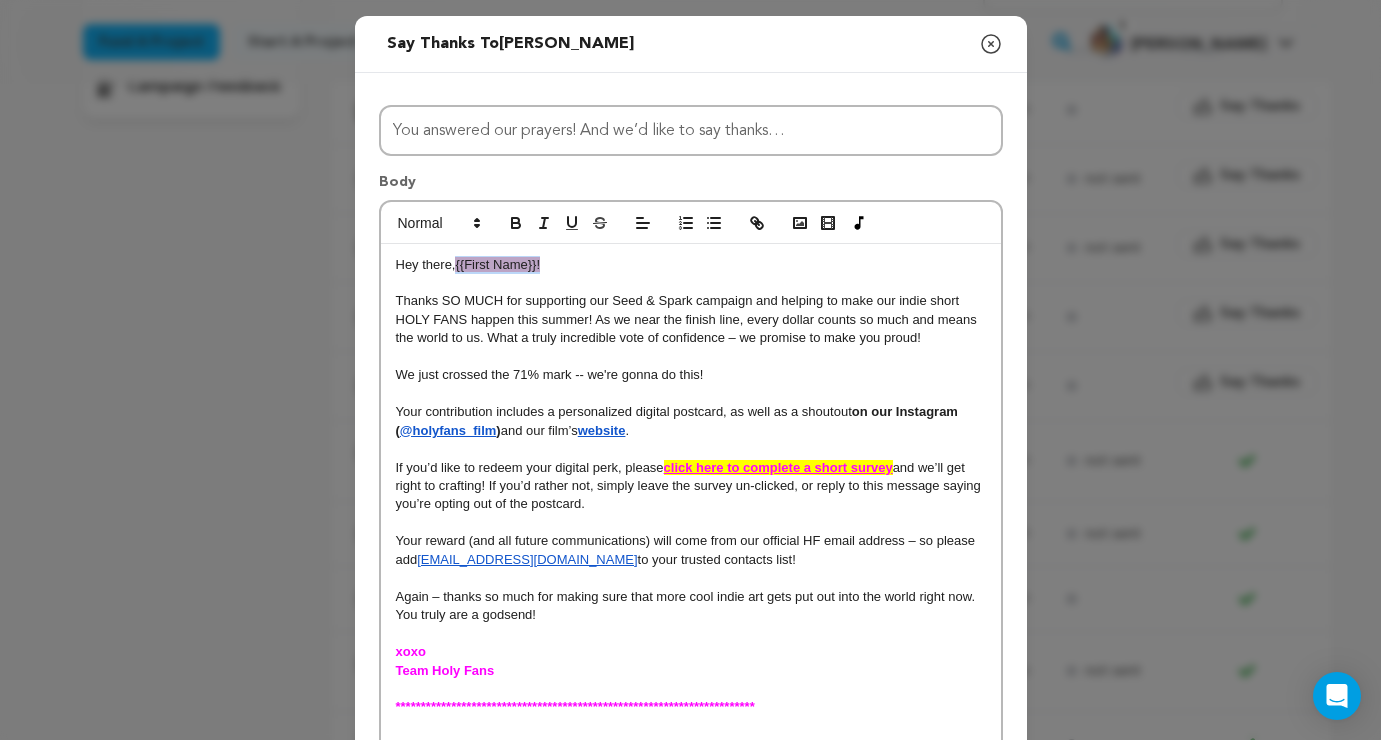 click on "{{First Name}}!" at bounding box center [497, 264] 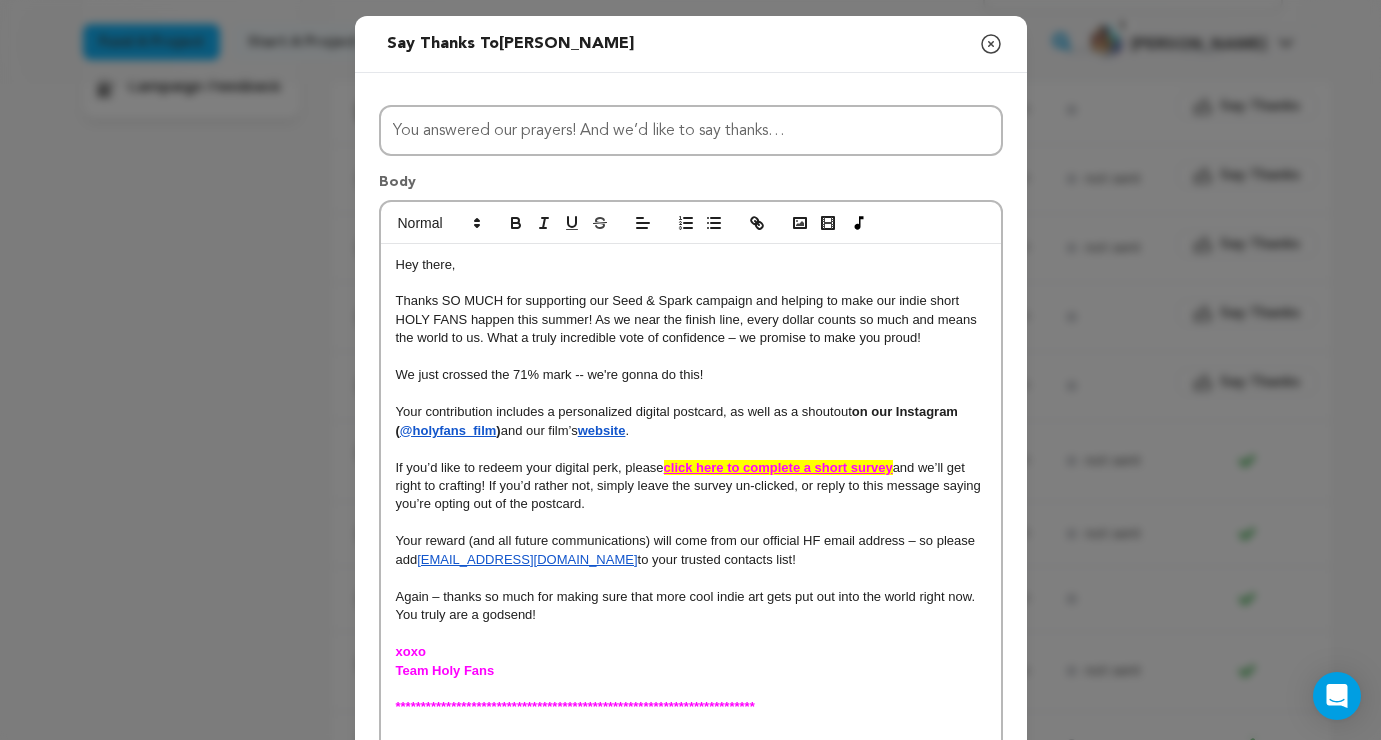 type 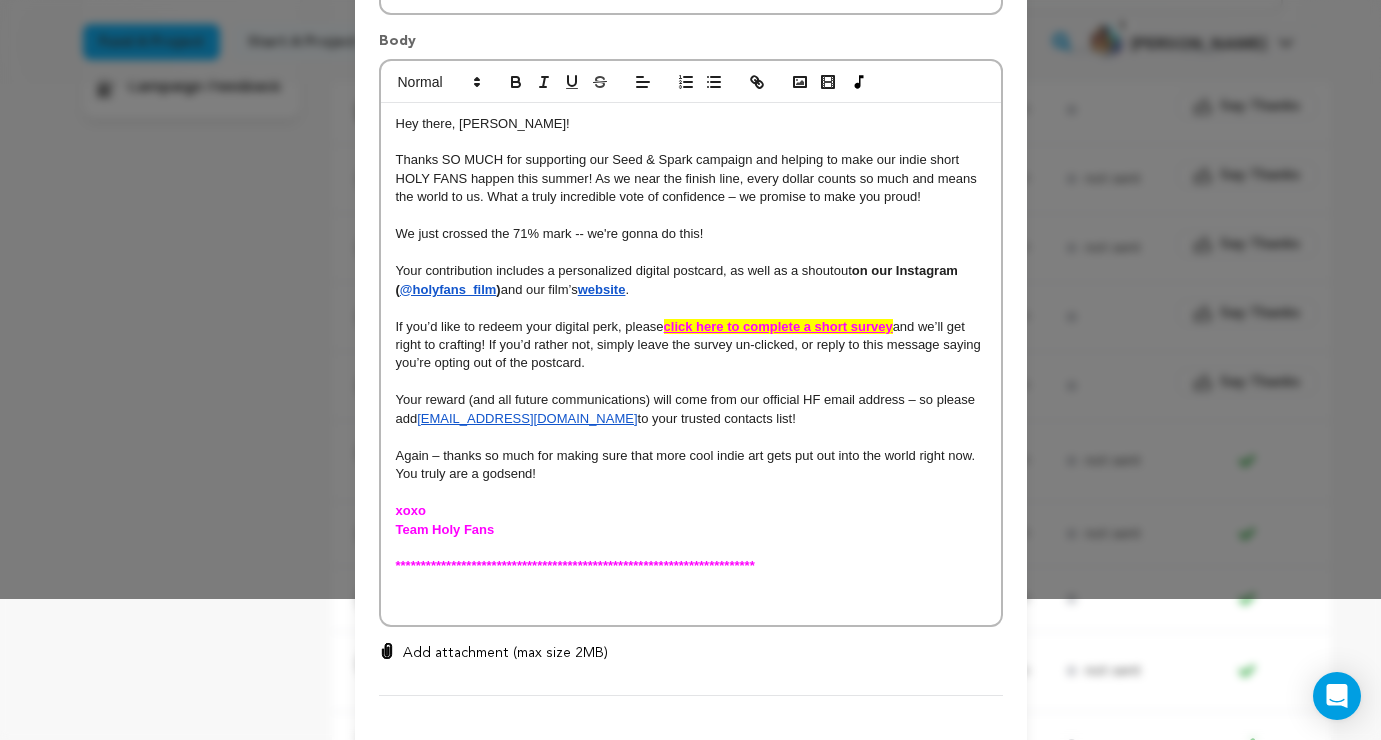 scroll, scrollTop: 142, scrollLeft: 0, axis: vertical 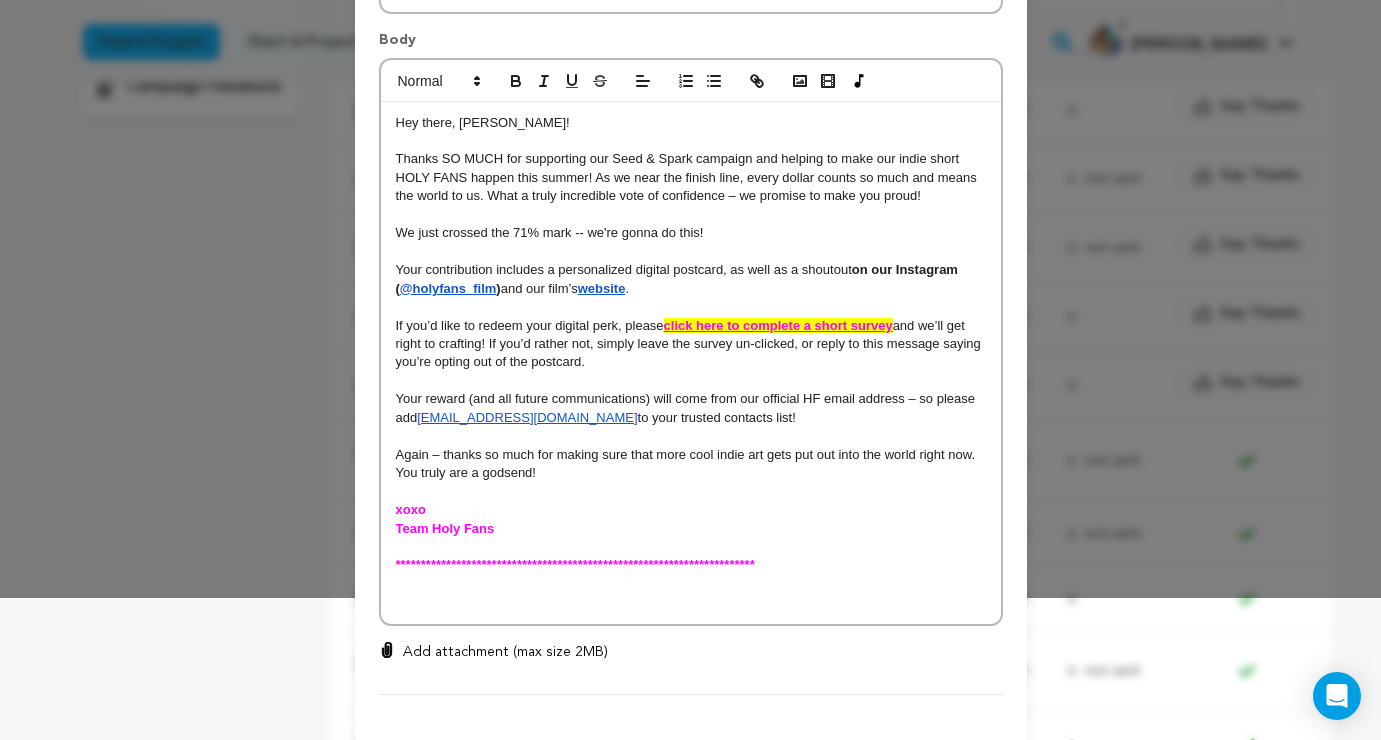 click at bounding box center (691, 602) 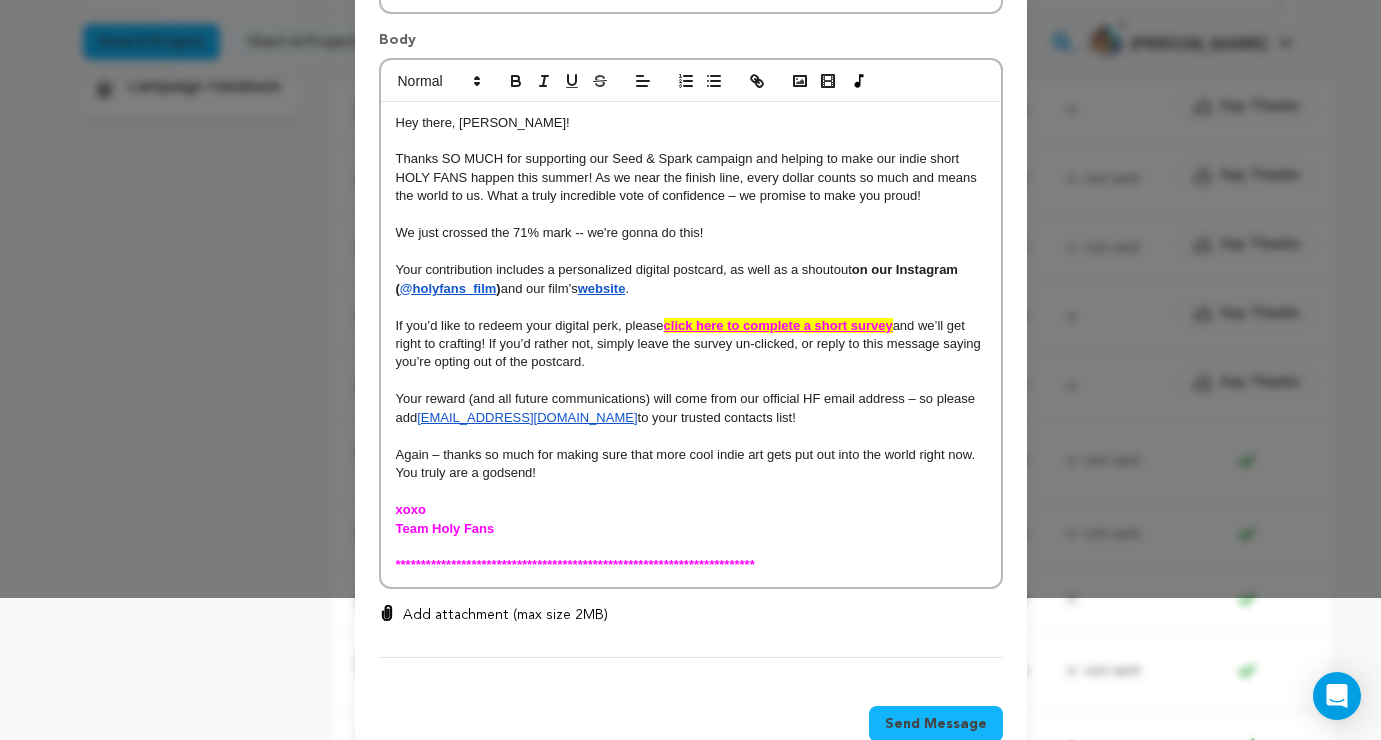 click on "Send Message" at bounding box center [936, 724] 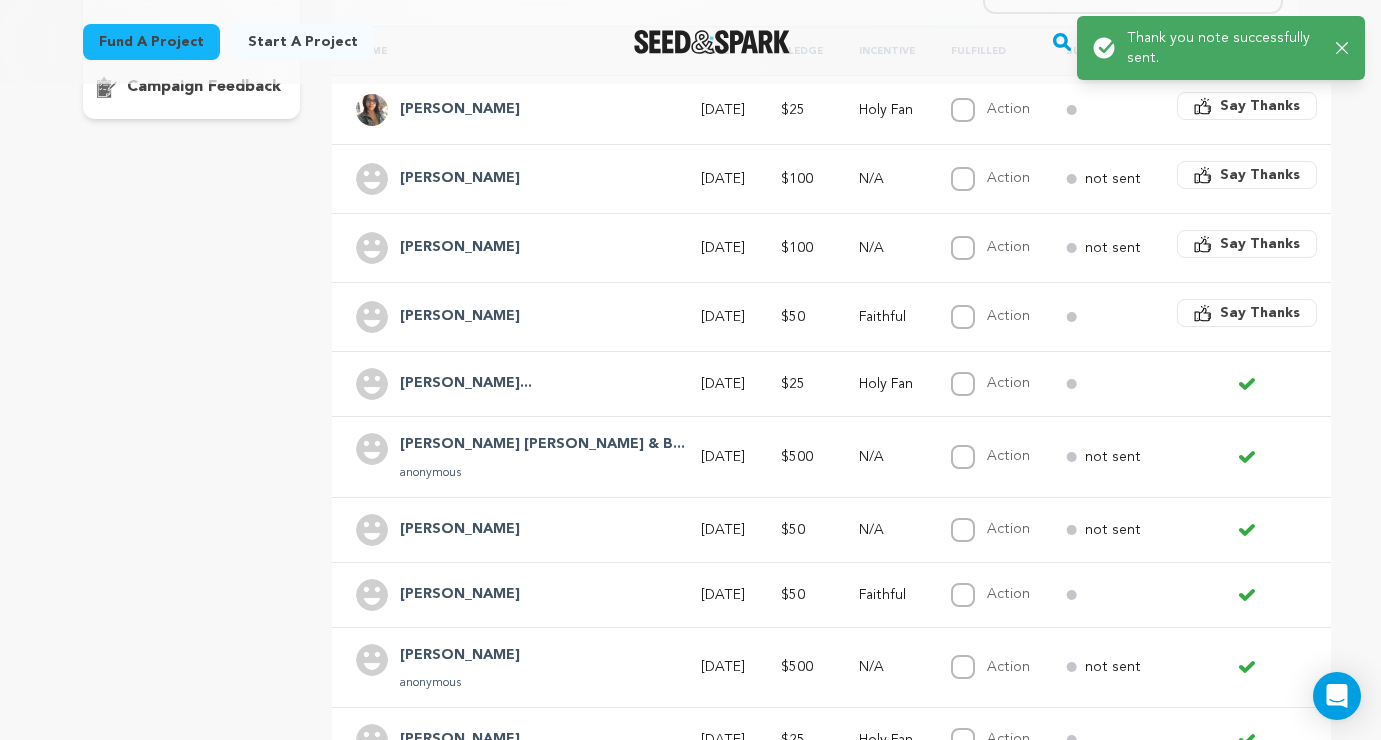 click on "Michael E Ostro..." at bounding box center (466, 384) 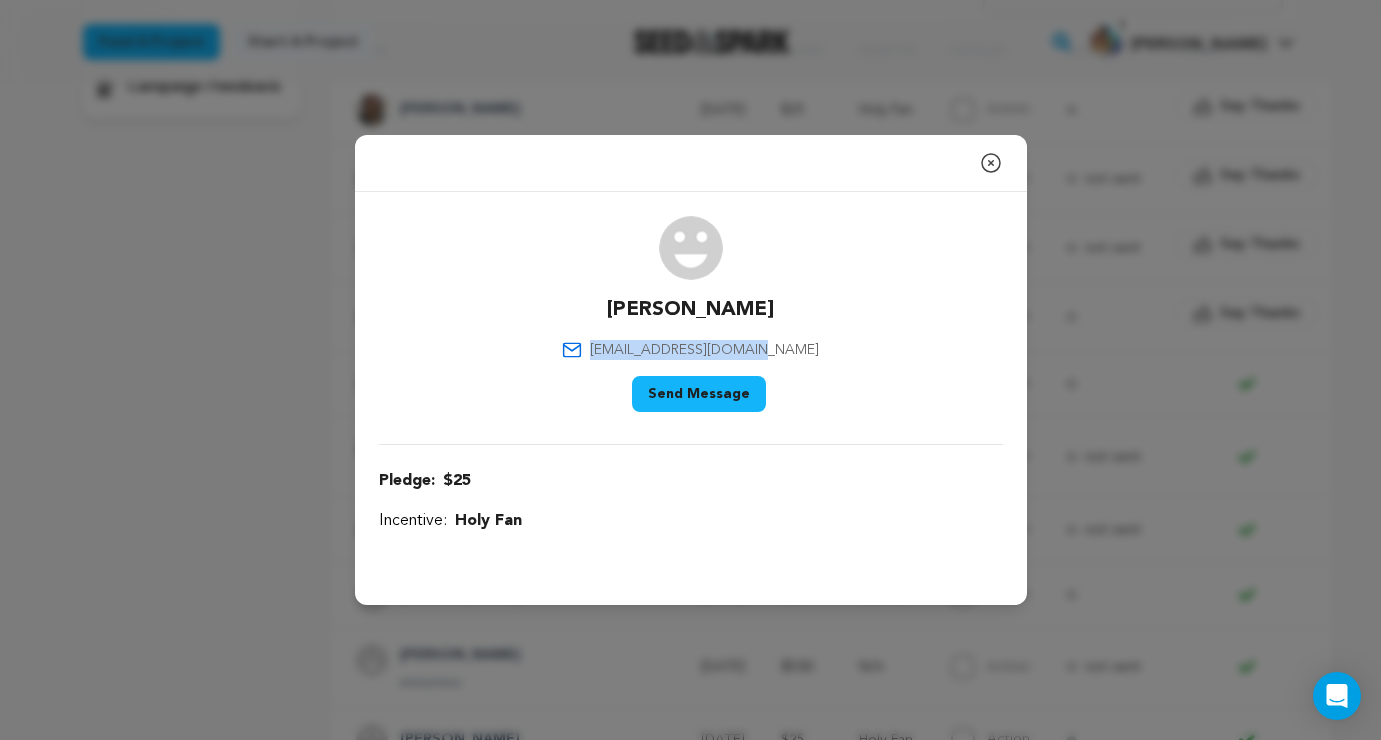 drag, startPoint x: 787, startPoint y: 348, endPoint x: 628, endPoint y: 355, distance: 159.154 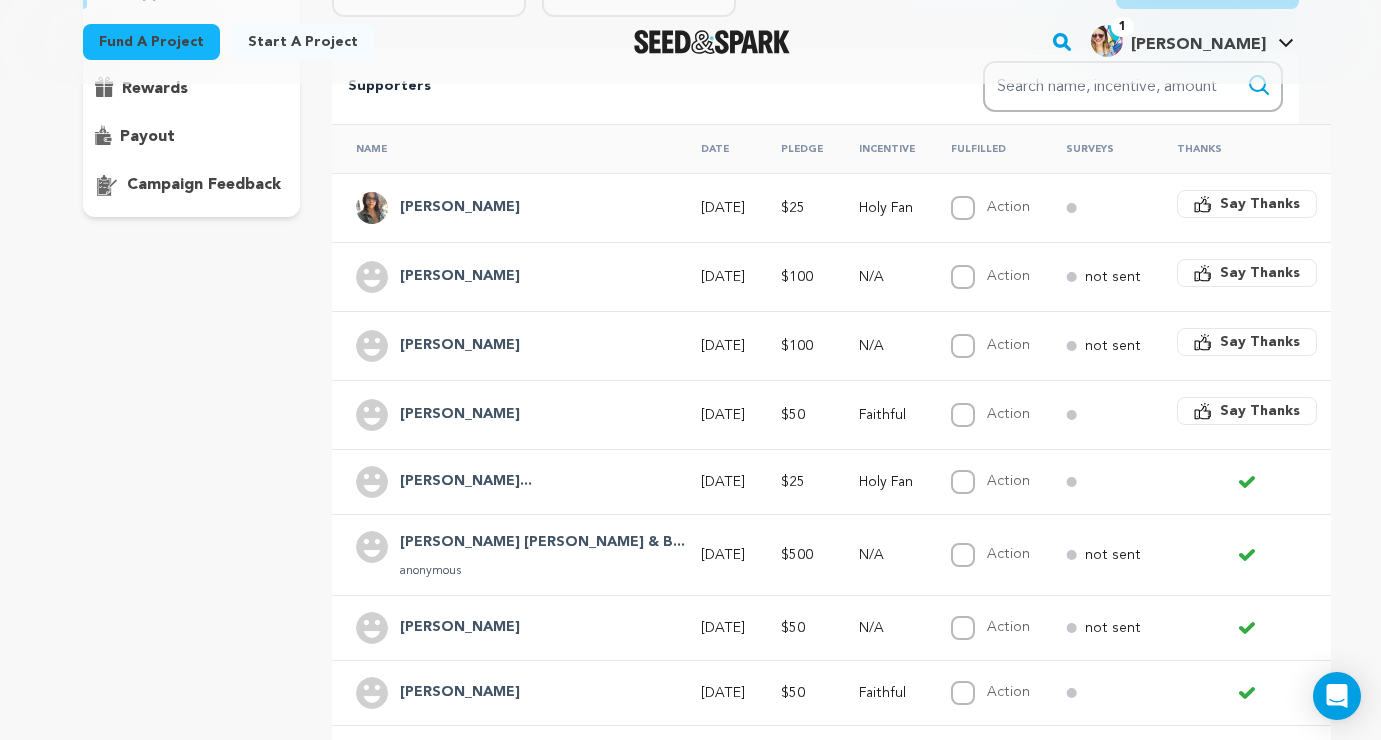 scroll, scrollTop: 328, scrollLeft: 0, axis: vertical 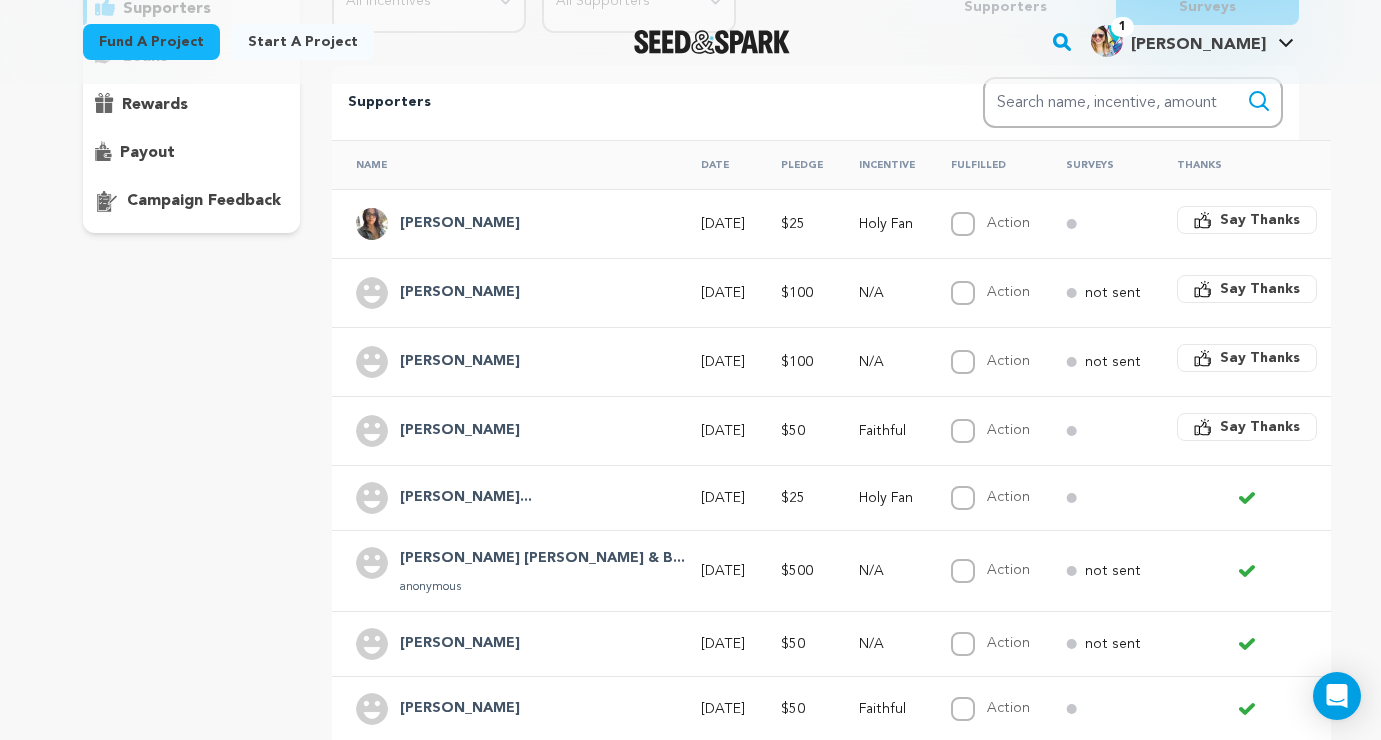 click on "Say Thanks" at bounding box center [1247, 427] 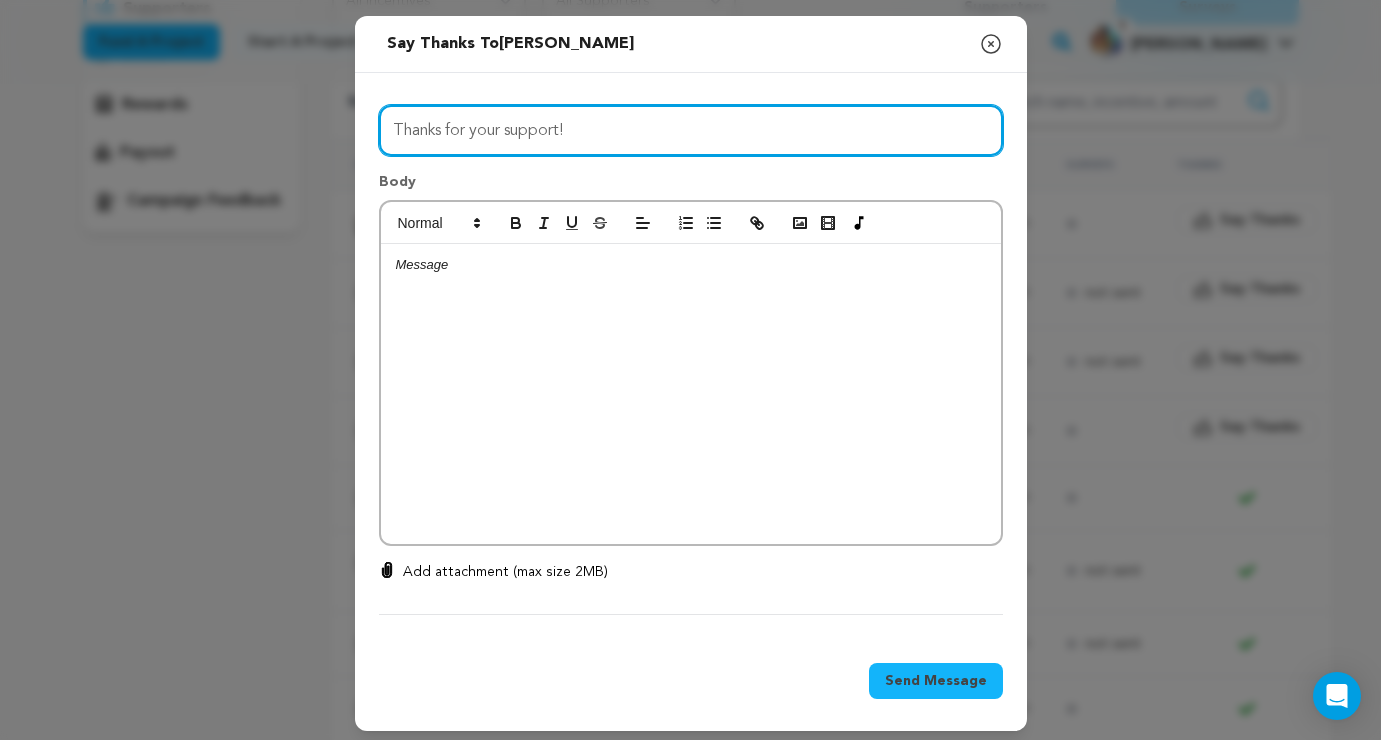 click on "Thanks for your support!" at bounding box center (691, 130) 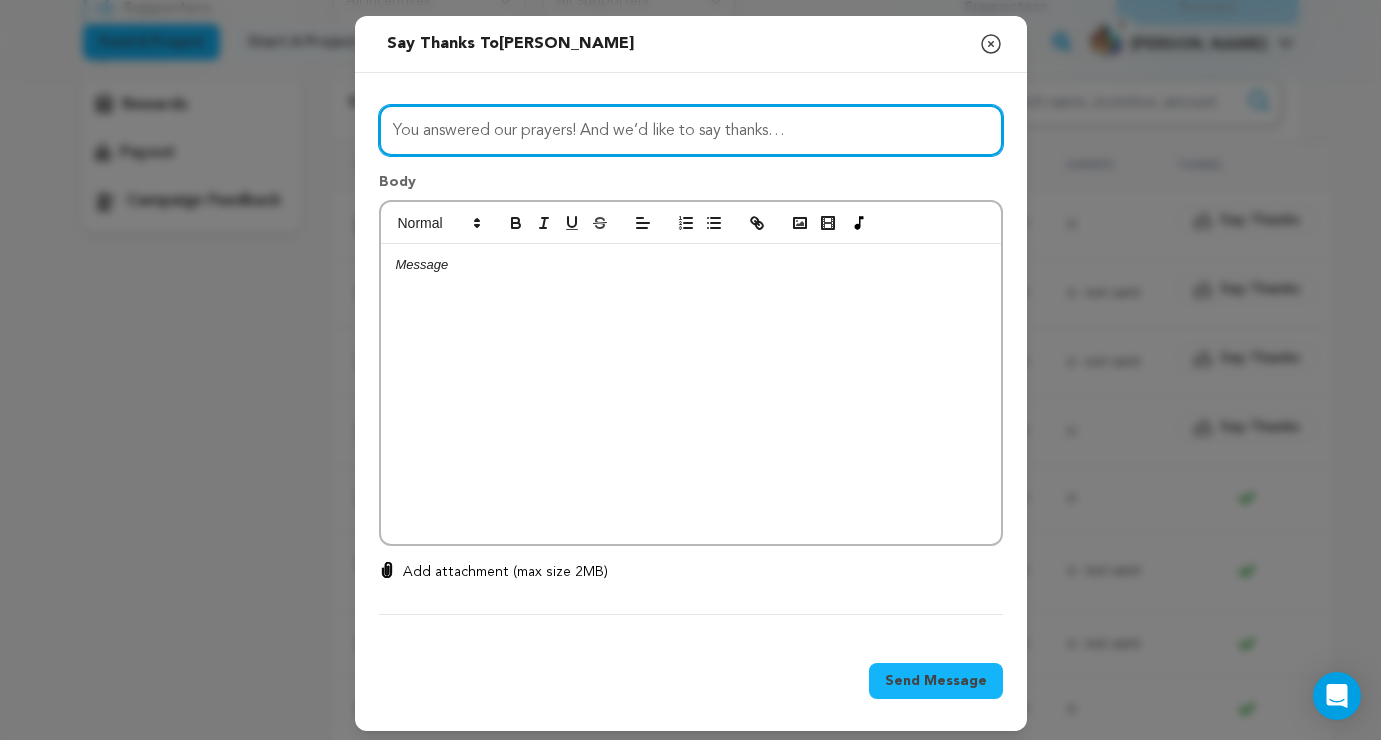 type on "You answered our prayers! And we’d like to say thanks…" 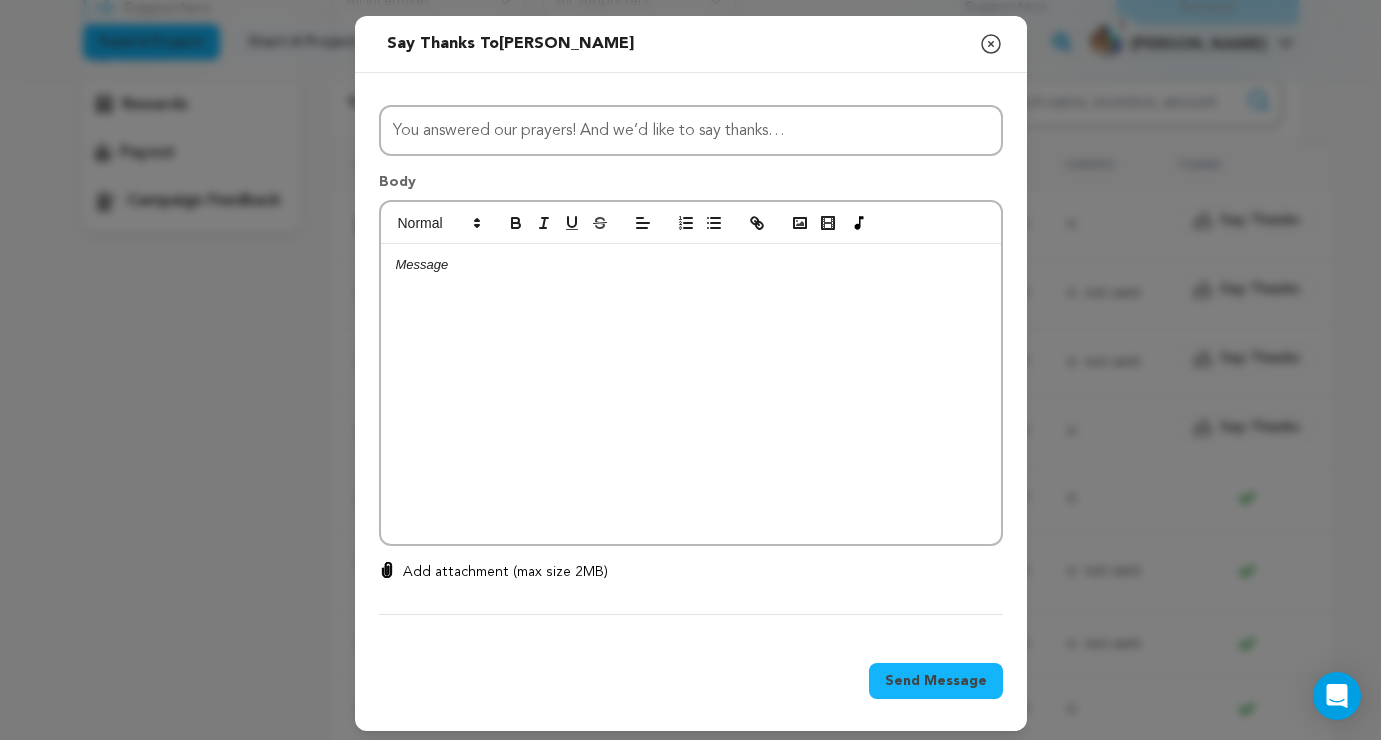 click at bounding box center [691, 265] 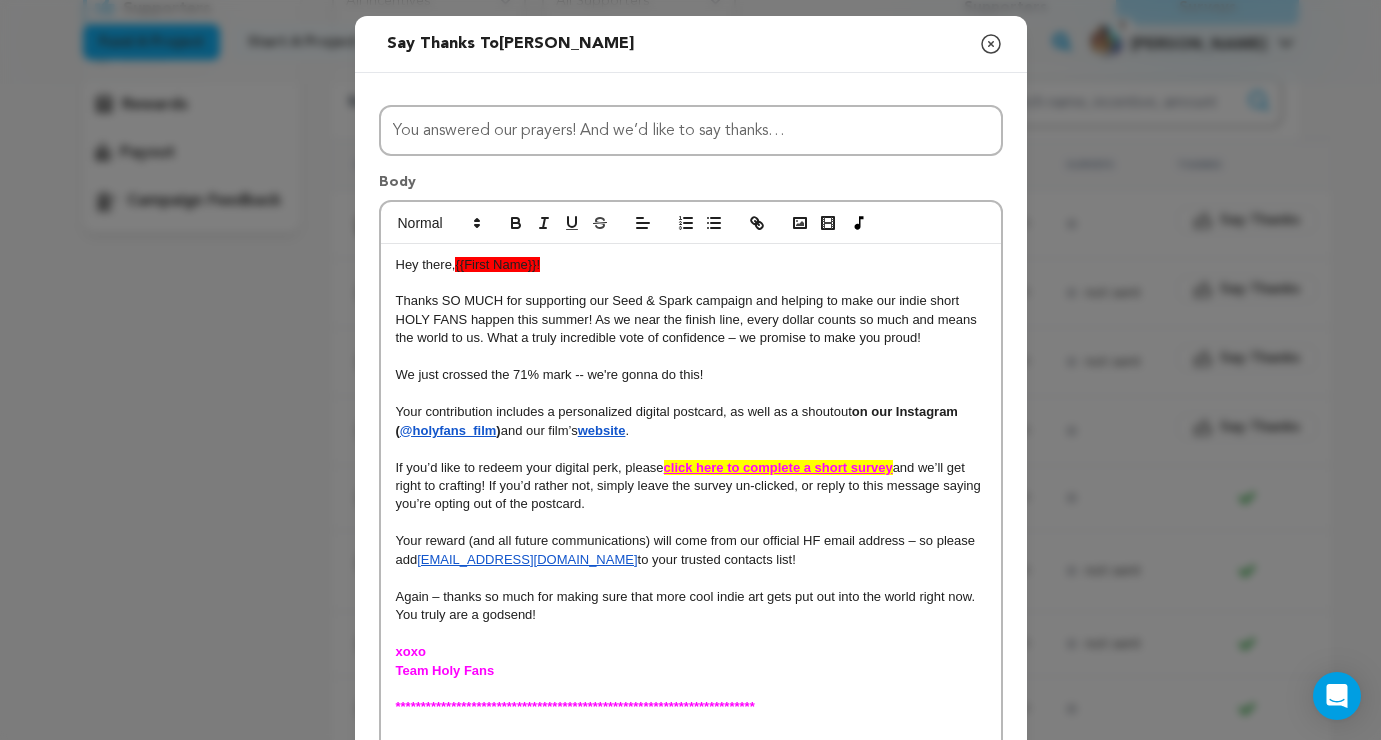 click on "{{First Name}}!" at bounding box center (497, 264) 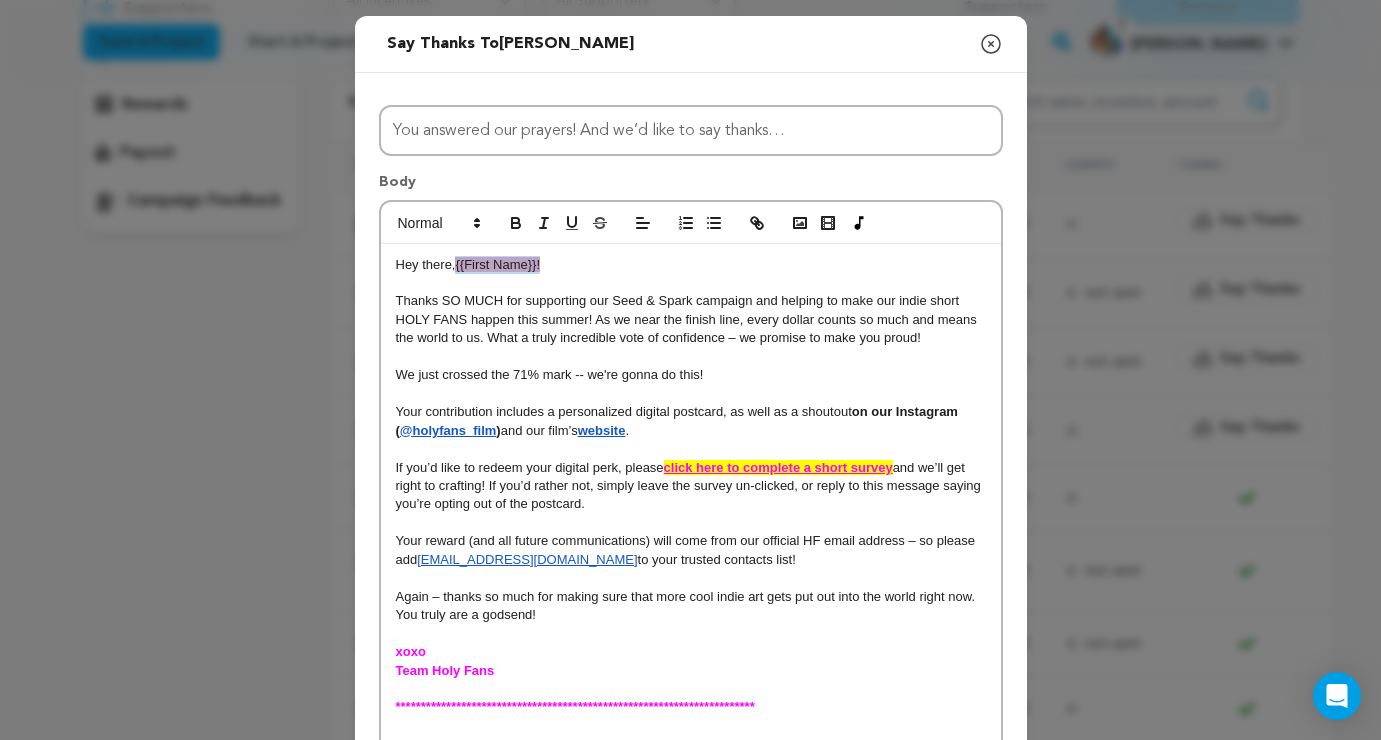 click on "Hey there,  {{First Name}}!" at bounding box center (691, 265) 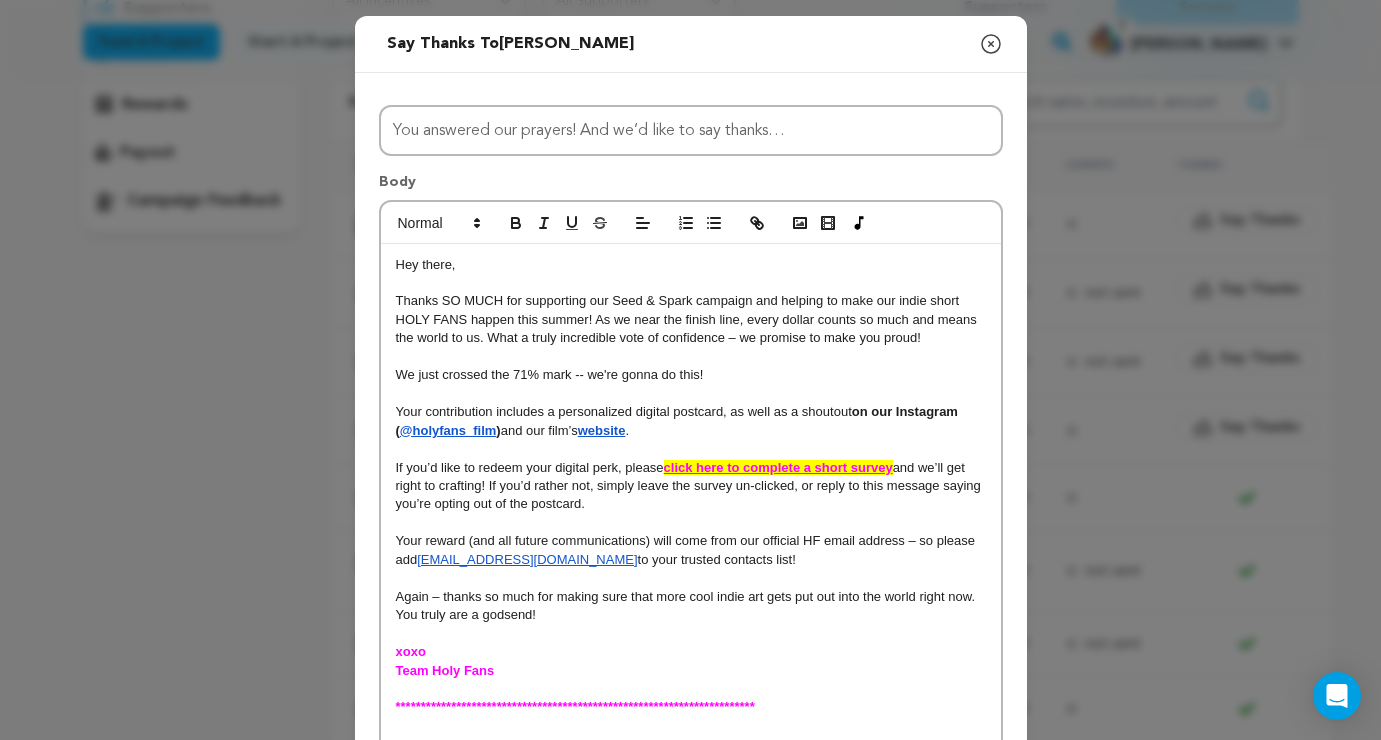 type 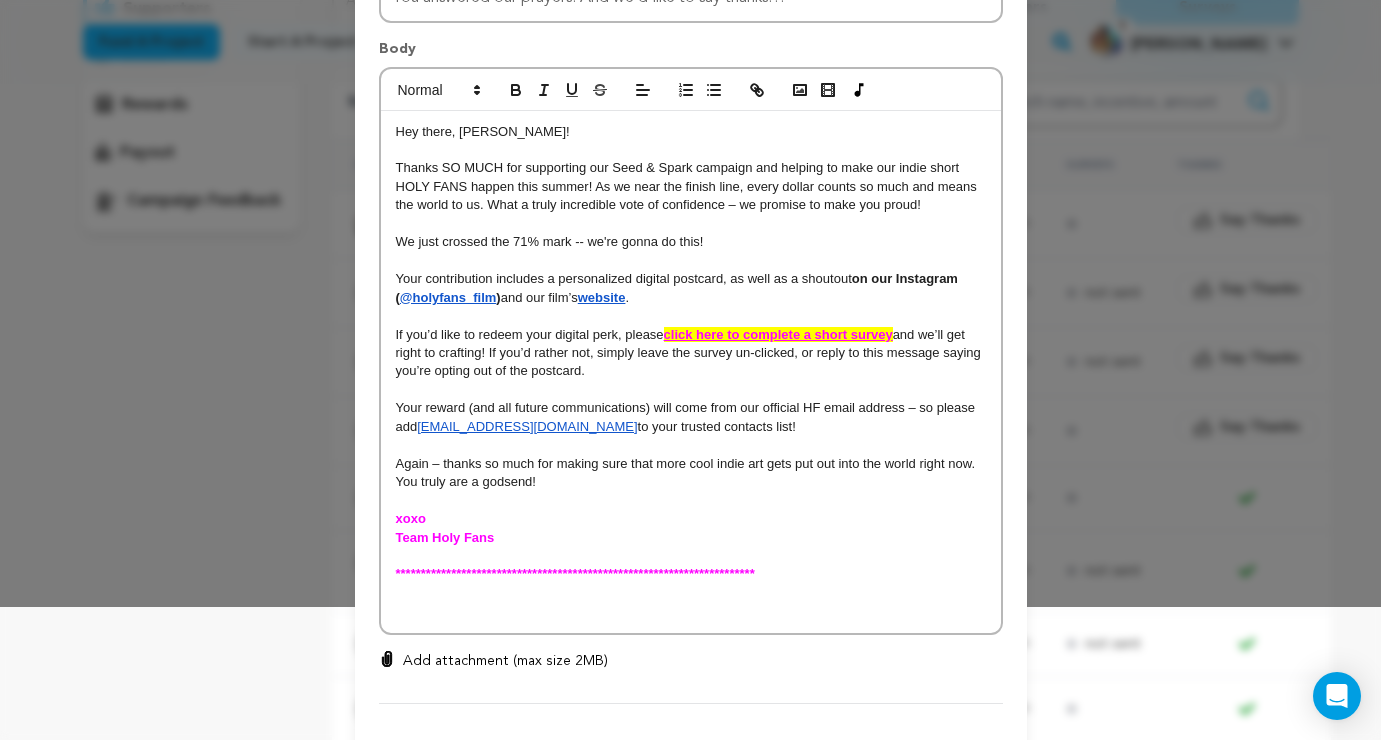 scroll, scrollTop: 136, scrollLeft: 0, axis: vertical 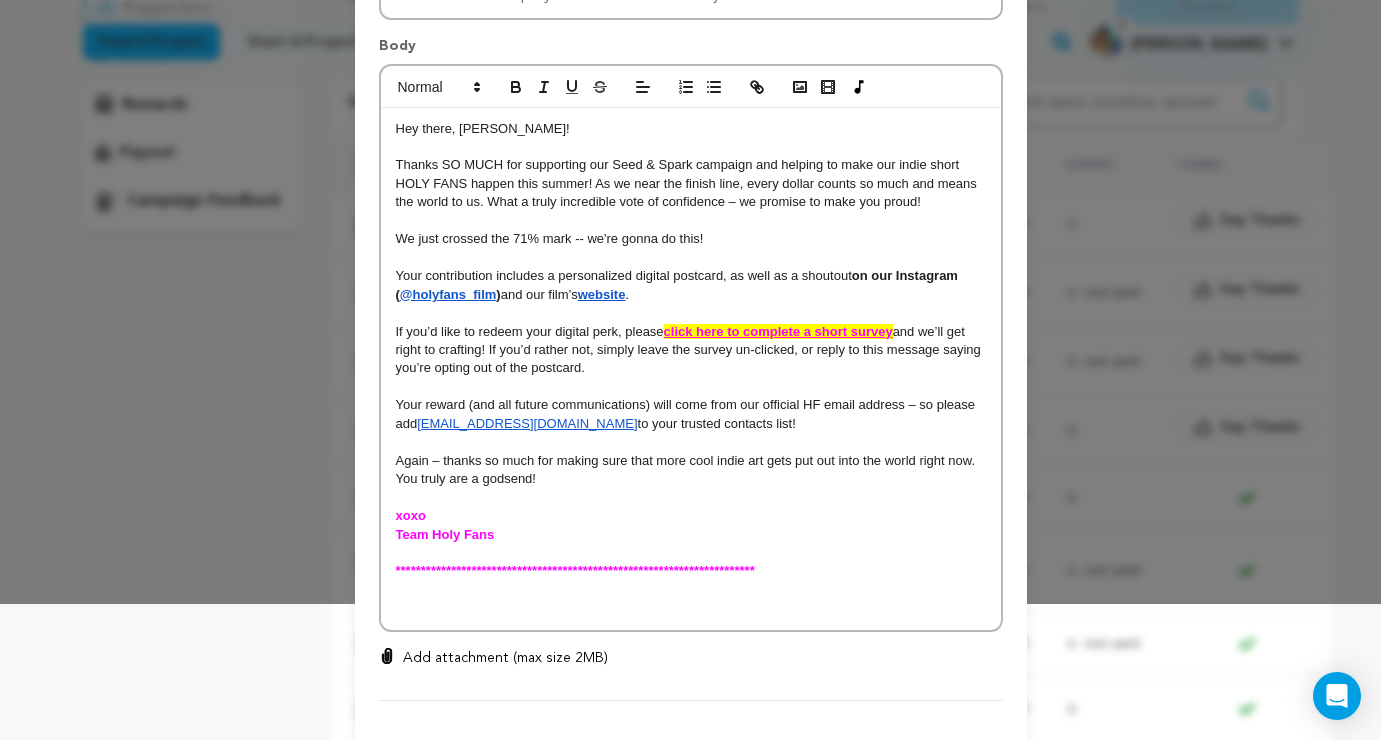 click on "**********" at bounding box center [691, 369] 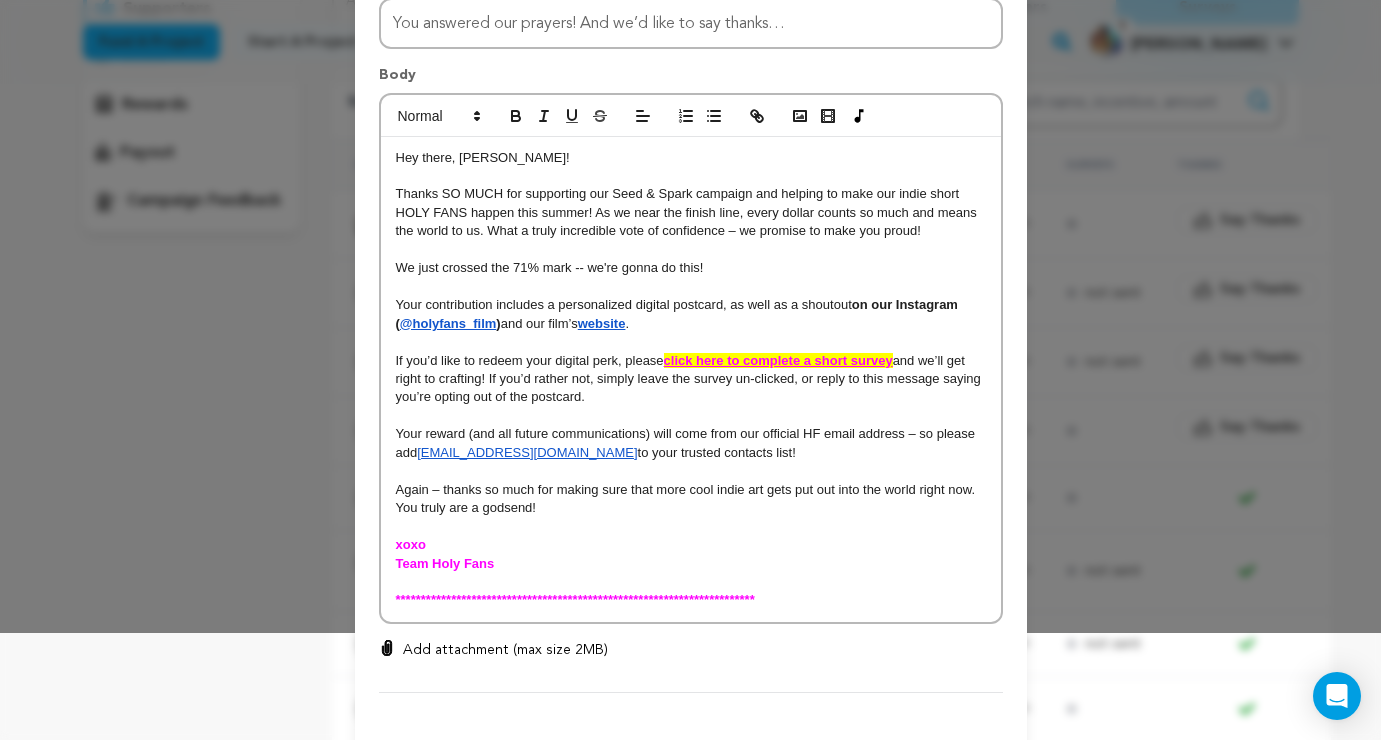scroll, scrollTop: 192, scrollLeft: 0, axis: vertical 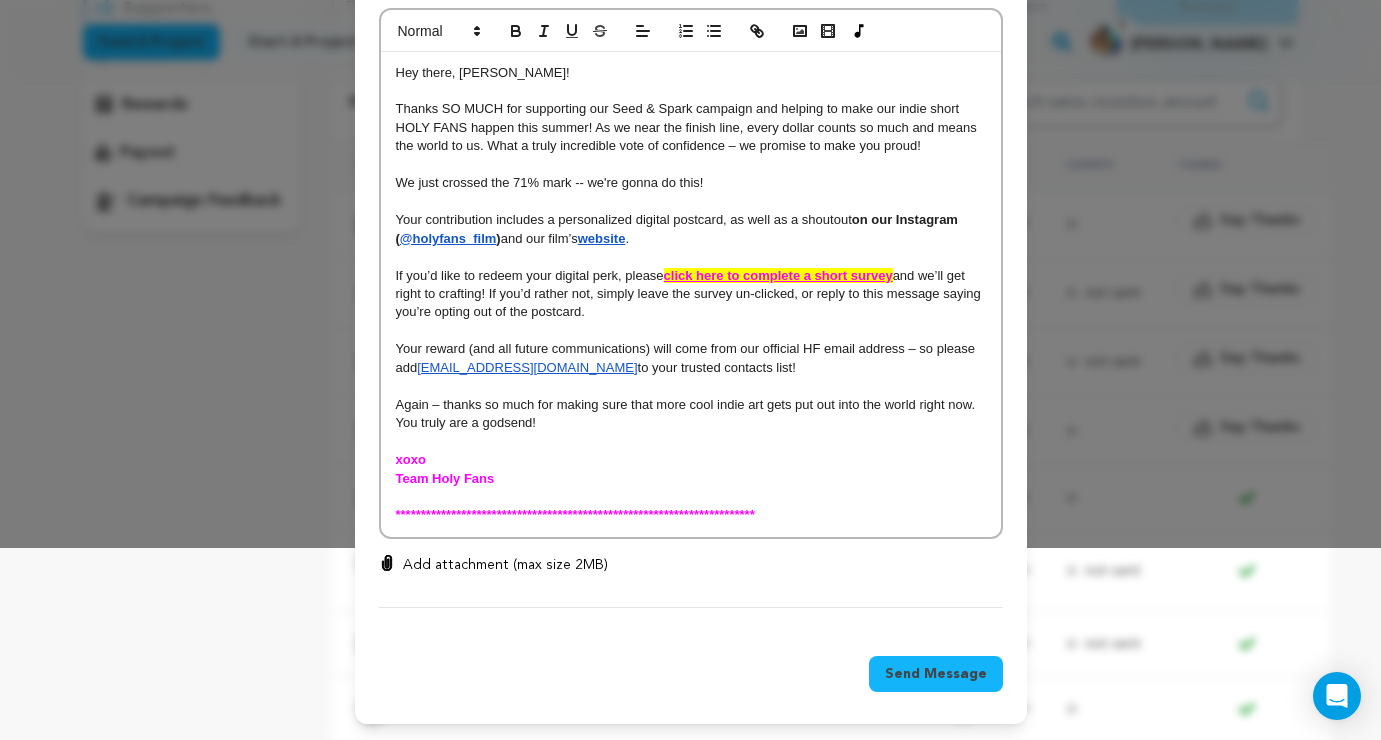 click on "Send Message" at bounding box center [936, 674] 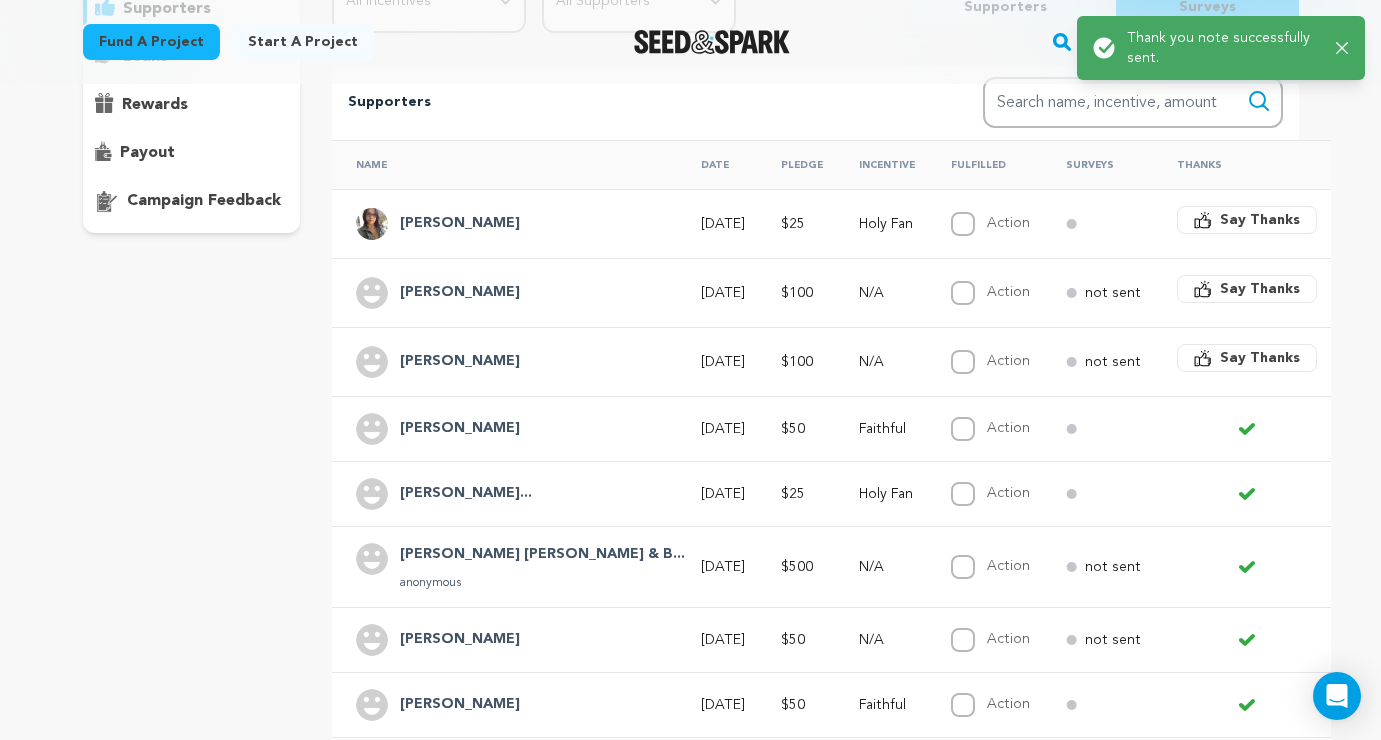 click on "Nicole Mitchell" at bounding box center (460, 429) 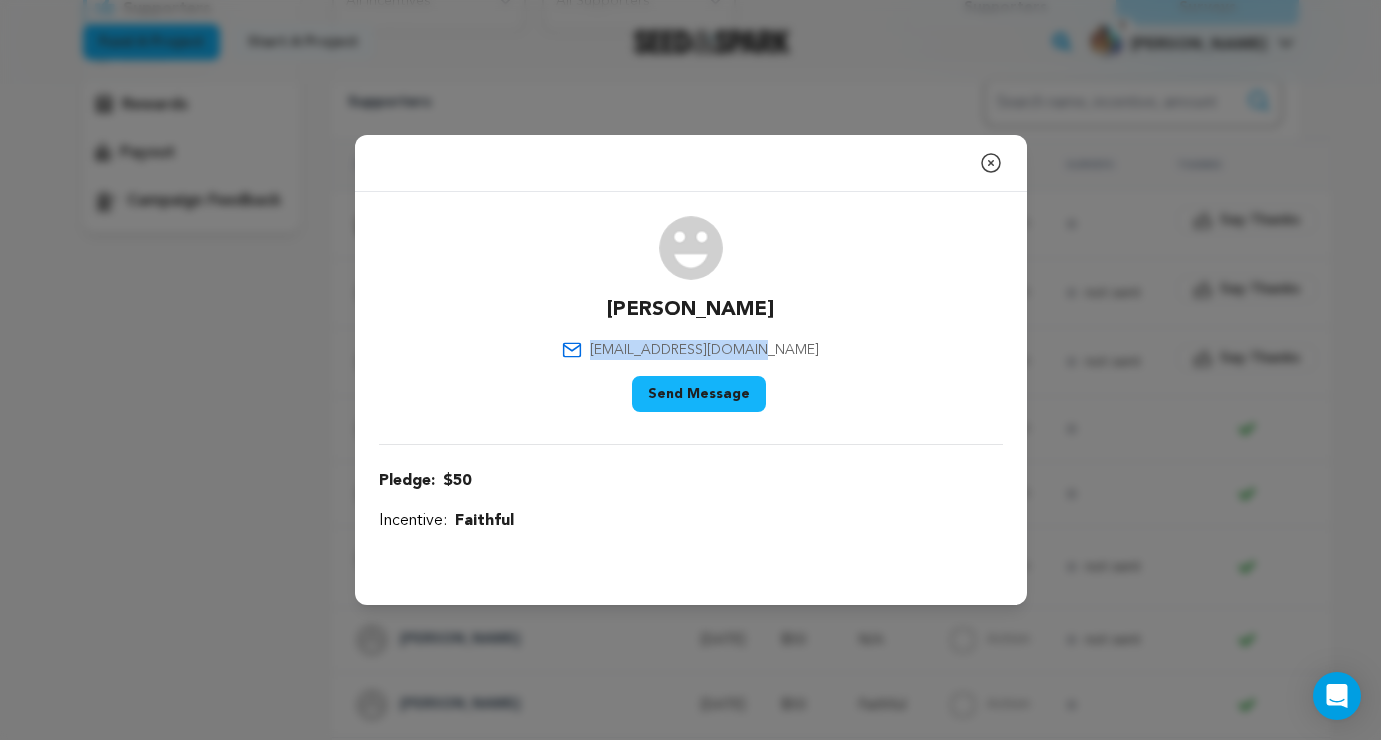 drag, startPoint x: 798, startPoint y: 352, endPoint x: 622, endPoint y: 351, distance: 176.00284 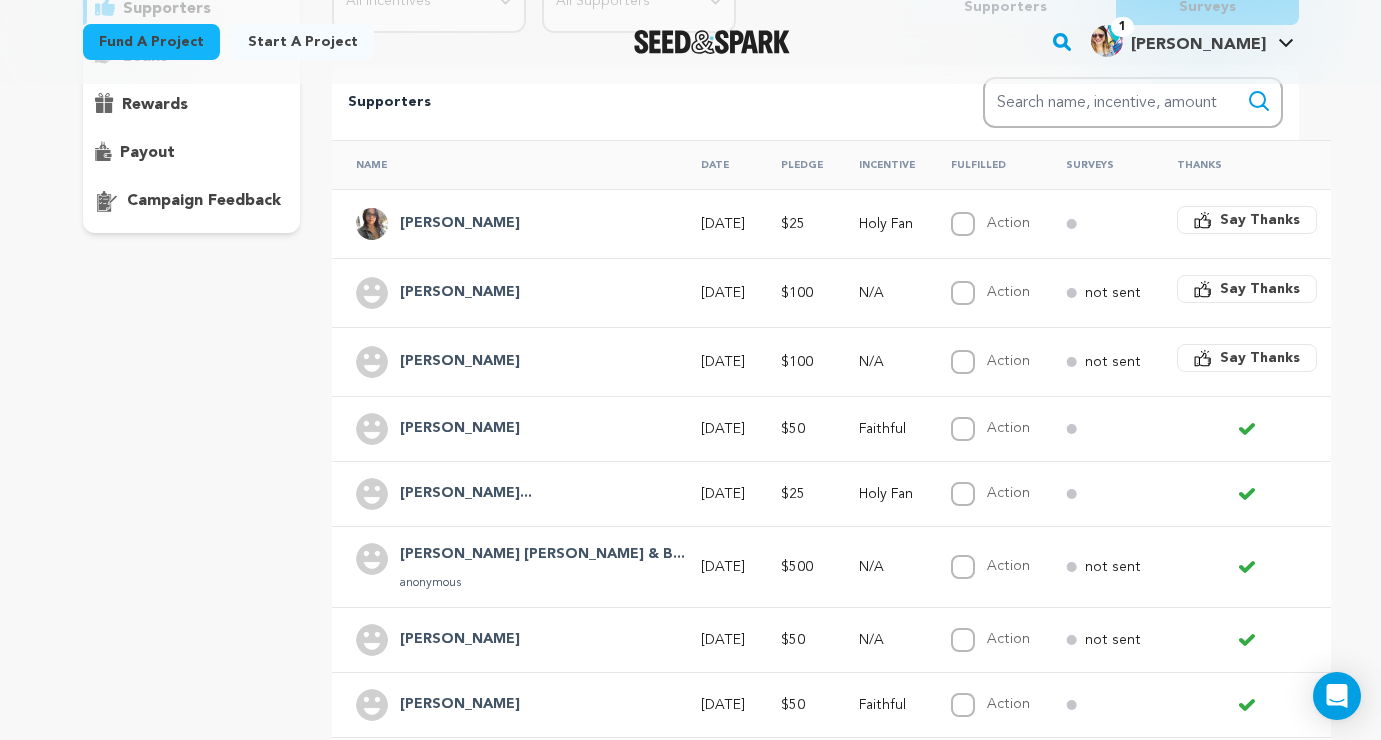 click on "Jon Ingalls" at bounding box center (460, 362) 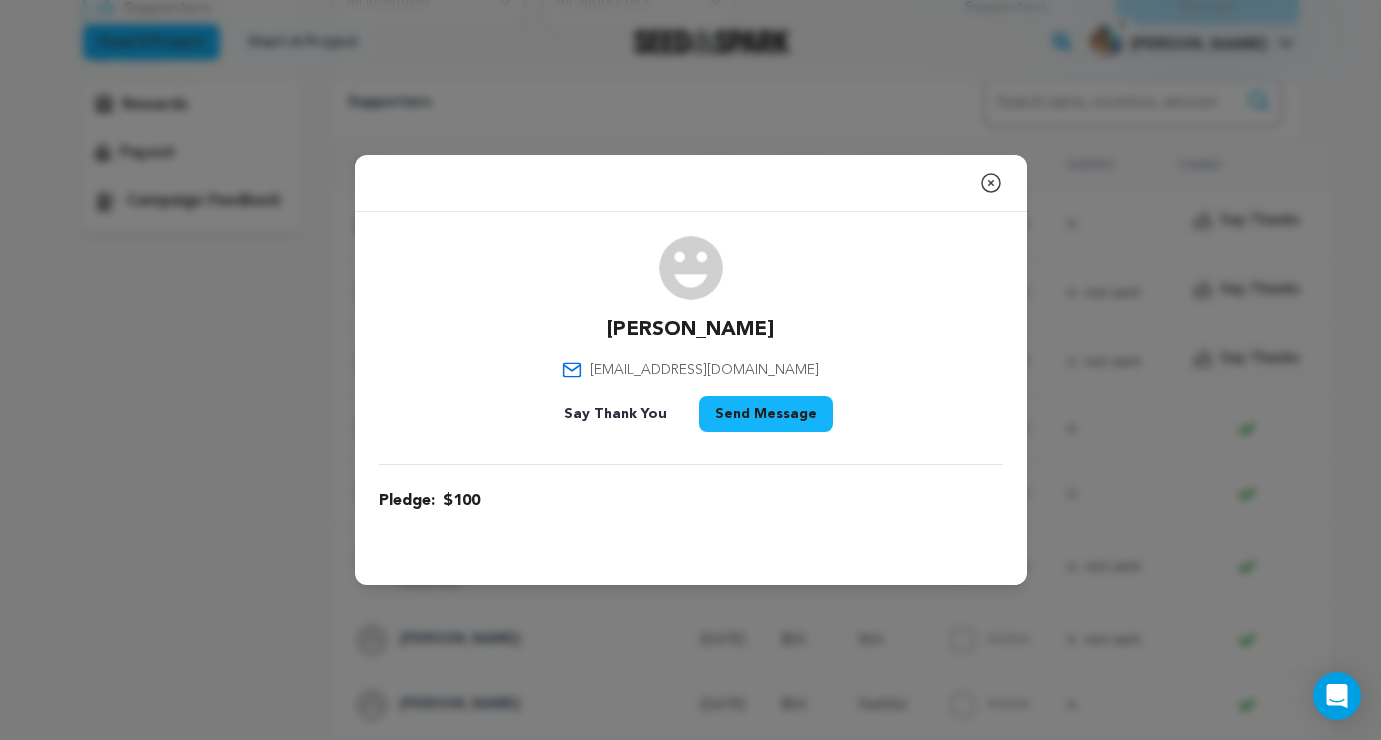 click 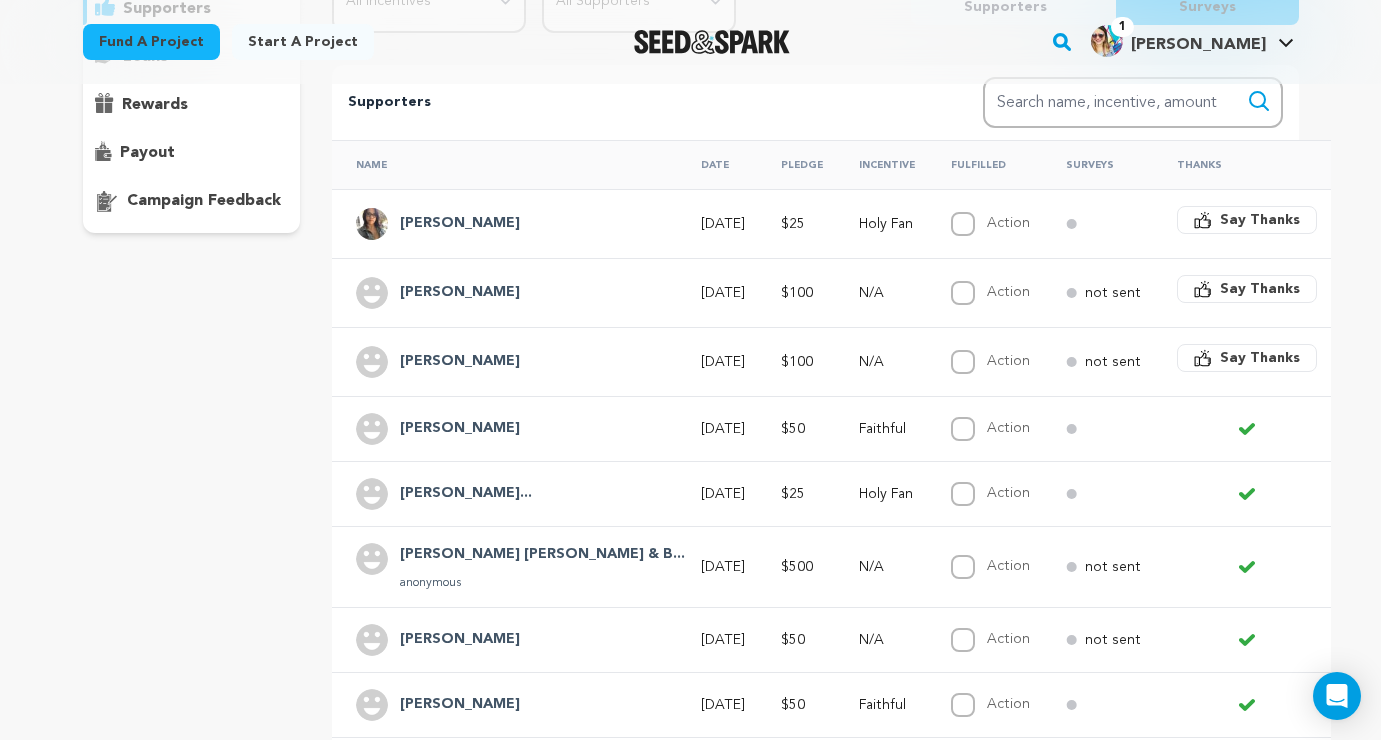 click on "Say Thanks" at bounding box center [1260, 358] 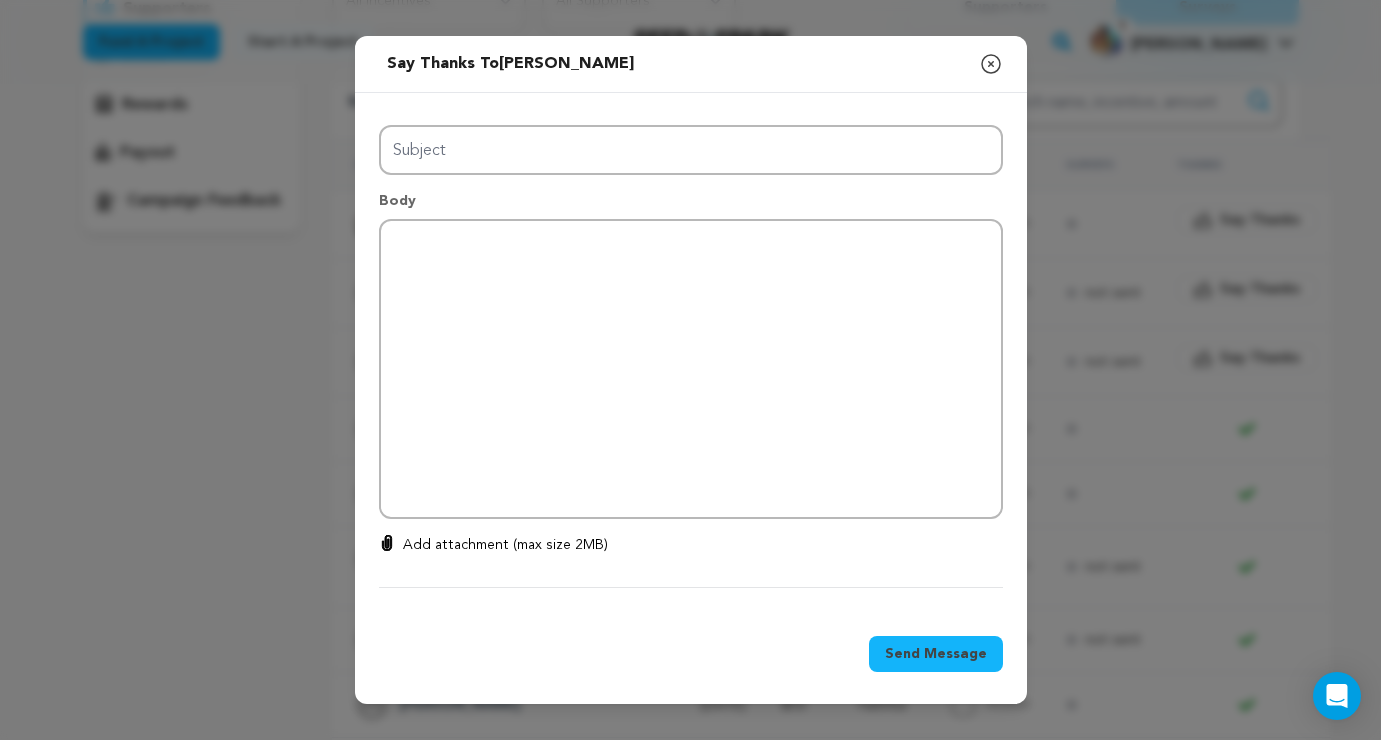type on "Thanks for your support!" 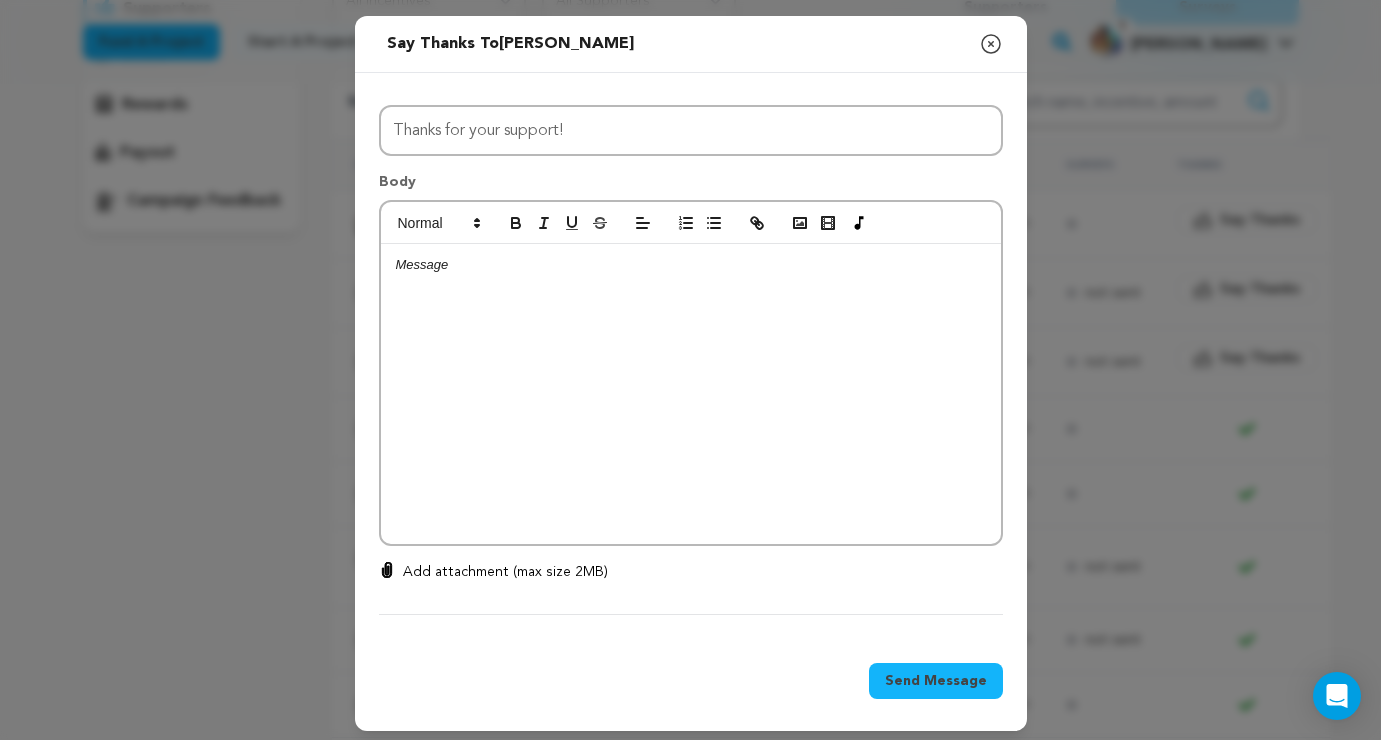 click 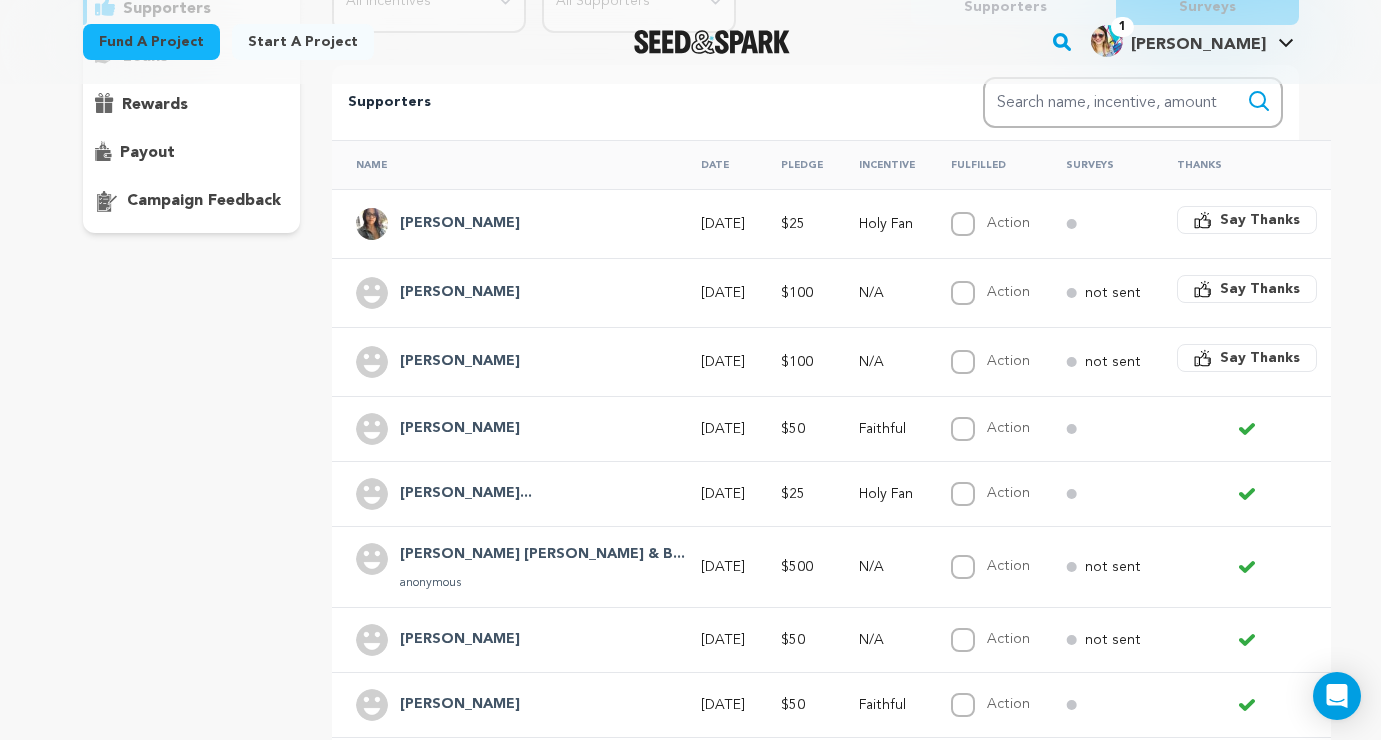 click on "Say Thanks" at bounding box center (1260, 358) 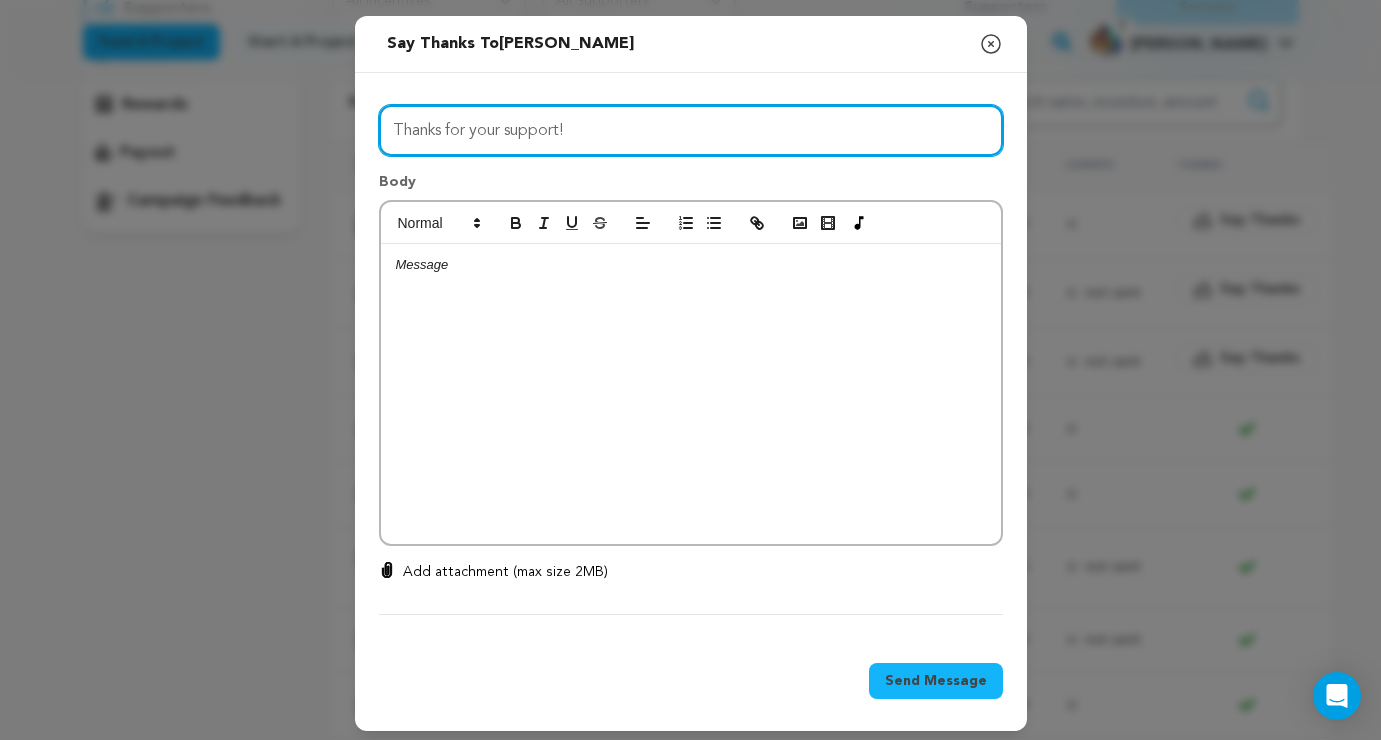 click on "Thanks for your support!" at bounding box center [691, 130] 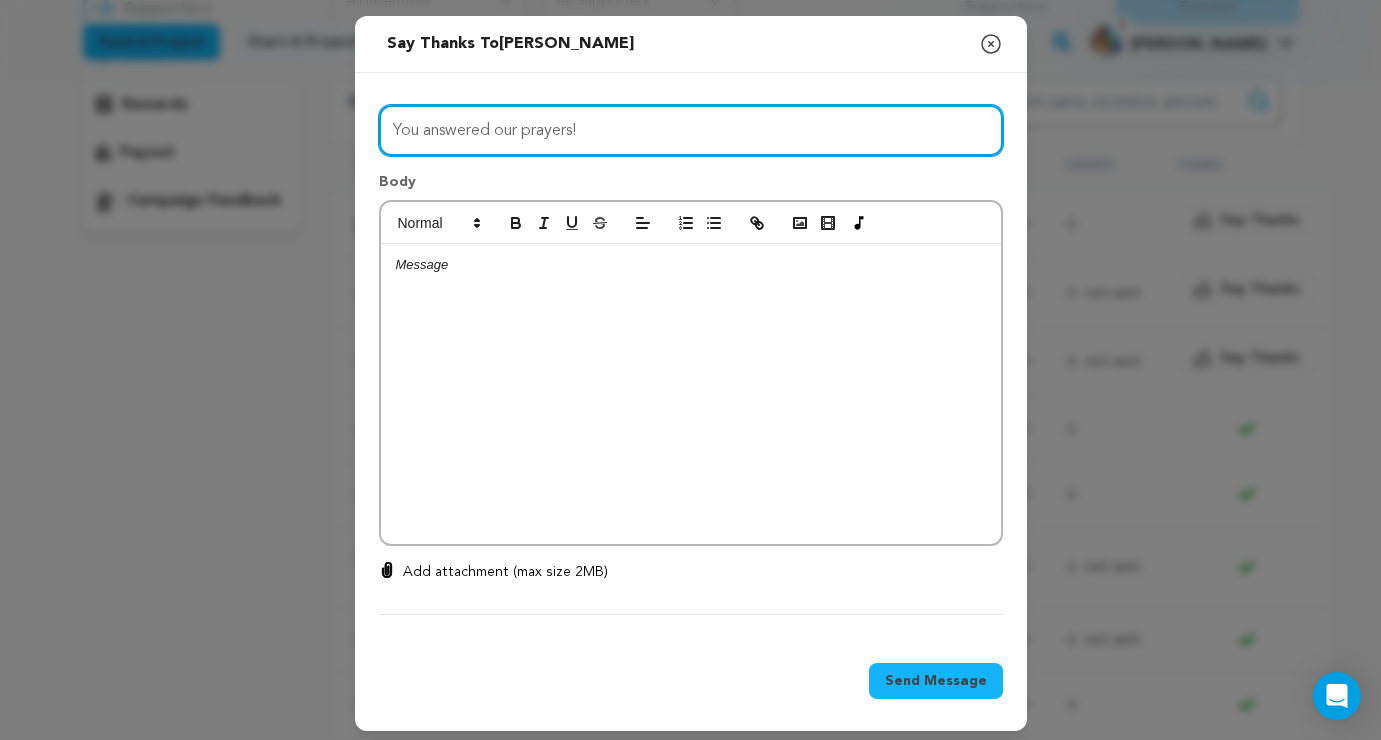 type on "You answered our prayers!" 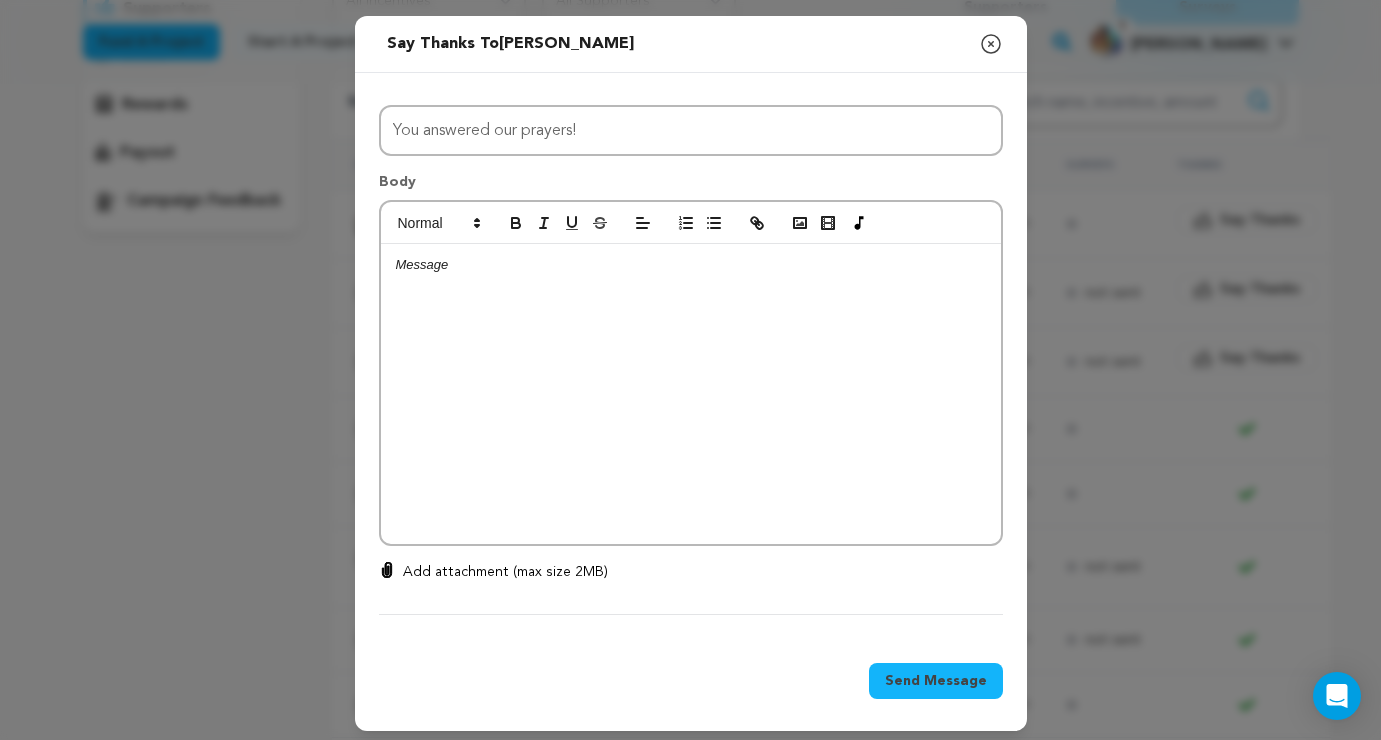 click at bounding box center [691, 265] 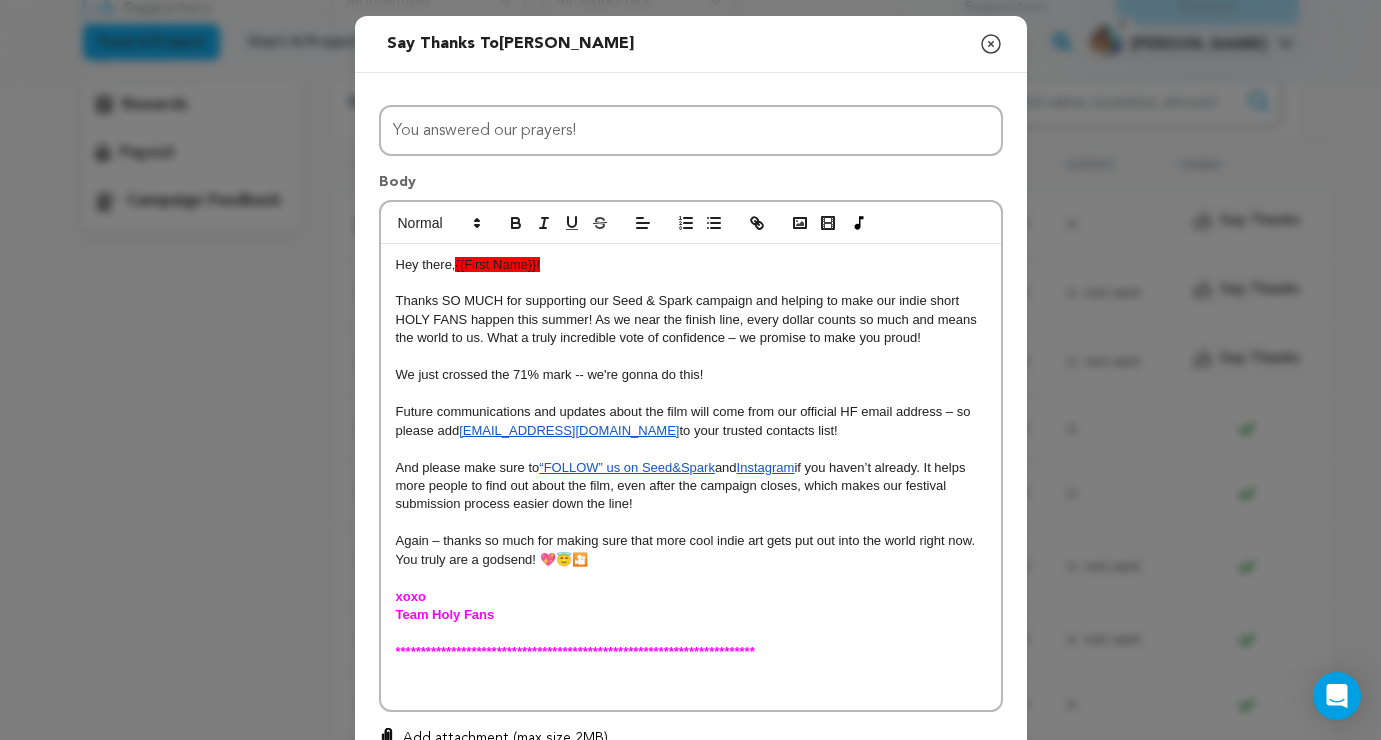 click on "{{First Name}}!" at bounding box center (497, 264) 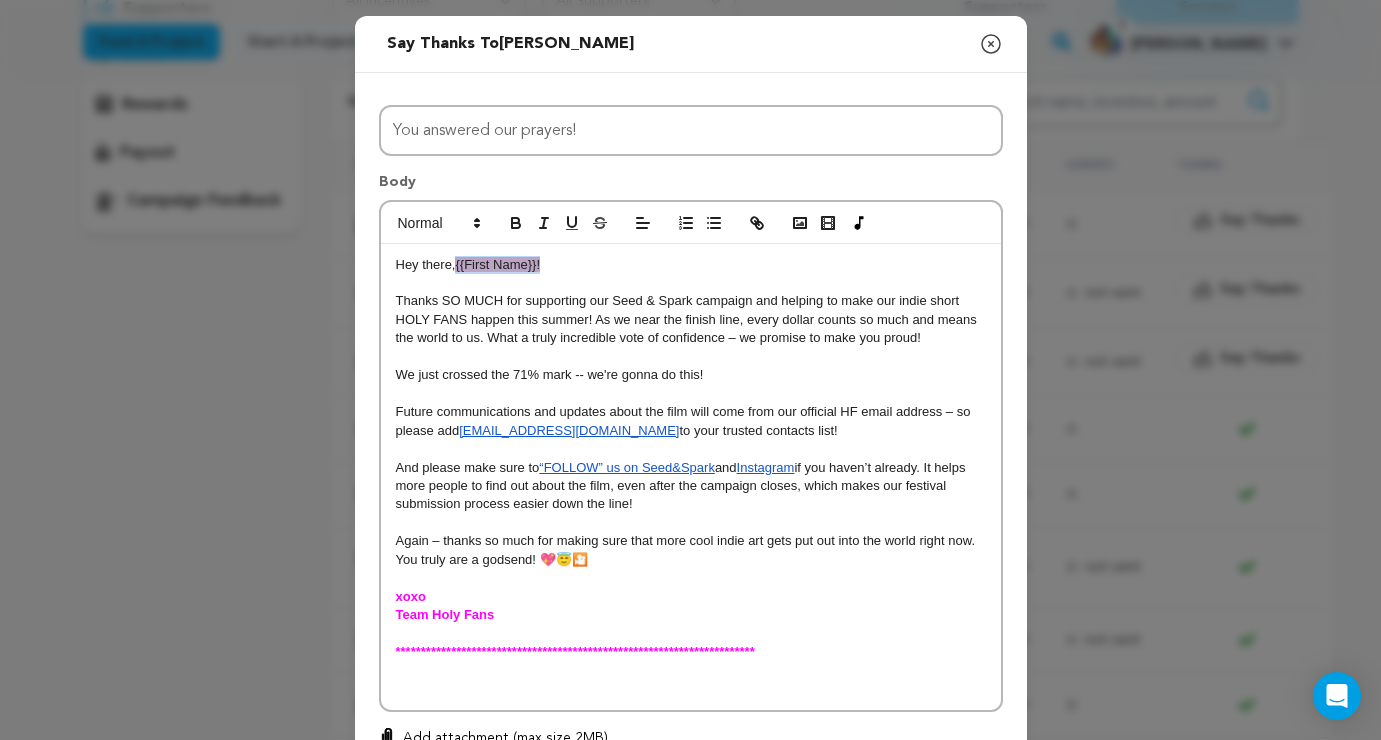 click on "Hey there,  {{First Name}}!" at bounding box center [691, 265] 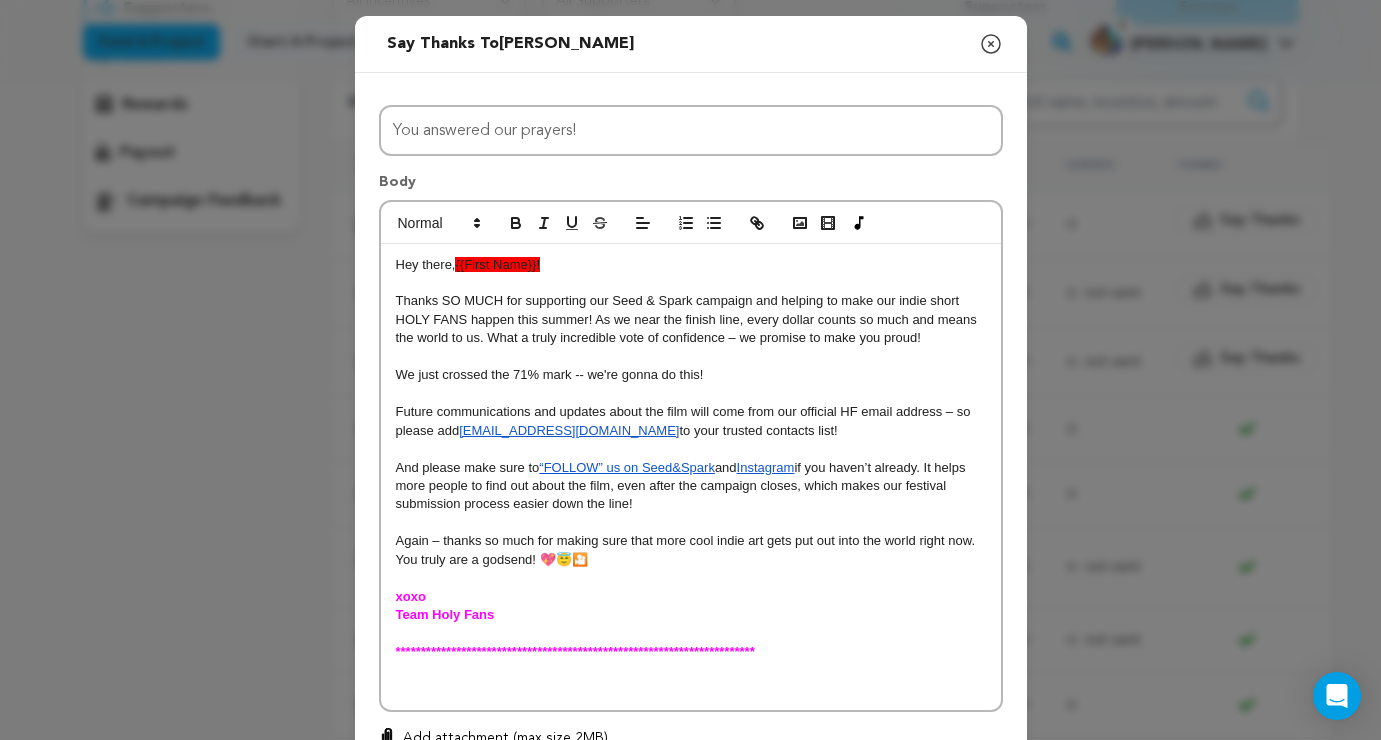 type 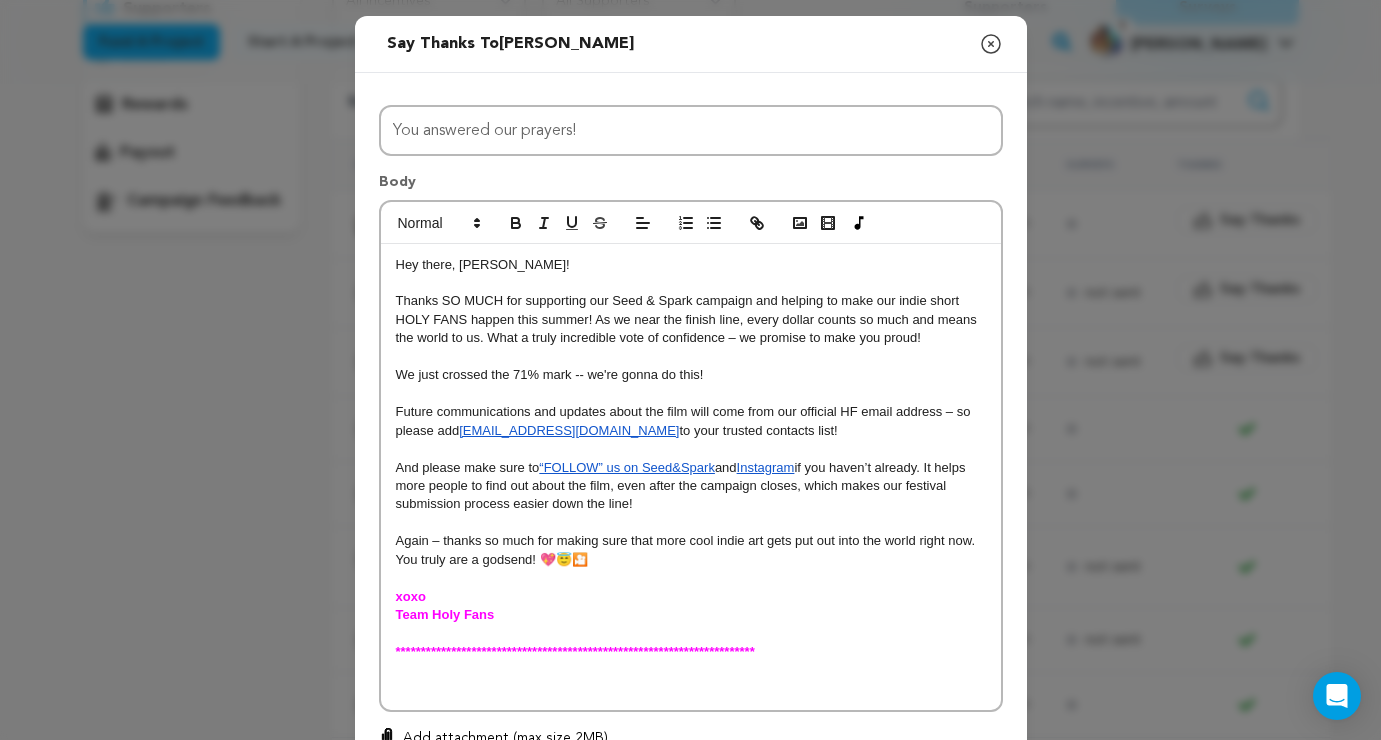 click at bounding box center [691, 689] 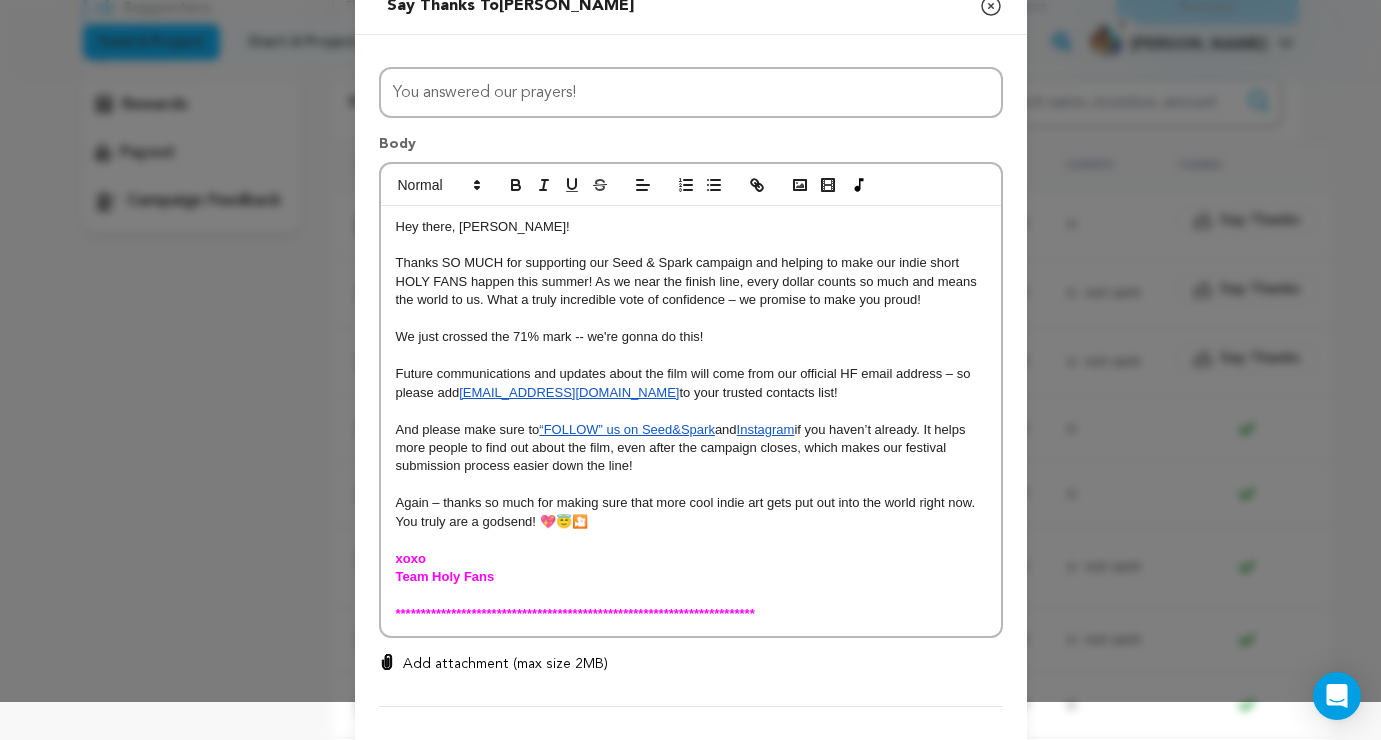 scroll, scrollTop: 40, scrollLeft: 0, axis: vertical 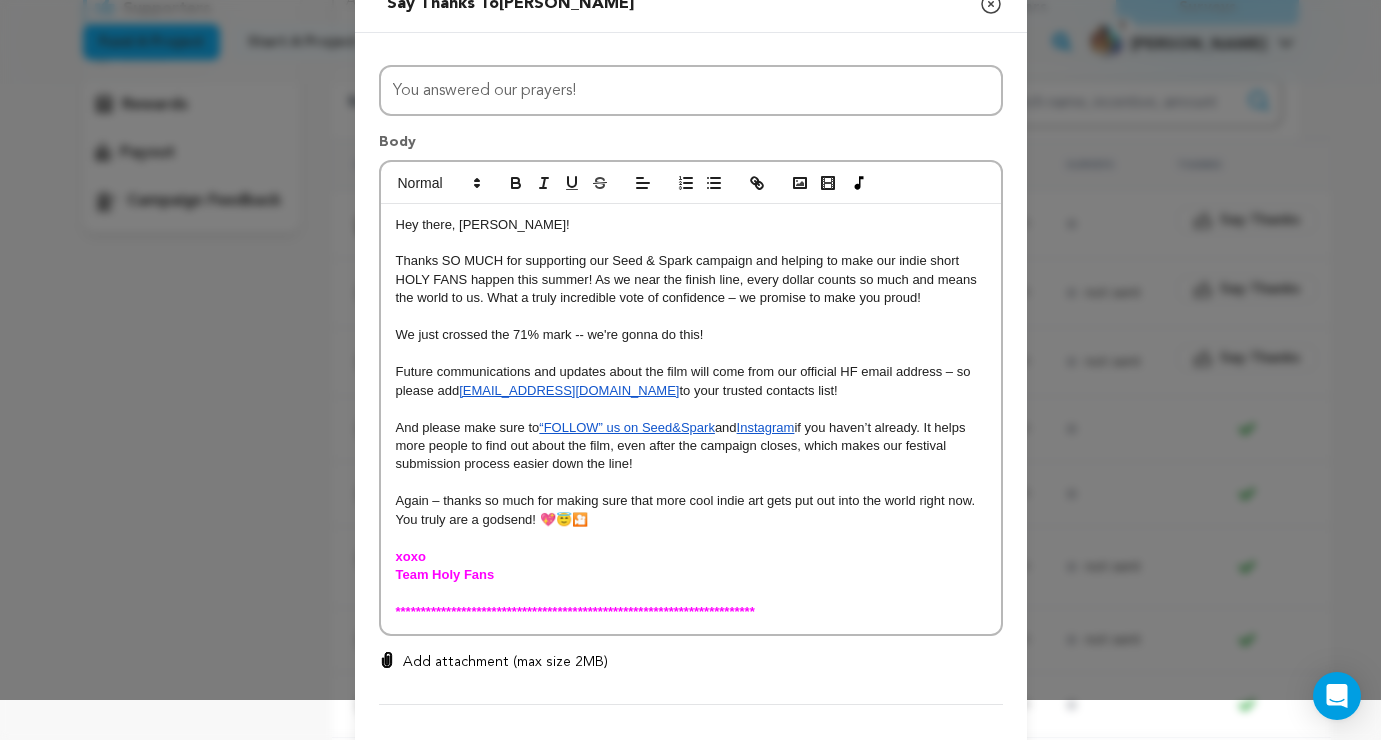click on "We just crossed the 71% mark -- we're gonna do this!" at bounding box center (550, 334) 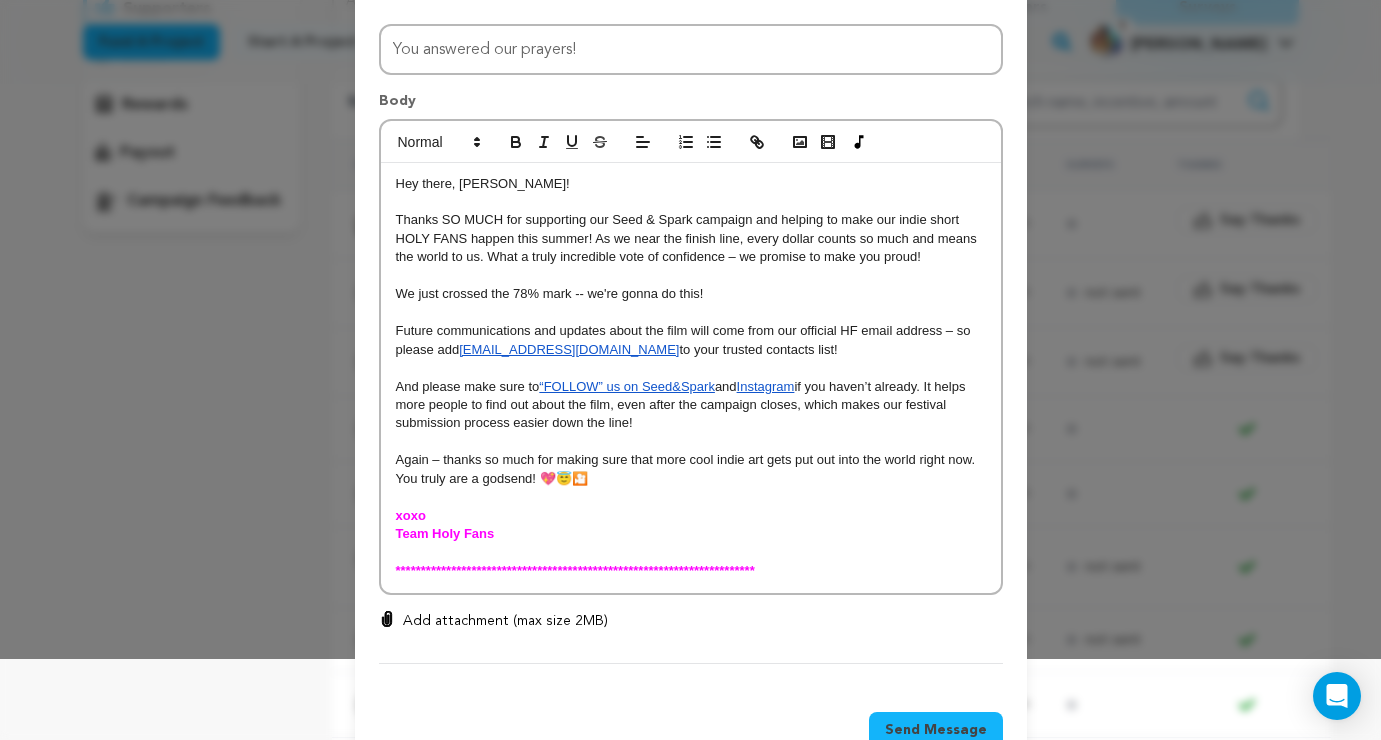 scroll, scrollTop: 85, scrollLeft: 0, axis: vertical 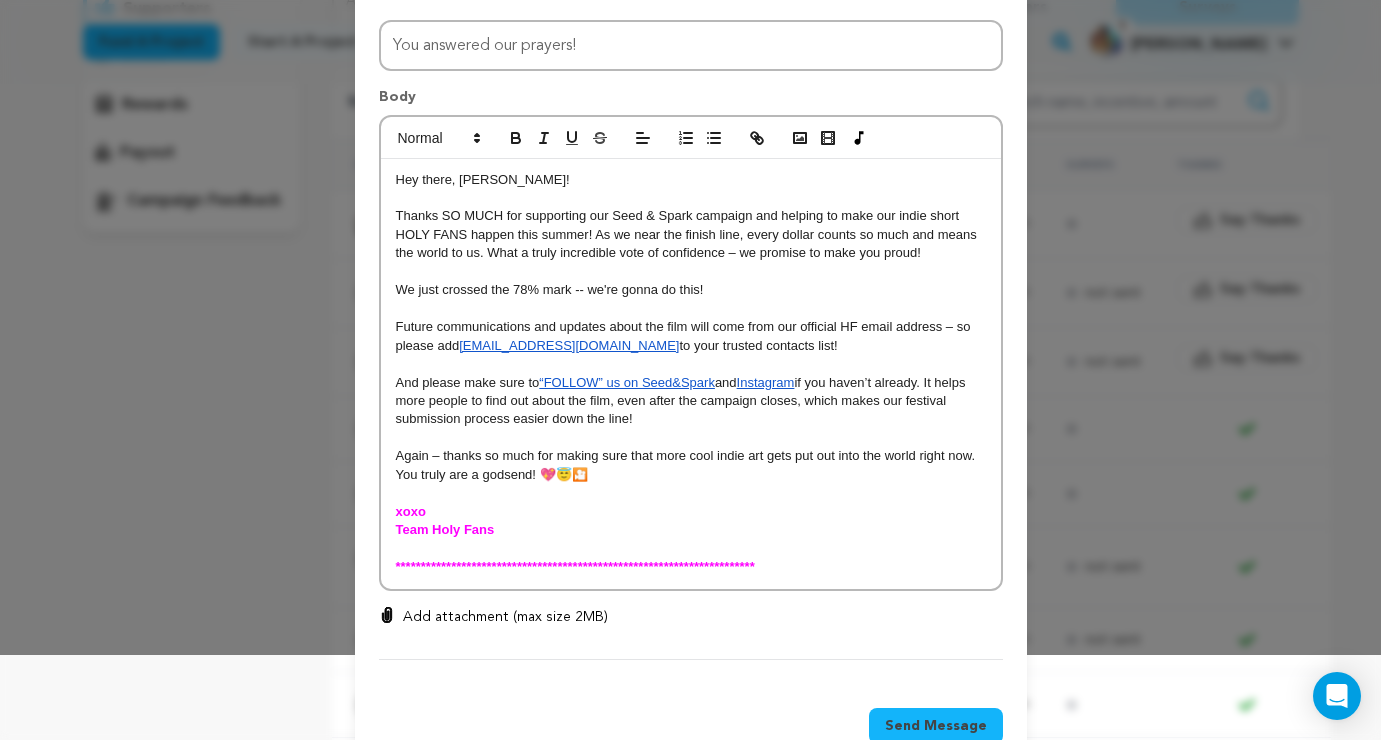 click on "Send Message" at bounding box center [936, 726] 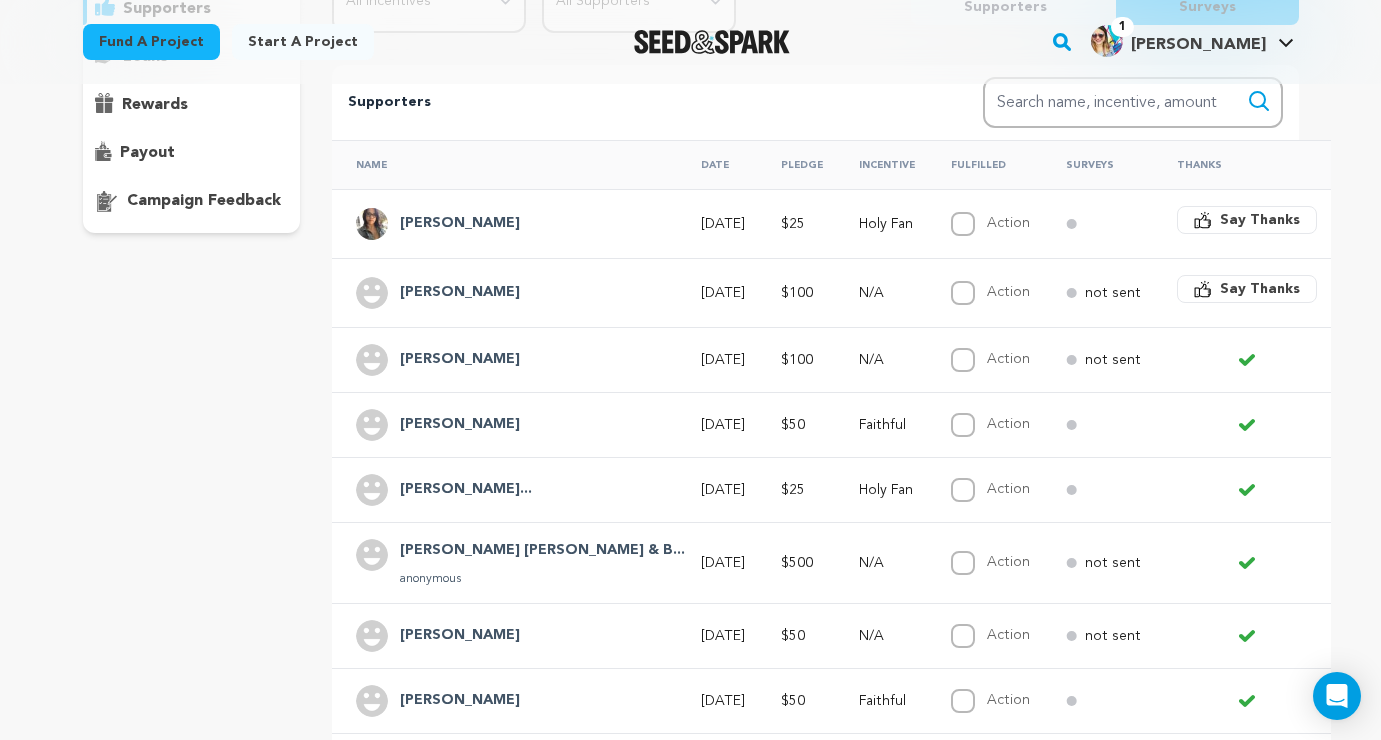 click on "Jess Moss" at bounding box center [460, 293] 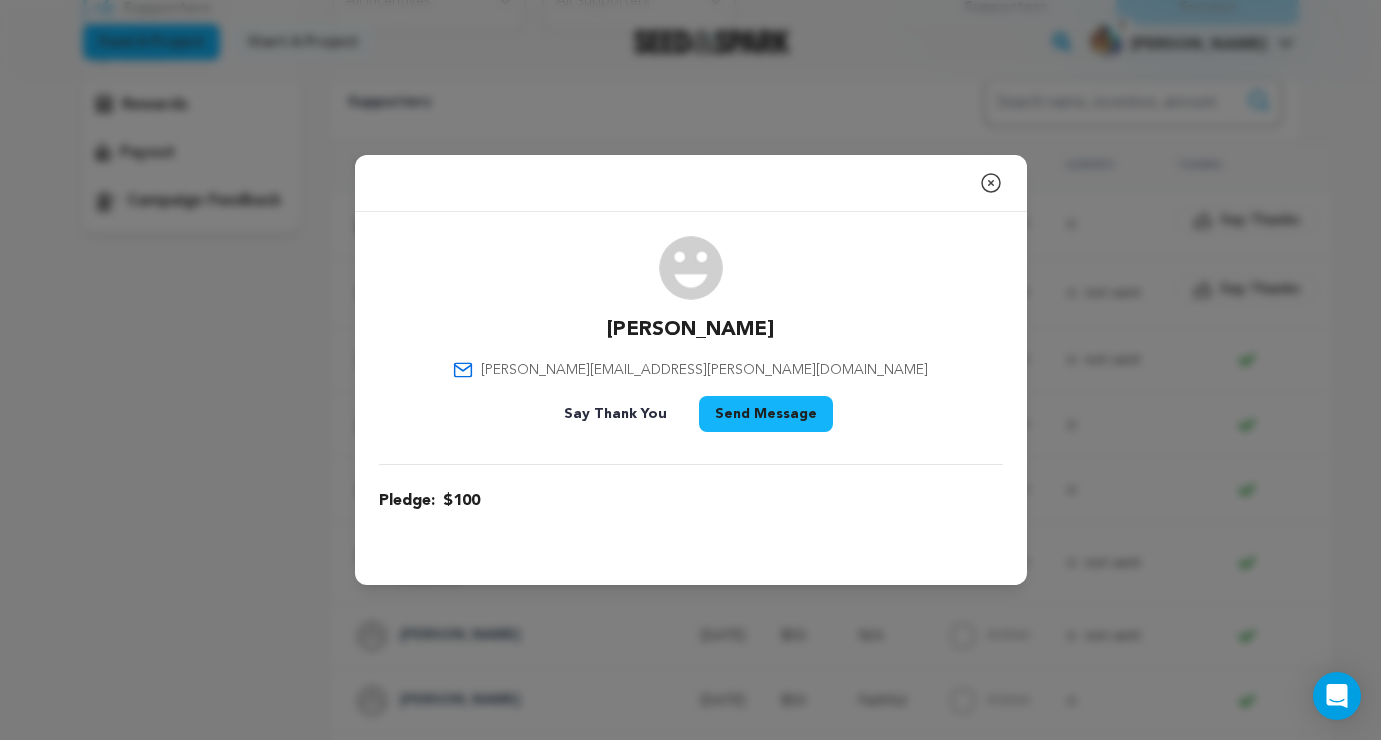 click 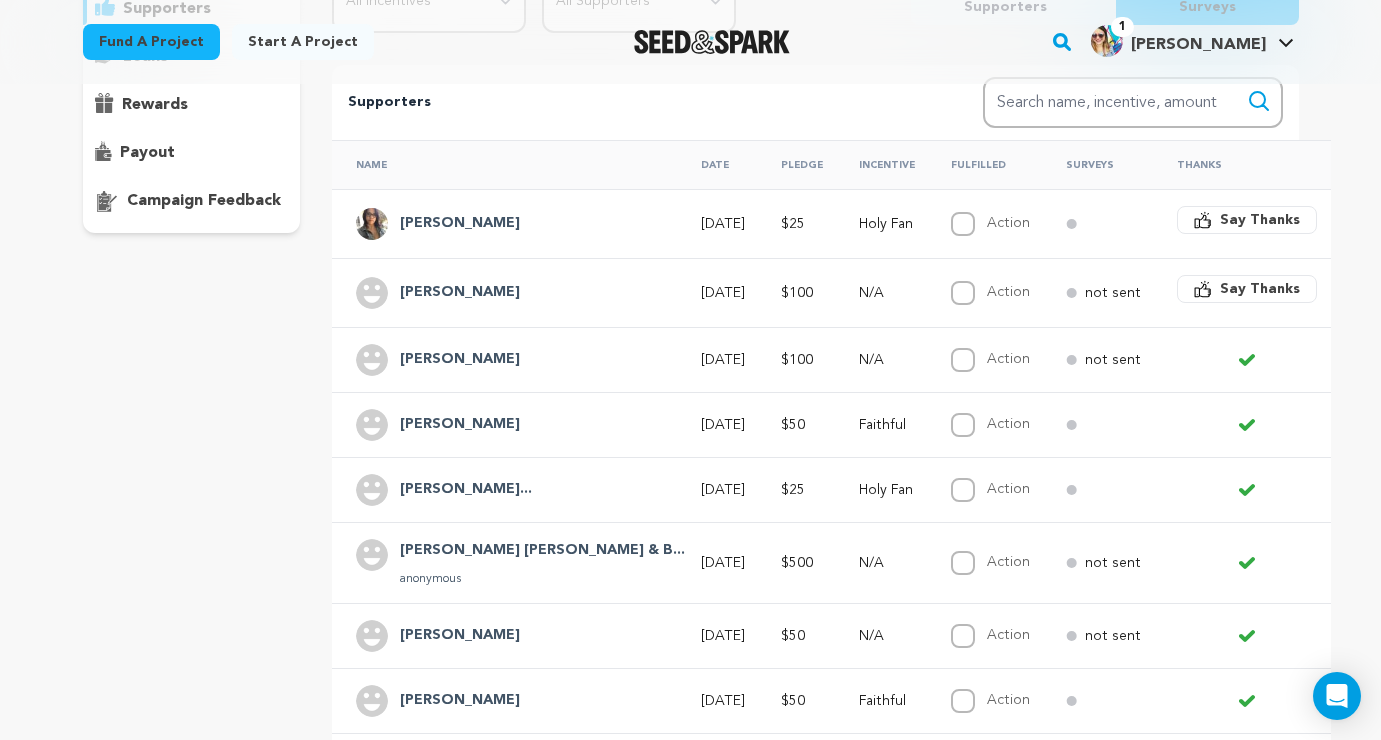 click on "Say Thanks" at bounding box center (1260, 289) 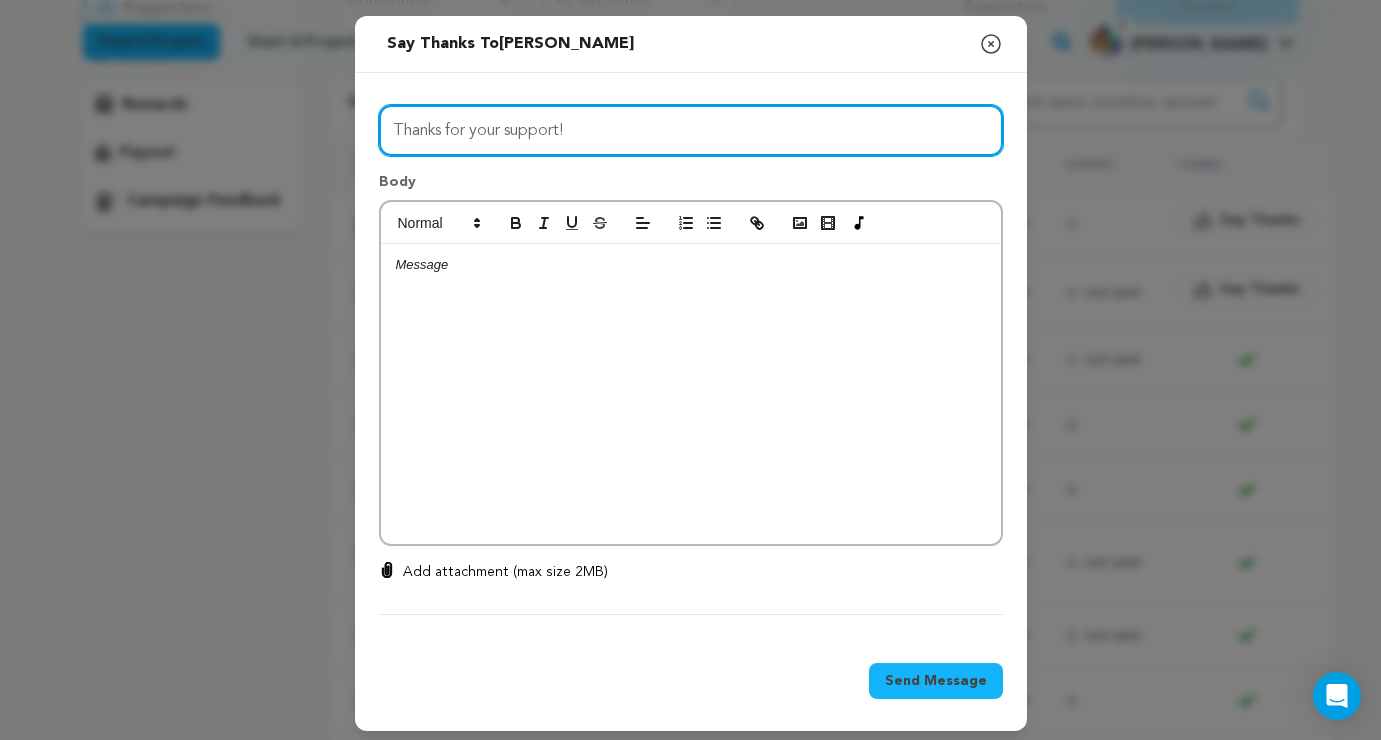 click on "Thanks for your support!" at bounding box center (691, 130) 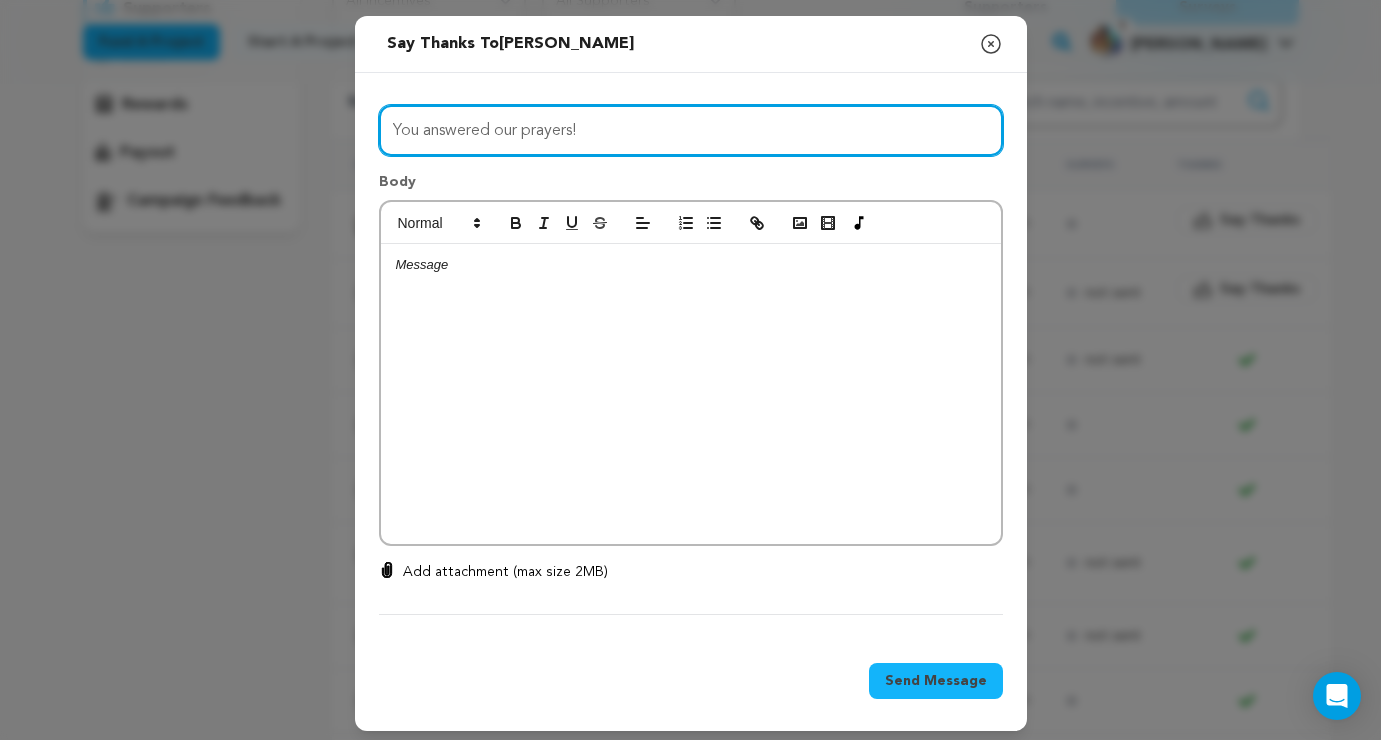 type on "You answered our prayers!" 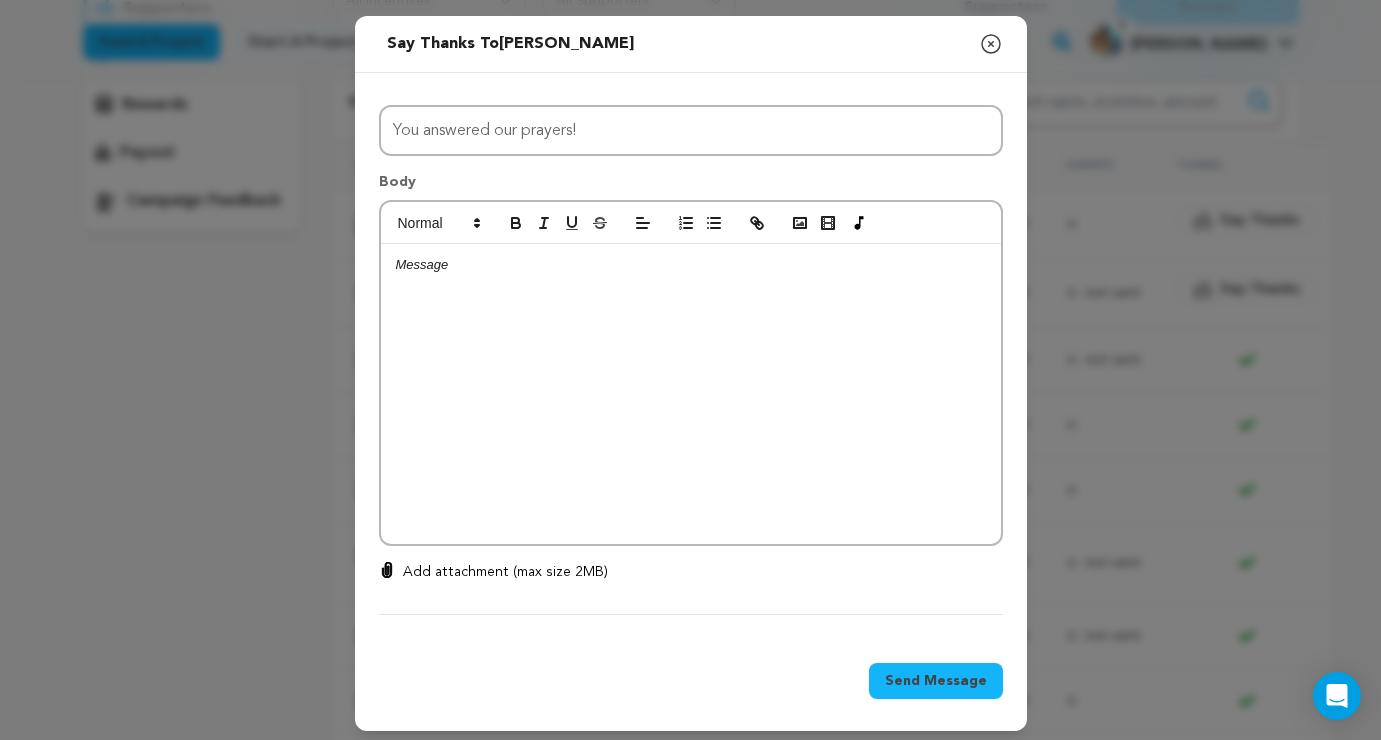 click at bounding box center (691, 265) 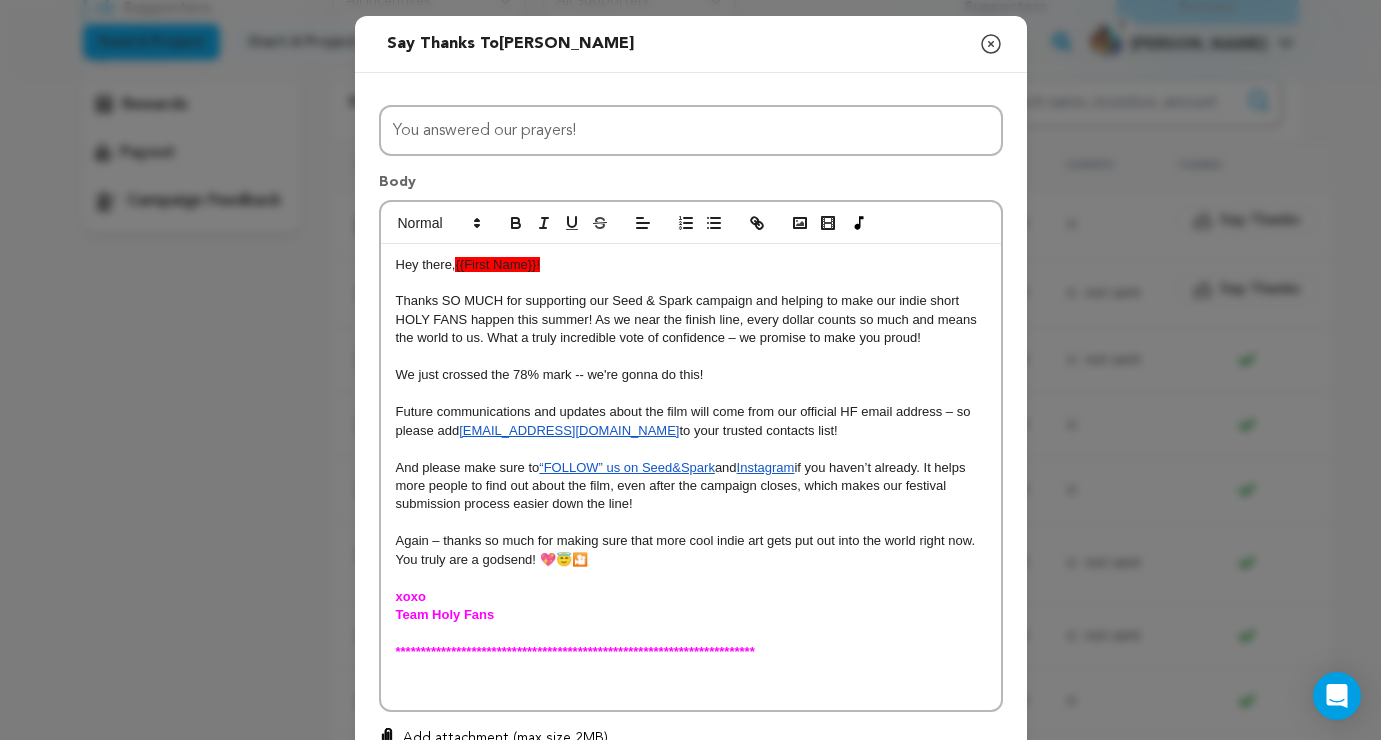 click on "Hey there," at bounding box center [426, 264] 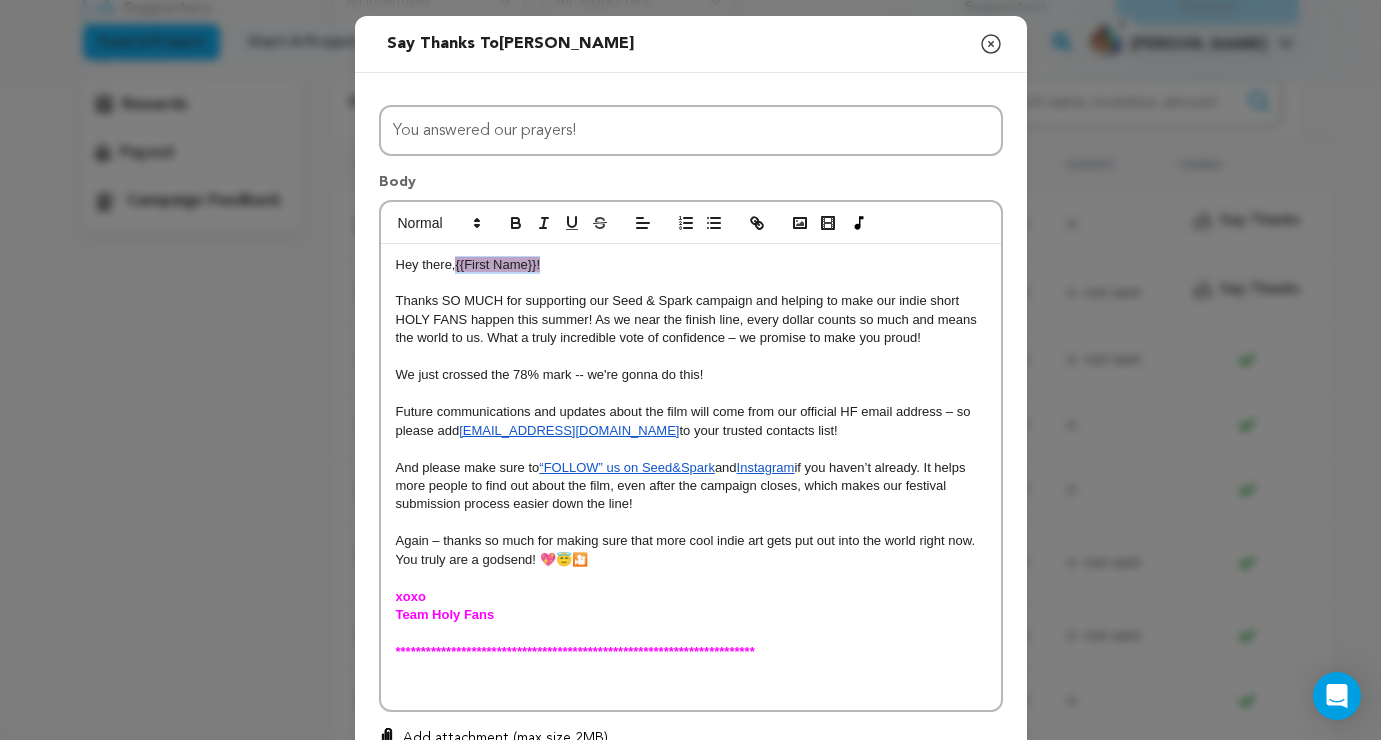 click on "Hey there,  {{First Name}}!" at bounding box center [691, 265] 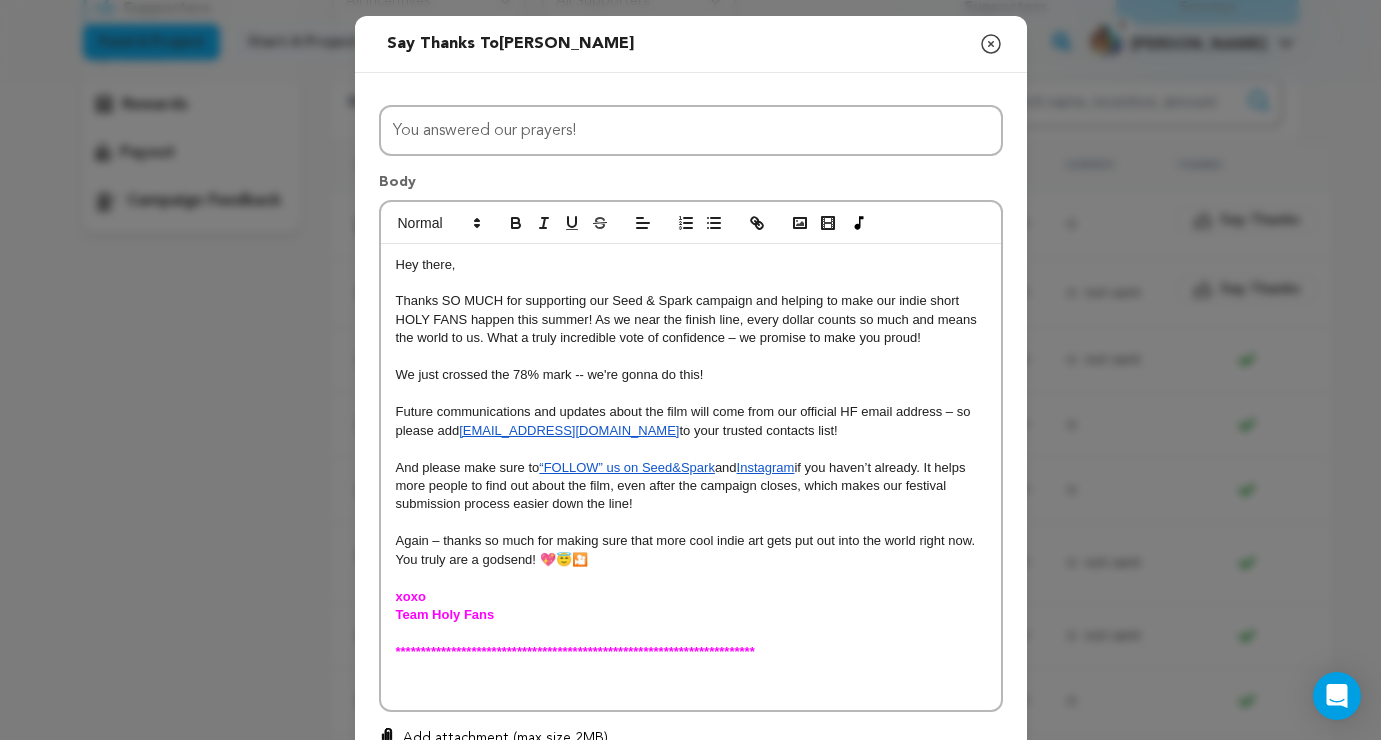 type 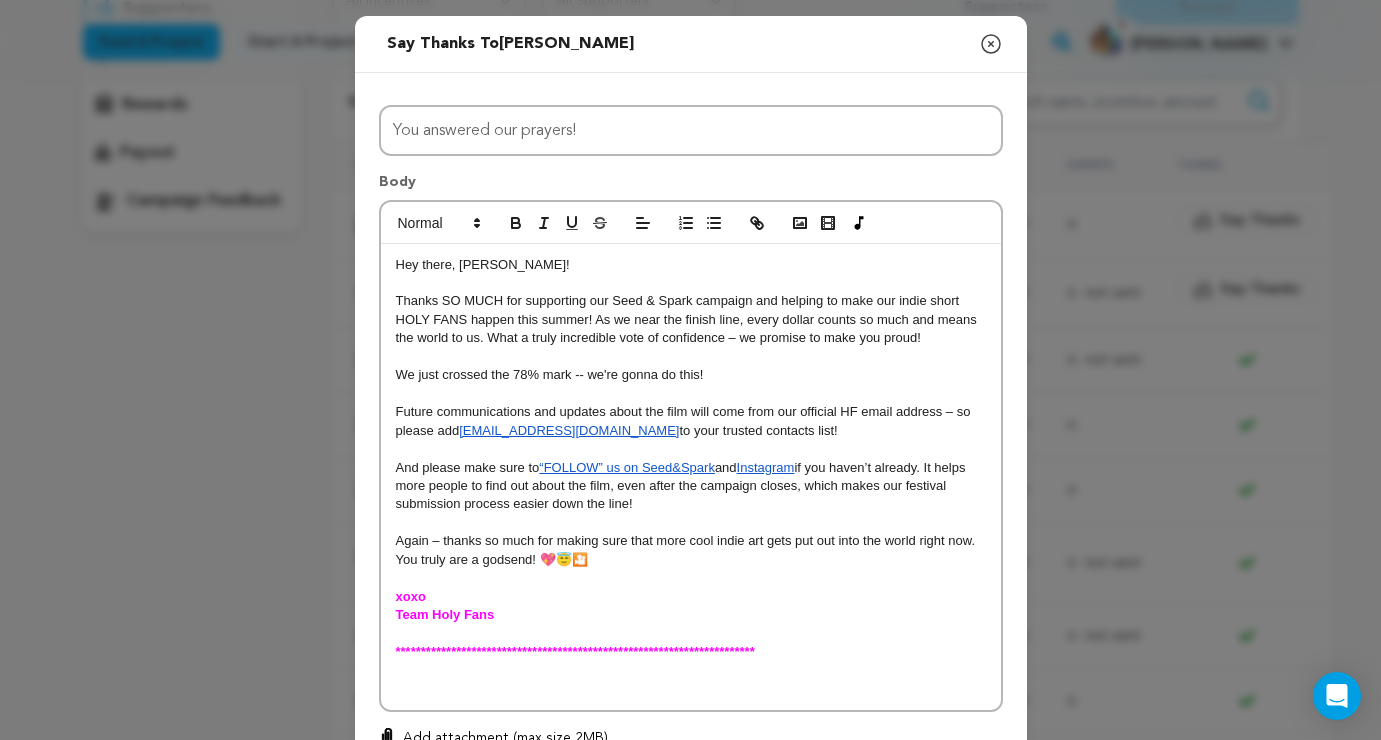 click at bounding box center [691, 689] 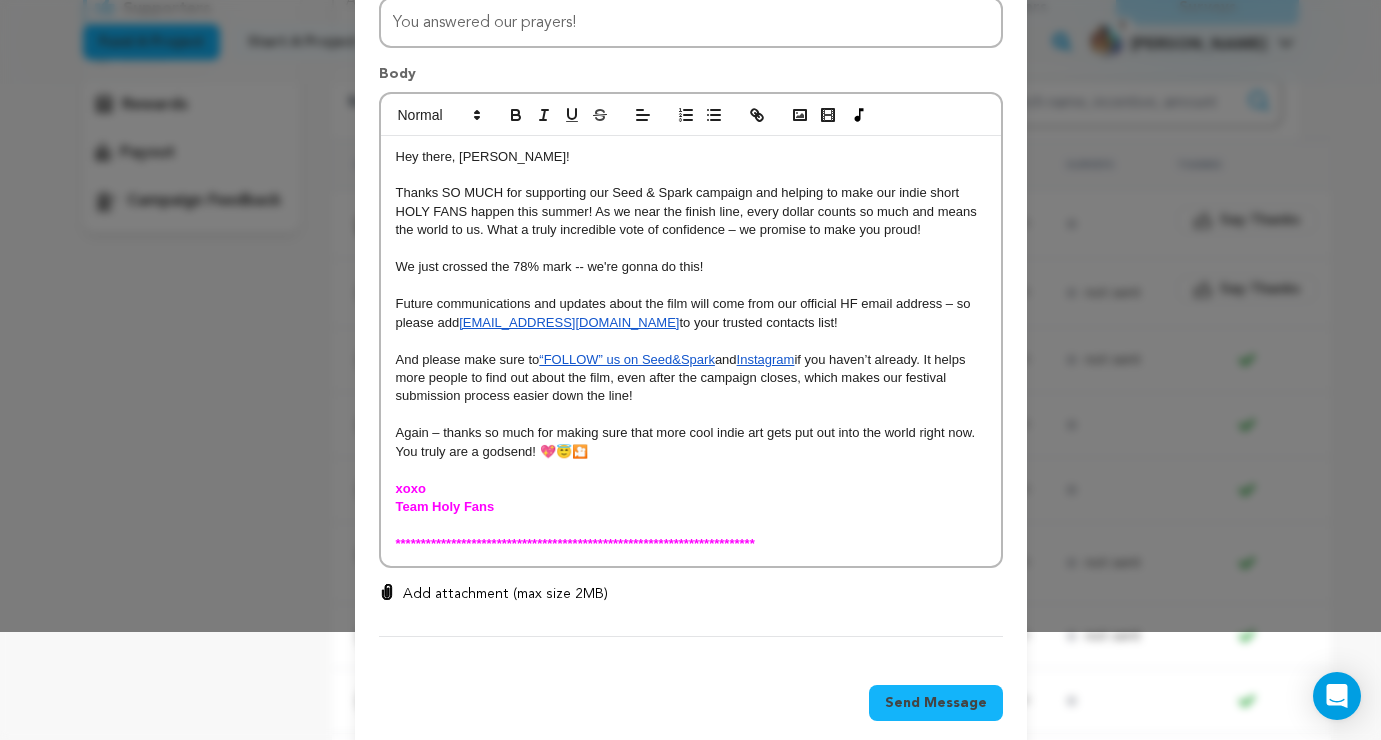 scroll, scrollTop: 137, scrollLeft: 0, axis: vertical 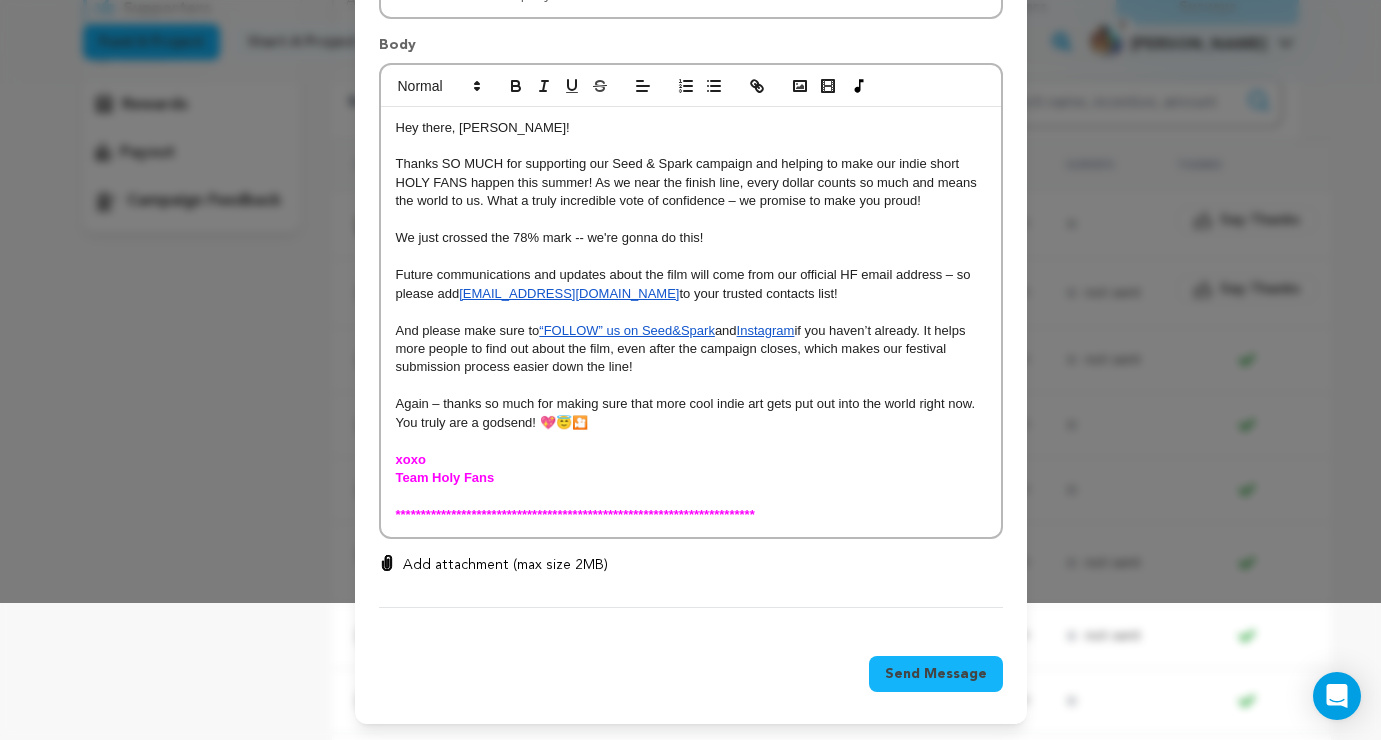 click on "Send Message" at bounding box center [936, 674] 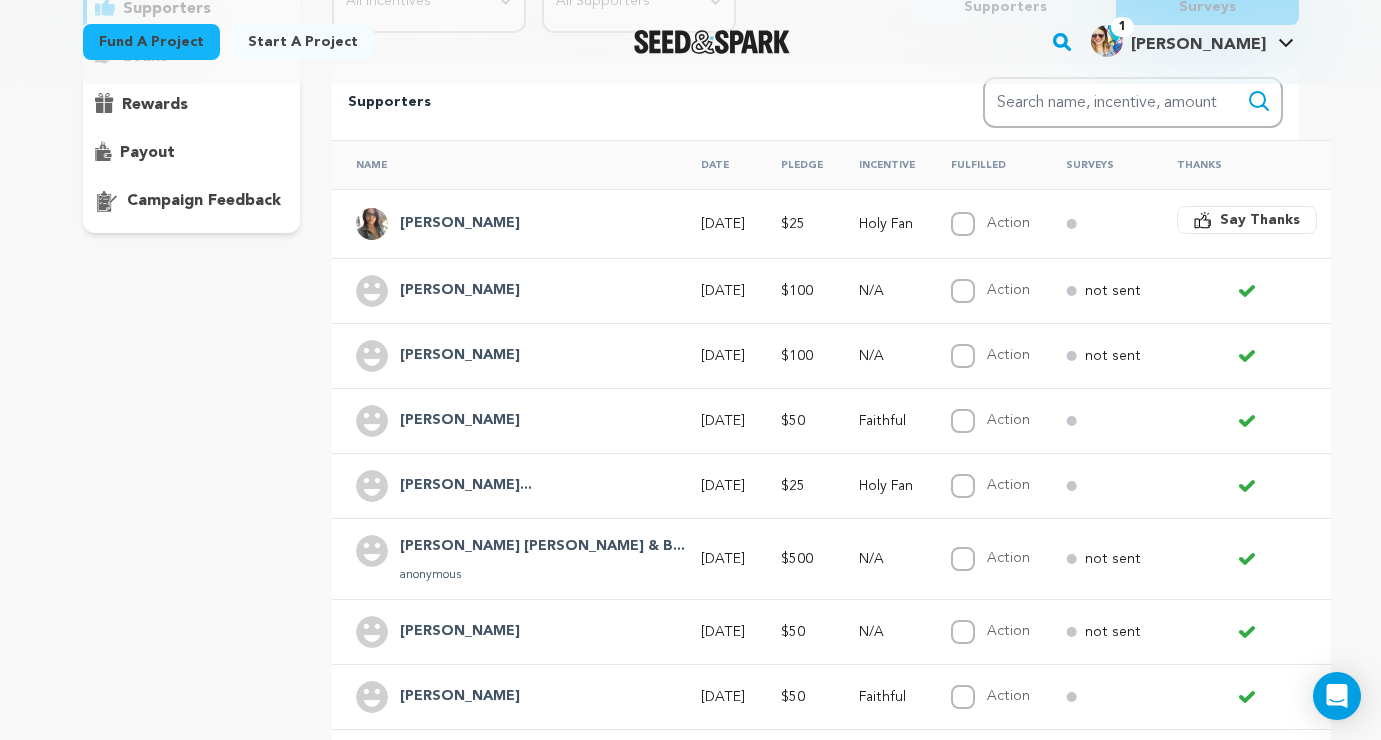 click on "Say Thanks" at bounding box center (1260, 220) 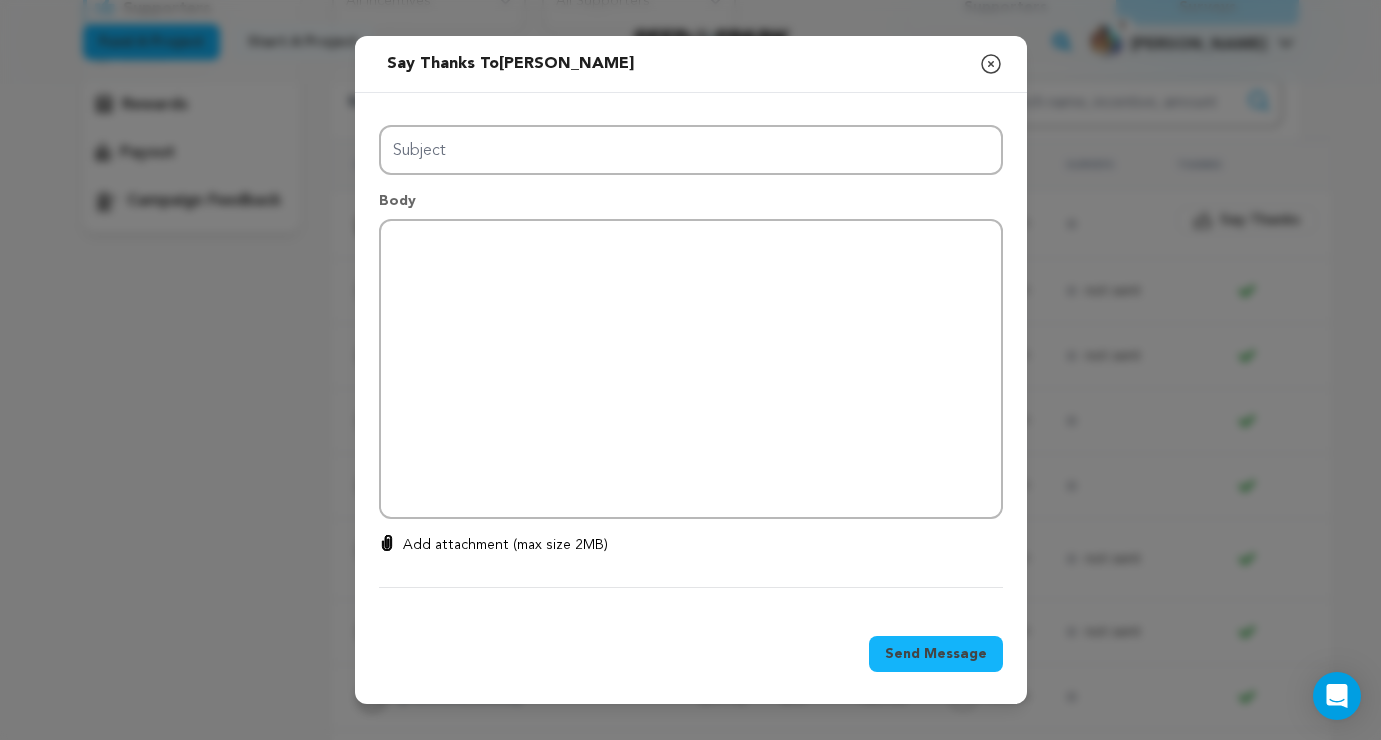 type on "Thanks for your support!" 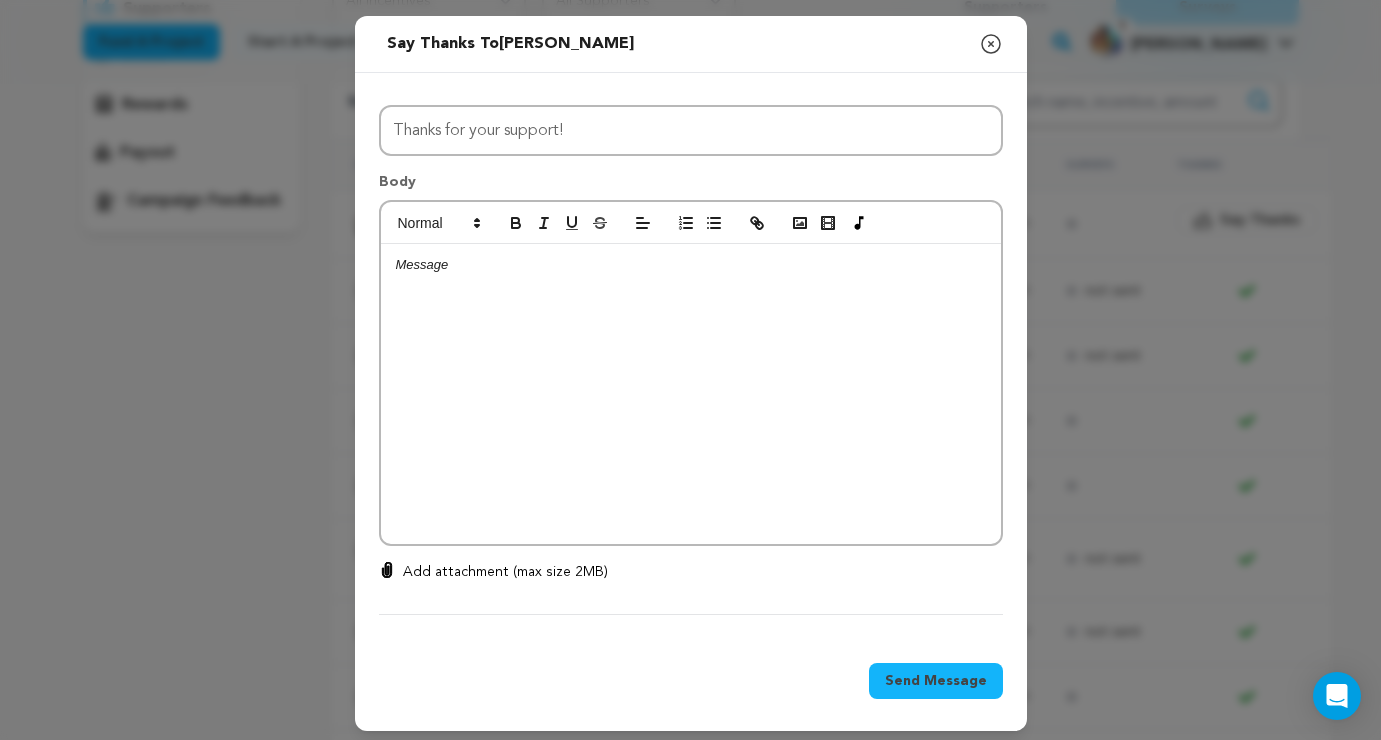 click at bounding box center [691, 394] 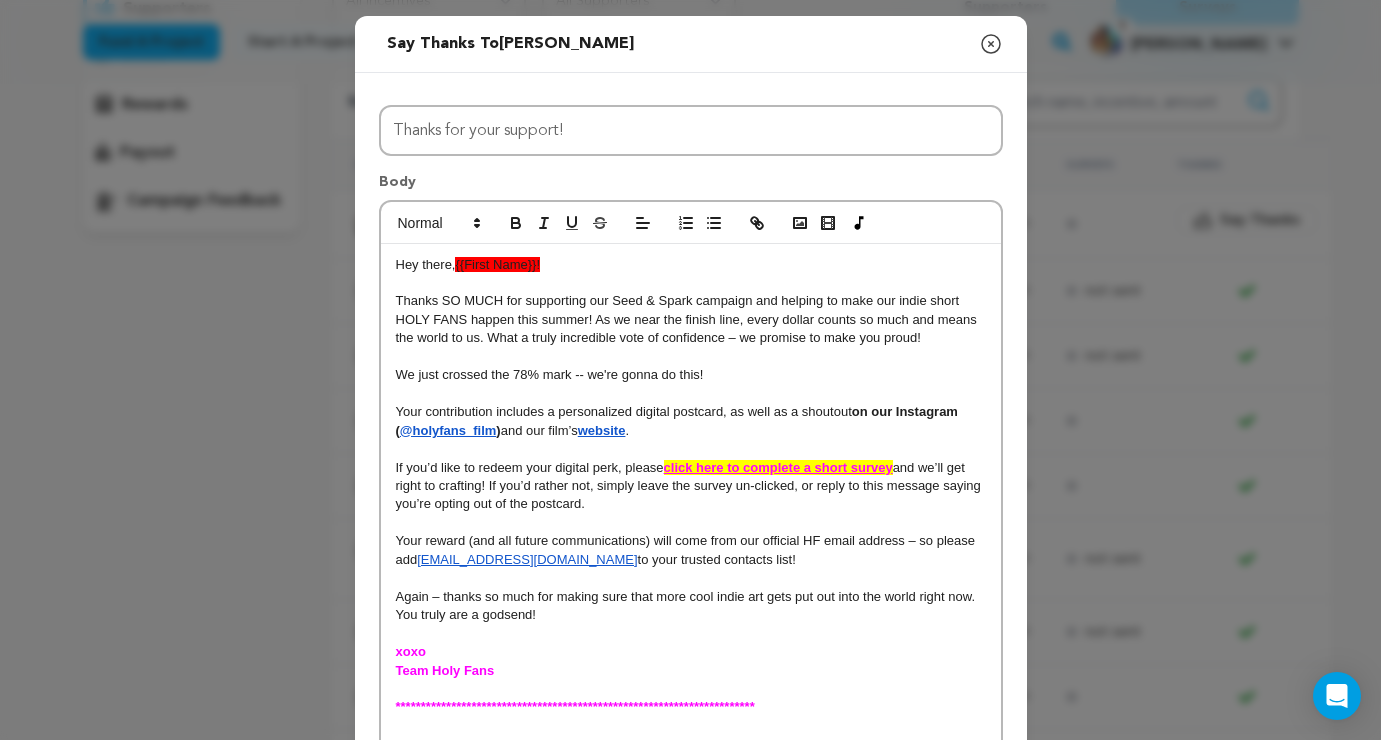 click on "Hey there,  {{First Name}}!" at bounding box center [691, 265] 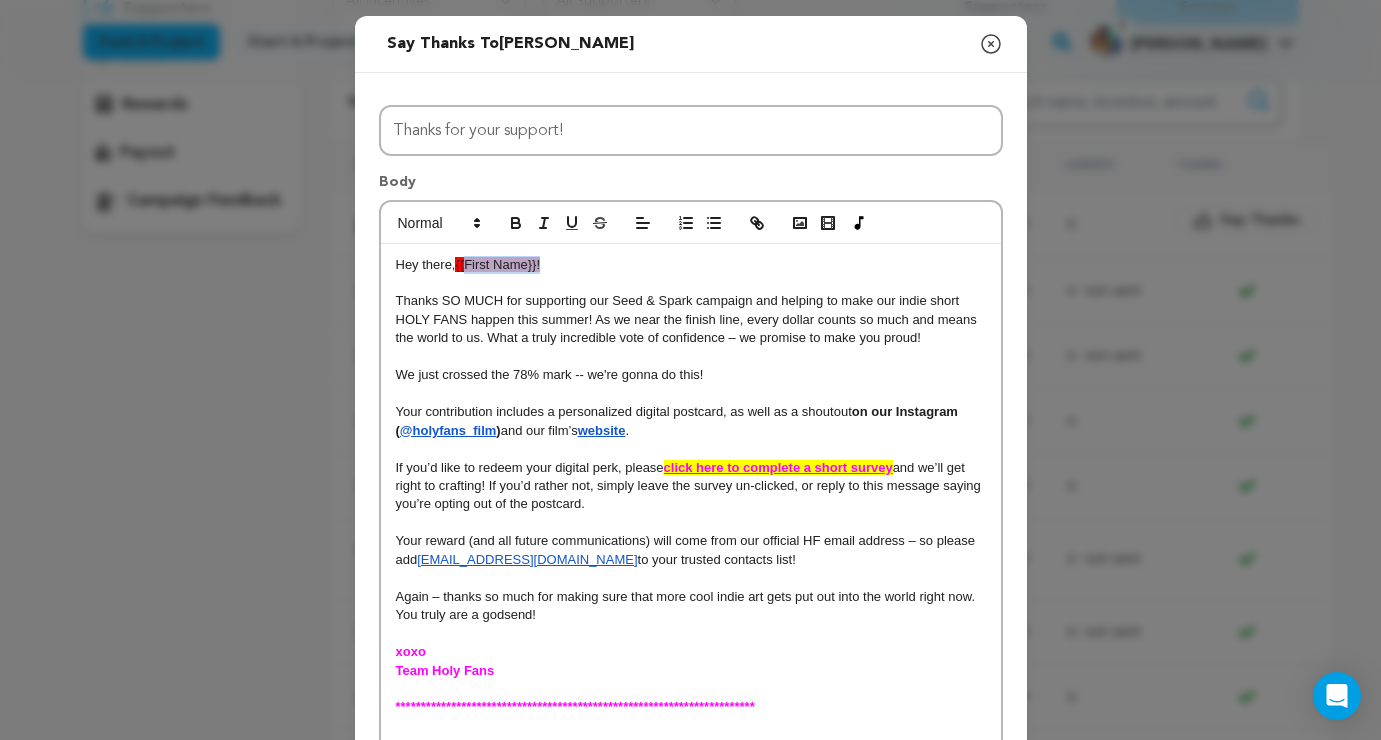 click on "{{First Name}}!" at bounding box center [497, 264] 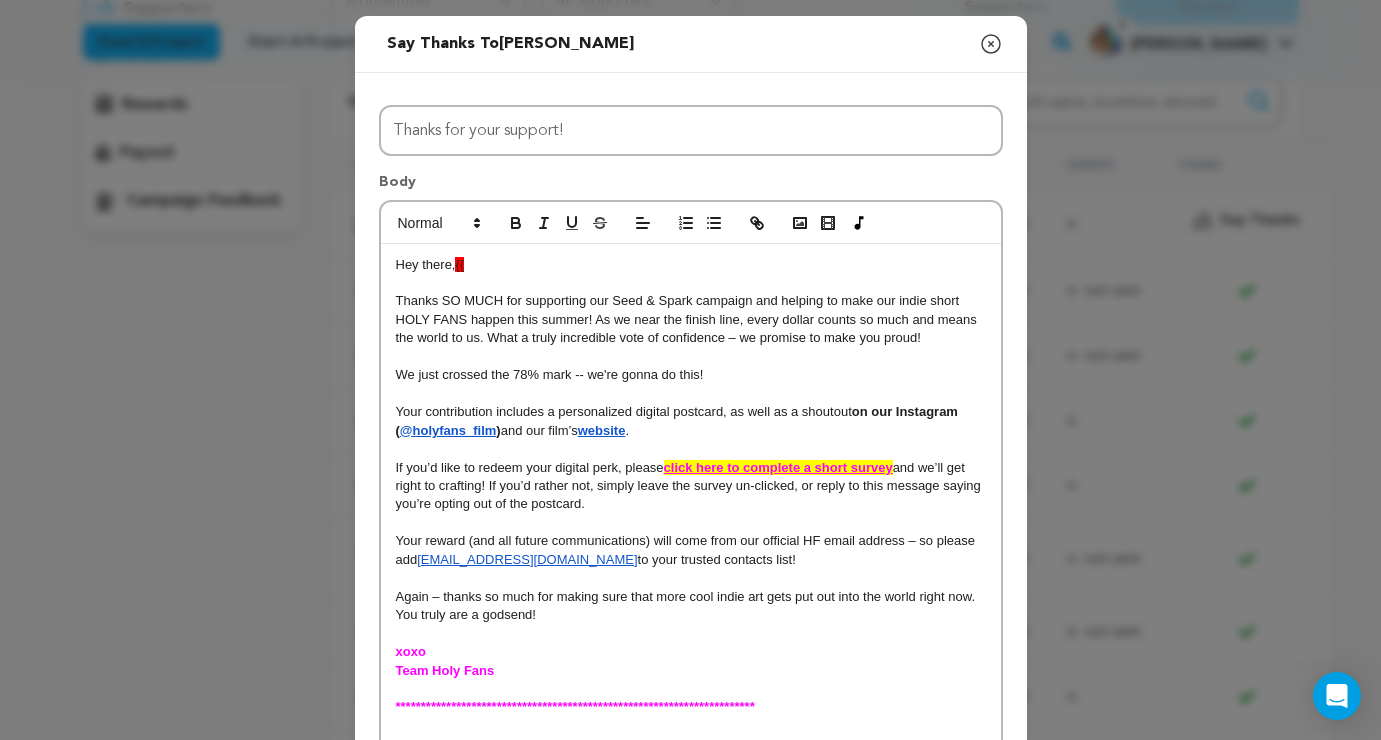 type 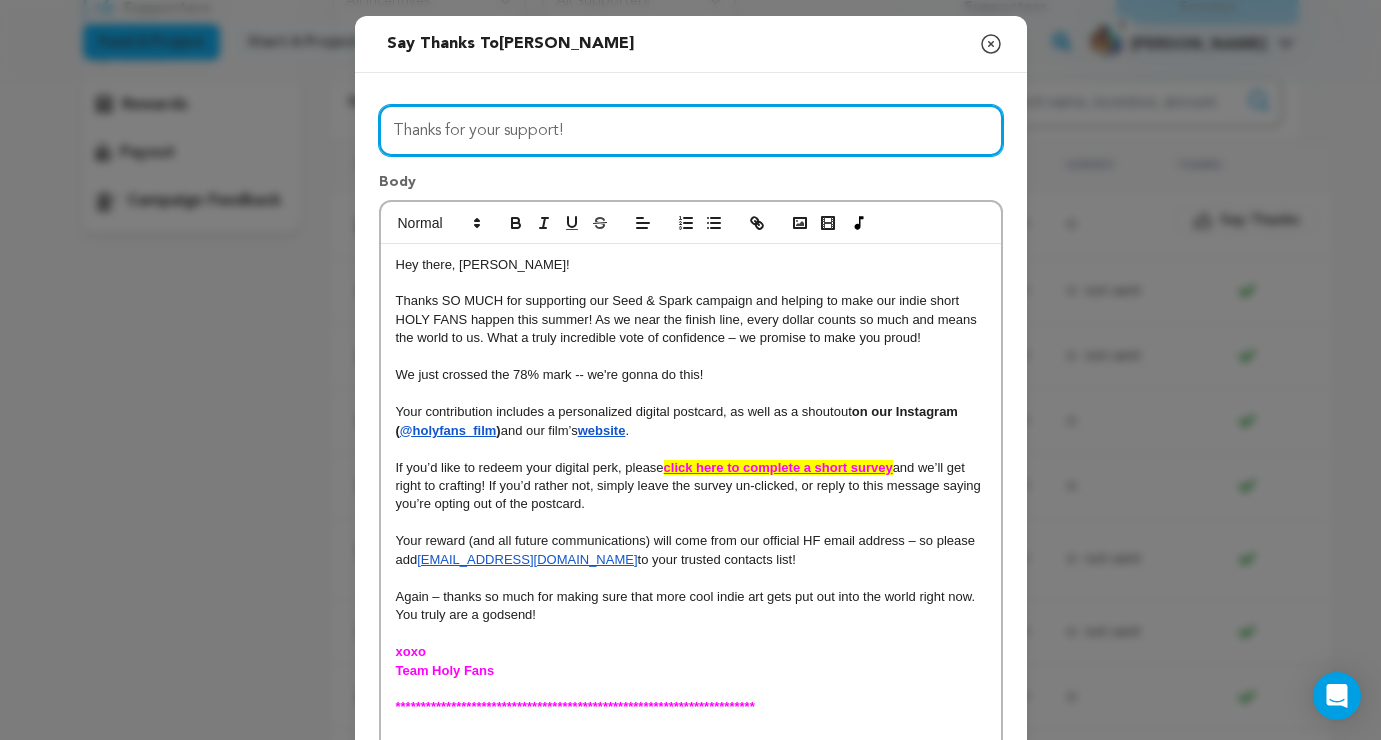 click on "Thanks for your support!" at bounding box center [691, 130] 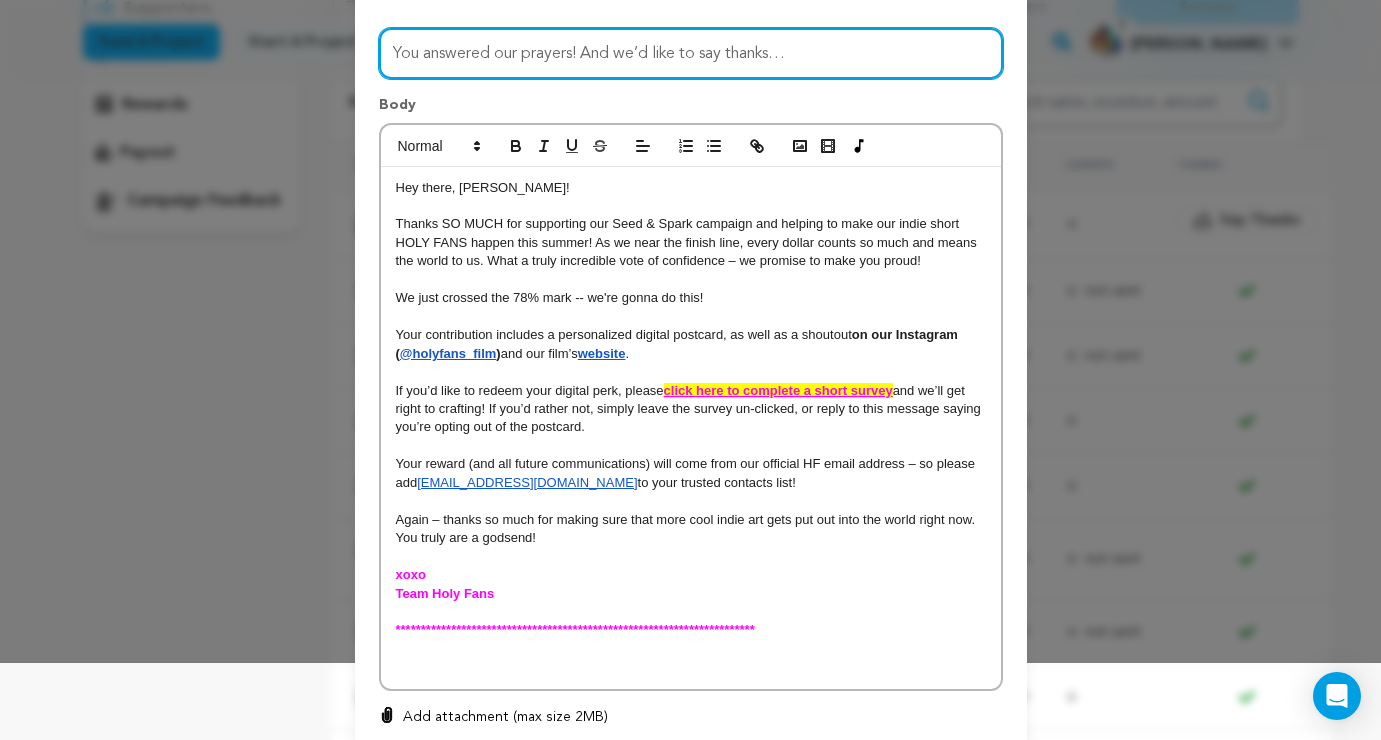 scroll, scrollTop: 87, scrollLeft: 0, axis: vertical 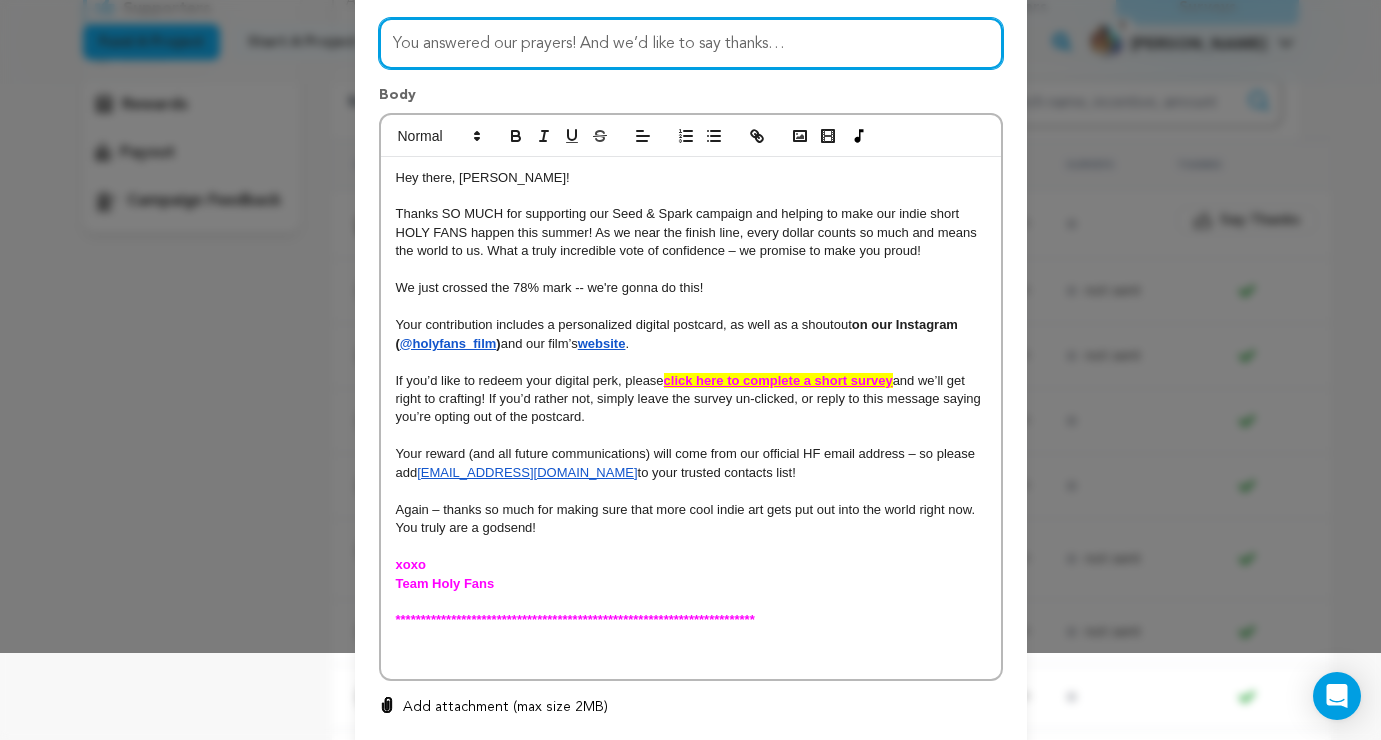 type on "You answered our prayers! And we’d like to say thanks…" 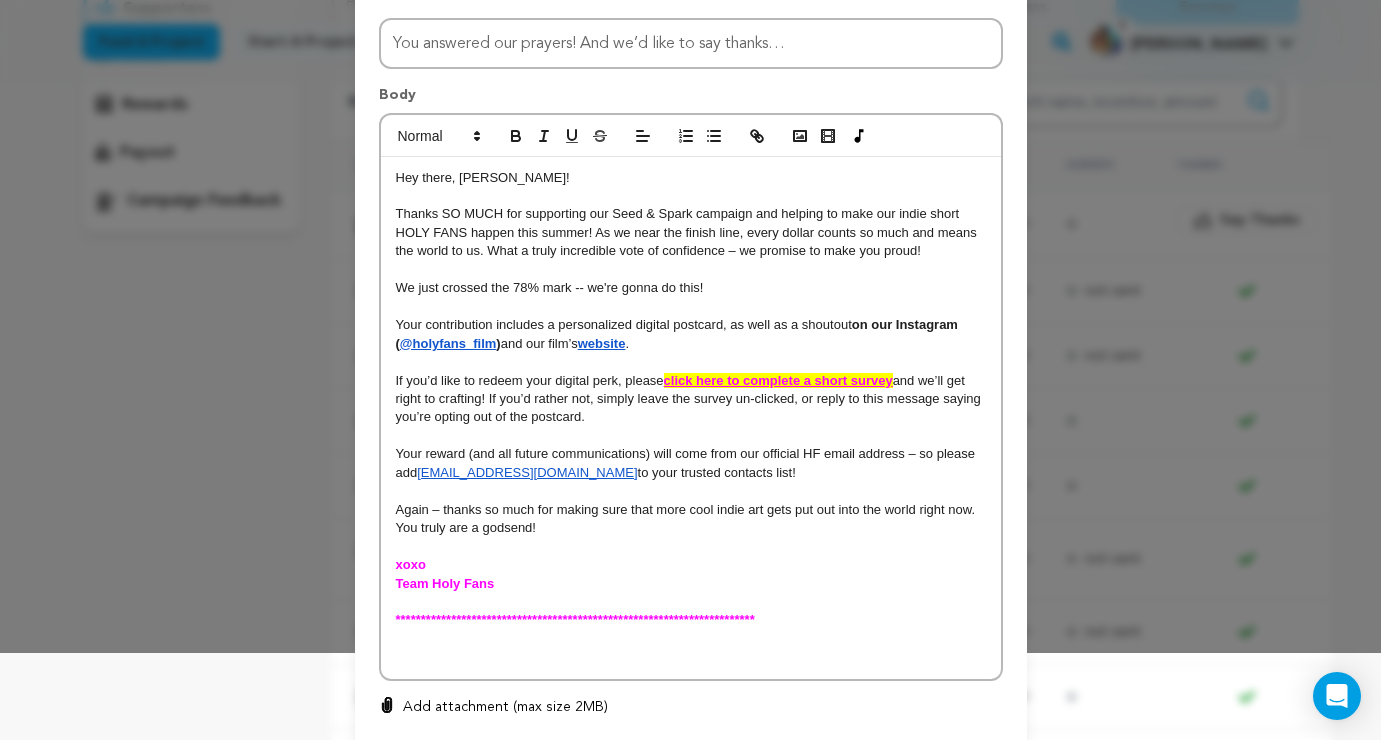 click at bounding box center [691, 657] 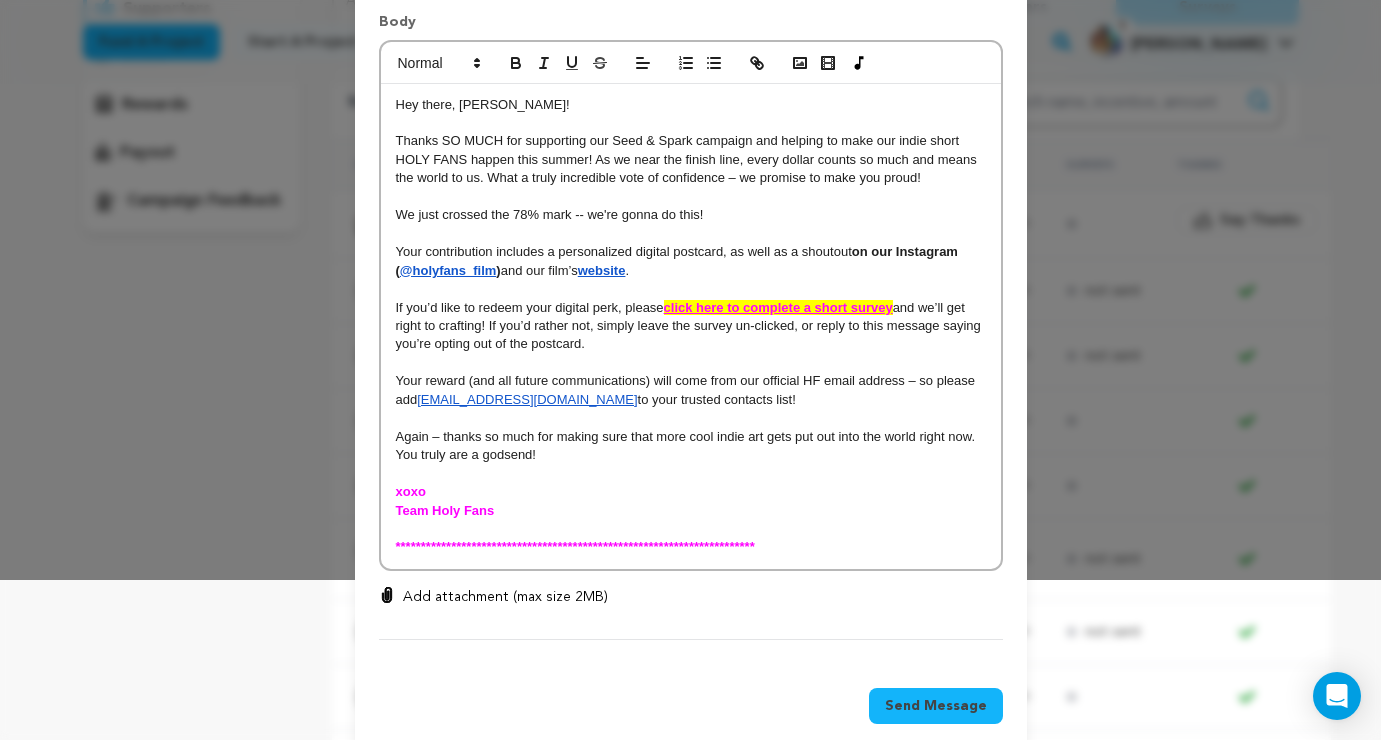 scroll, scrollTop: 169, scrollLeft: 0, axis: vertical 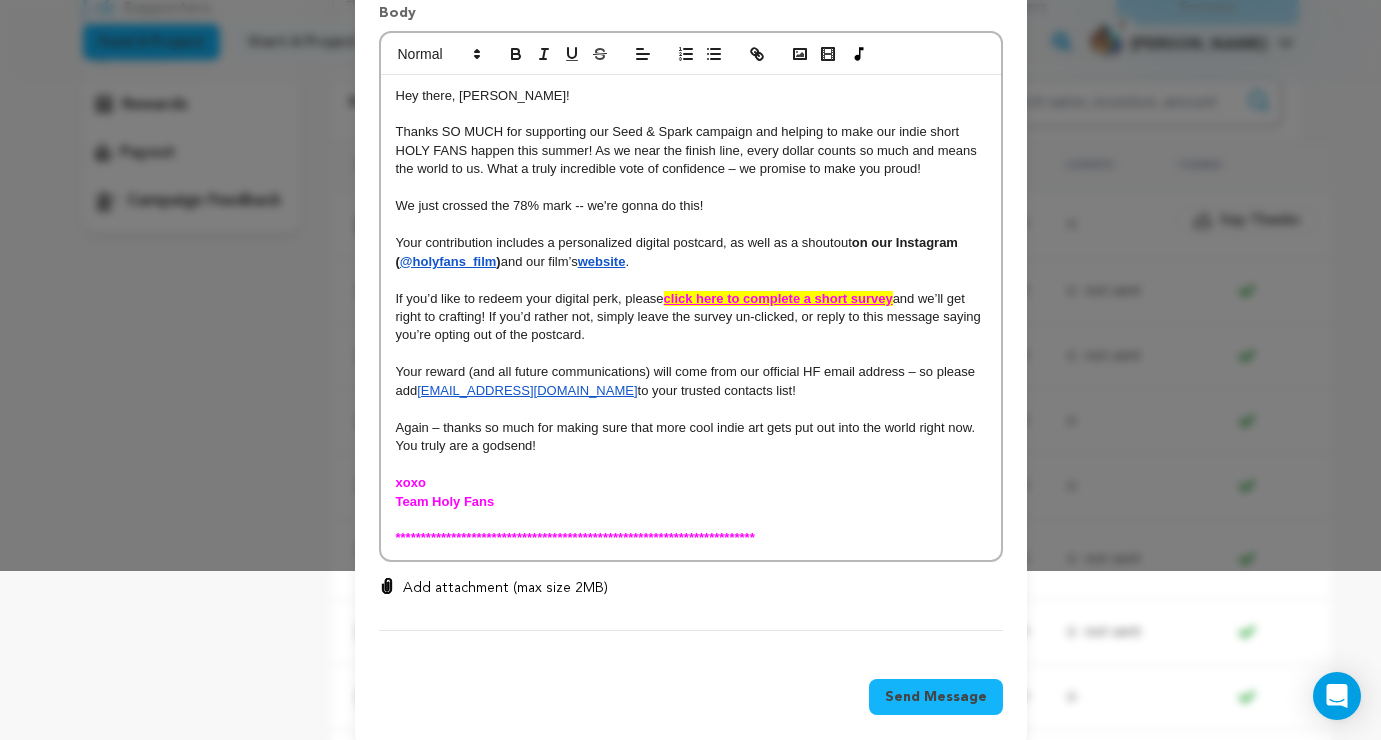 click on "Send Message" at bounding box center (936, 697) 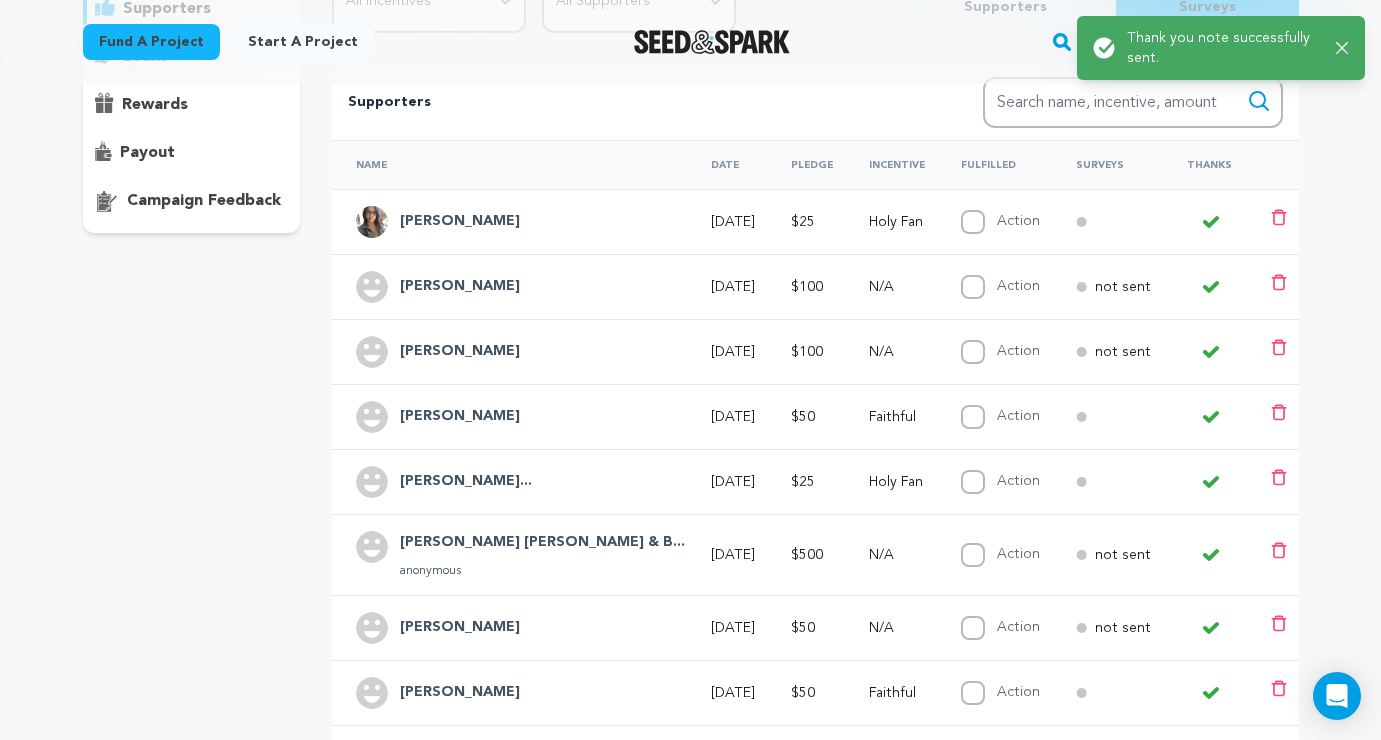 click on "Taylor Bibat" at bounding box center [460, 222] 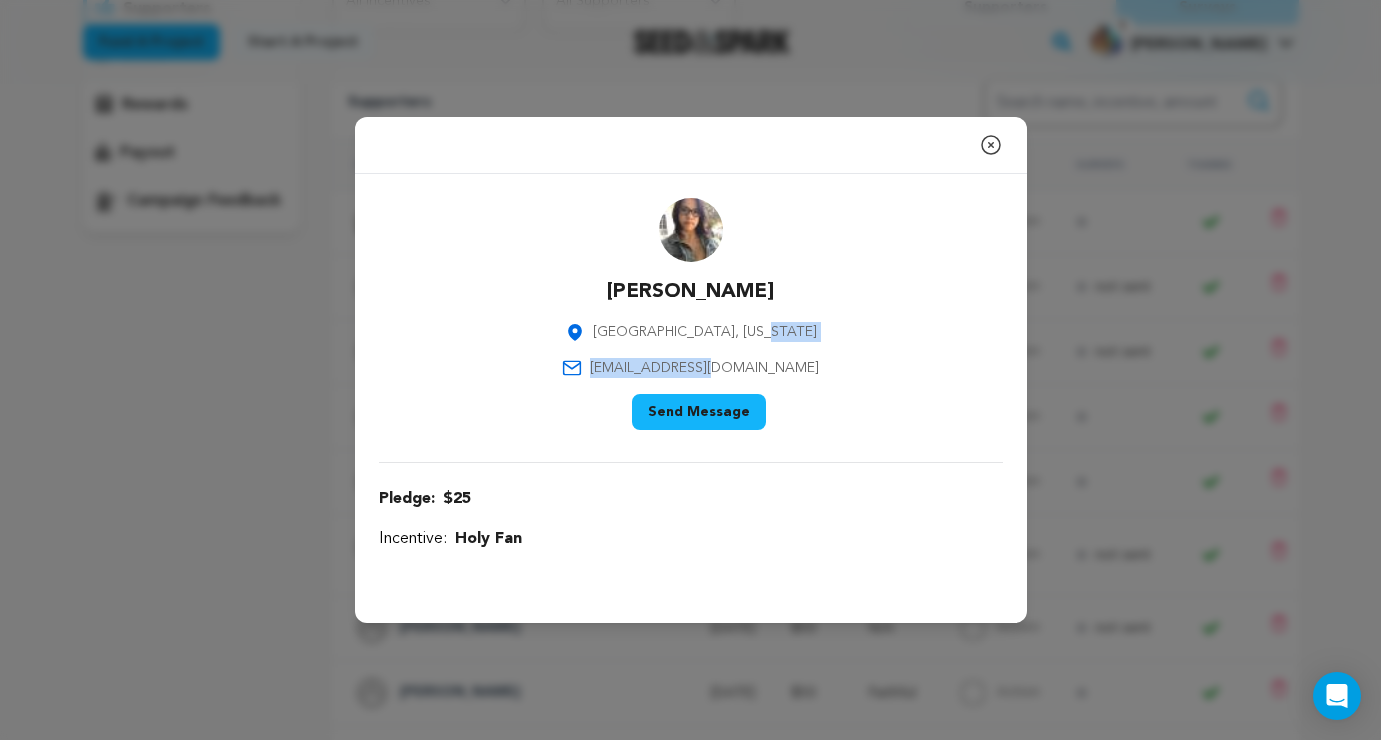 drag, startPoint x: 788, startPoint y: 365, endPoint x: 765, endPoint y: 359, distance: 23.769728 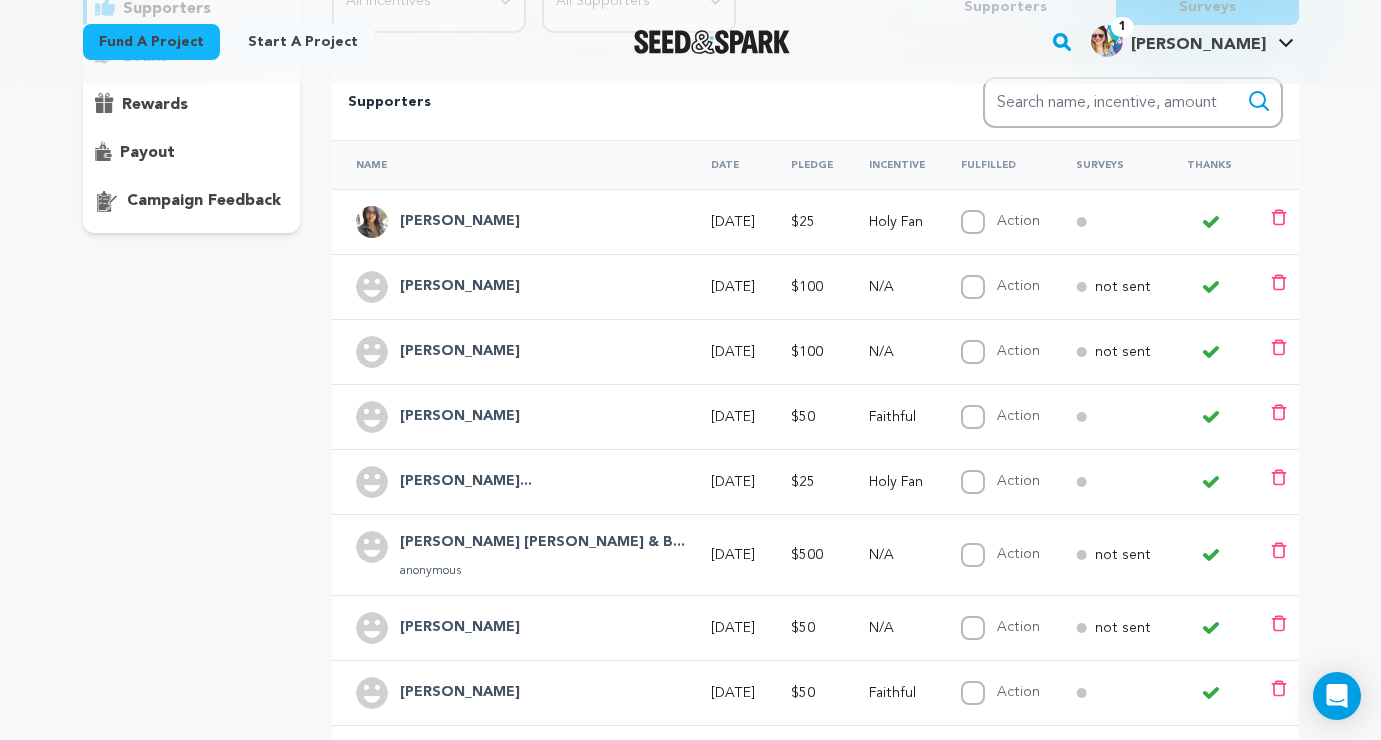 click on "rewards" at bounding box center [192, 105] 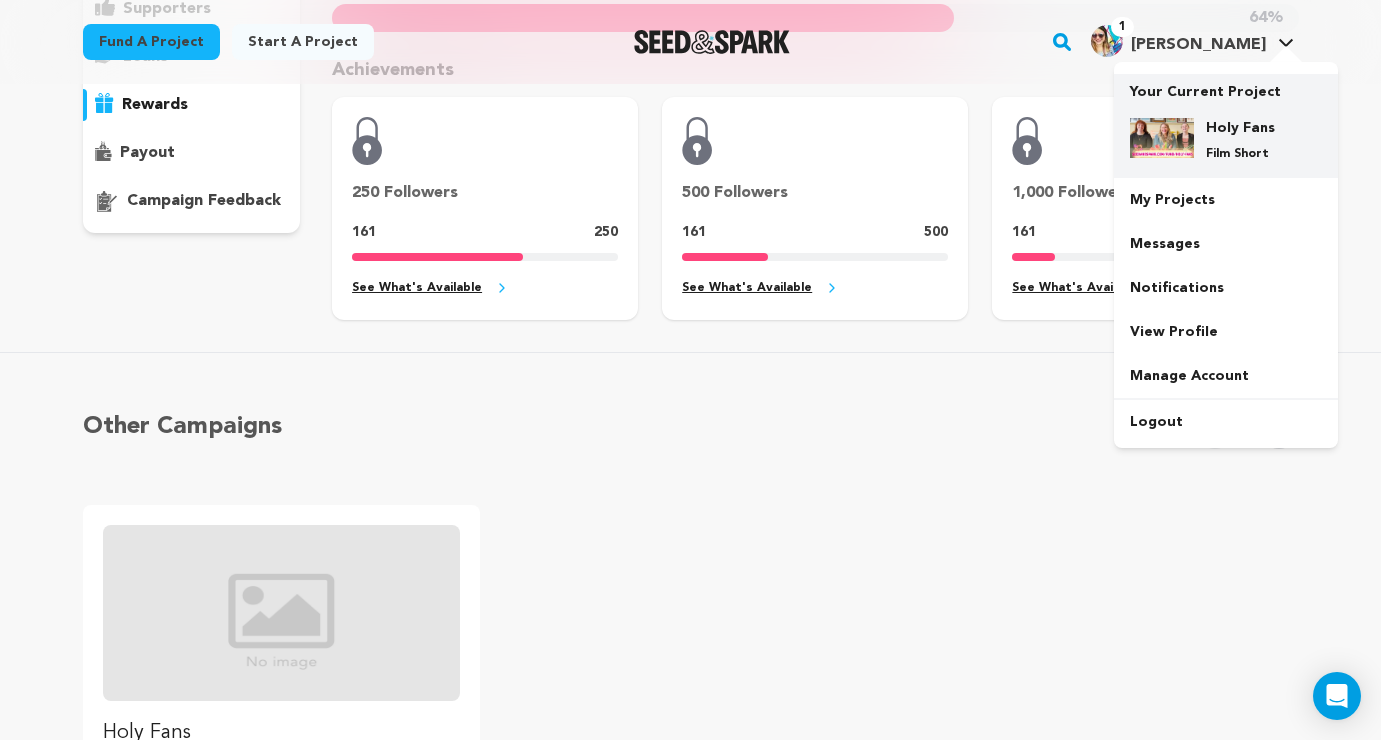 click on "Holy Fans" at bounding box center (1242, 128) 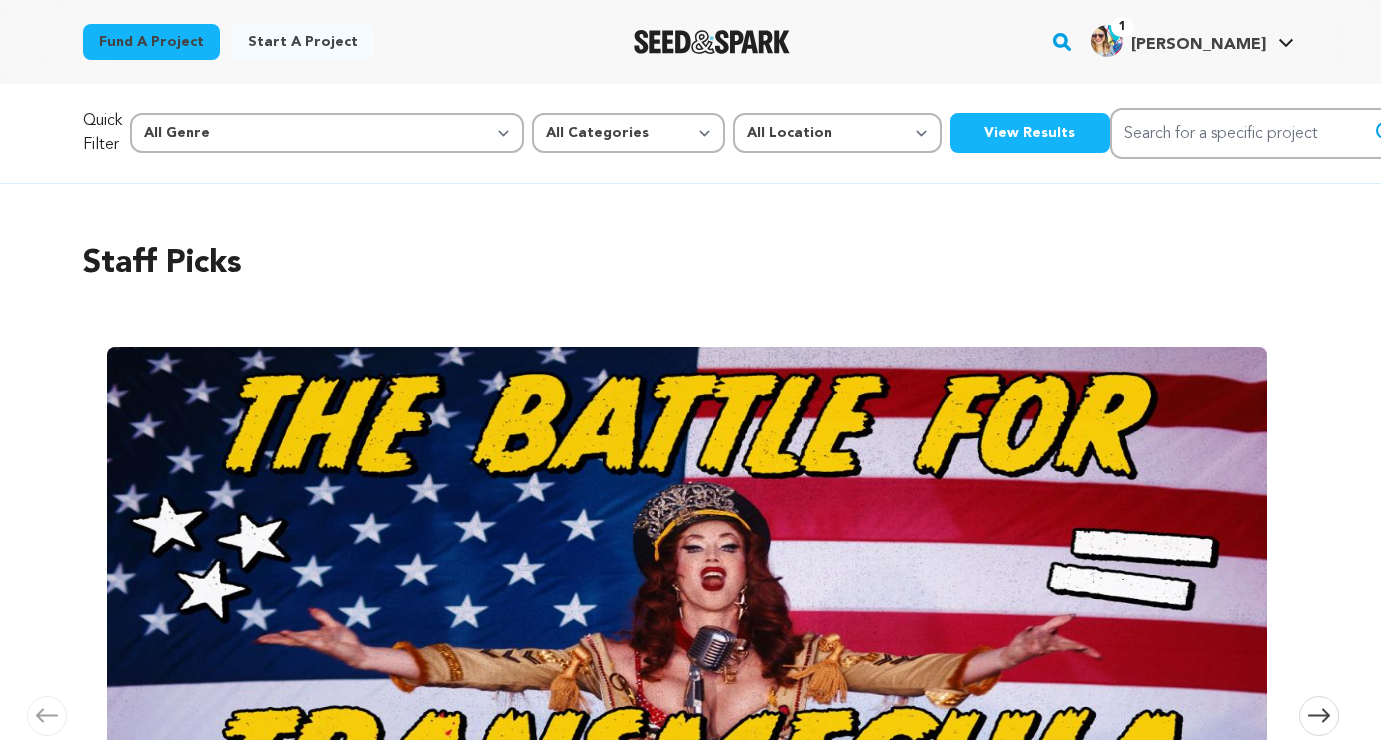 scroll, scrollTop: 0, scrollLeft: 0, axis: both 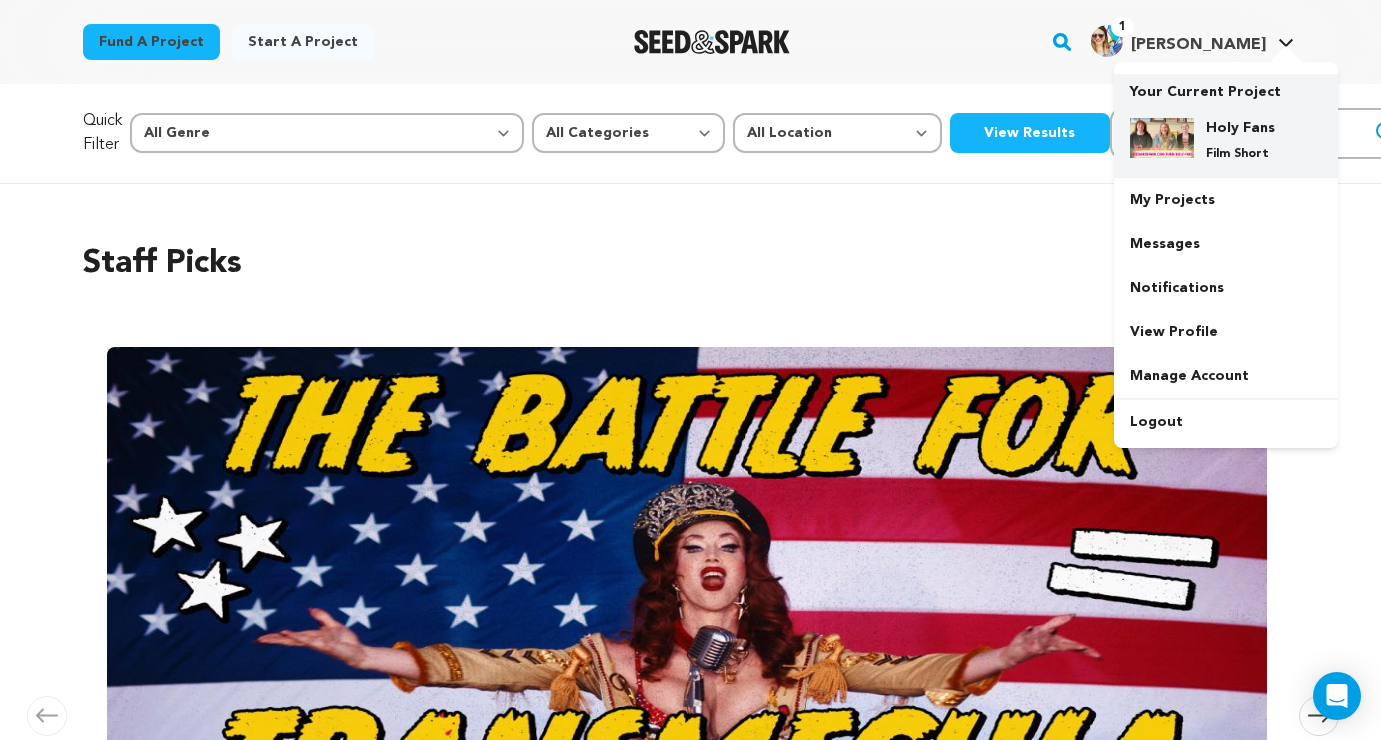 click on "Holy Fans
Film Short" at bounding box center (1242, 140) 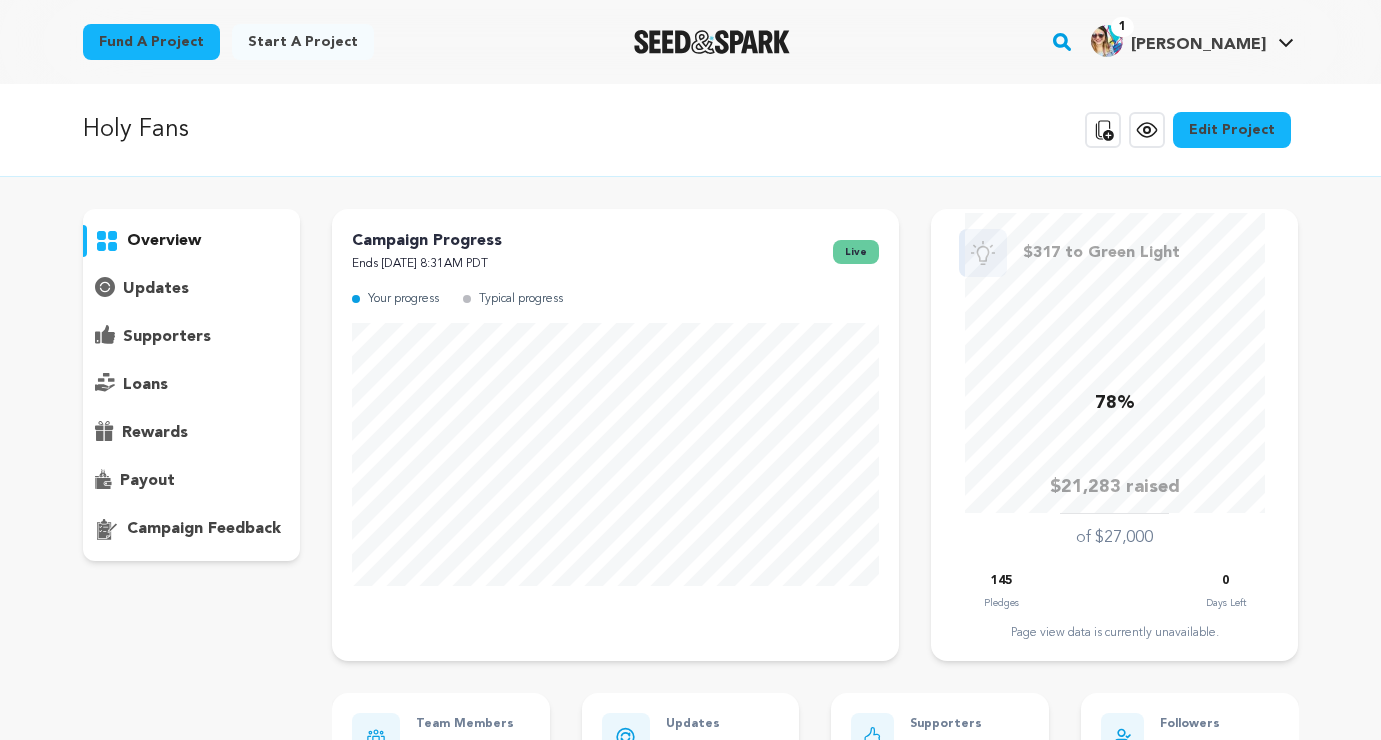 scroll, scrollTop: 0, scrollLeft: 0, axis: both 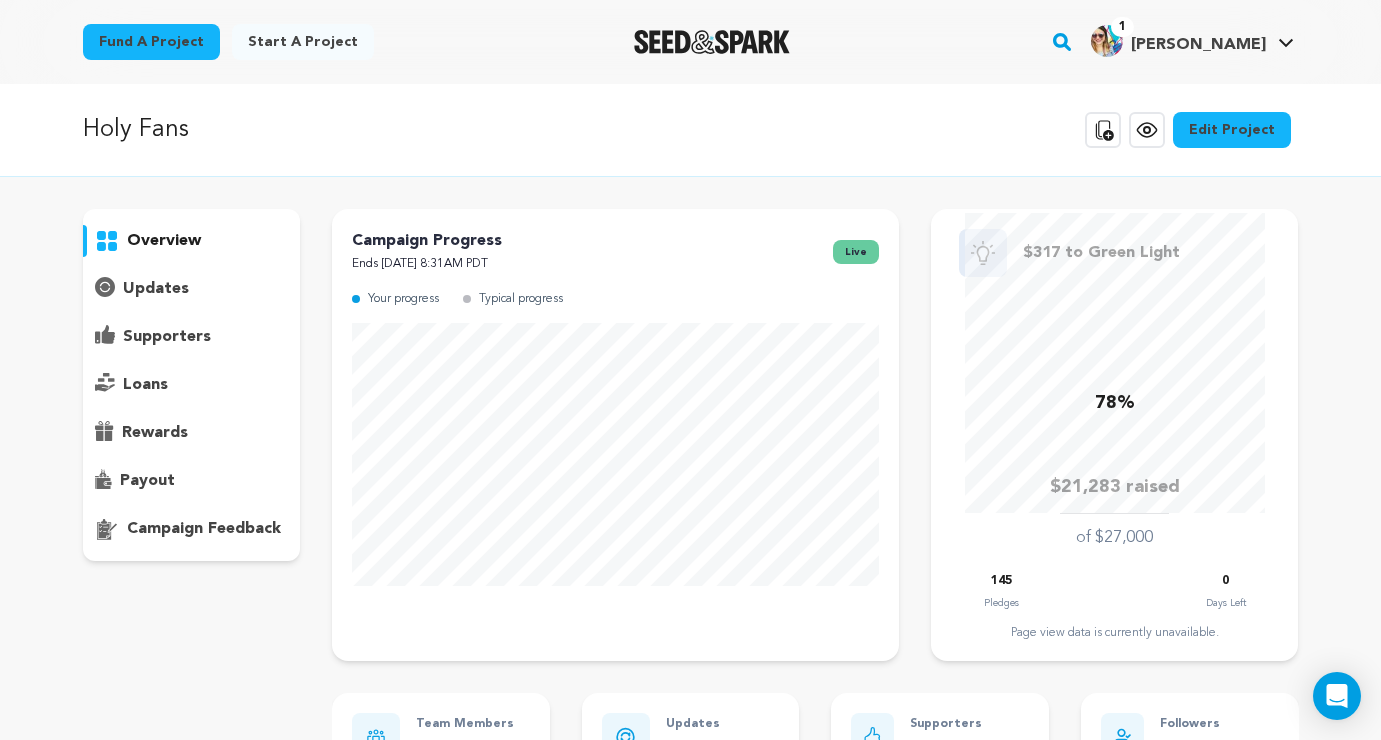 click on "supporters" at bounding box center (167, 337) 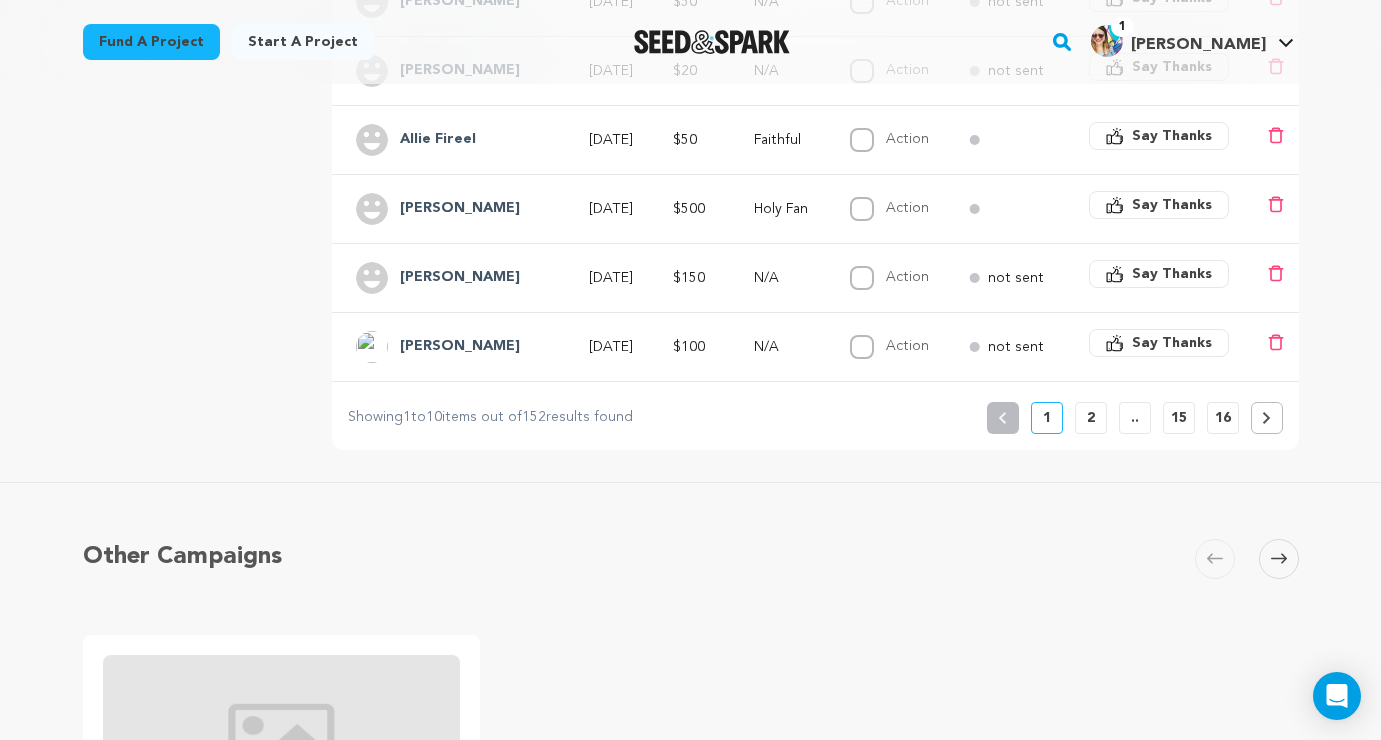 scroll, scrollTop: 831, scrollLeft: 0, axis: vertical 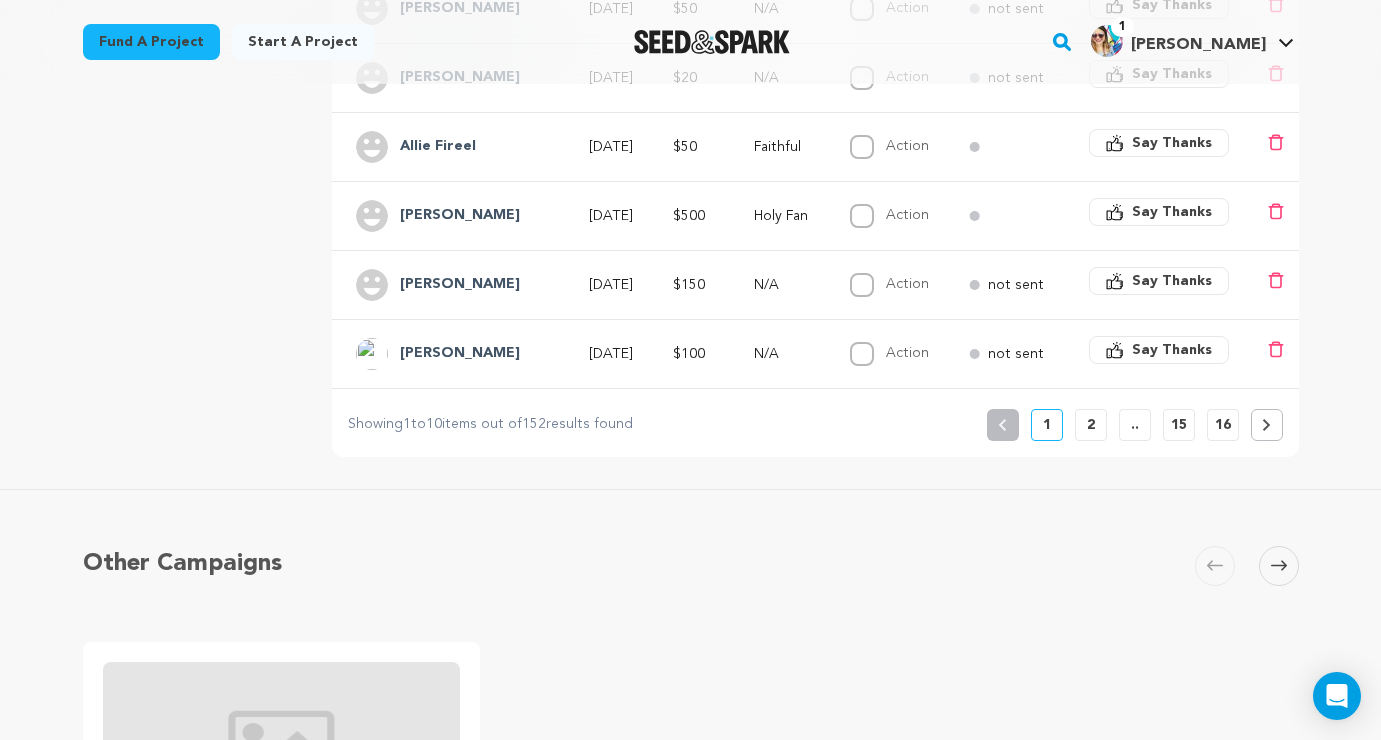 click on "2" at bounding box center [1091, 425] 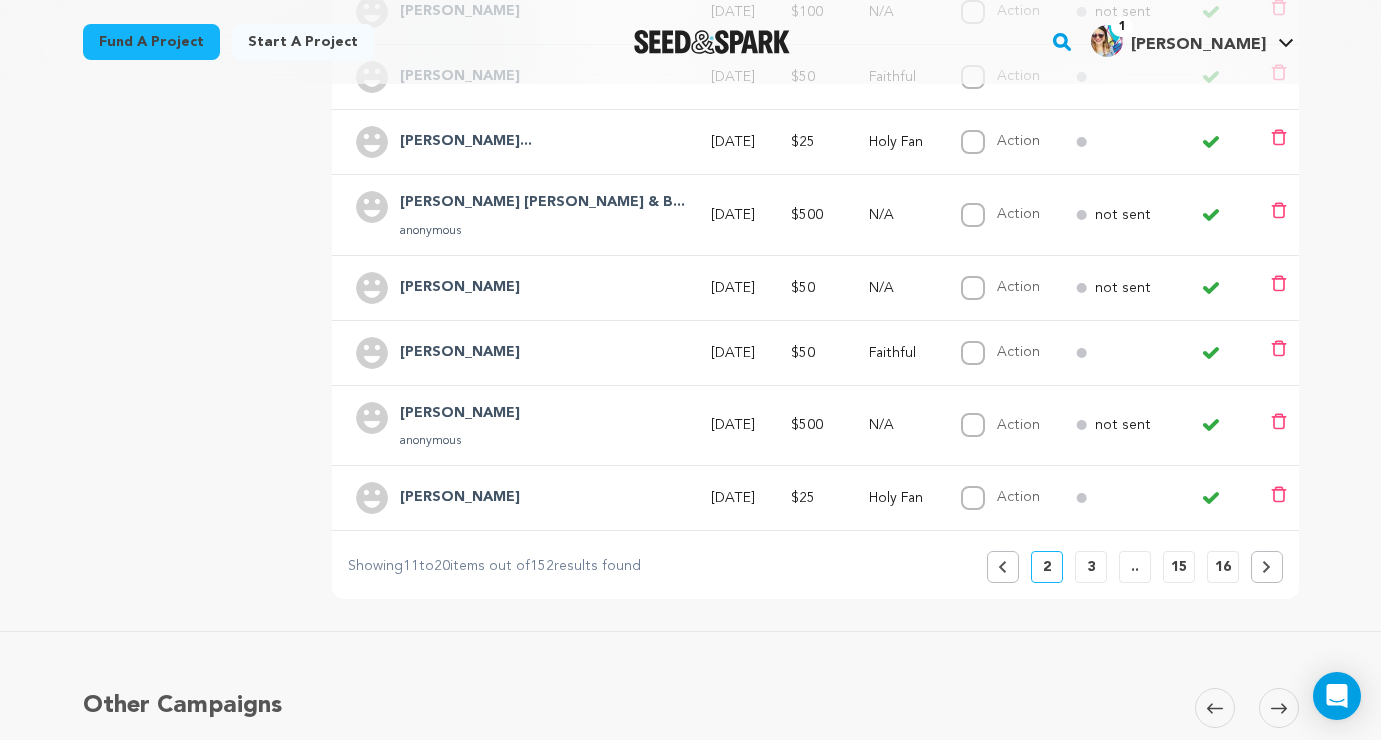 scroll, scrollTop: 709, scrollLeft: 0, axis: vertical 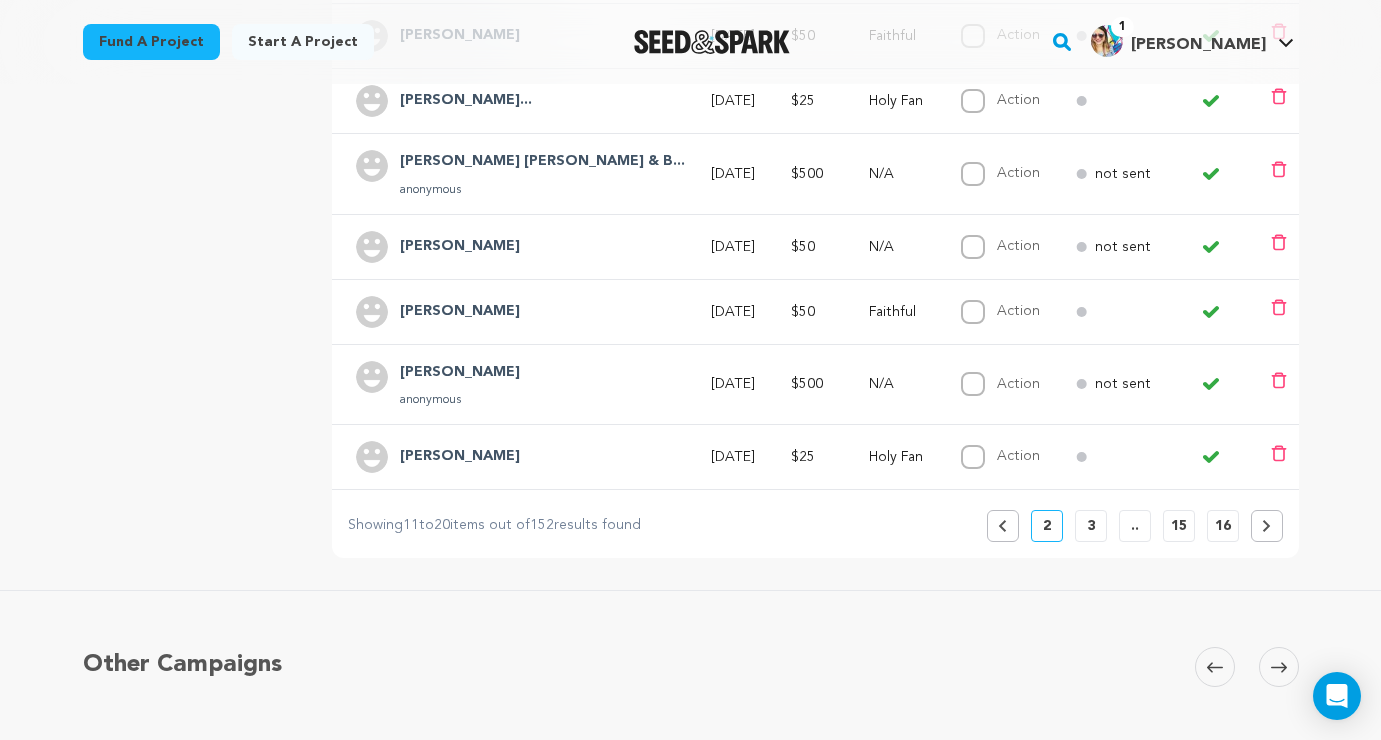 click on "Previous" at bounding box center (1003, 526) 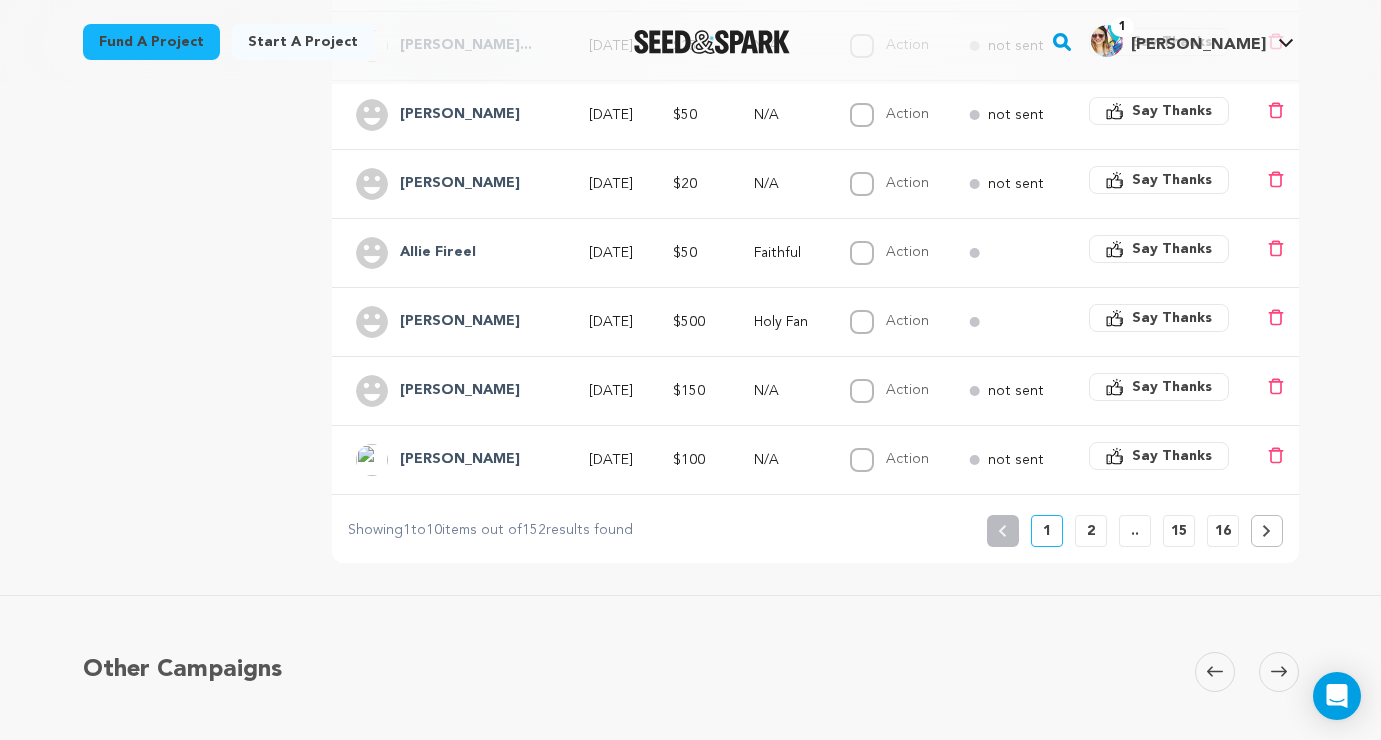 scroll, scrollTop: 729, scrollLeft: 0, axis: vertical 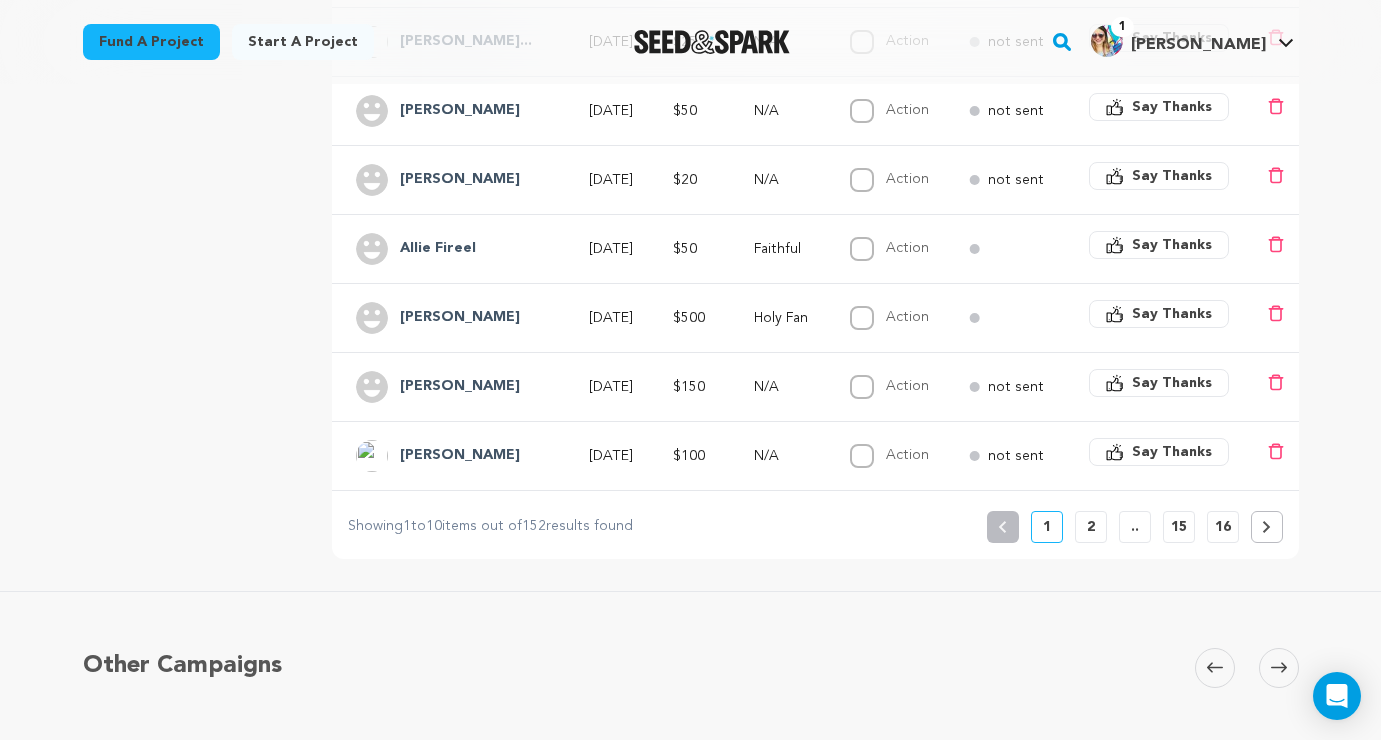 click at bounding box center (712, 42) 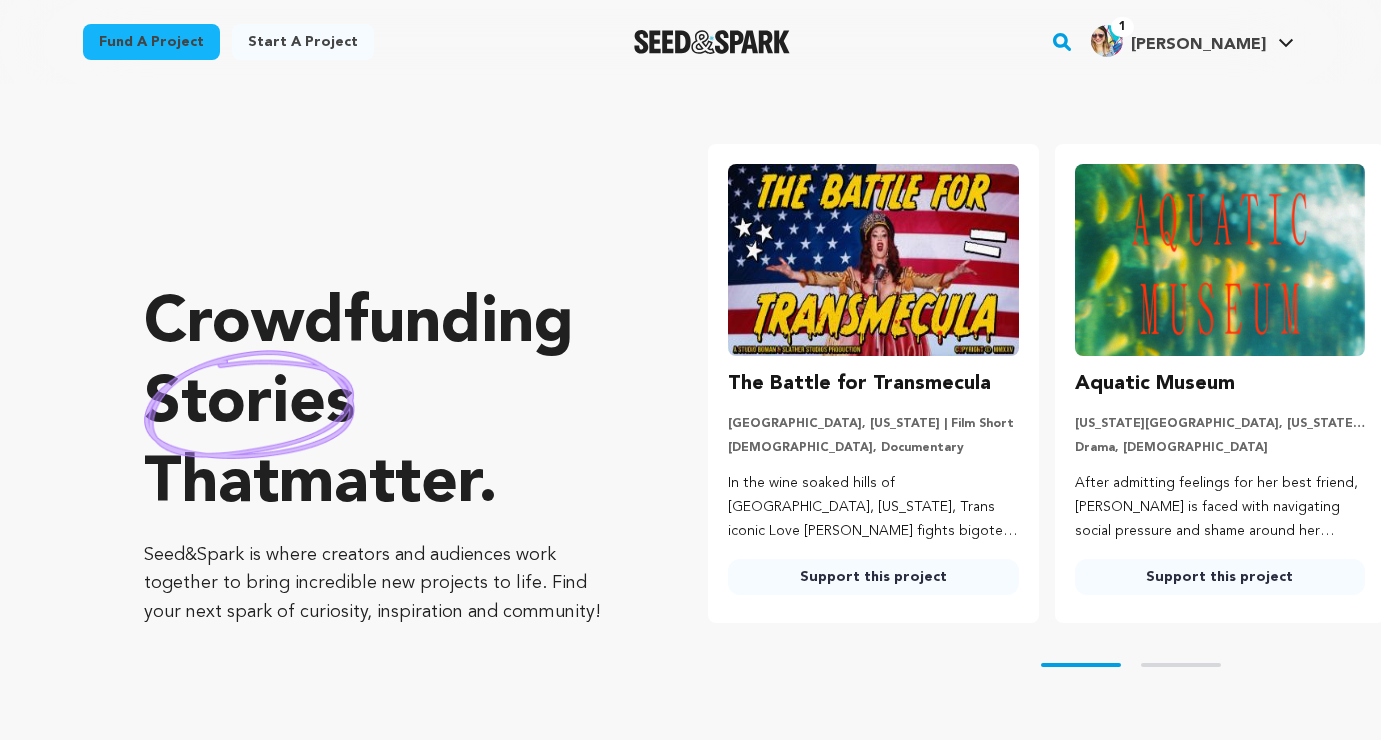 scroll, scrollTop: 0, scrollLeft: 0, axis: both 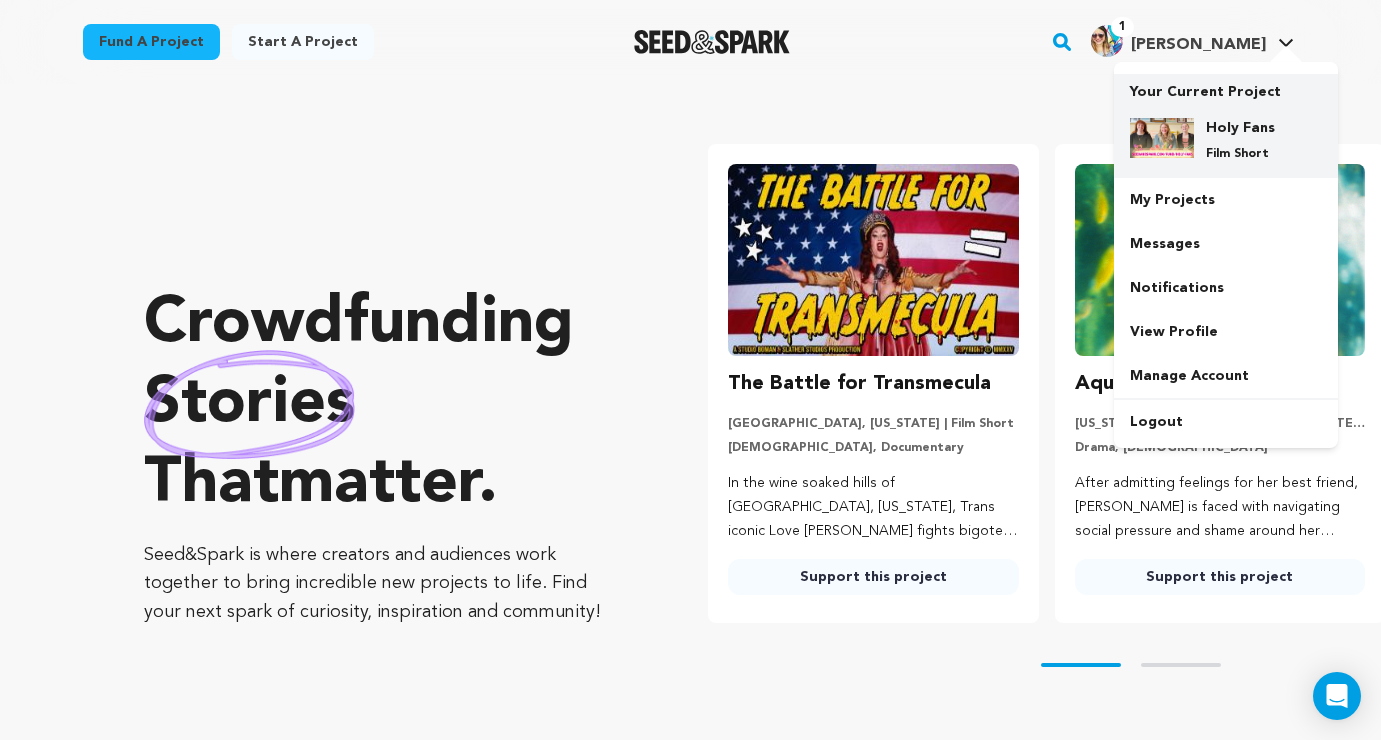 click on "Holy Fans
Film Short" at bounding box center (1242, 140) 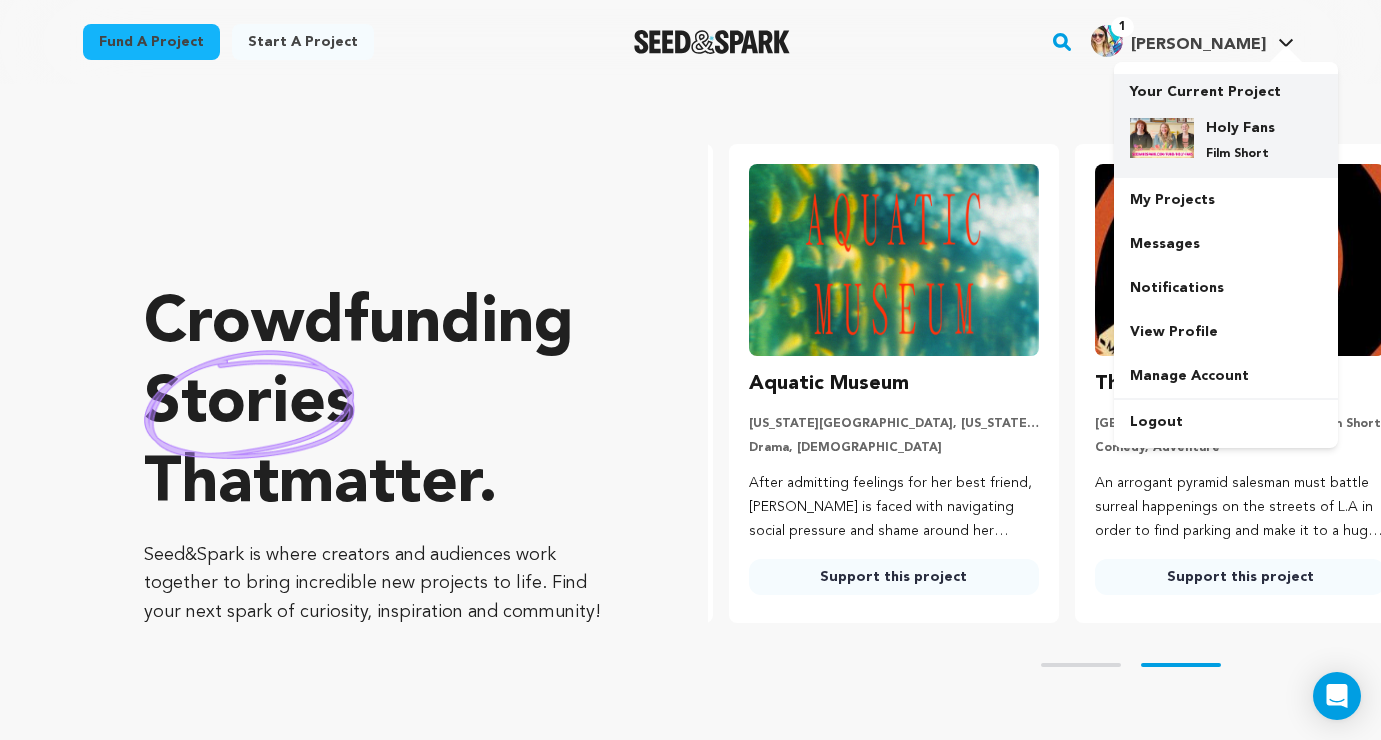 scroll, scrollTop: 0, scrollLeft: 362, axis: horizontal 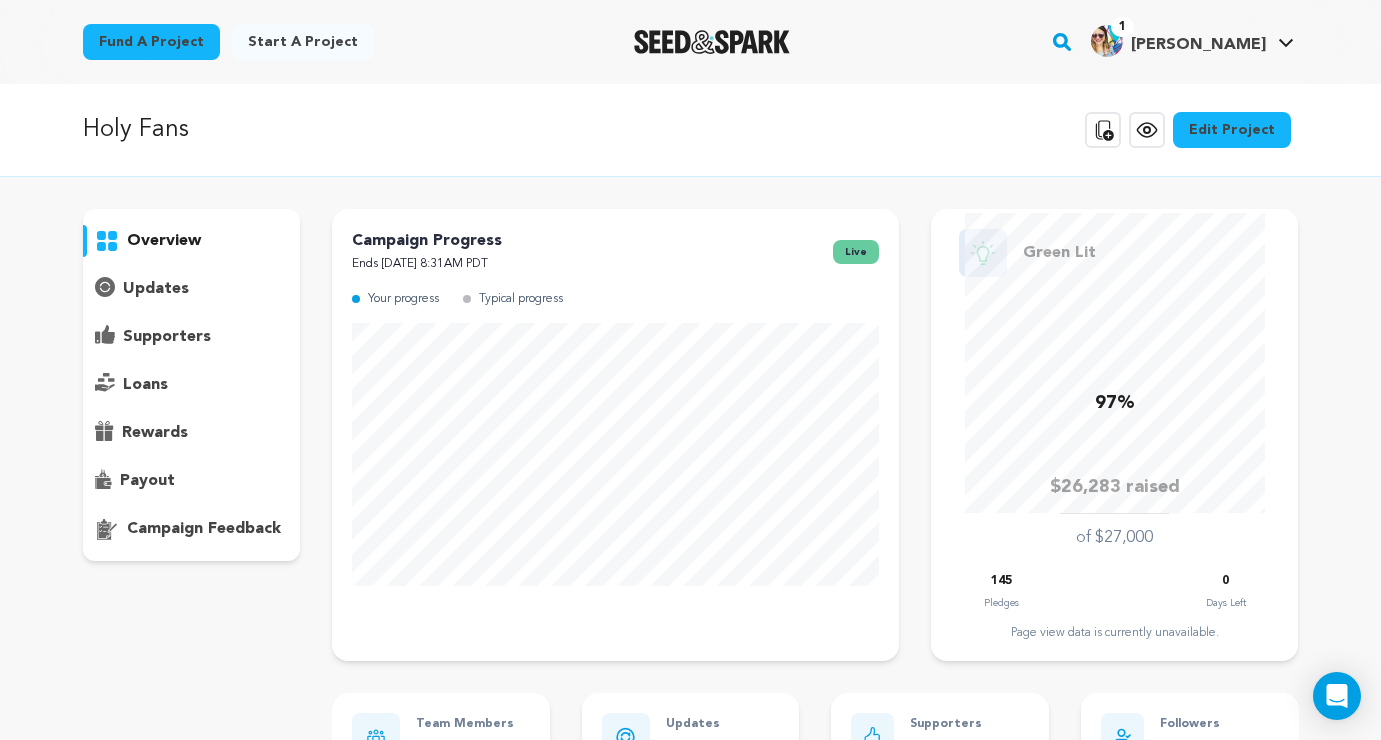 click on "supporters" at bounding box center (167, 337) 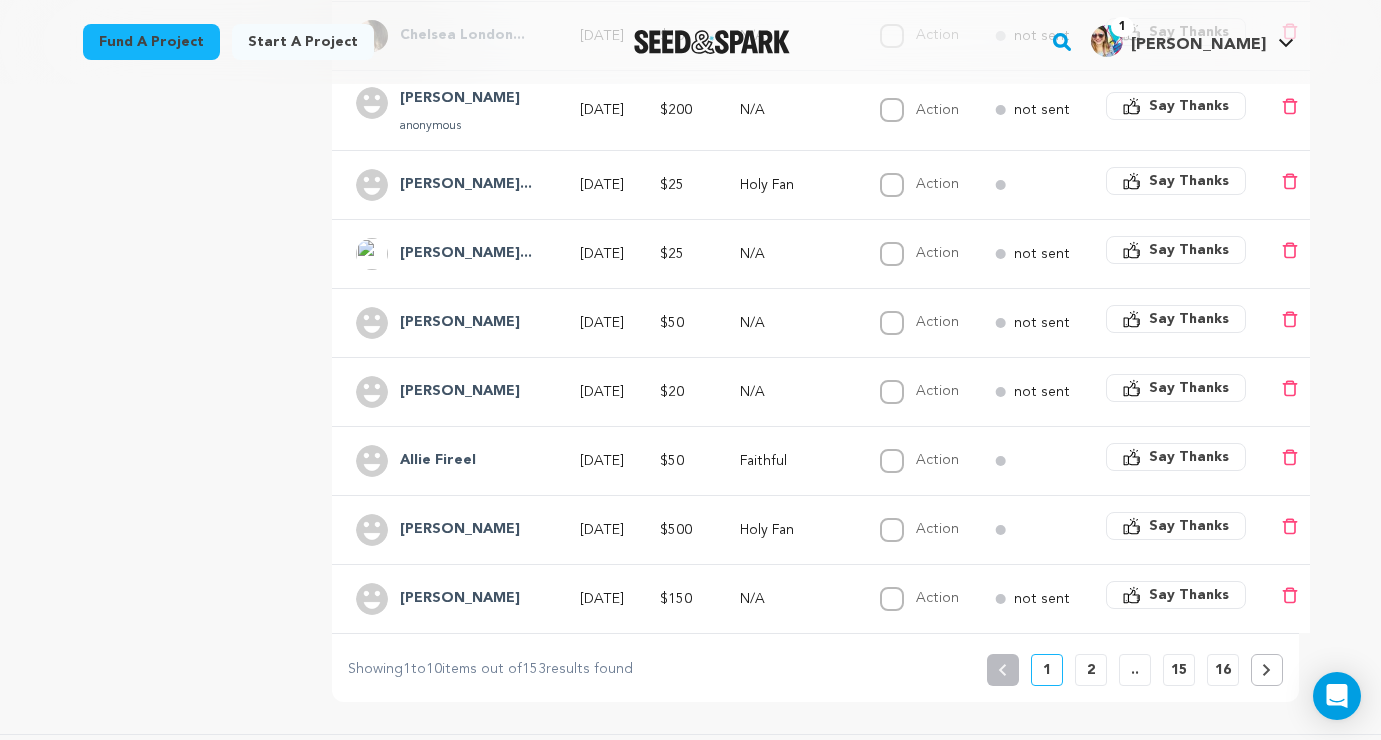 scroll, scrollTop: 596, scrollLeft: 0, axis: vertical 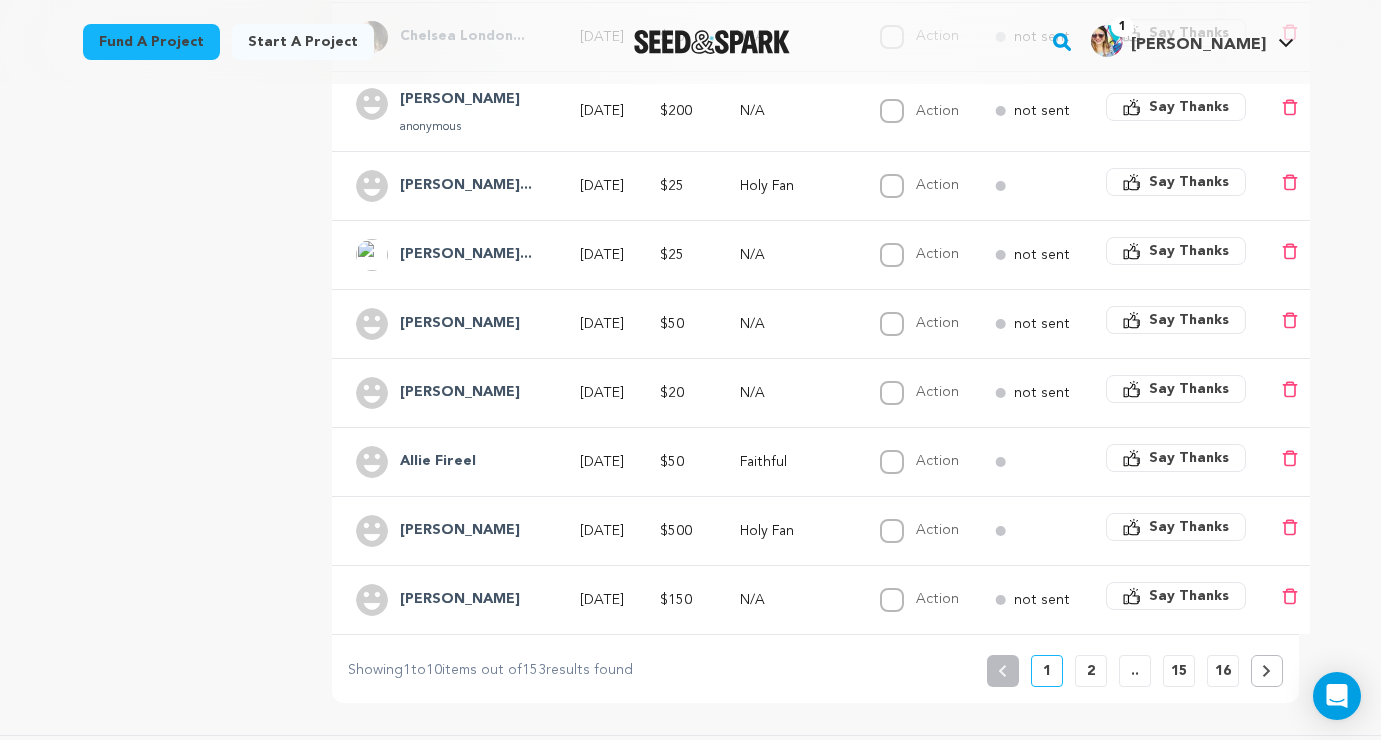 click on "2" at bounding box center (1091, 671) 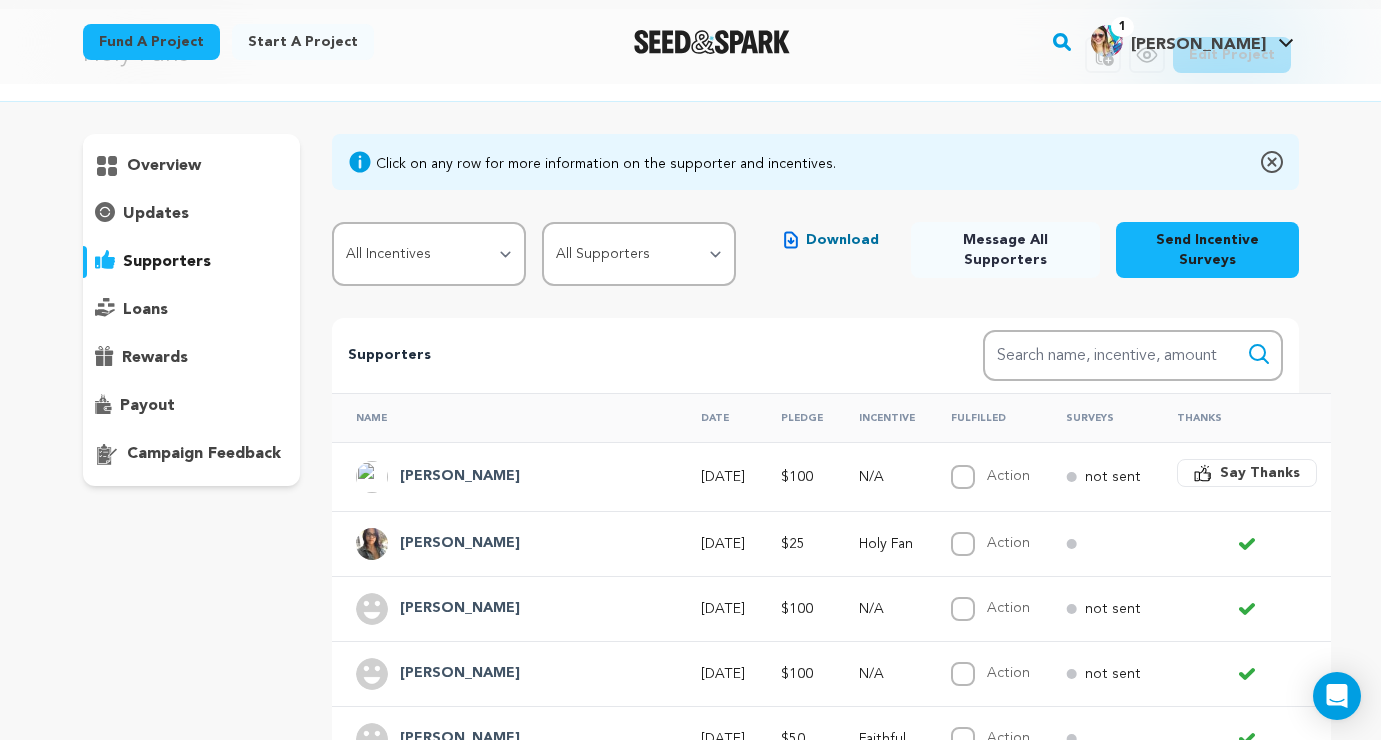 scroll, scrollTop: 0, scrollLeft: 0, axis: both 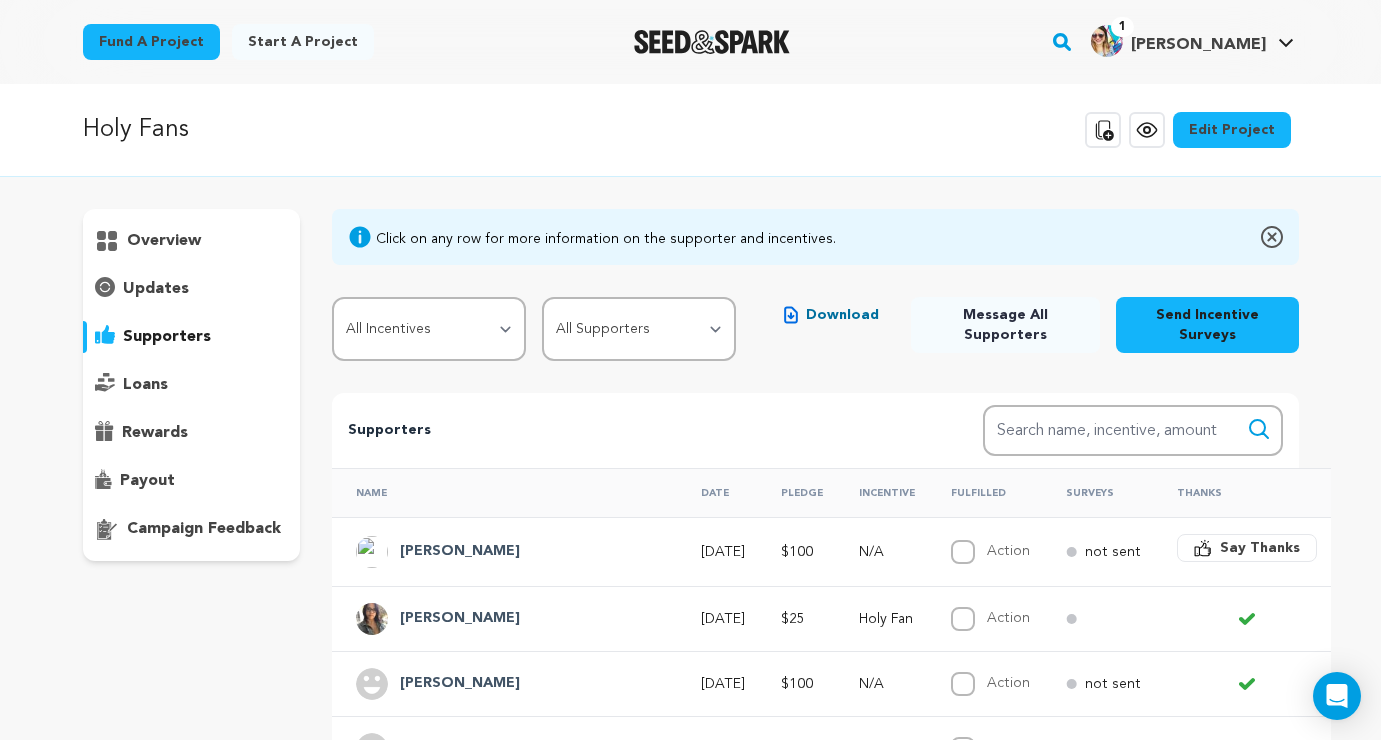click on "Say Thanks" at bounding box center [1260, 548] 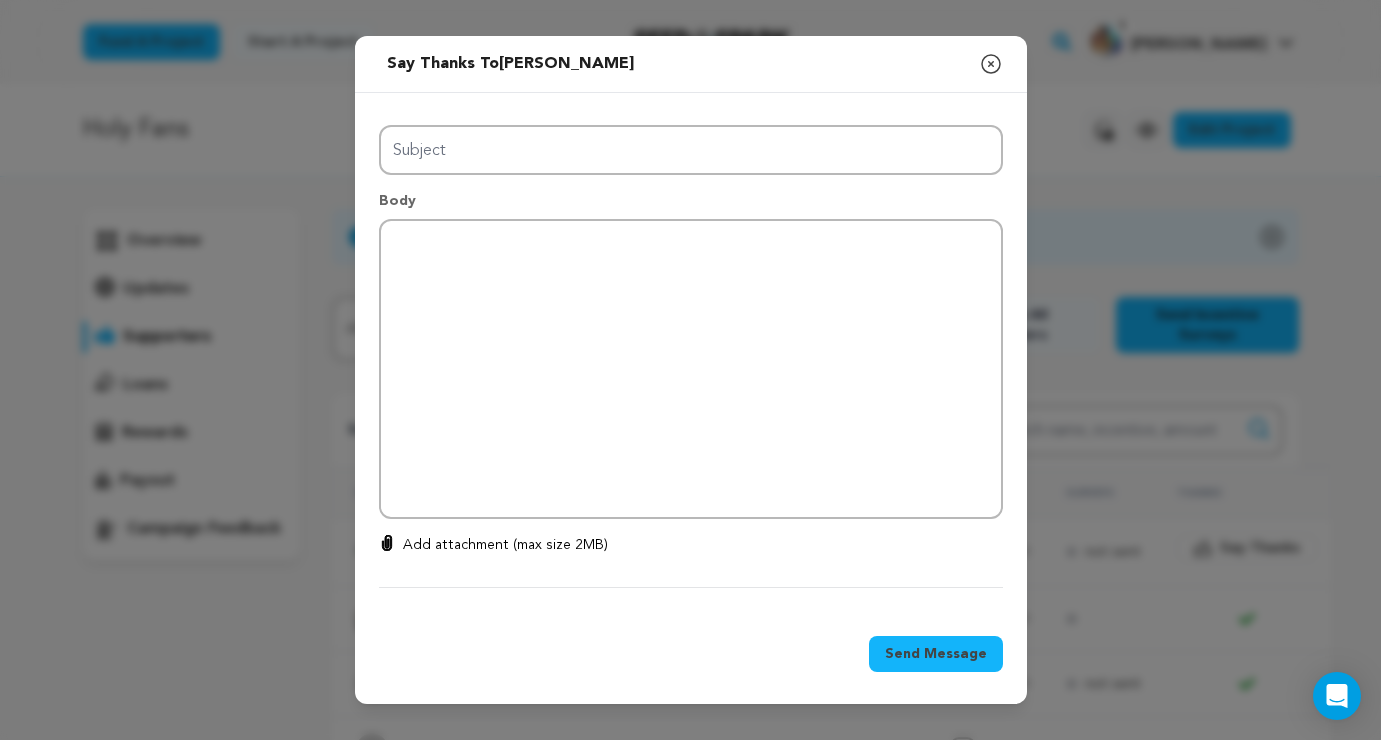 type on "Thanks for your support!" 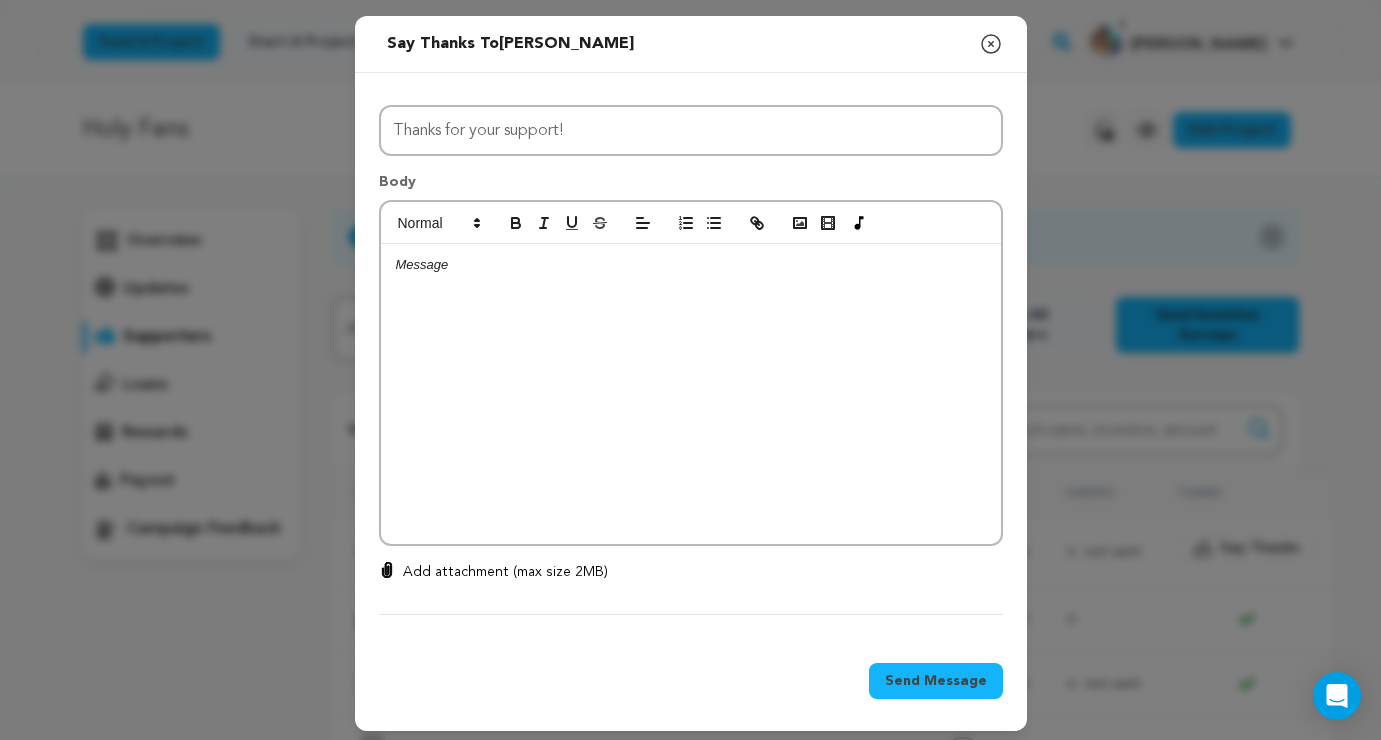 click 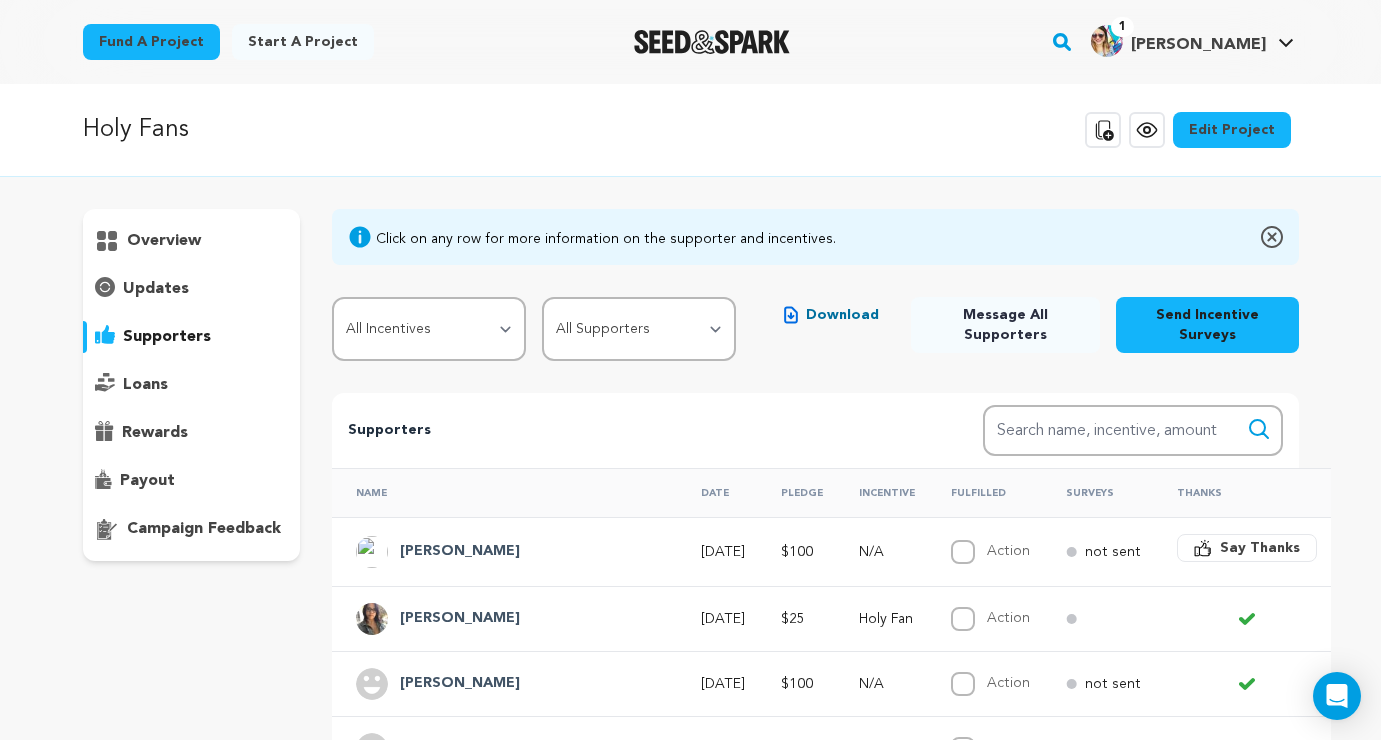 click on "Say Thanks" at bounding box center [1260, 548] 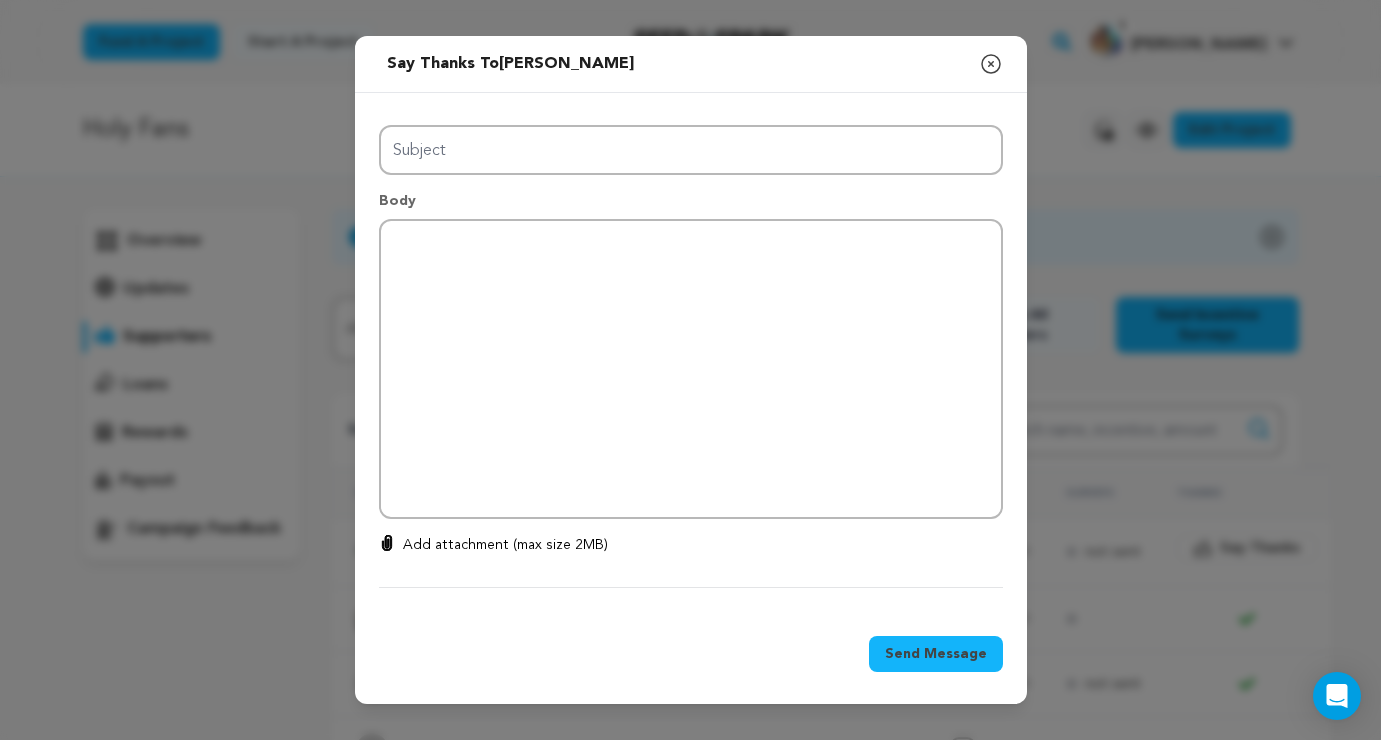 type on "Thanks for your support!" 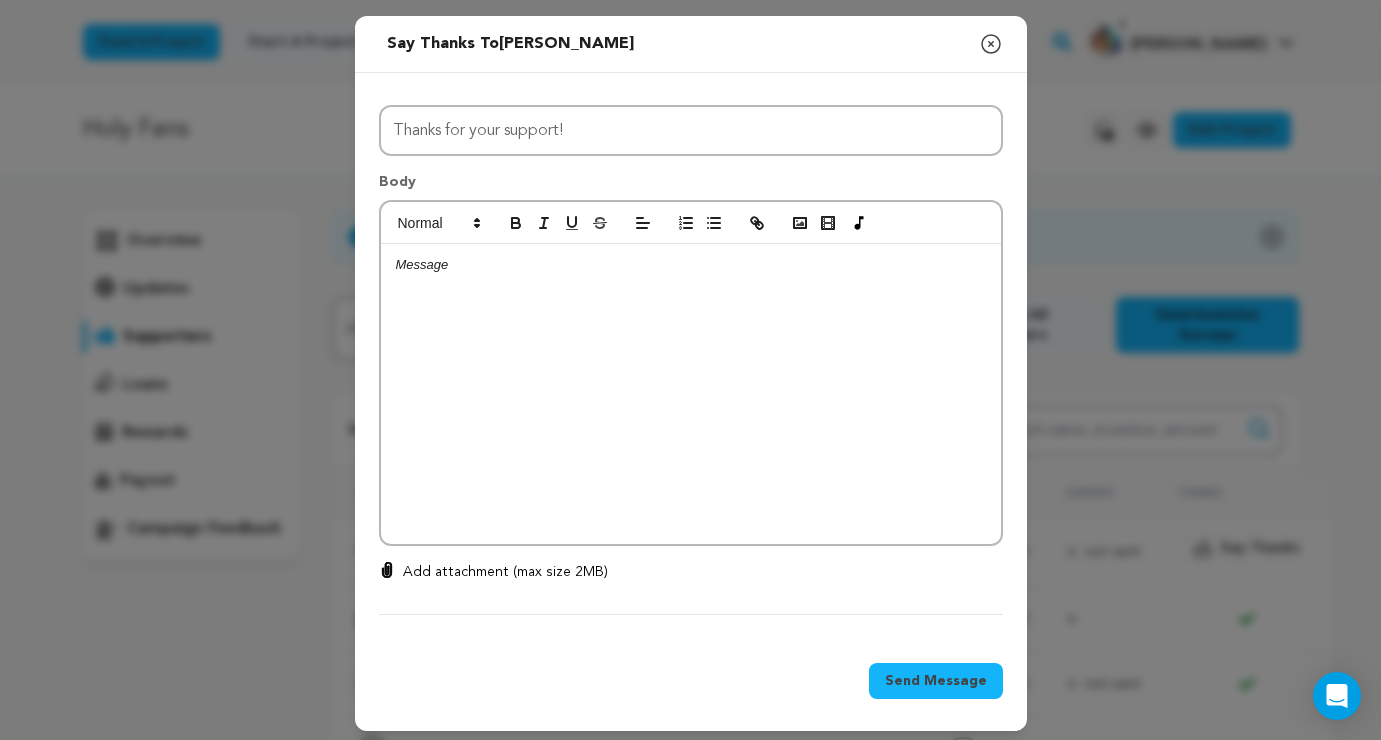 click 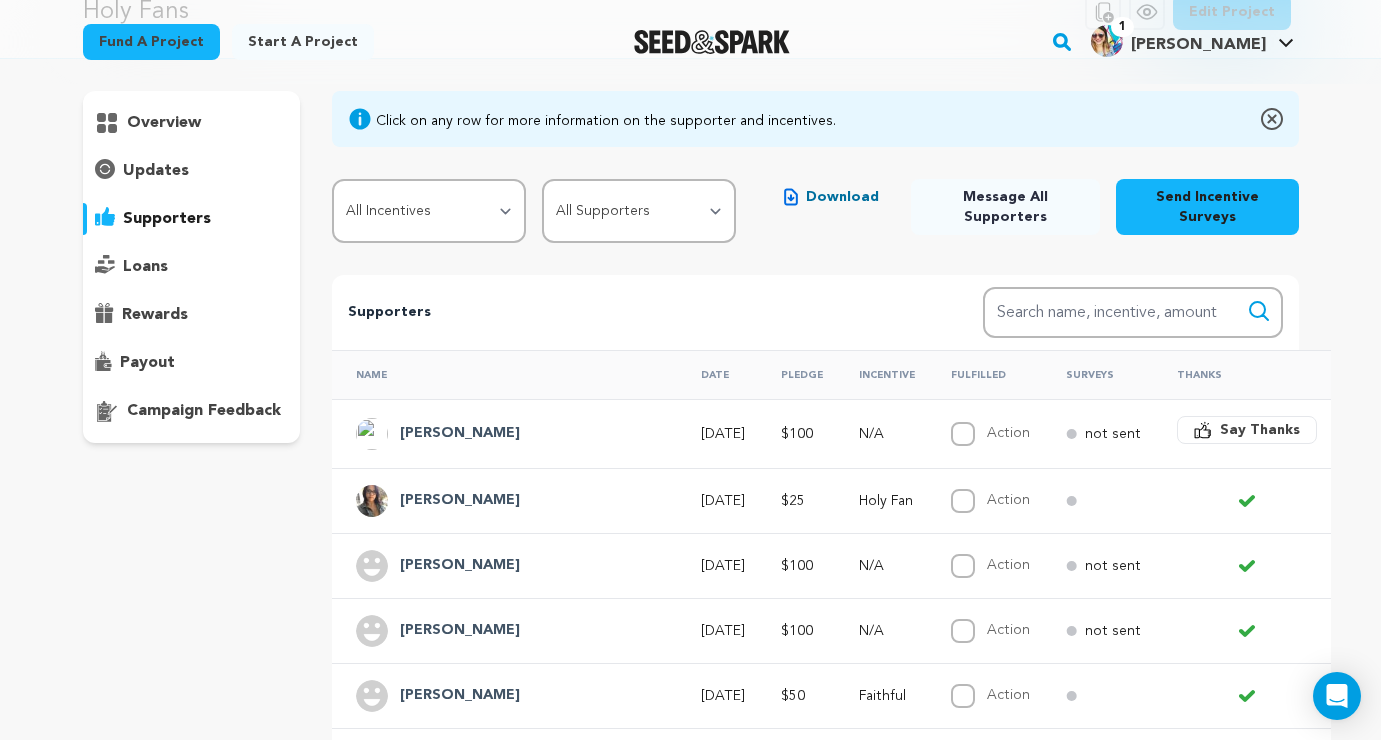scroll, scrollTop: 120, scrollLeft: 0, axis: vertical 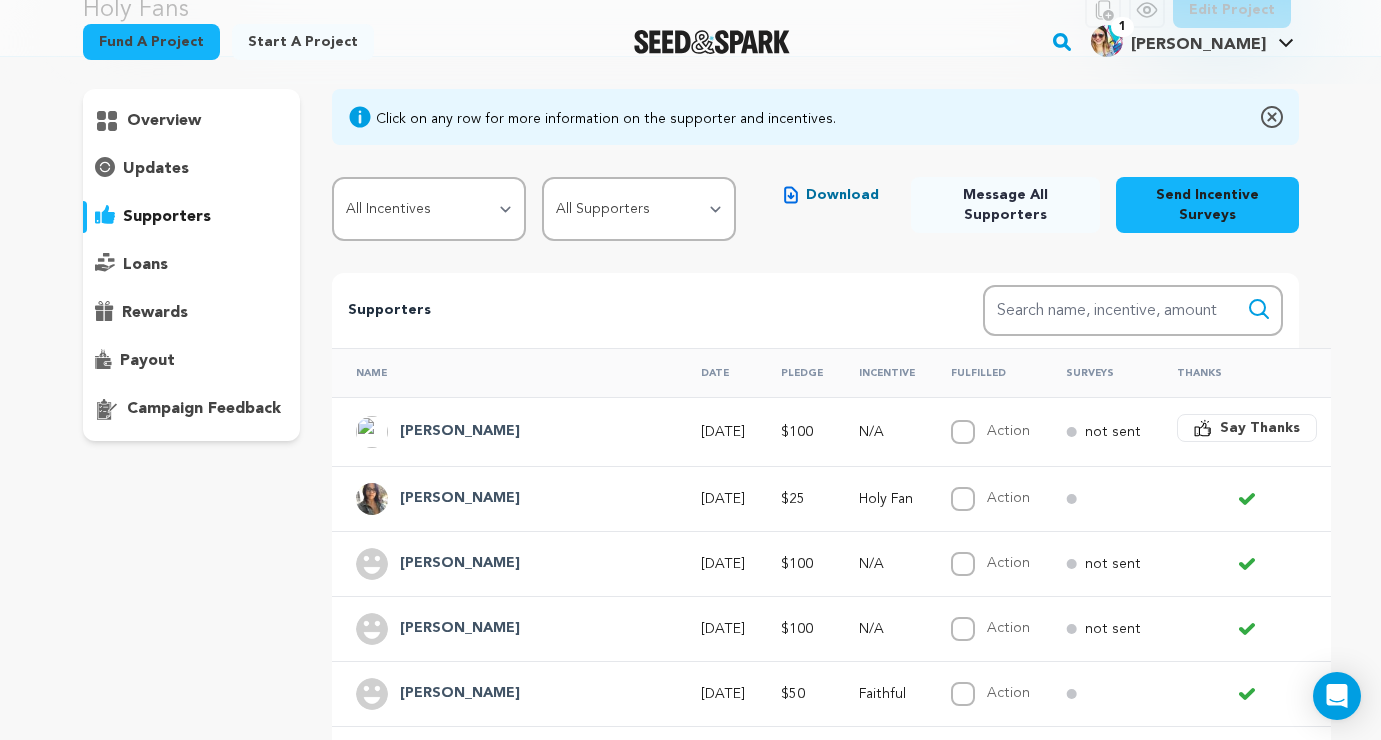 click on "Say Thanks" at bounding box center (1260, 428) 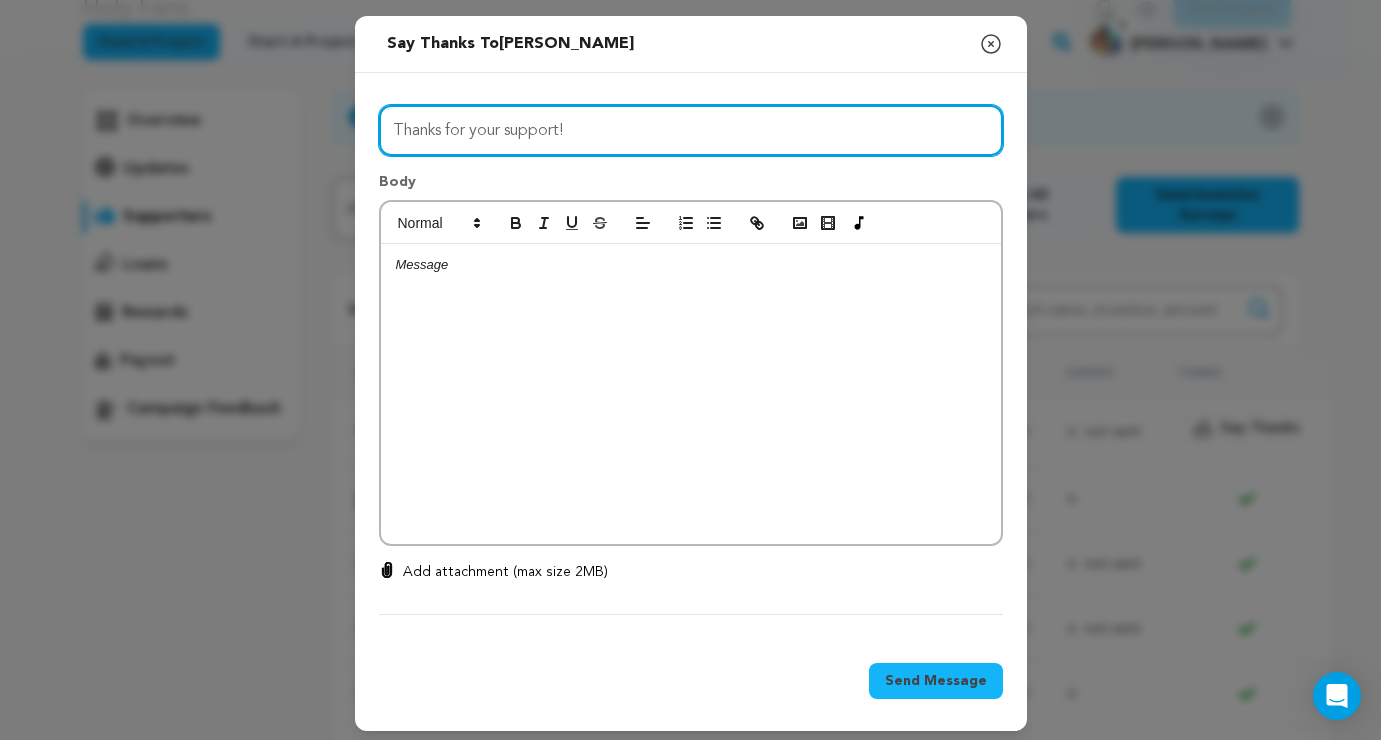 click on "Thanks for your support!" at bounding box center (691, 130) 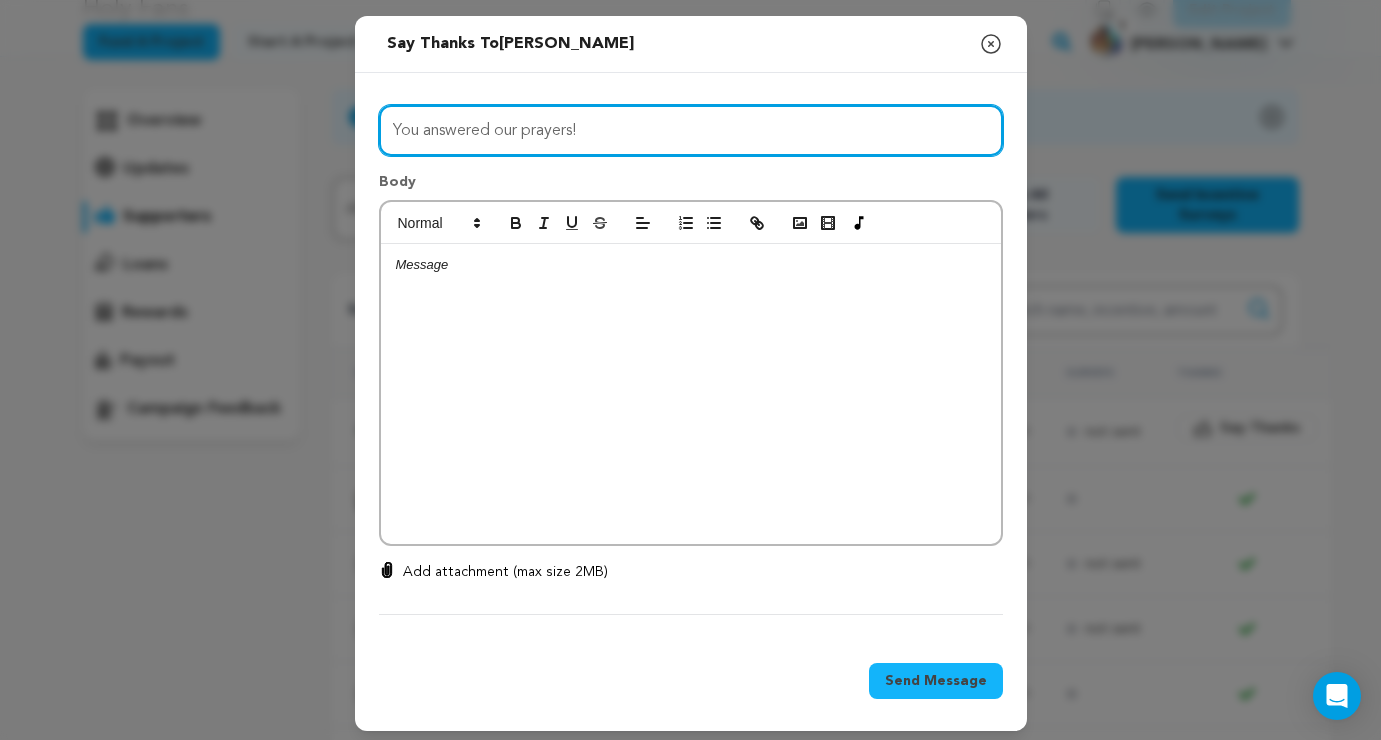 type on "You answered our prayers!" 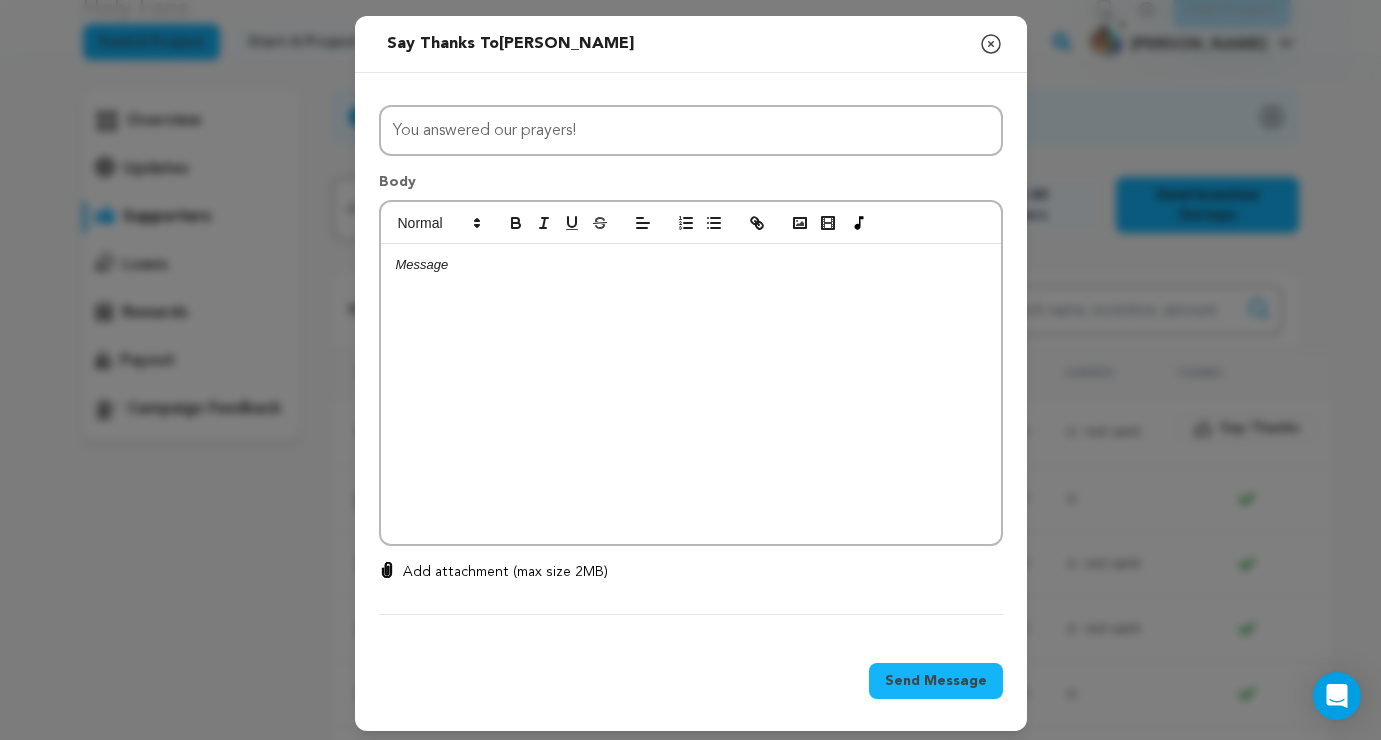 click at bounding box center [691, 265] 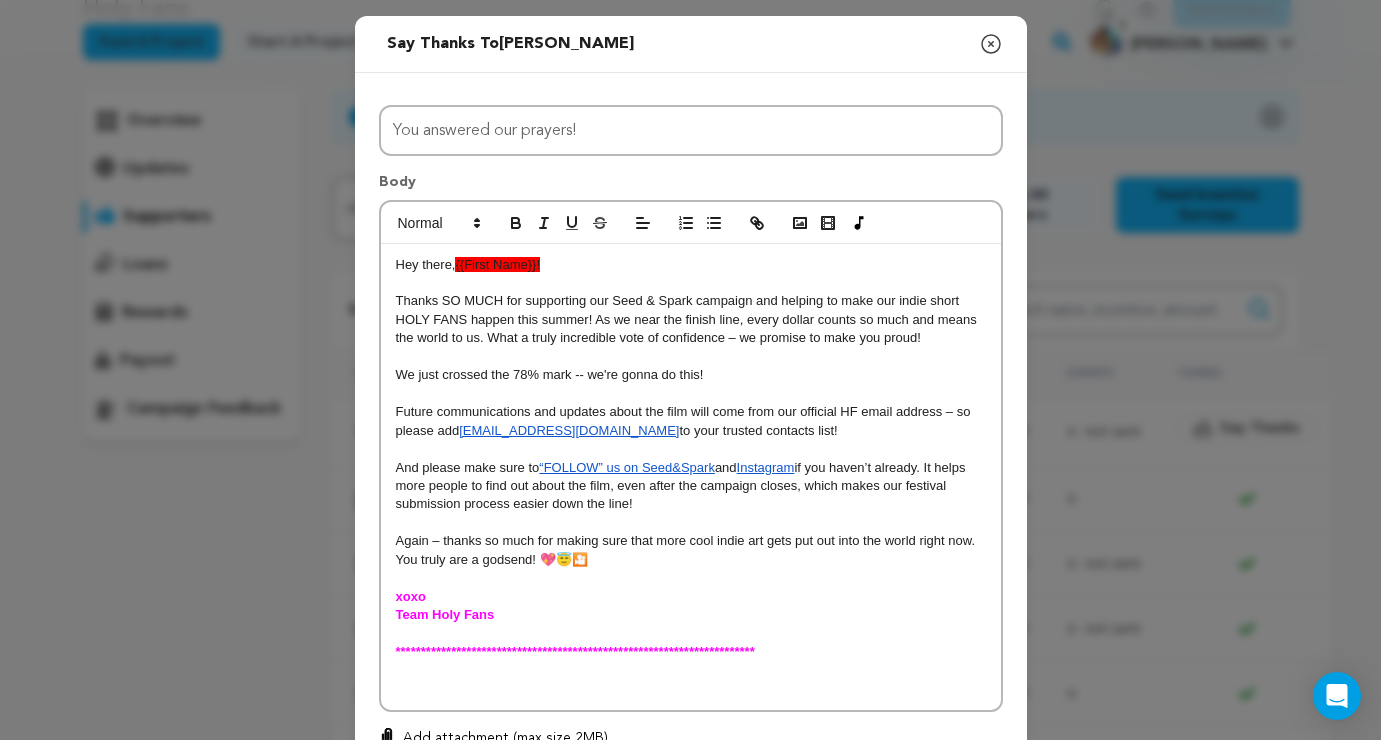 scroll, scrollTop: 0, scrollLeft: 0, axis: both 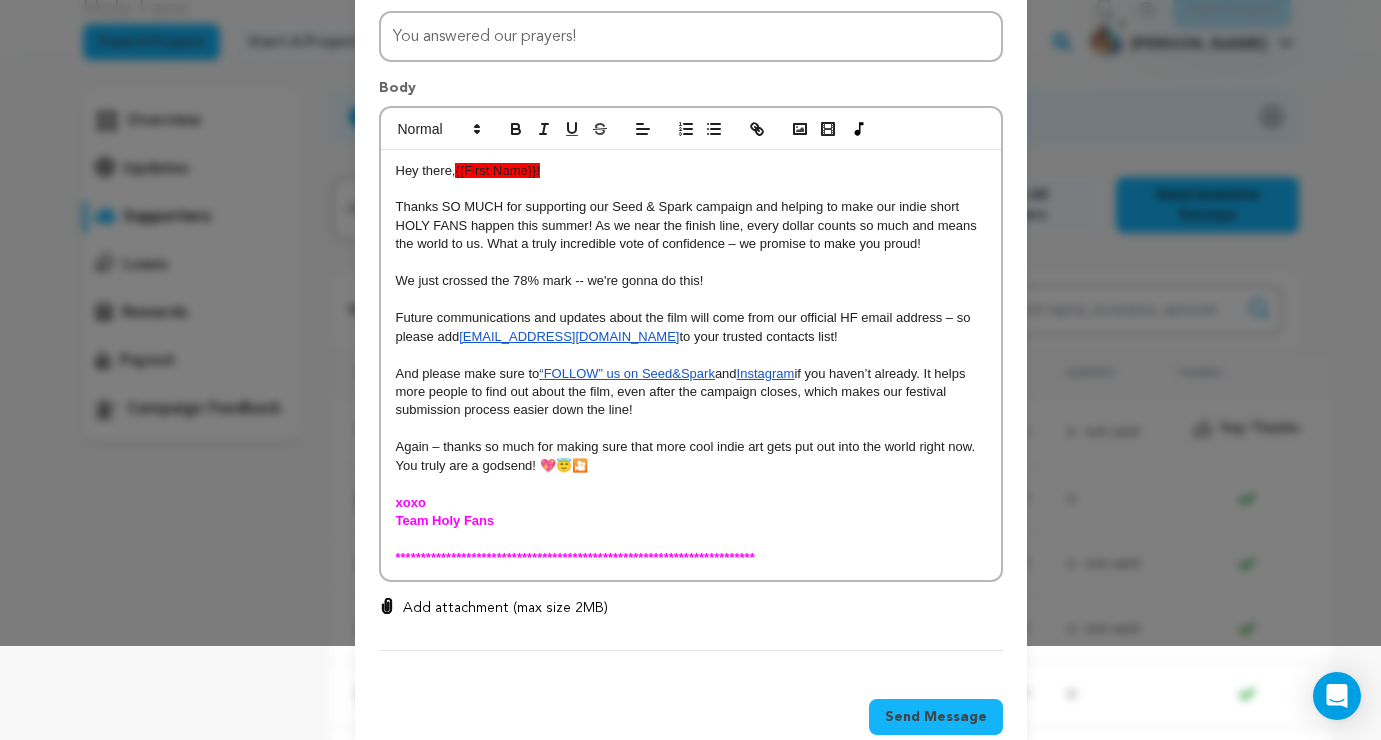 click on "{{First Name}}!" at bounding box center (497, 170) 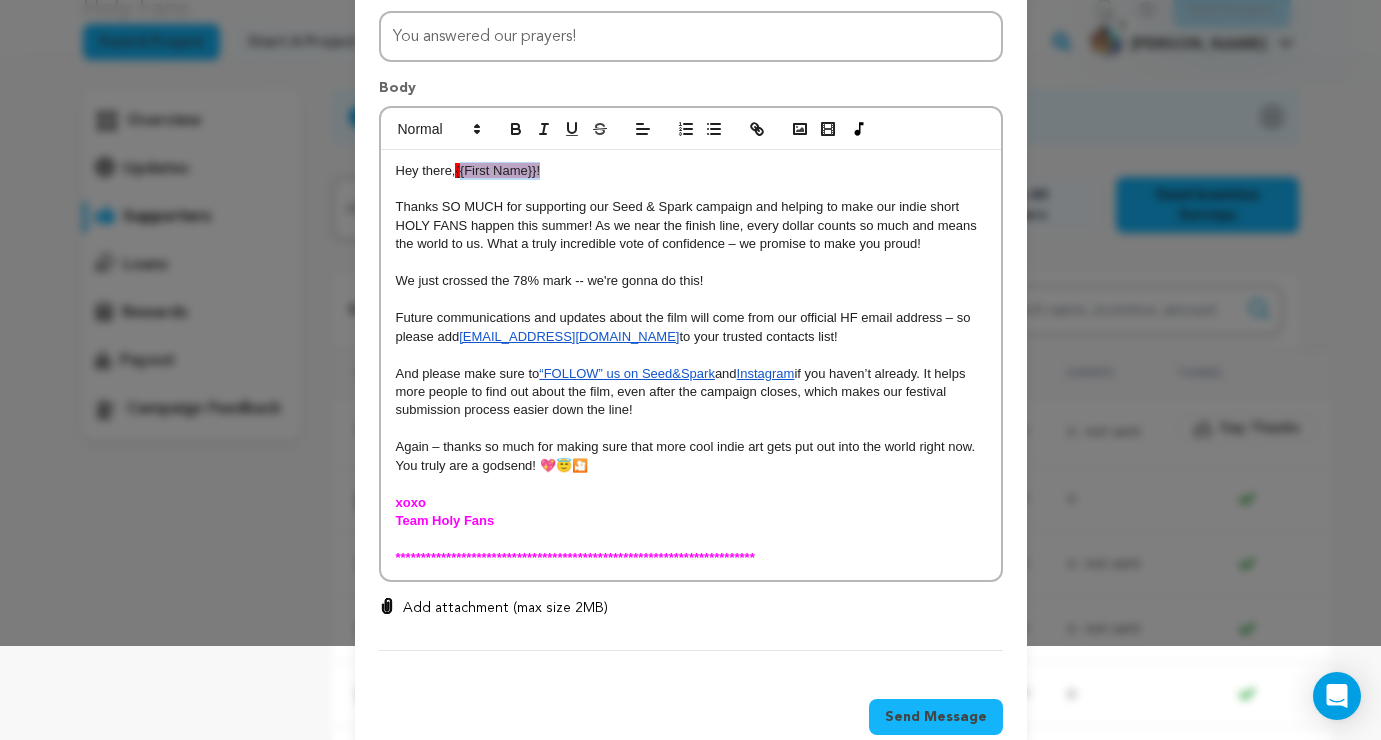 click on "Hey there,  {{First Name}}!" at bounding box center (691, 171) 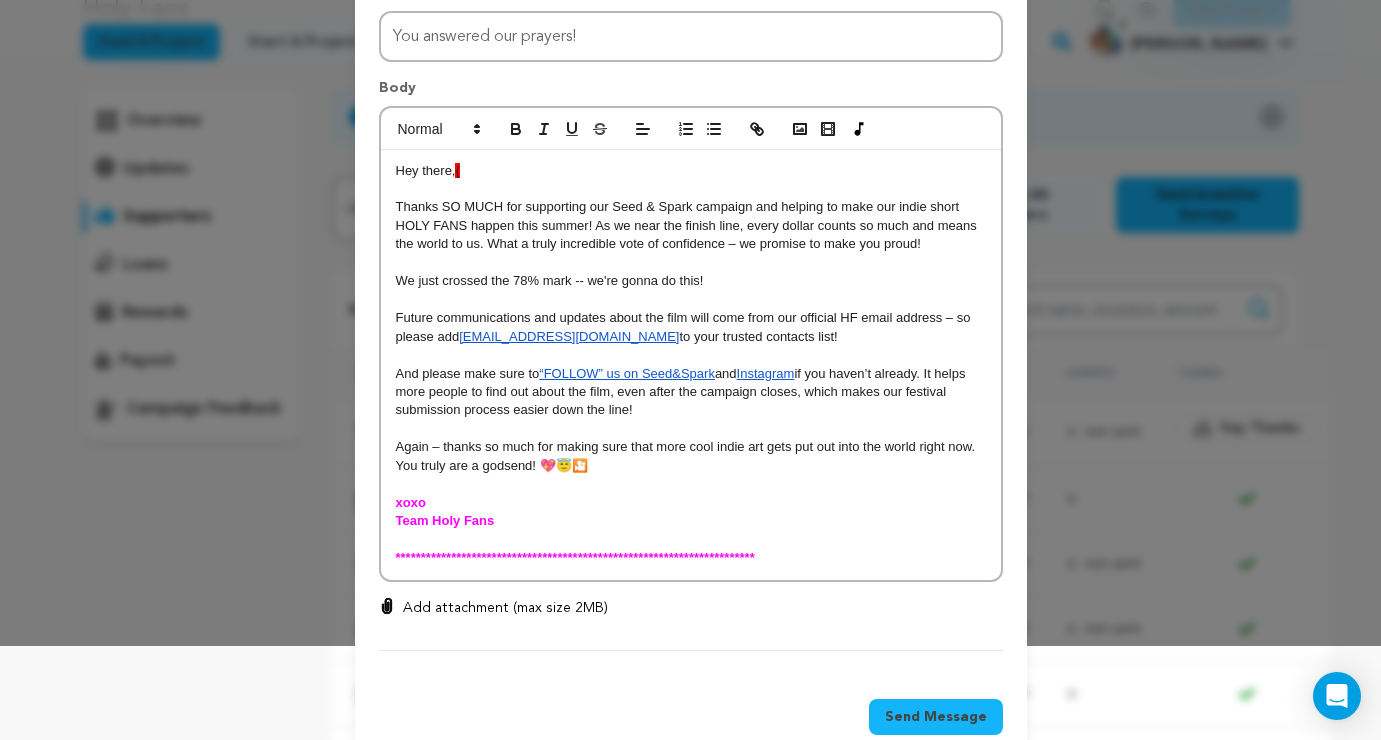 type 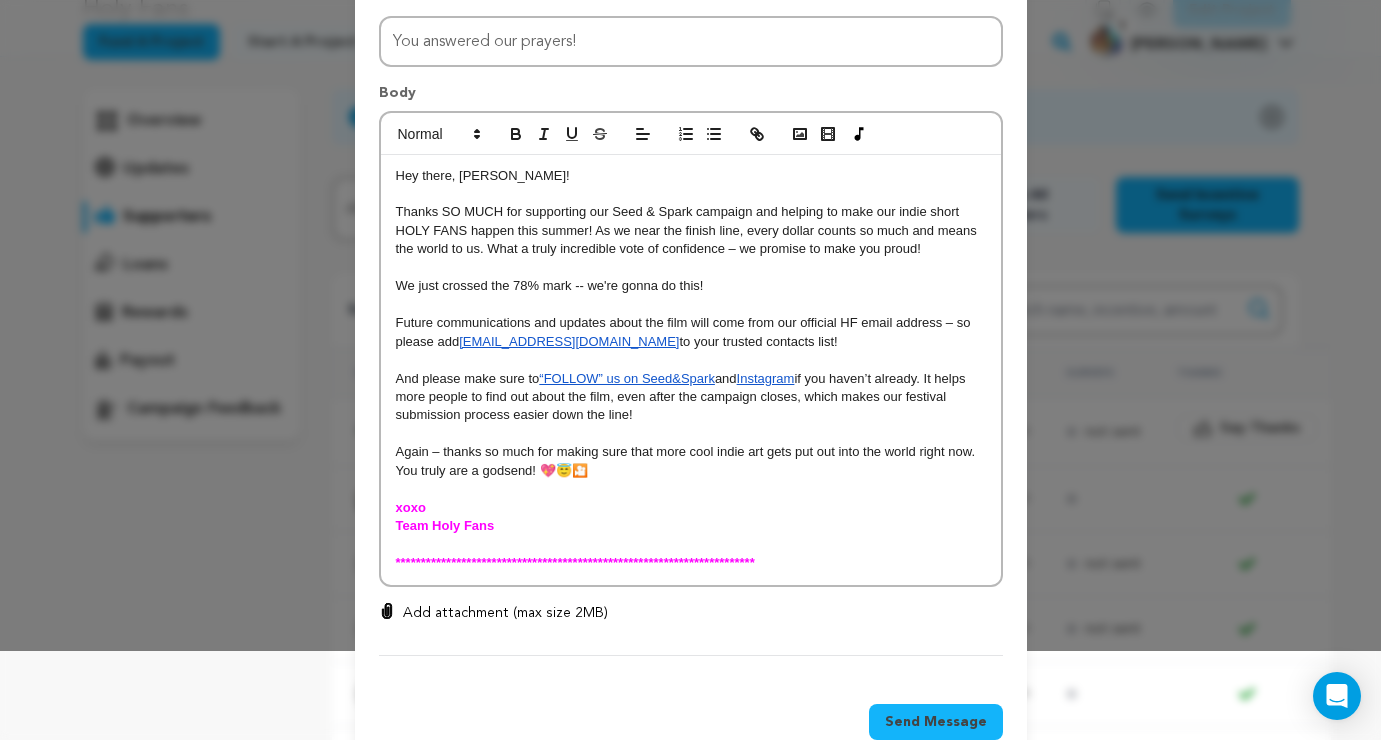 scroll, scrollTop: 137, scrollLeft: 0, axis: vertical 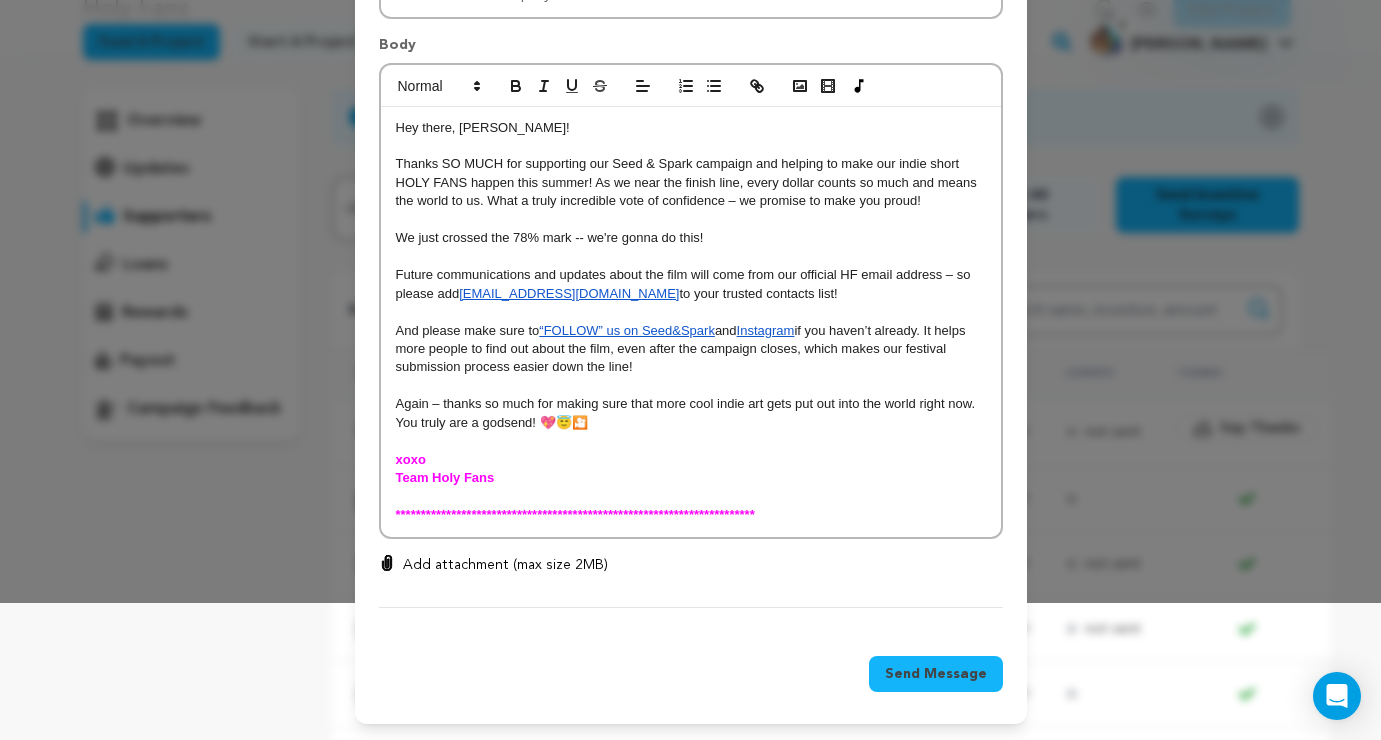 click on "Send Message" at bounding box center [936, 674] 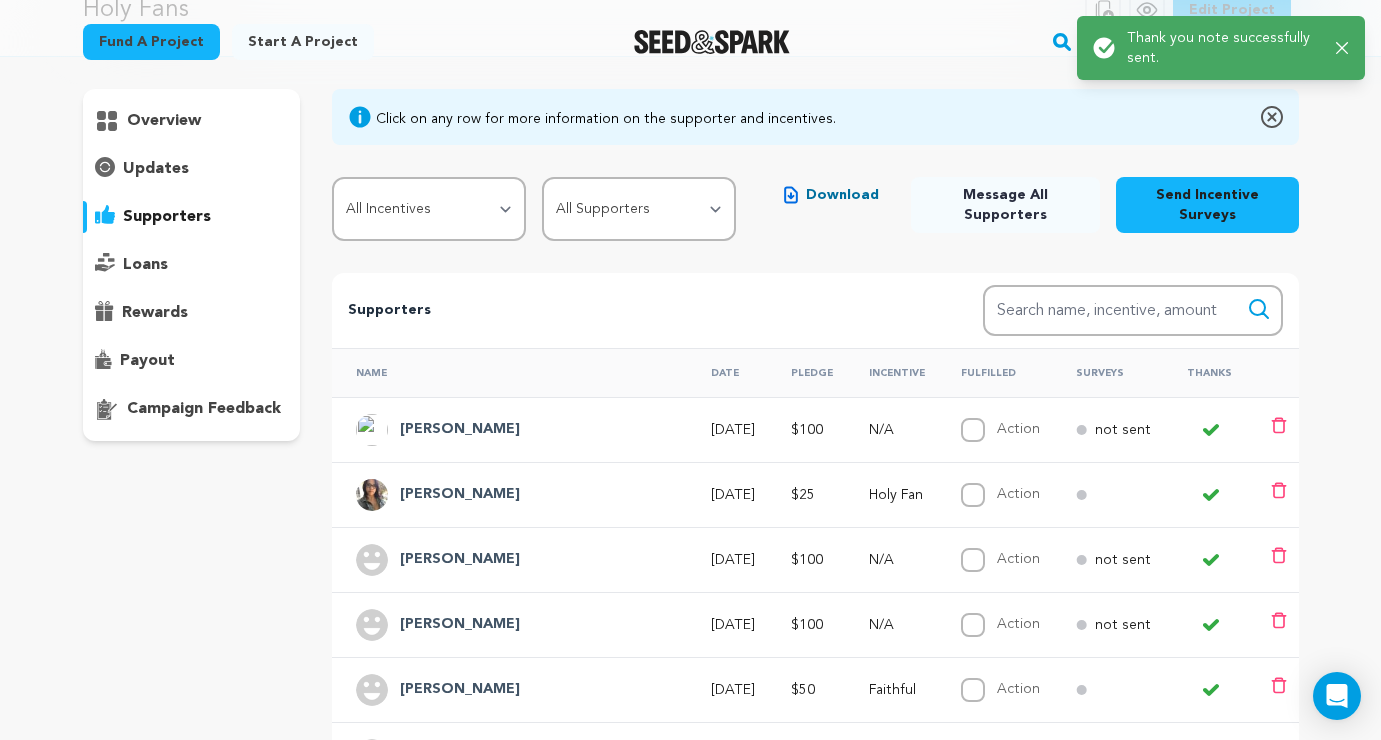 click on "Maddern Paul" at bounding box center [460, 430] 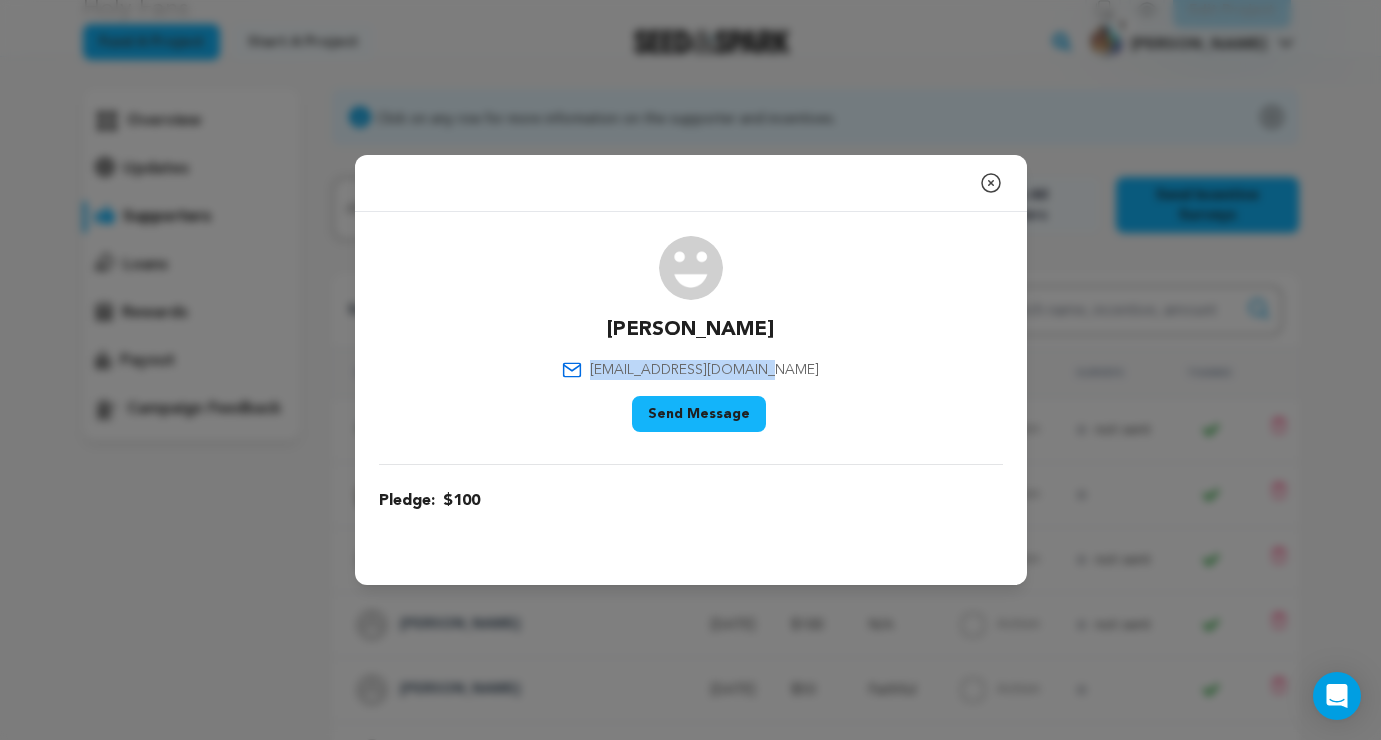 drag, startPoint x: 802, startPoint y: 371, endPoint x: 621, endPoint y: 369, distance: 181.01105 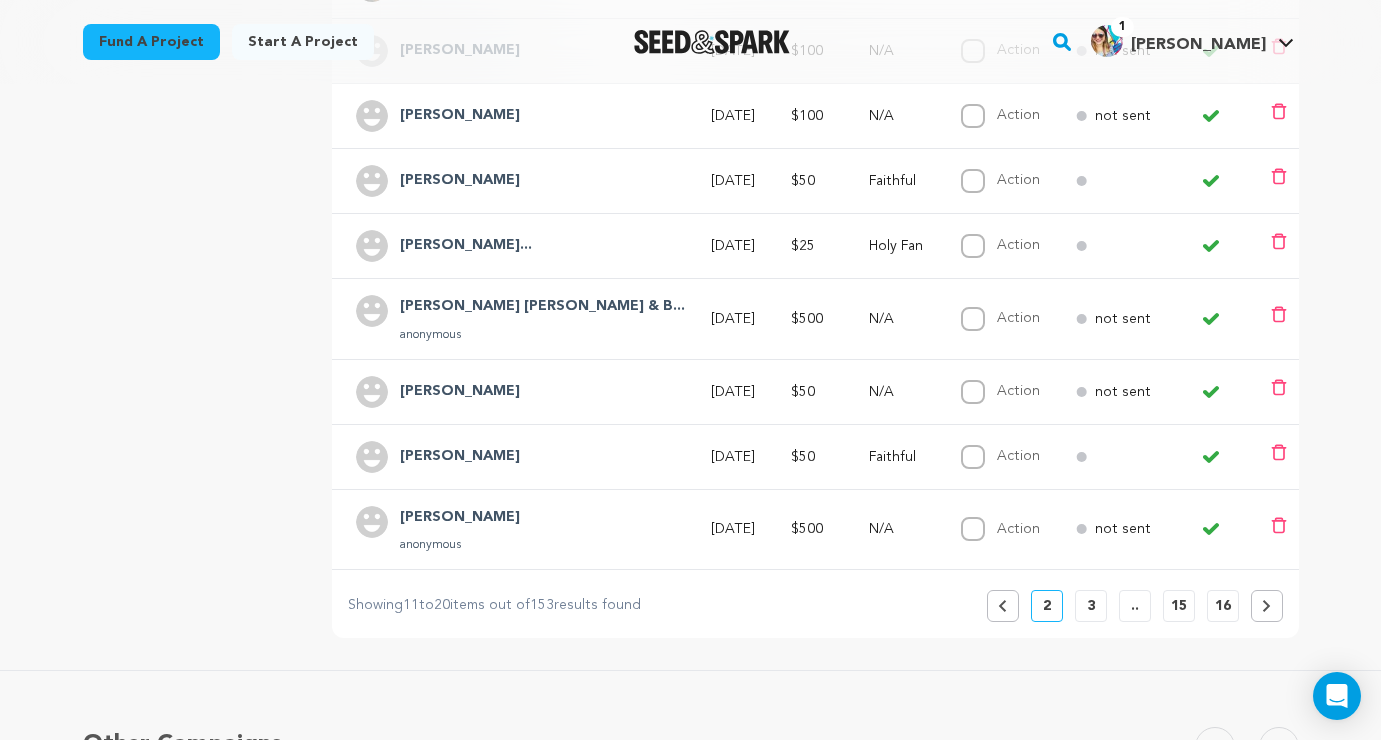 scroll, scrollTop: 636, scrollLeft: 0, axis: vertical 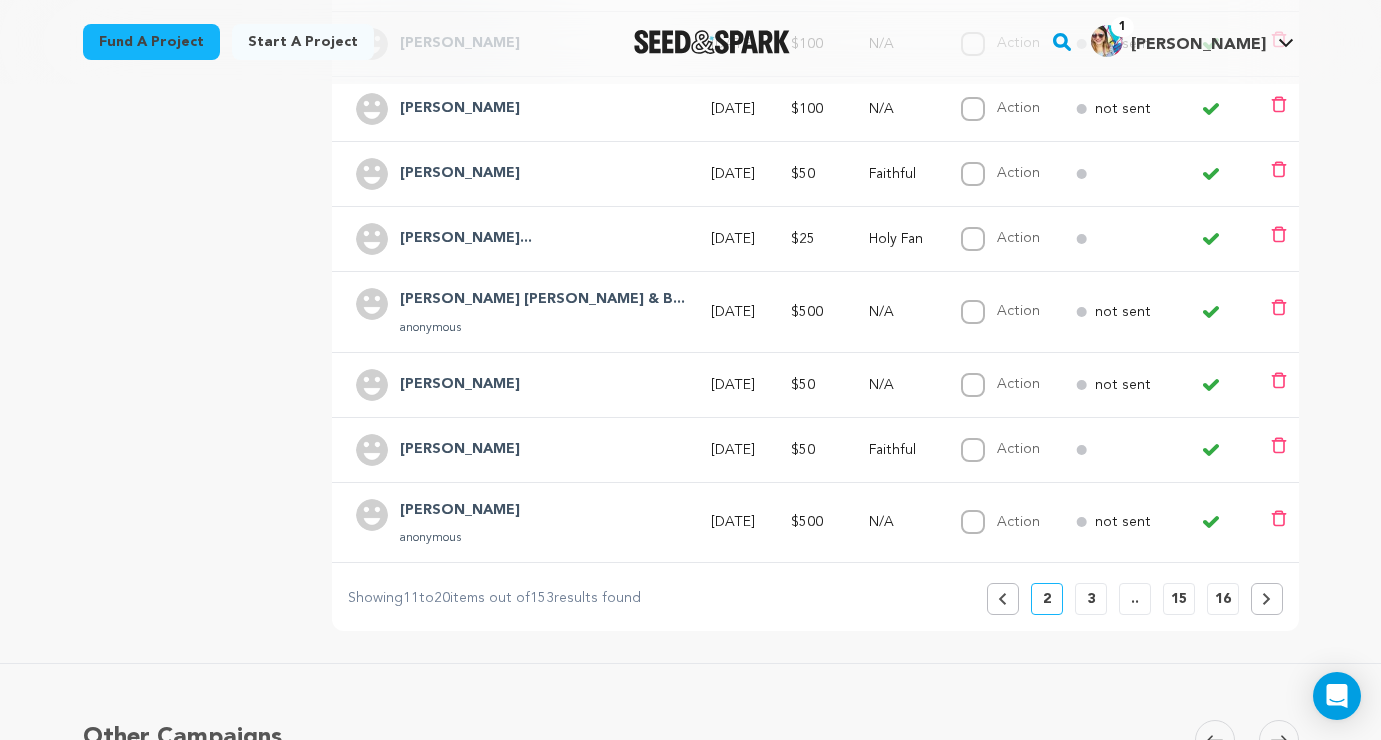 click 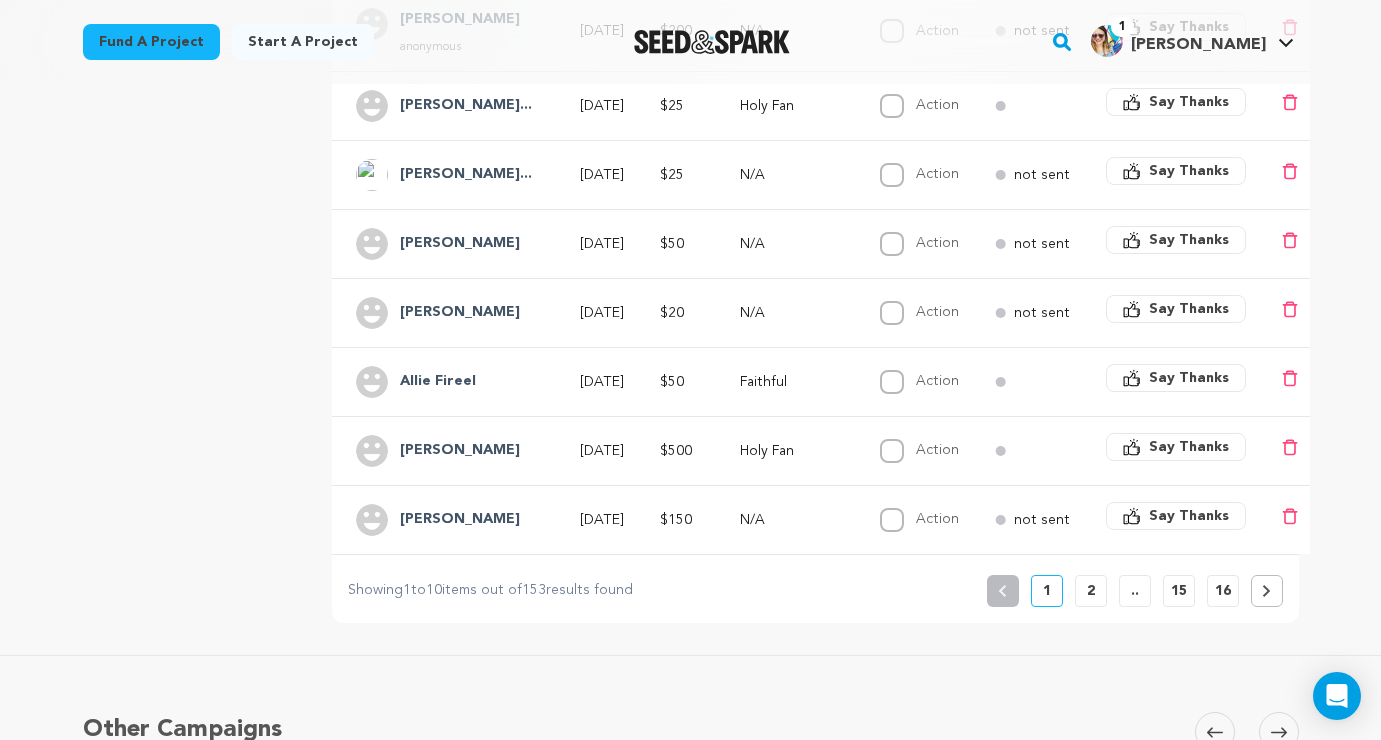 scroll, scrollTop: 675, scrollLeft: 0, axis: vertical 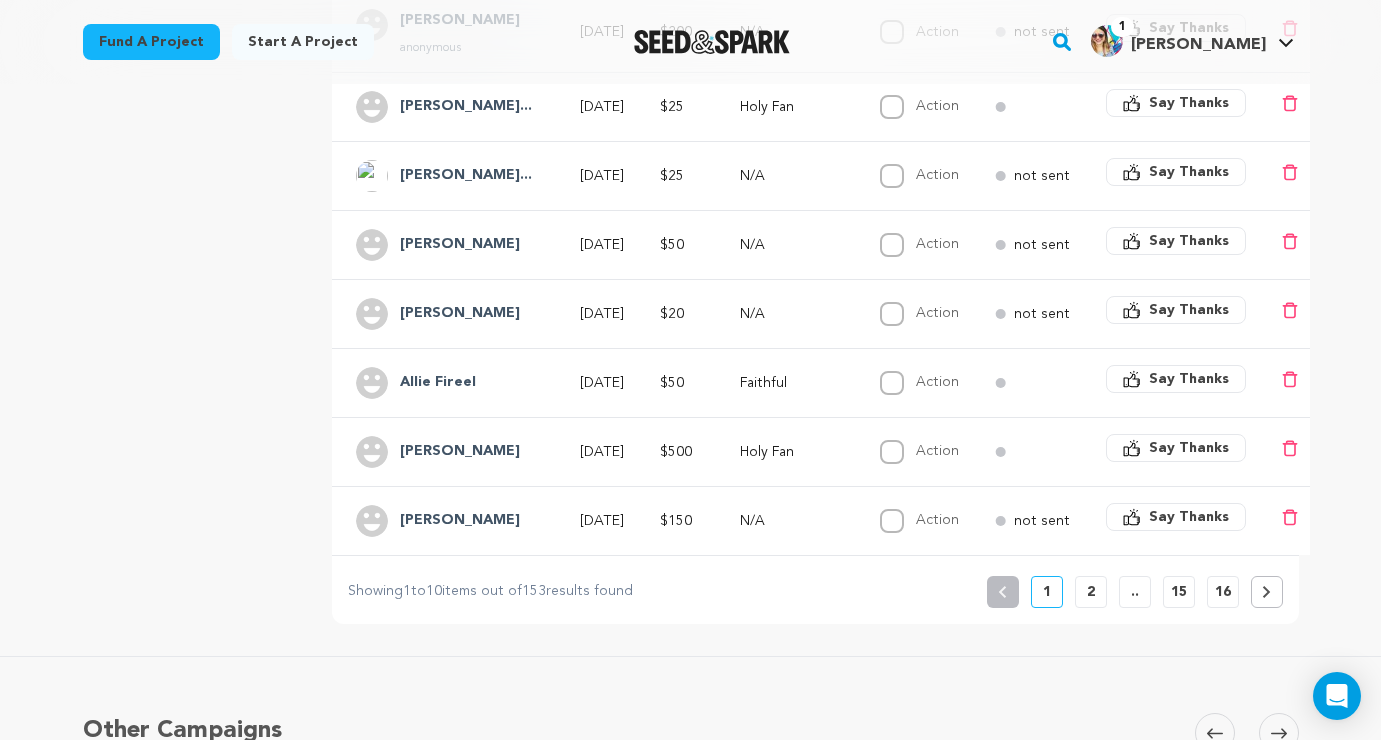 click on "Say Thanks" at bounding box center [1189, 517] 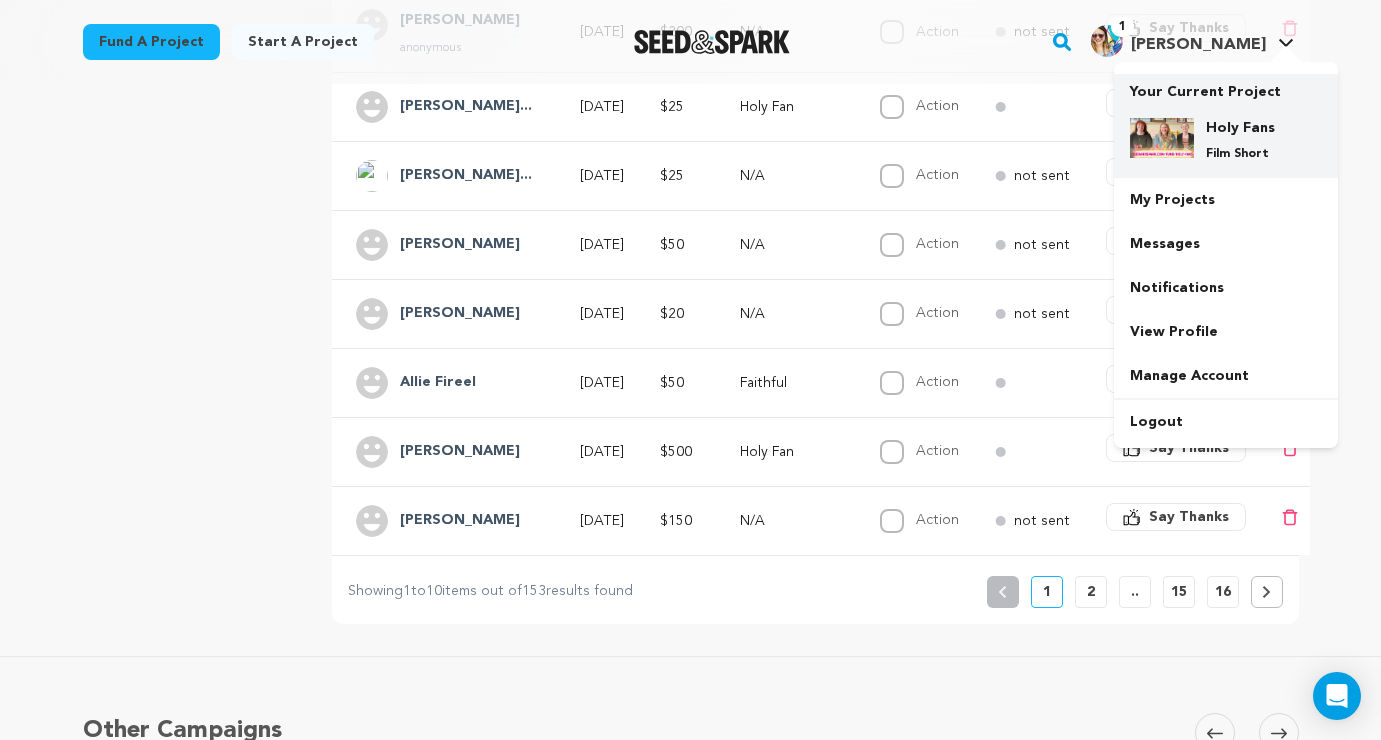 click on "Holy Fans
Film Short" at bounding box center [1242, 140] 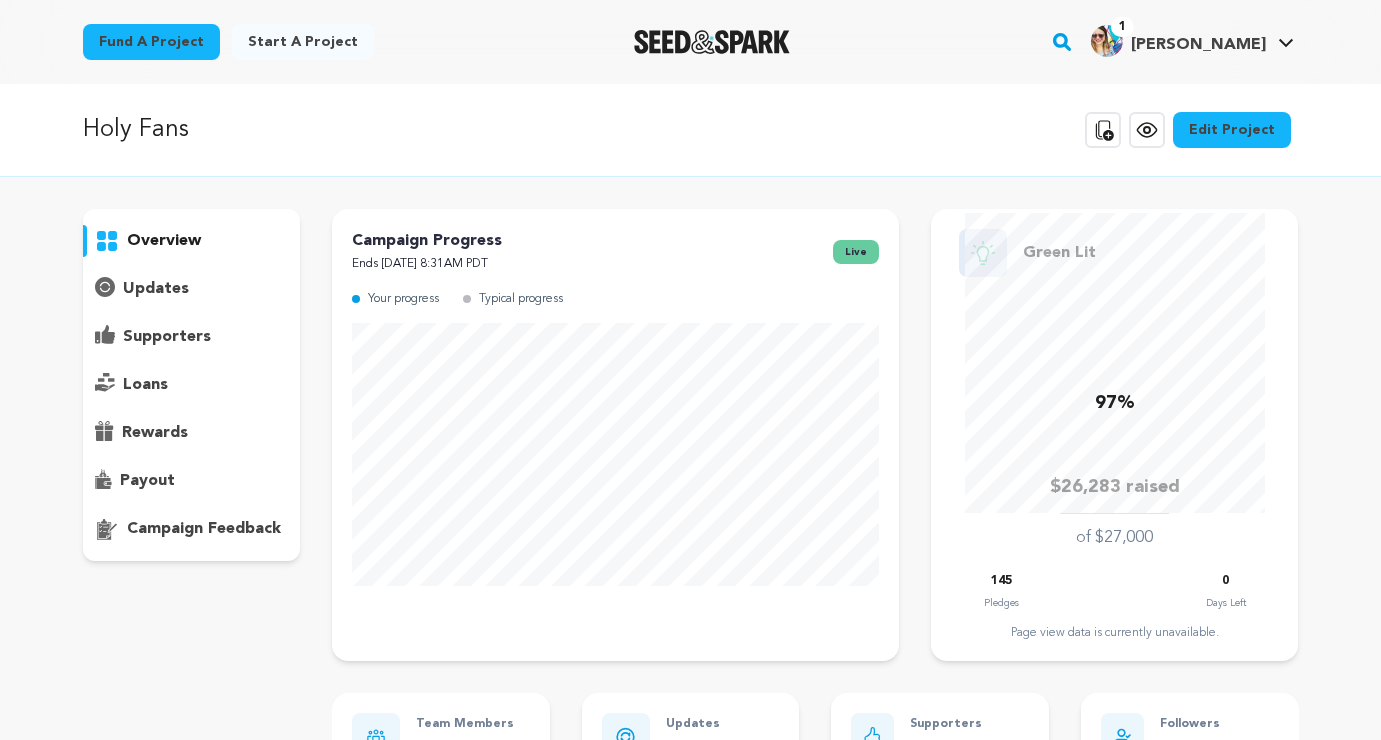 scroll, scrollTop: 0, scrollLeft: 0, axis: both 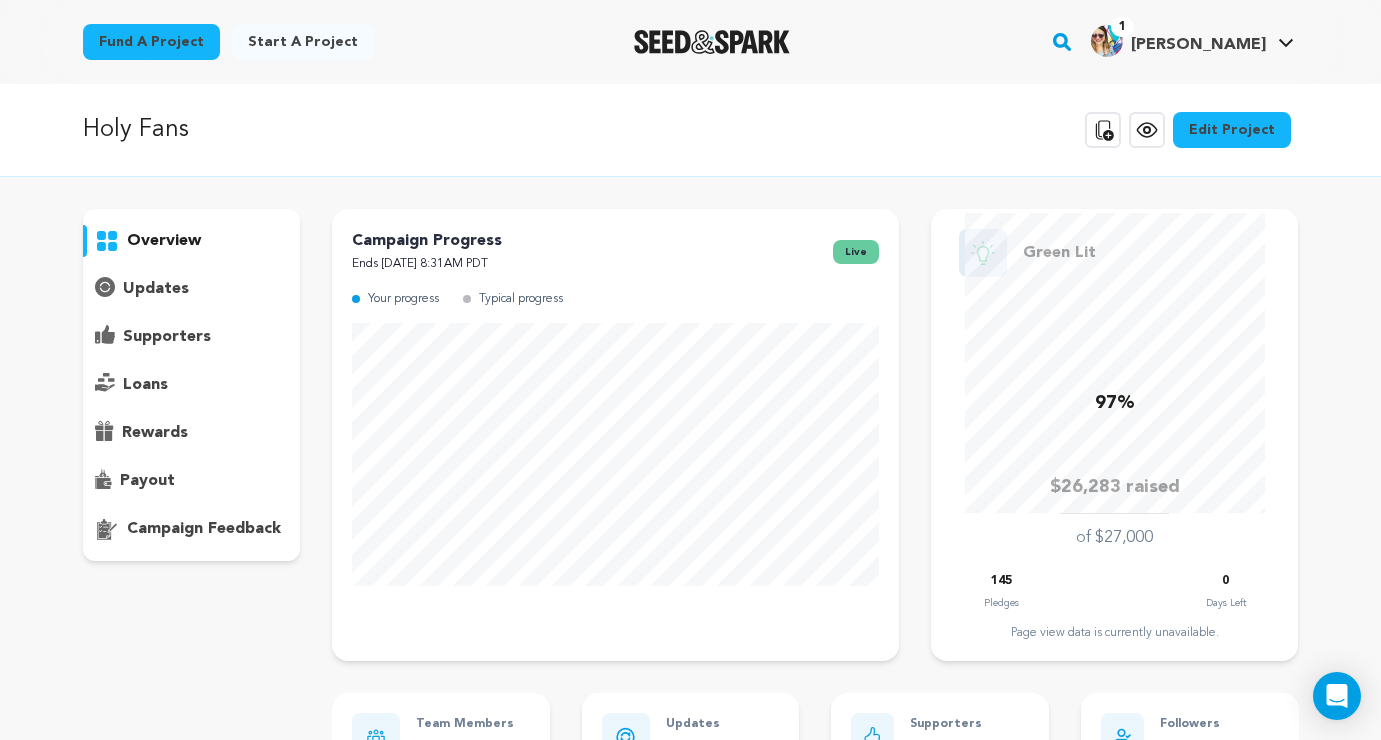 click on "supporters" at bounding box center (167, 337) 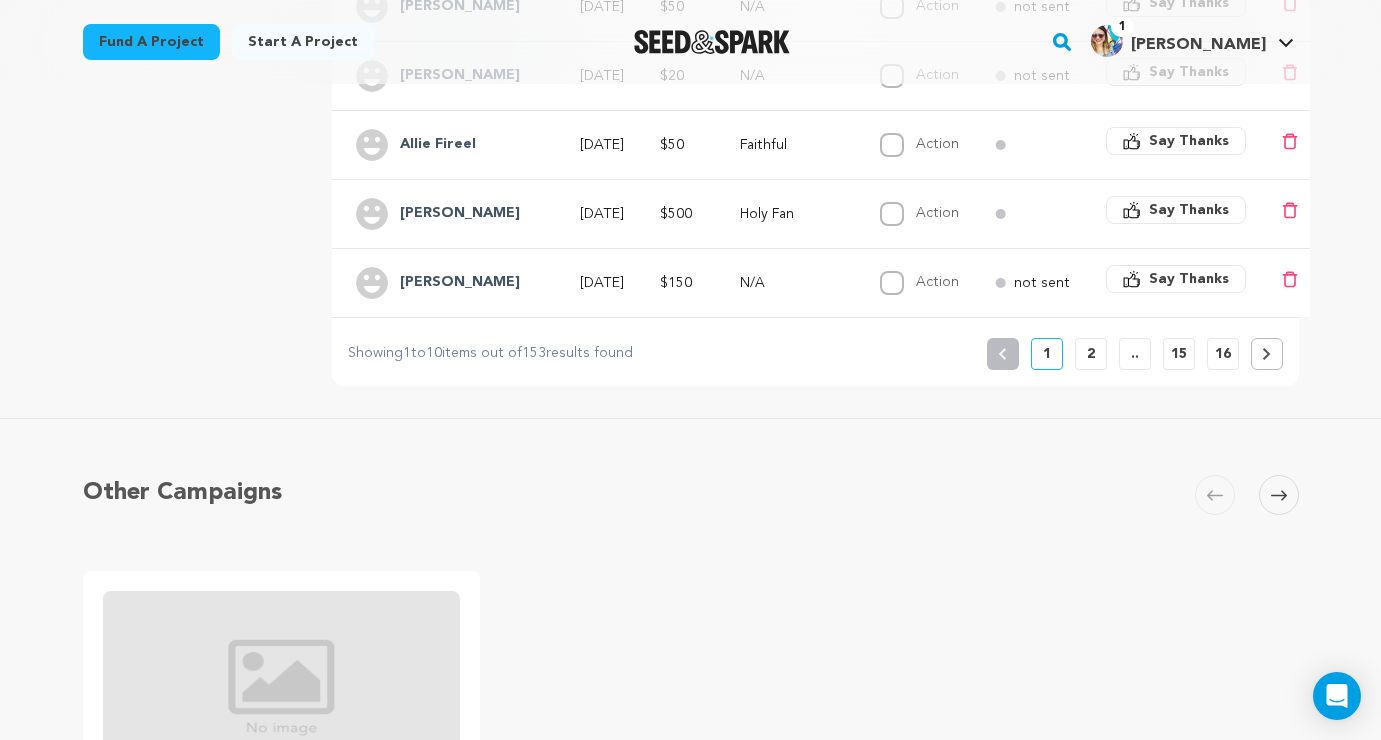 scroll, scrollTop: 915, scrollLeft: 0, axis: vertical 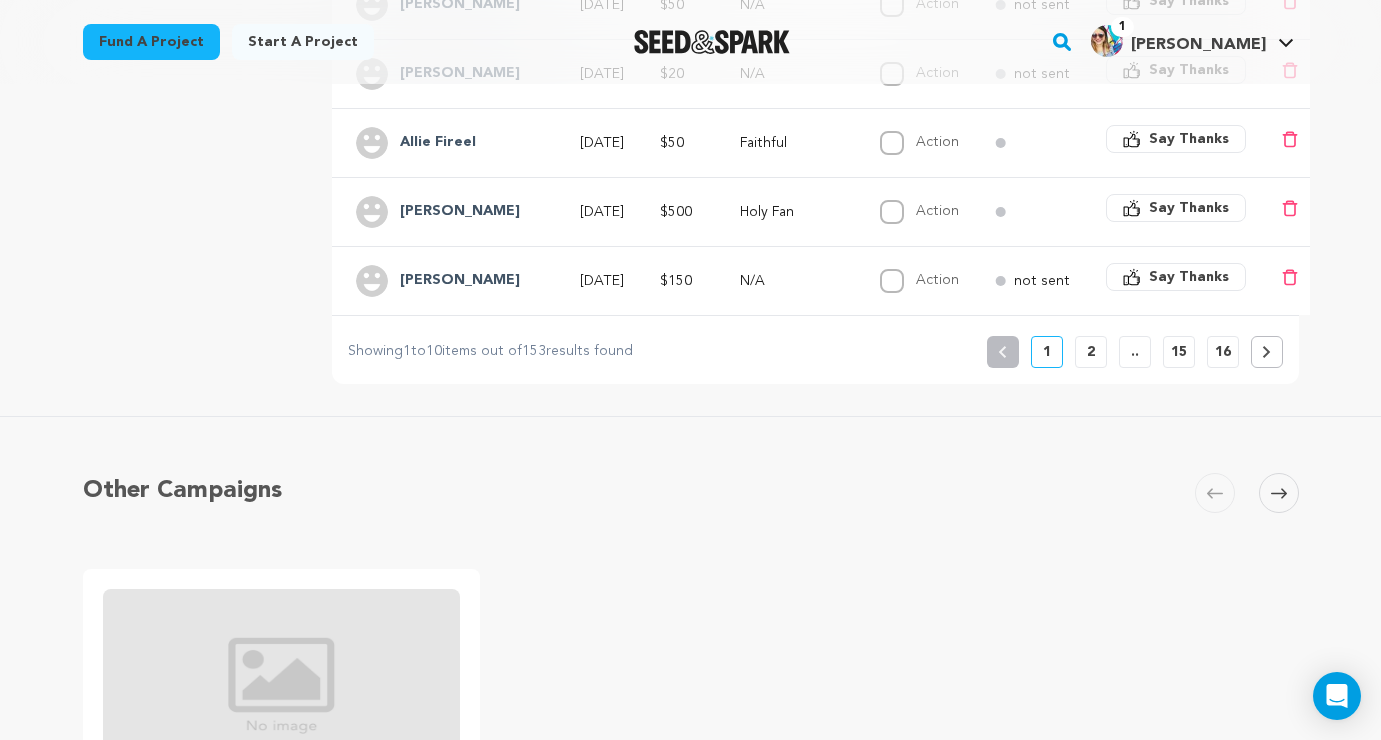 click on "Say Thanks" at bounding box center [1176, 277] 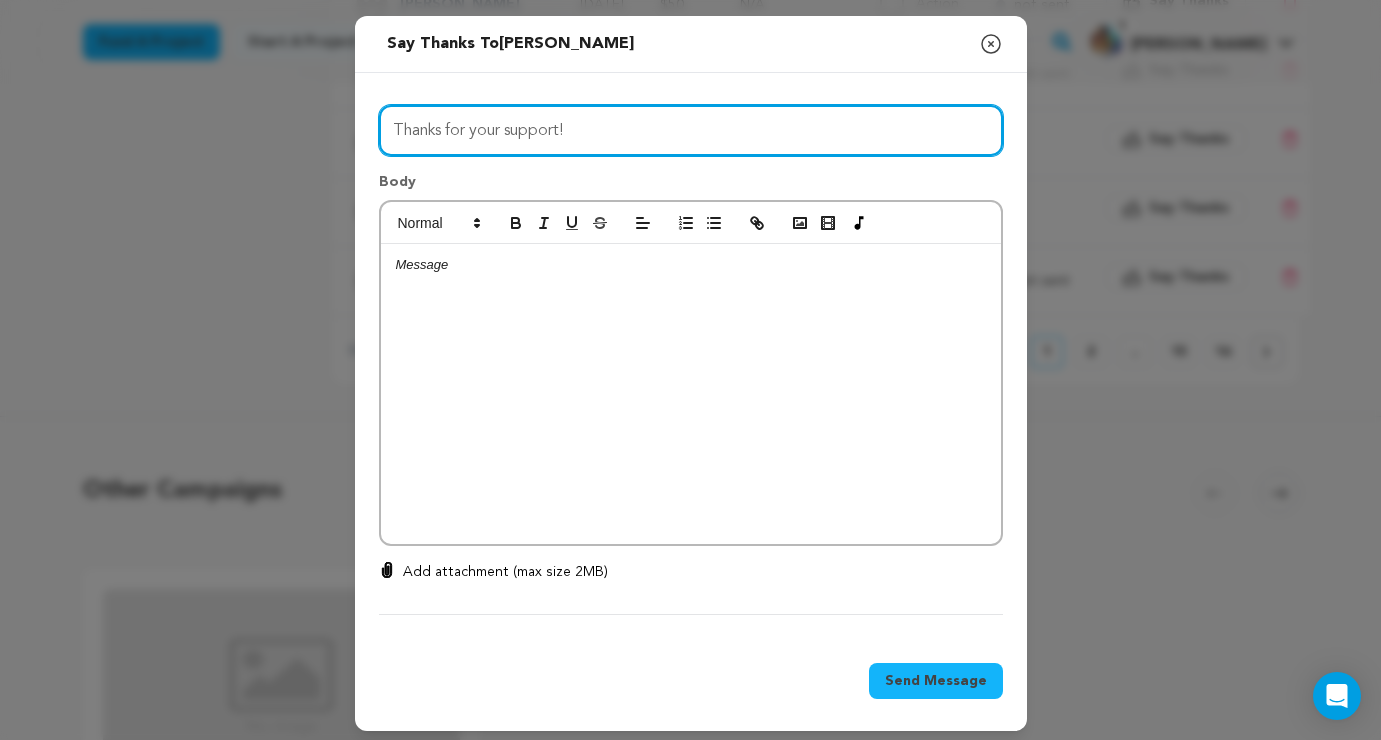 click on "Thanks for your support!" at bounding box center [691, 130] 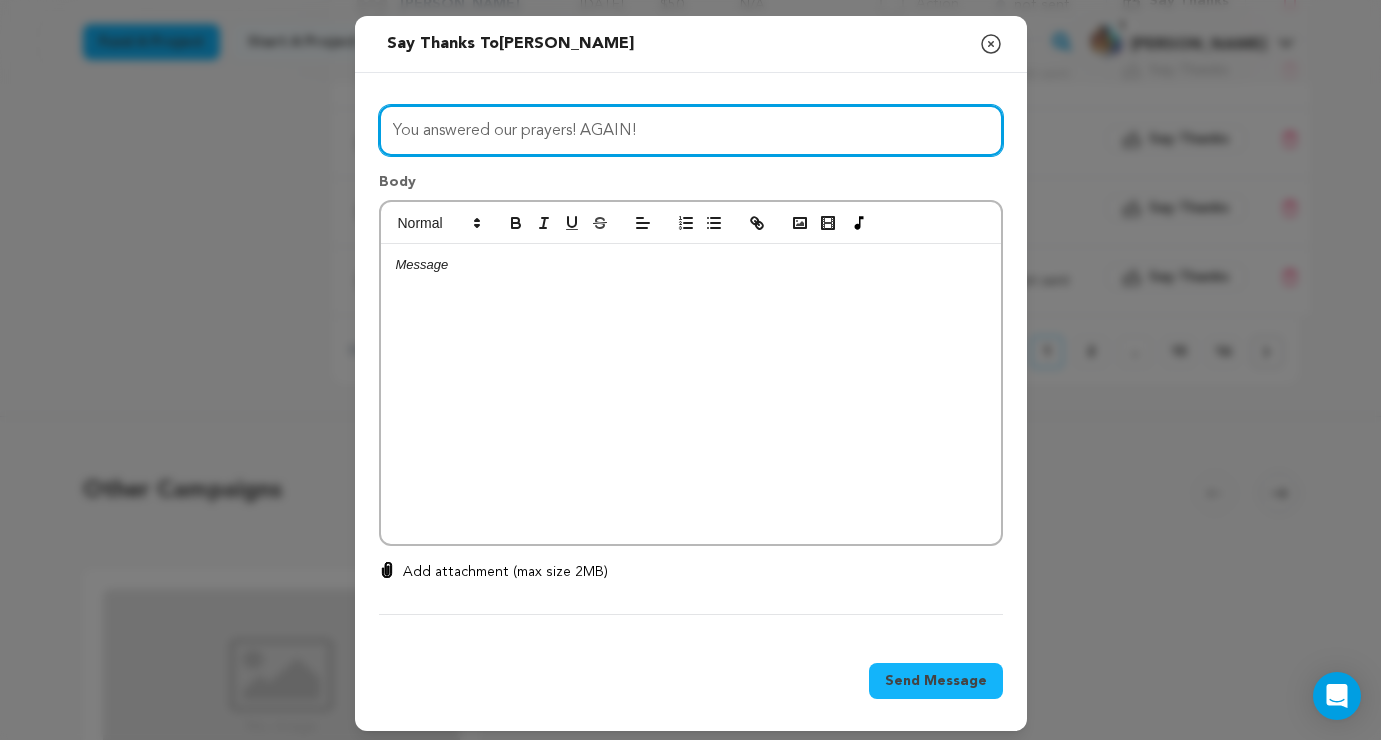 type on "You answered our prayers! AGAIN!" 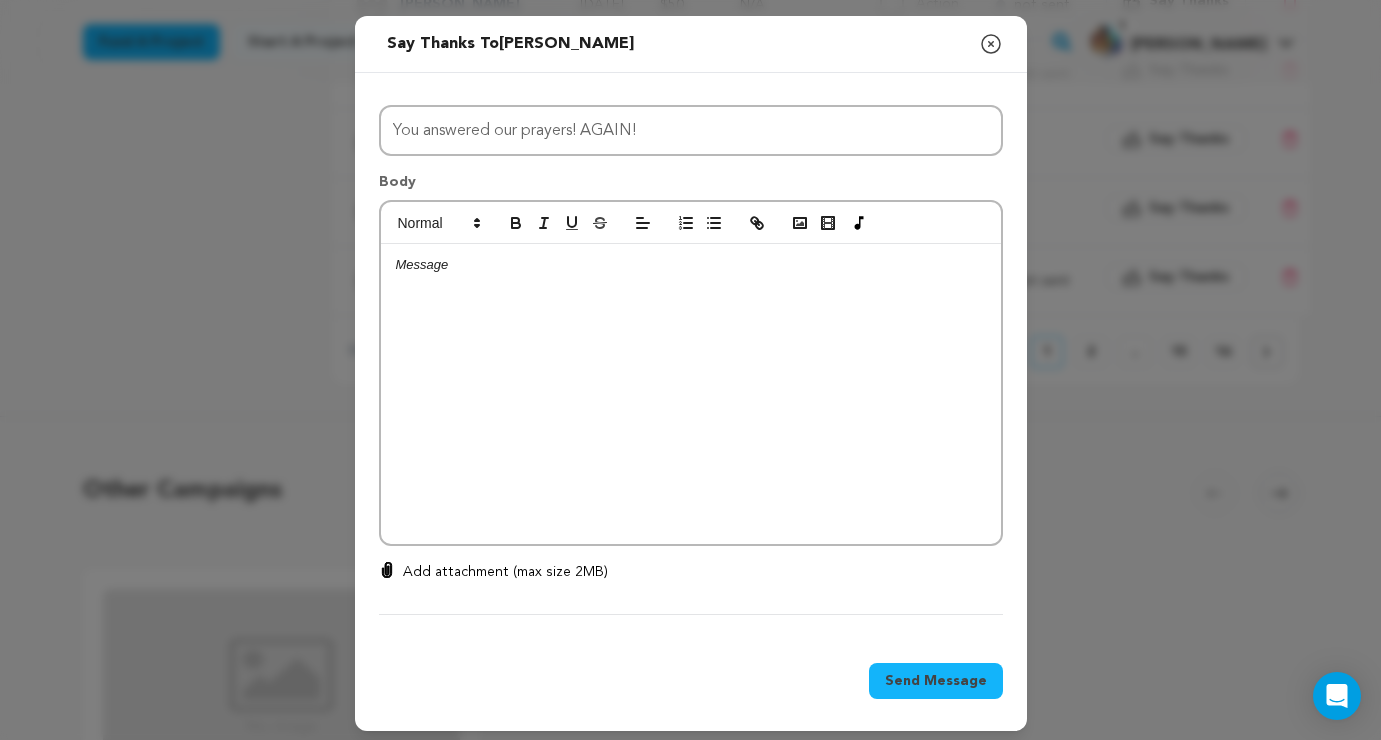 click at bounding box center [691, 394] 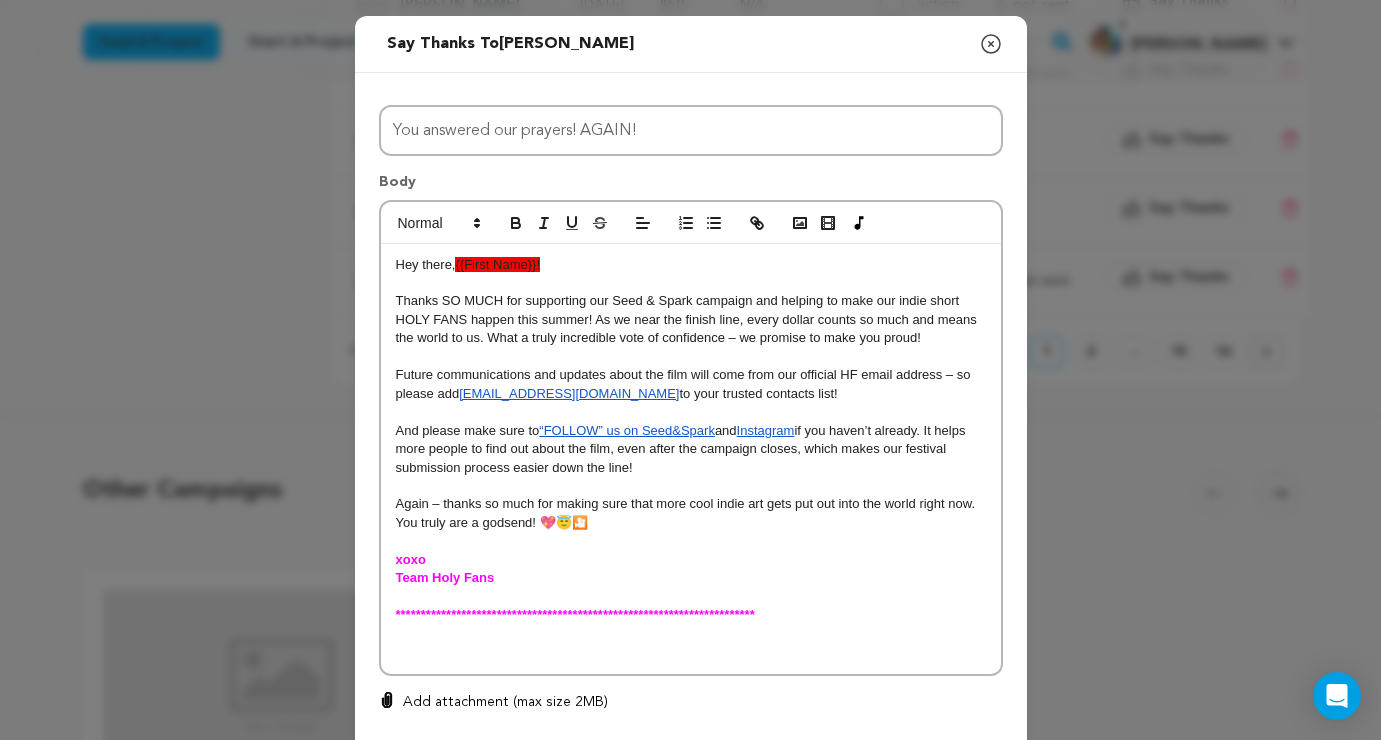 scroll, scrollTop: 0, scrollLeft: 0, axis: both 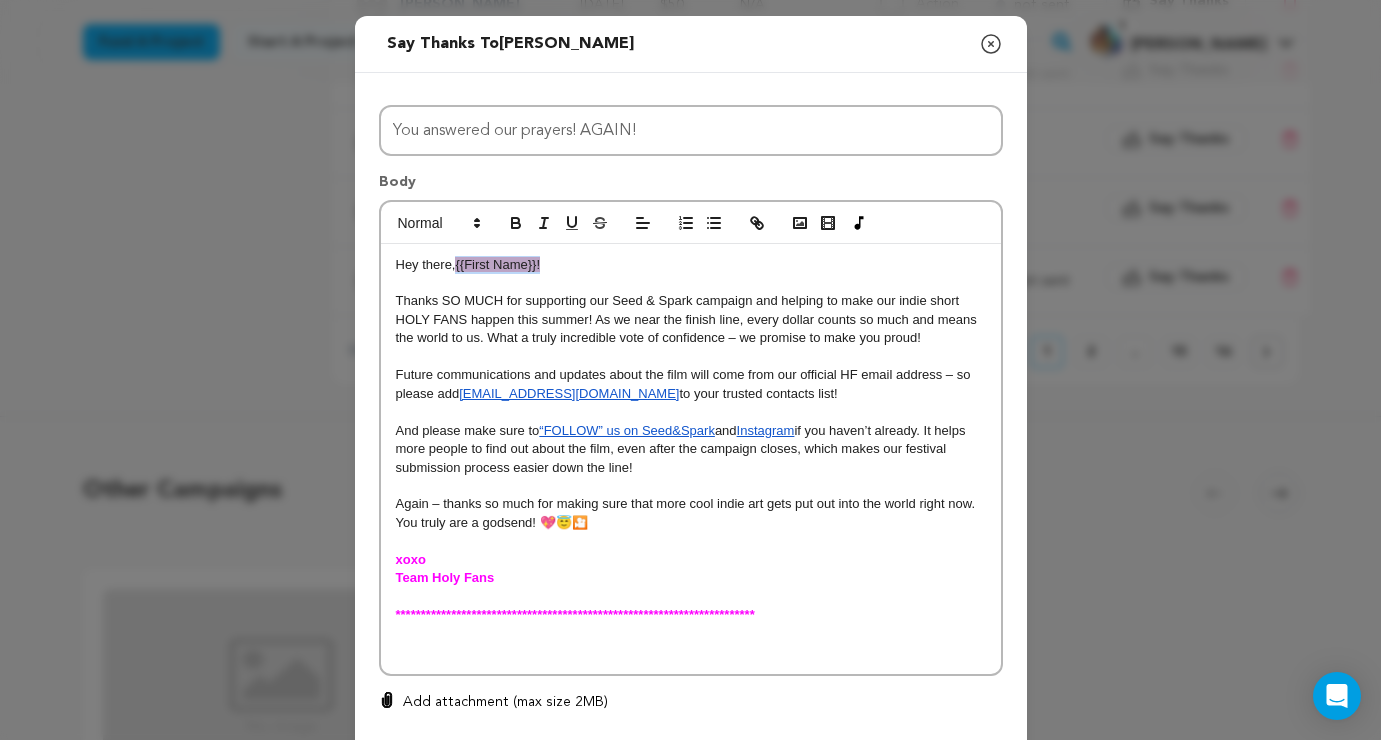 drag, startPoint x: 458, startPoint y: 262, endPoint x: 617, endPoint y: 271, distance: 159.25452 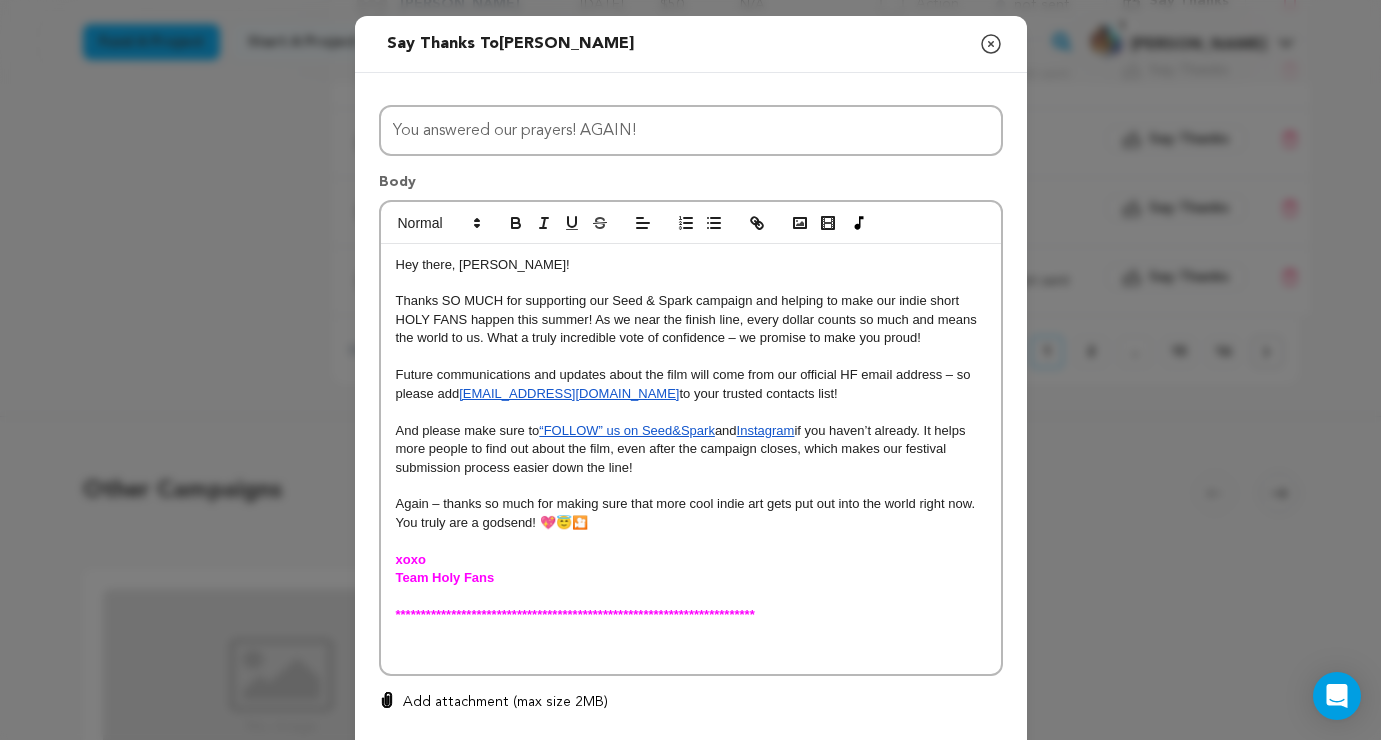 click on "**********" at bounding box center [691, 459] 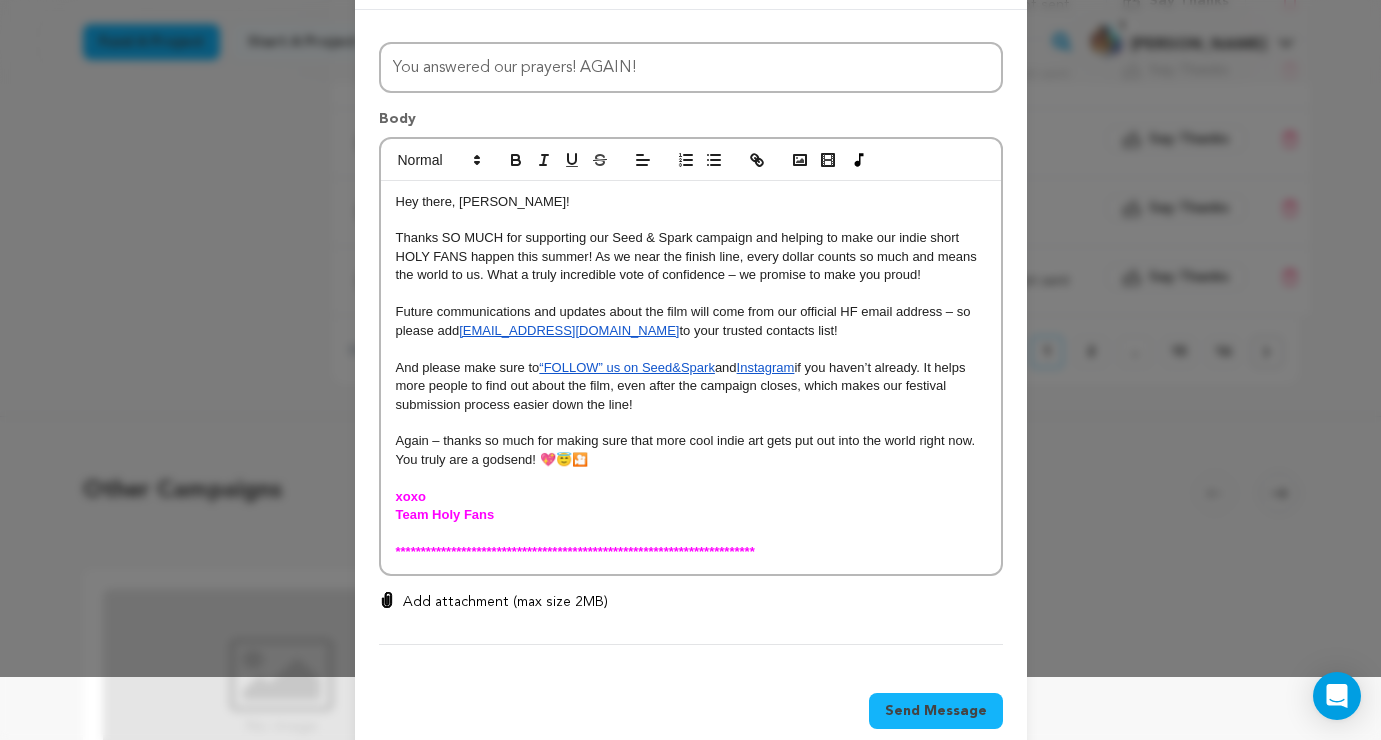 scroll, scrollTop: 100, scrollLeft: 0, axis: vertical 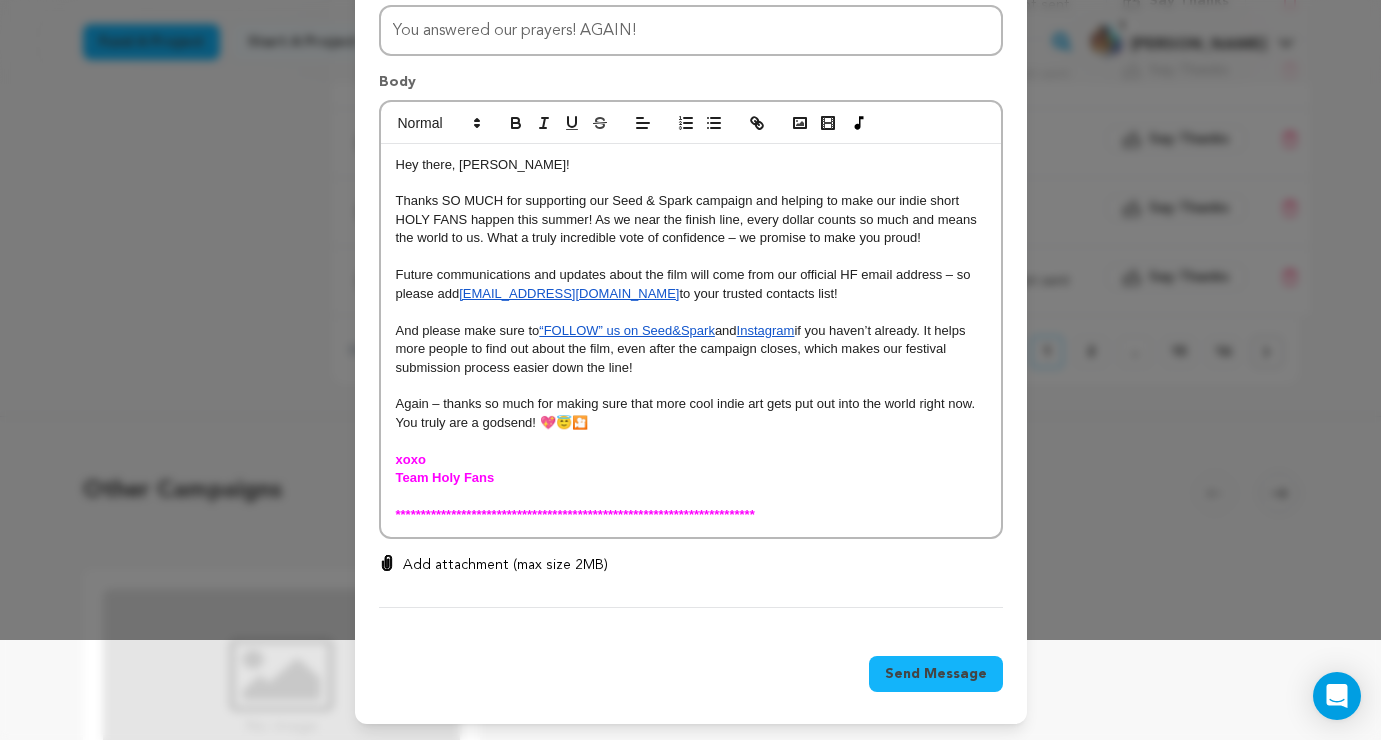 click on "Send Message" at bounding box center [936, 674] 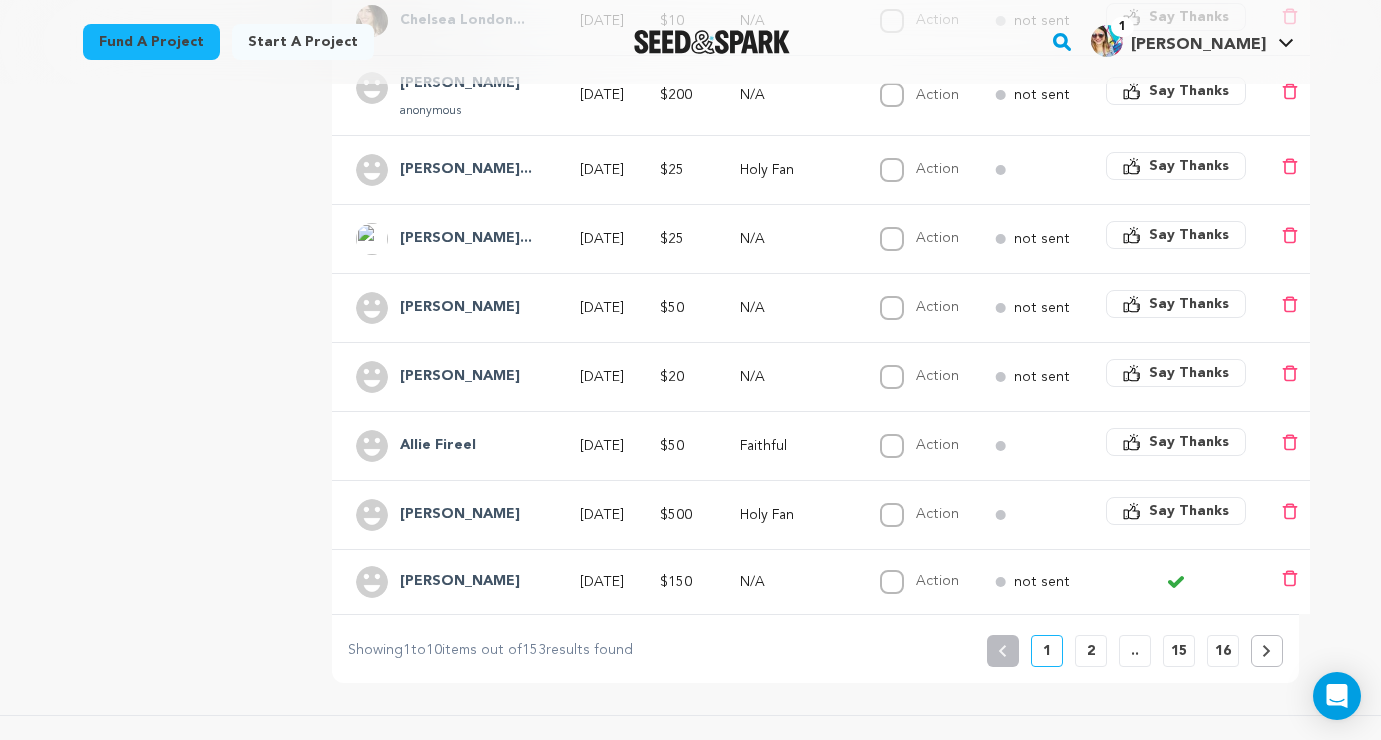 scroll, scrollTop: 611, scrollLeft: 0, axis: vertical 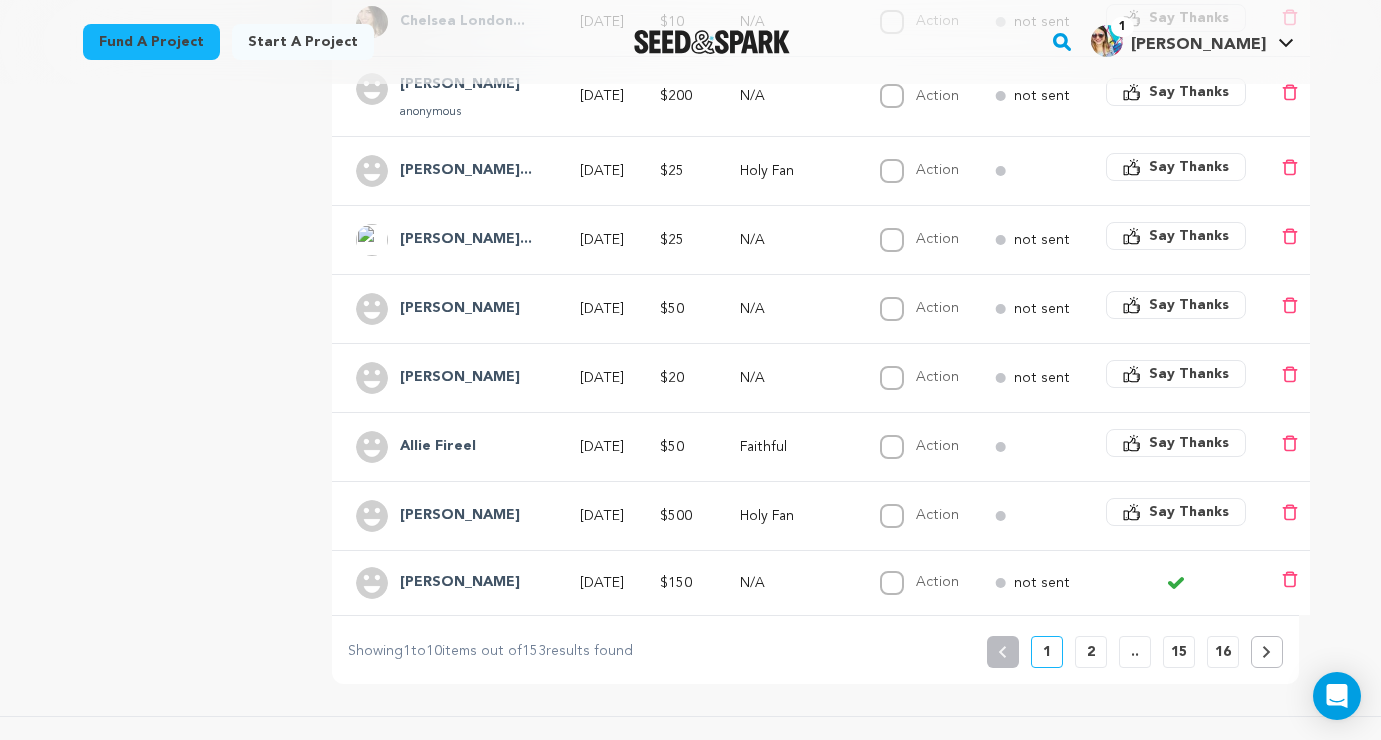 click on "Say Thanks" at bounding box center [1189, 512] 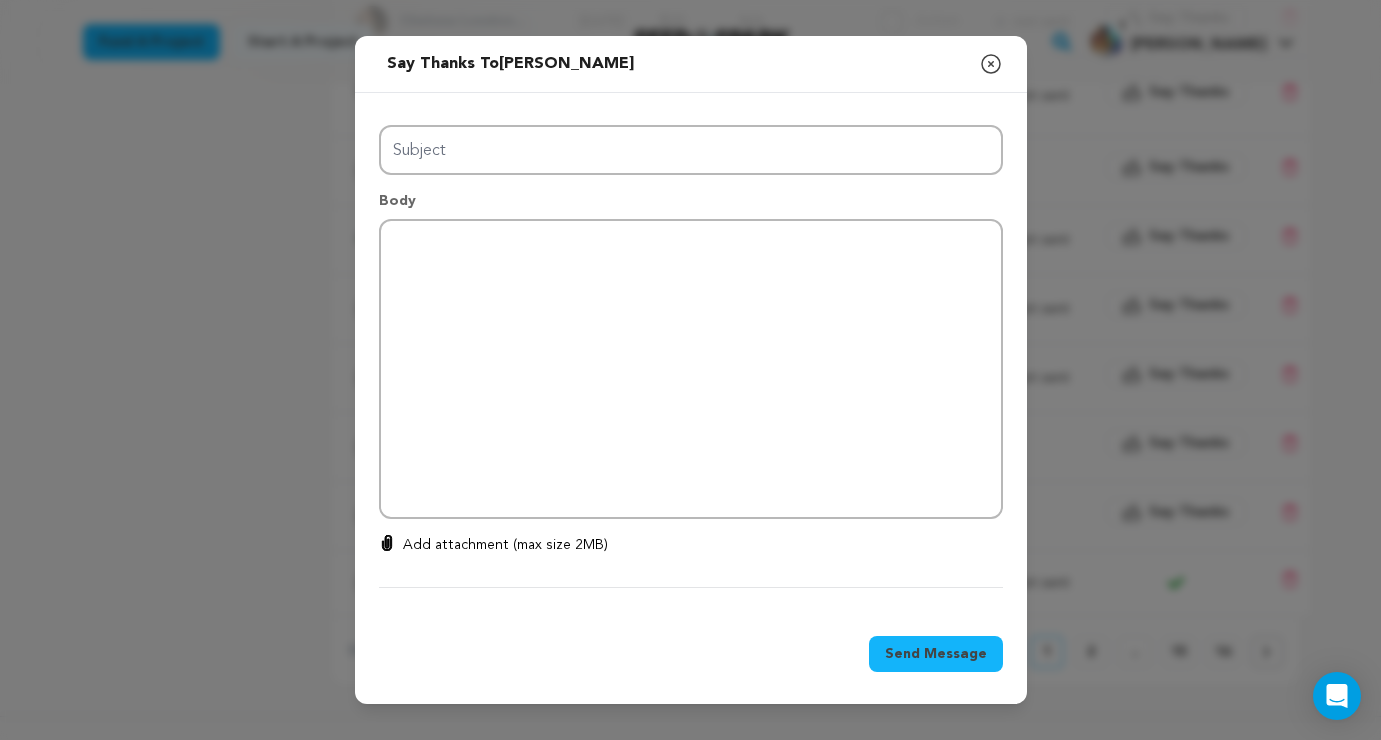 type on "Thanks for your support!" 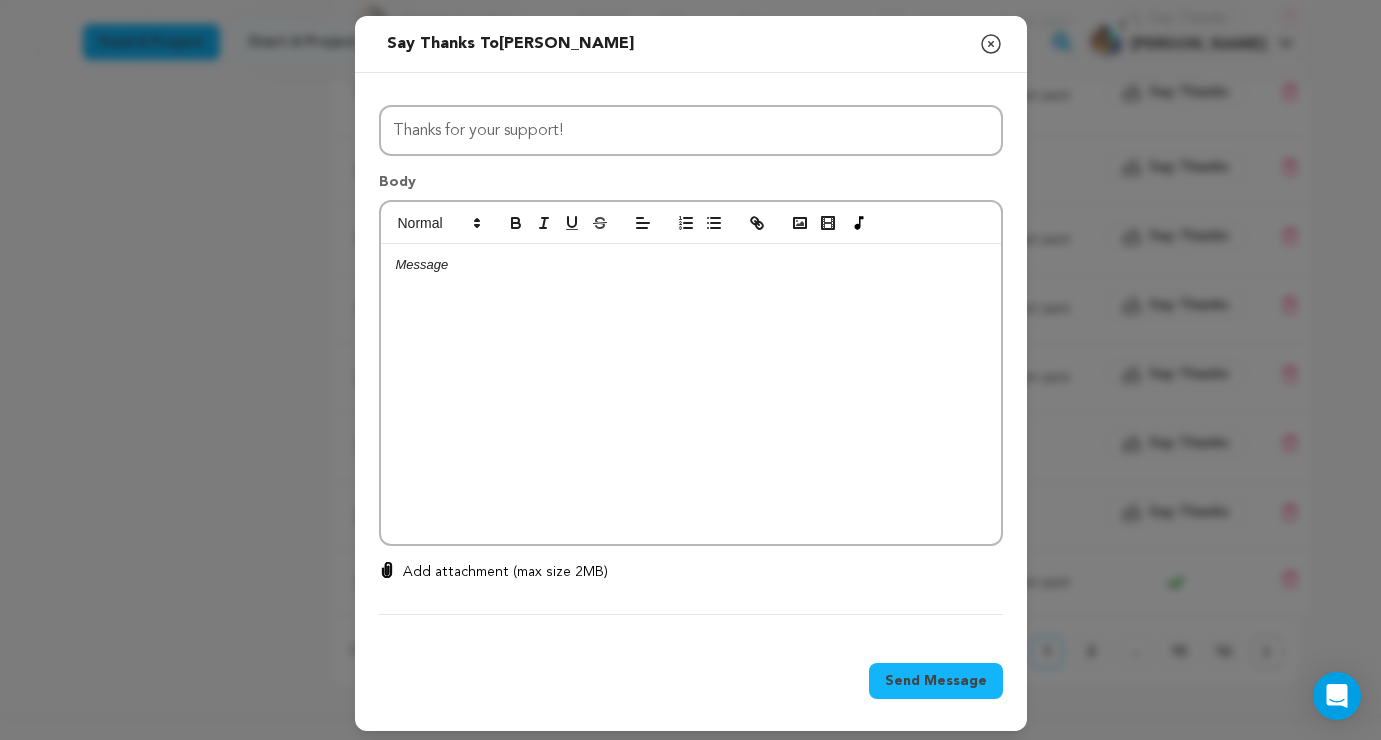 click 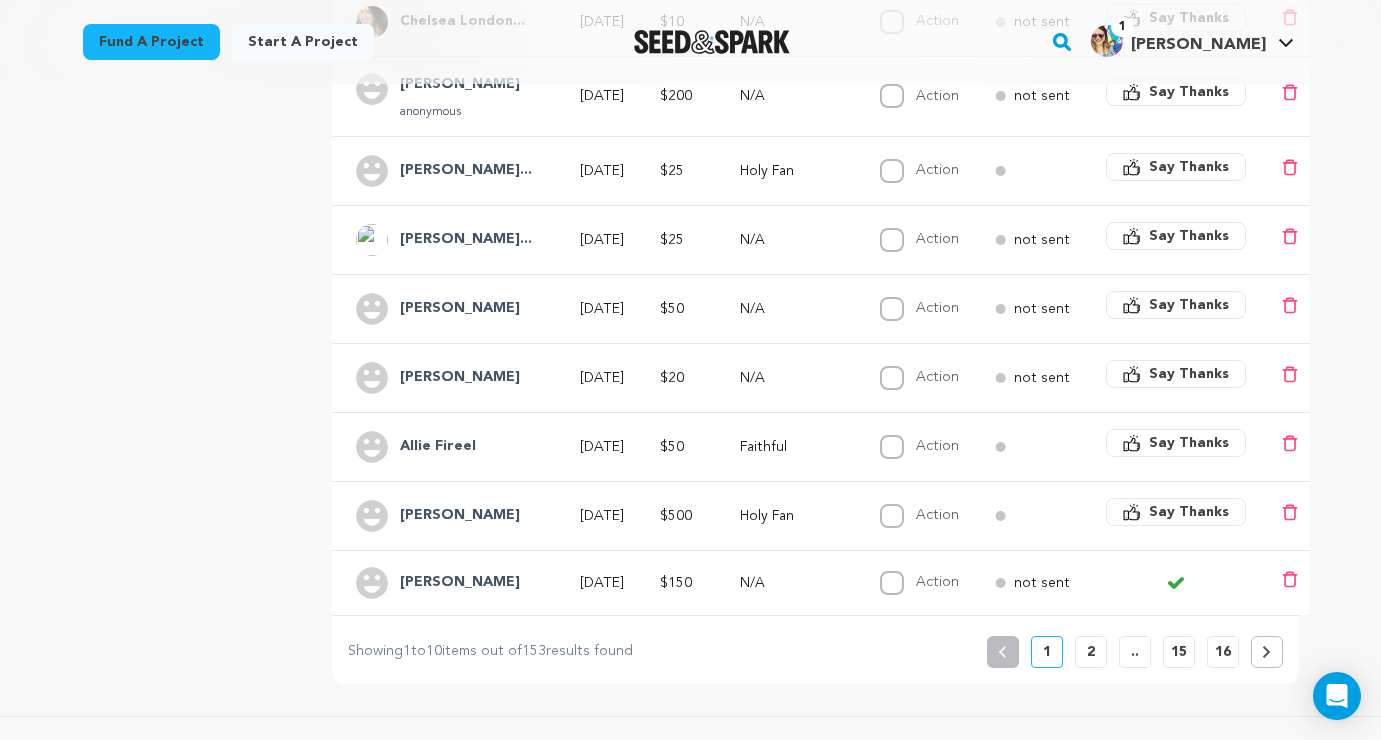 click on "Say Thanks" at bounding box center [1189, 512] 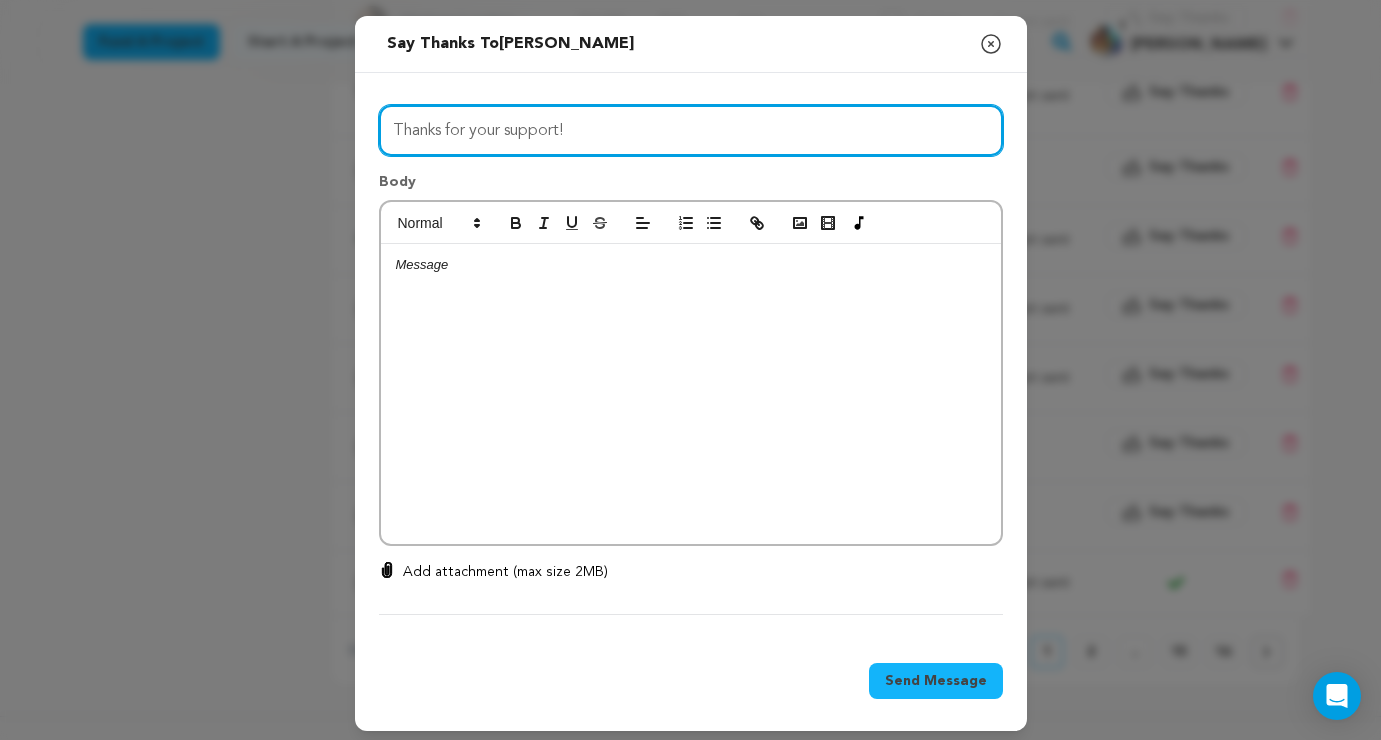 click on "Thanks for your support!" at bounding box center [691, 130] 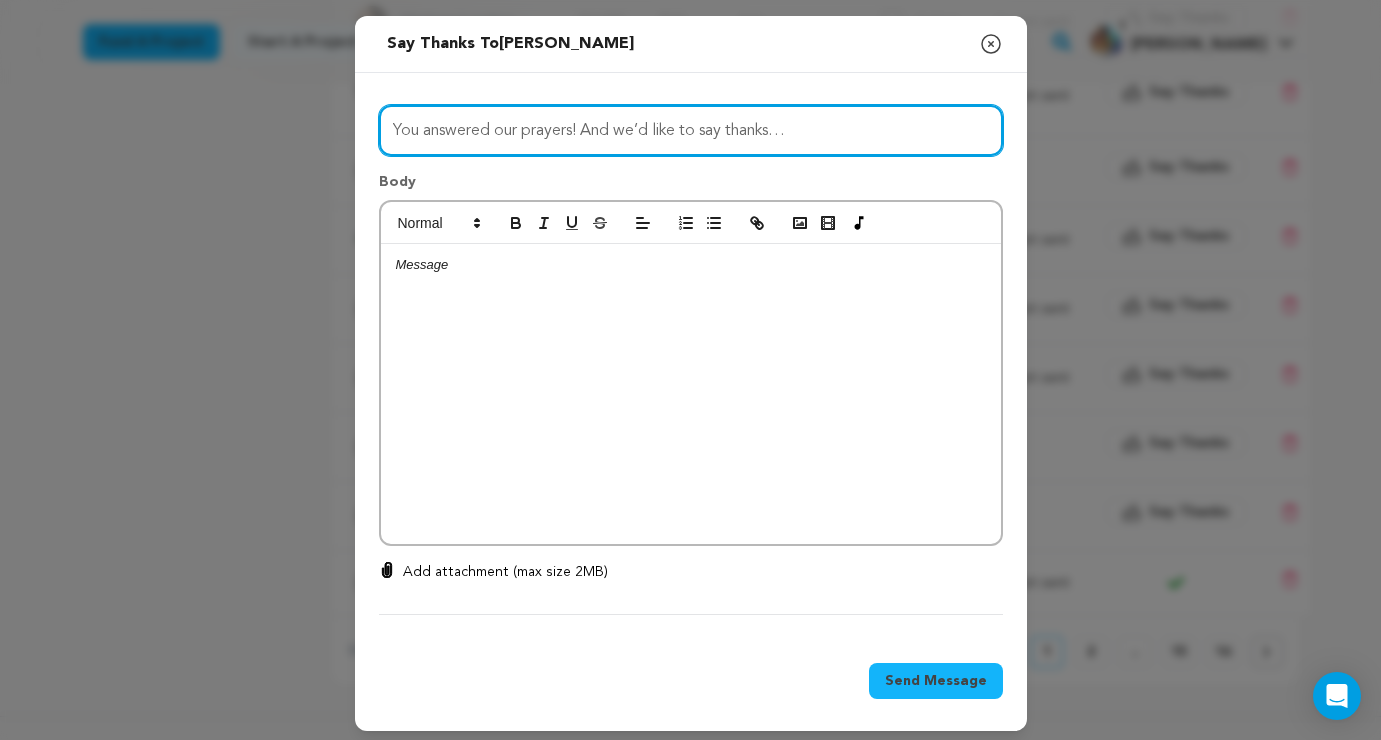 type on "You answered our prayers! And we’d like to say thanks…" 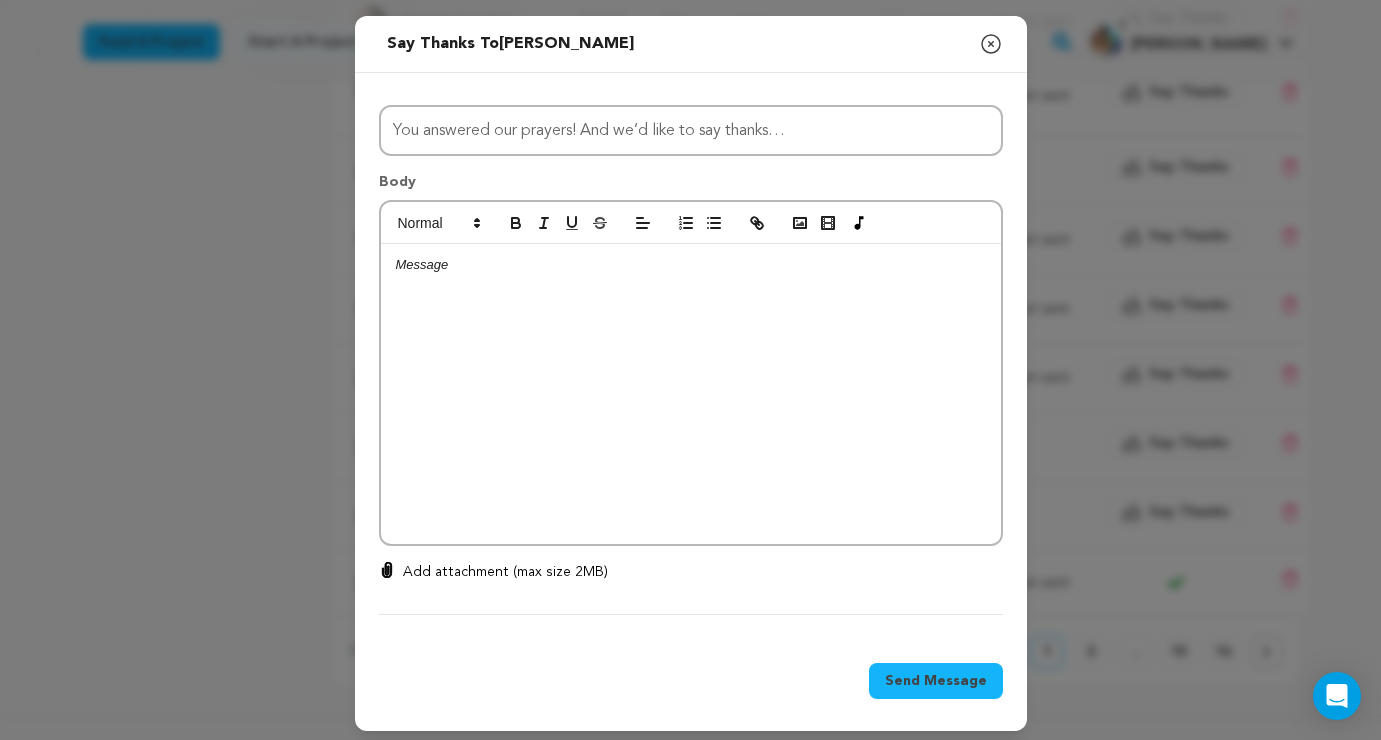 click at bounding box center [691, 265] 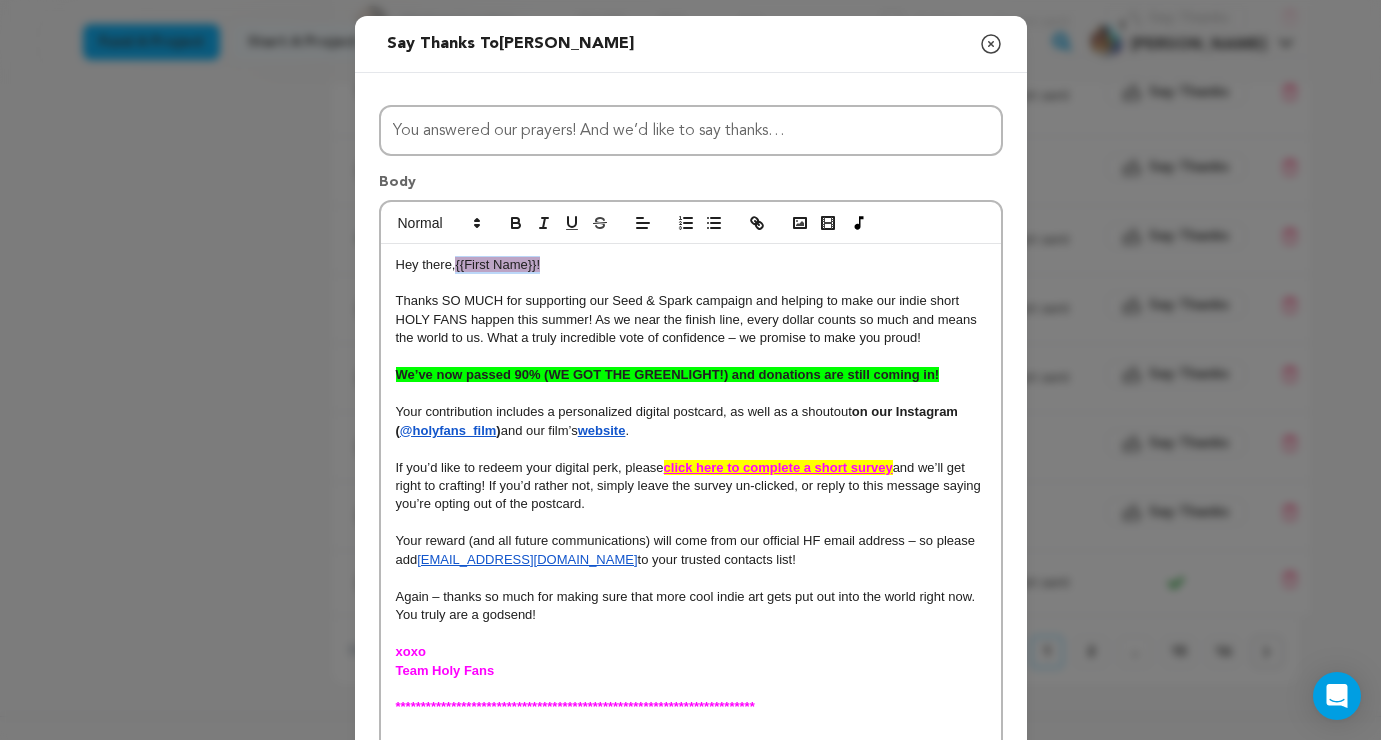 drag, startPoint x: 557, startPoint y: 269, endPoint x: 455, endPoint y: 263, distance: 102.176315 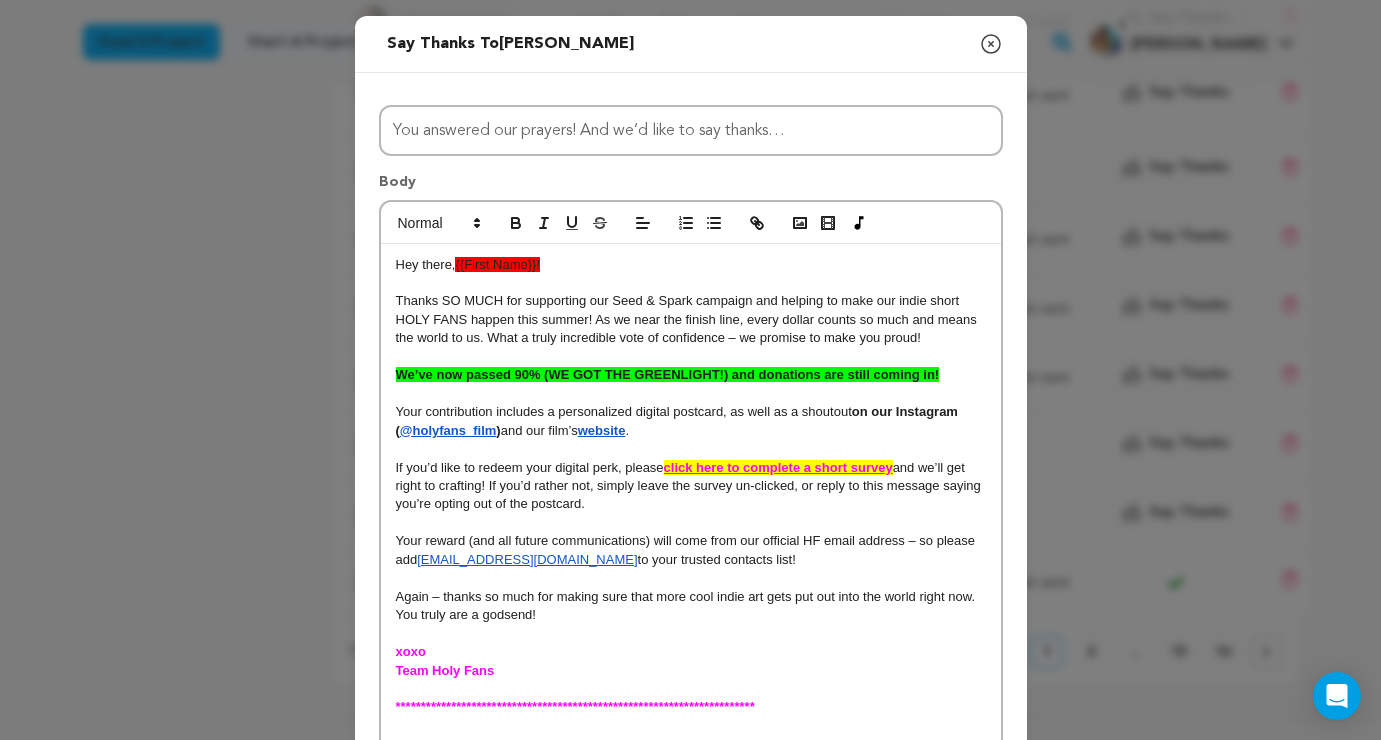 type 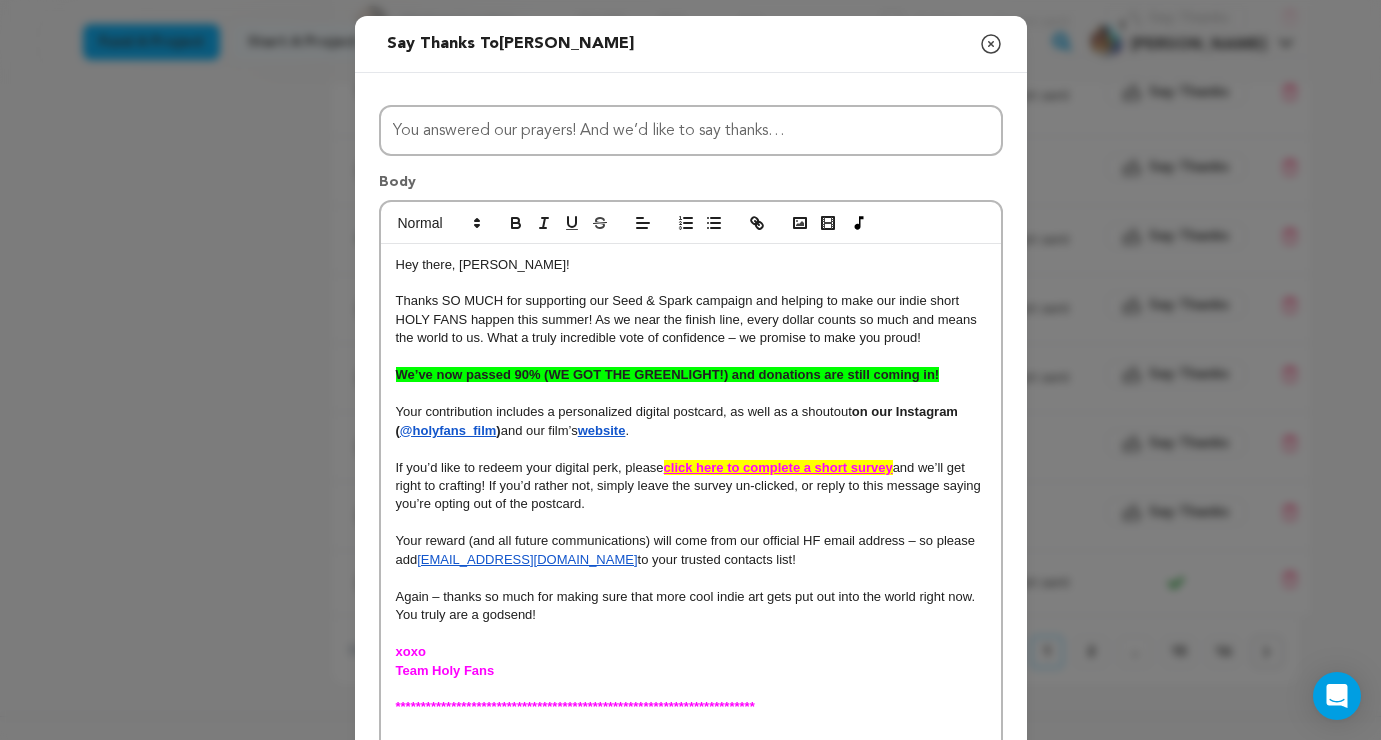 click on "Thanks SO MUCH for supporting our Seed & Spark campaign and helping to make our indie short HOLY FANS happen this summer! As we near the finish line, every dollar counts so much and means the world to us. What a truly incredible vote of confidence – we promise to make you proud!" at bounding box center [688, 319] 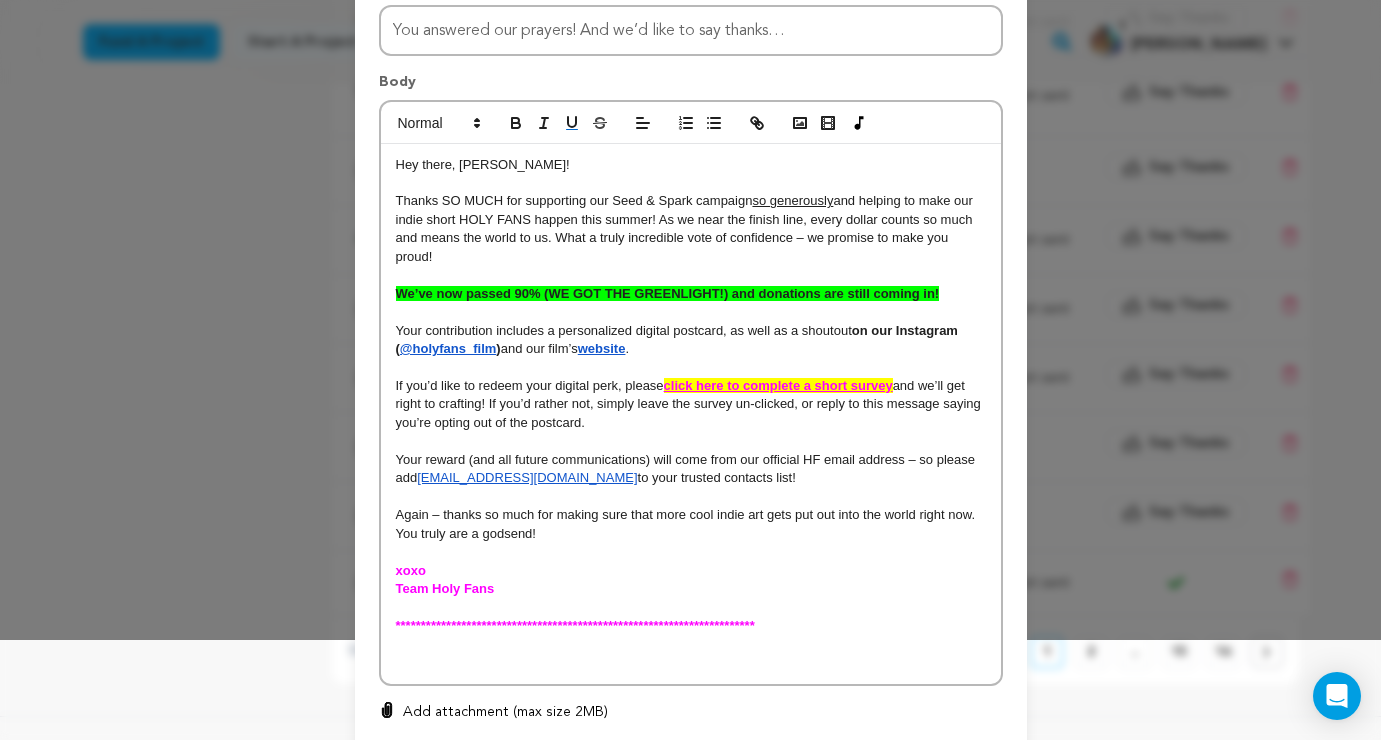 scroll, scrollTop: 111, scrollLeft: 0, axis: vertical 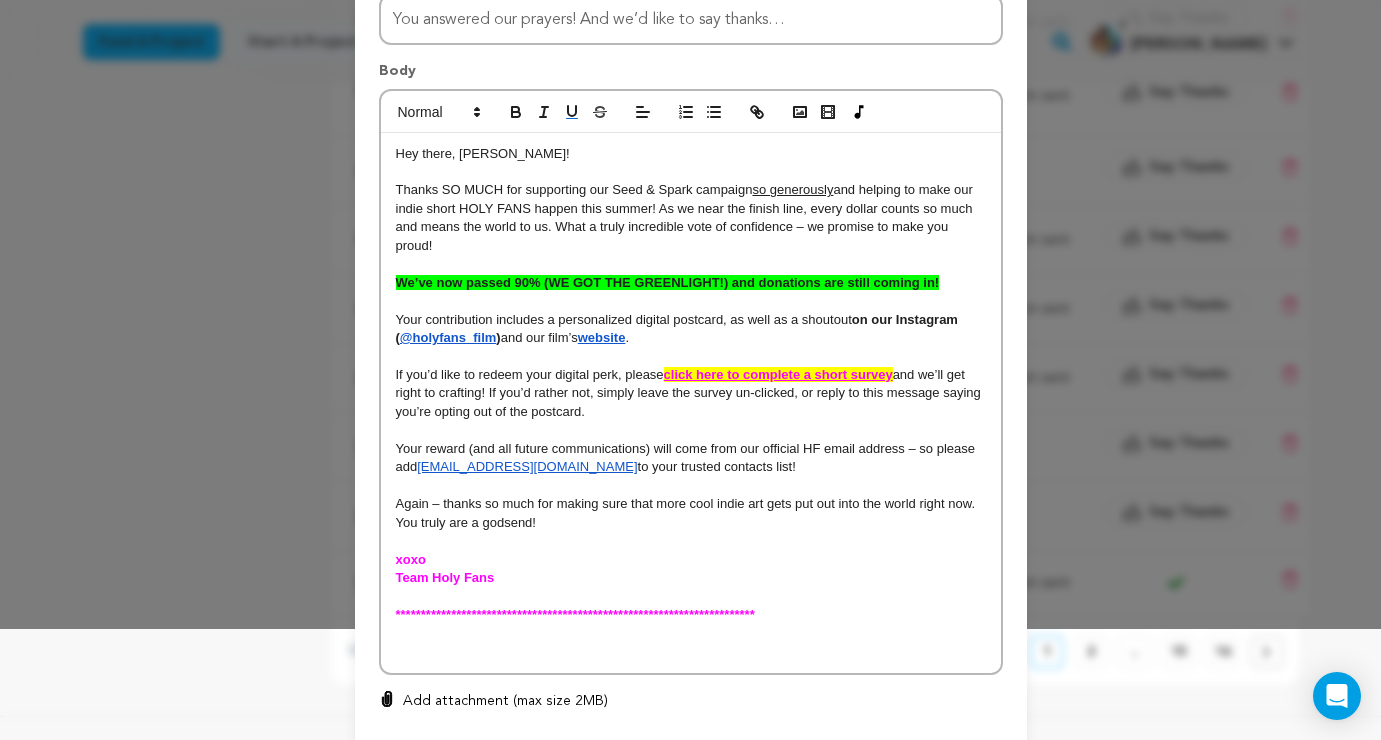 click at bounding box center [691, 652] 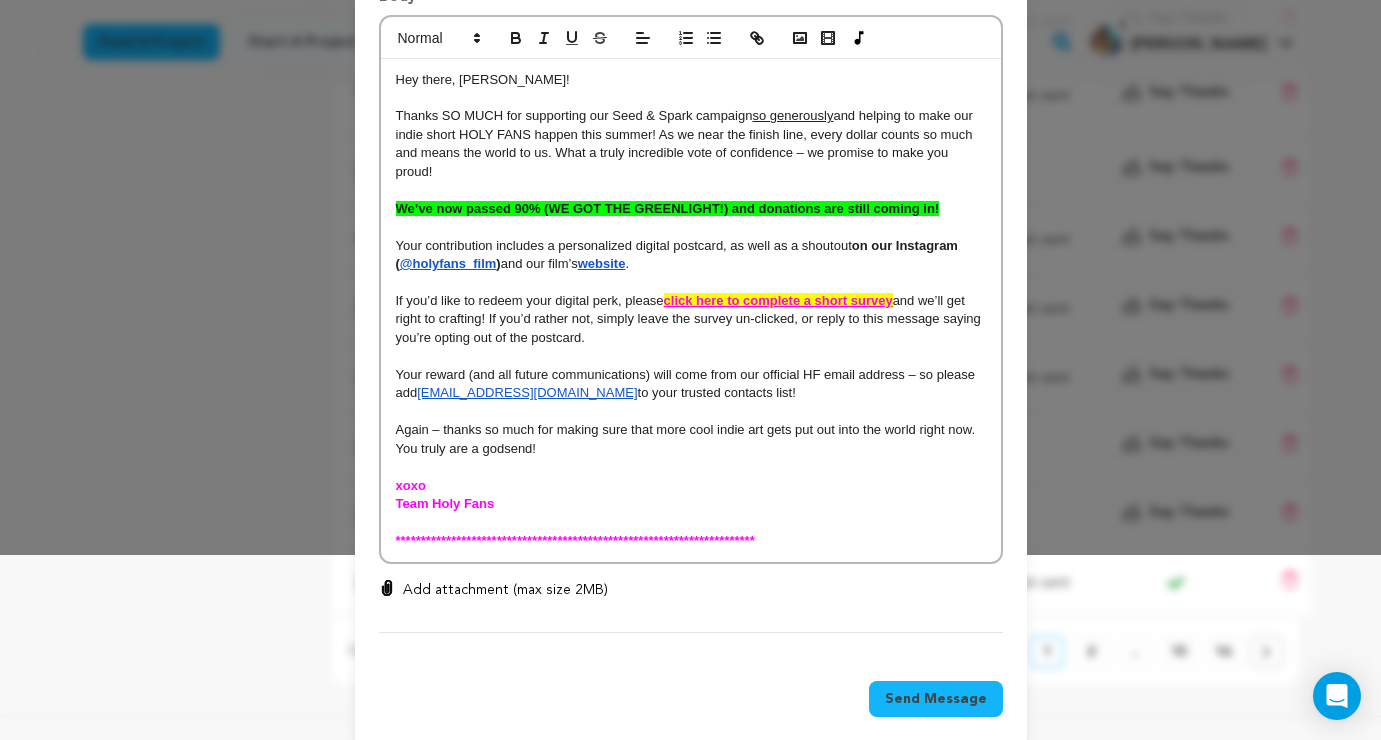 scroll, scrollTop: 211, scrollLeft: 0, axis: vertical 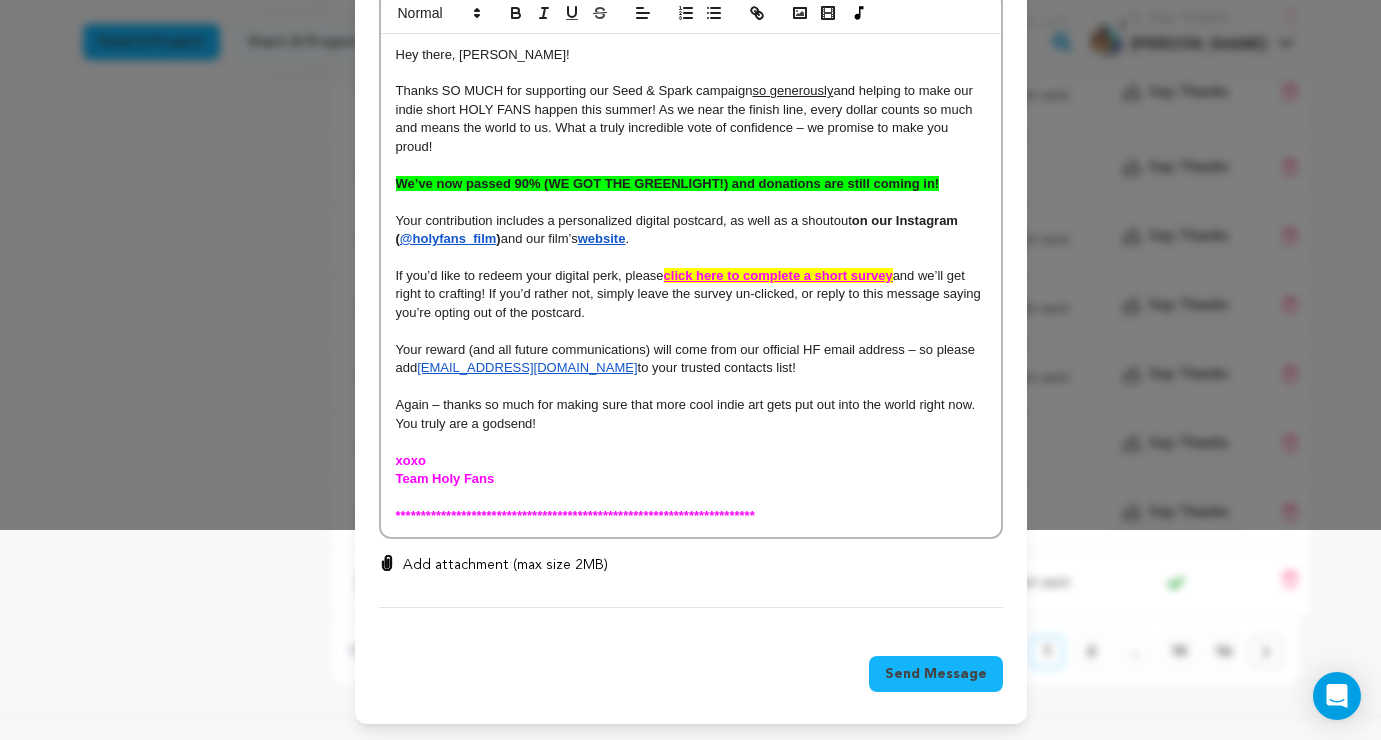 click on "Send Message" at bounding box center (936, 674) 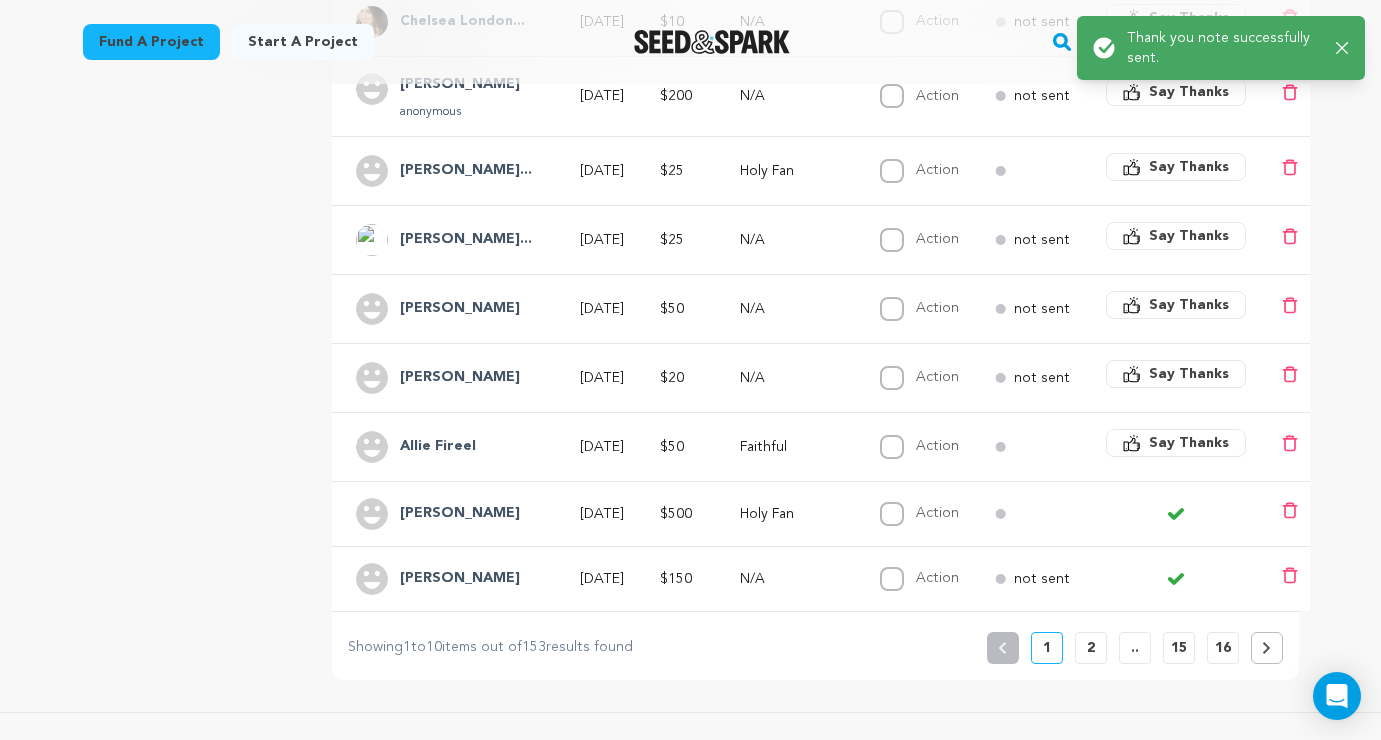 click on "[PERSON_NAME]" at bounding box center [460, 514] 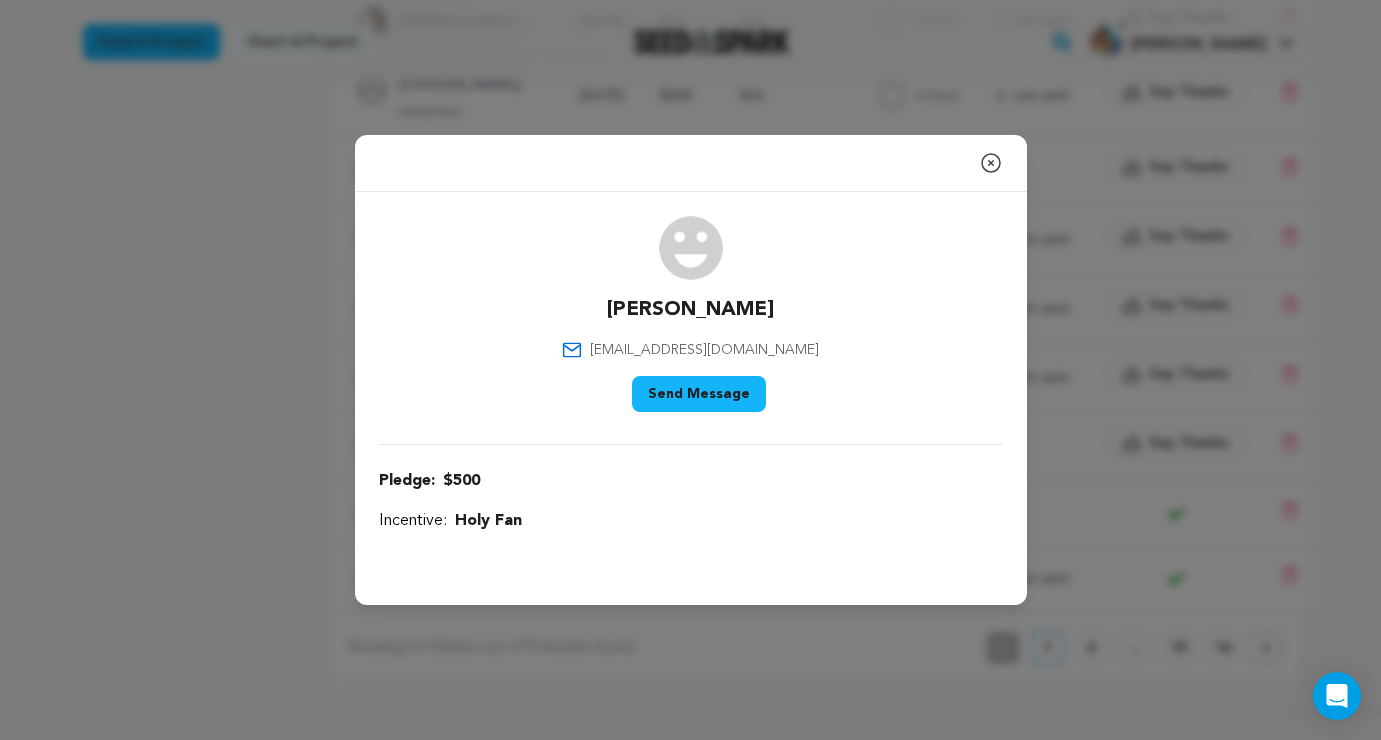 click 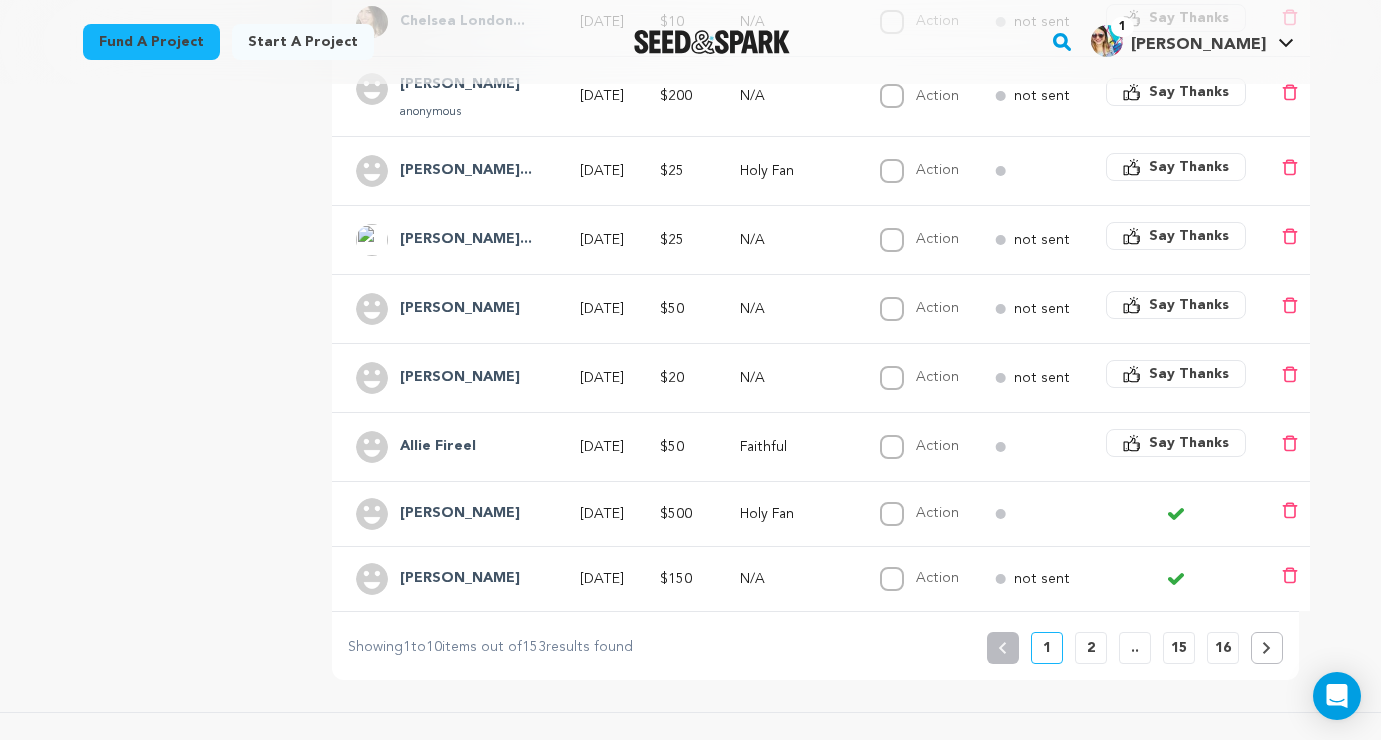 click on "Say Thanks" at bounding box center (1189, 443) 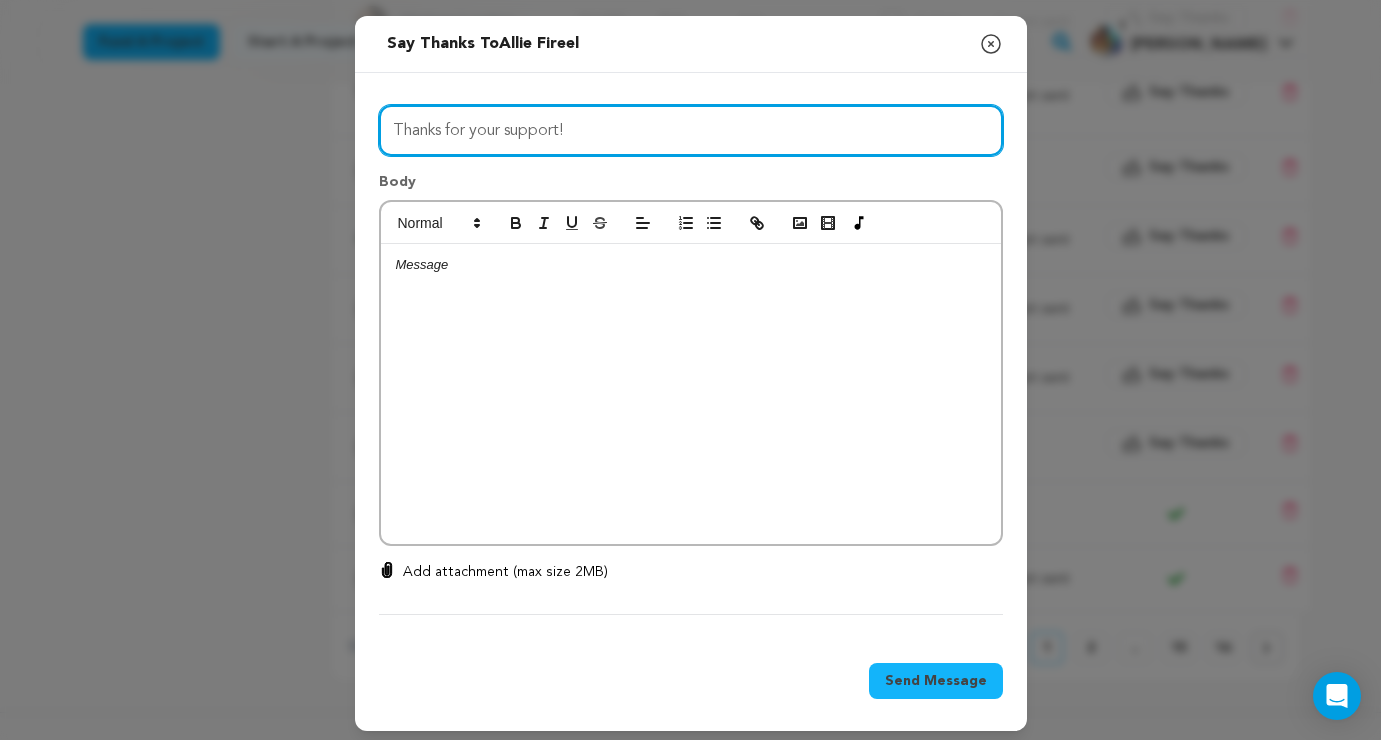 click on "Thanks for your support!" at bounding box center (691, 130) 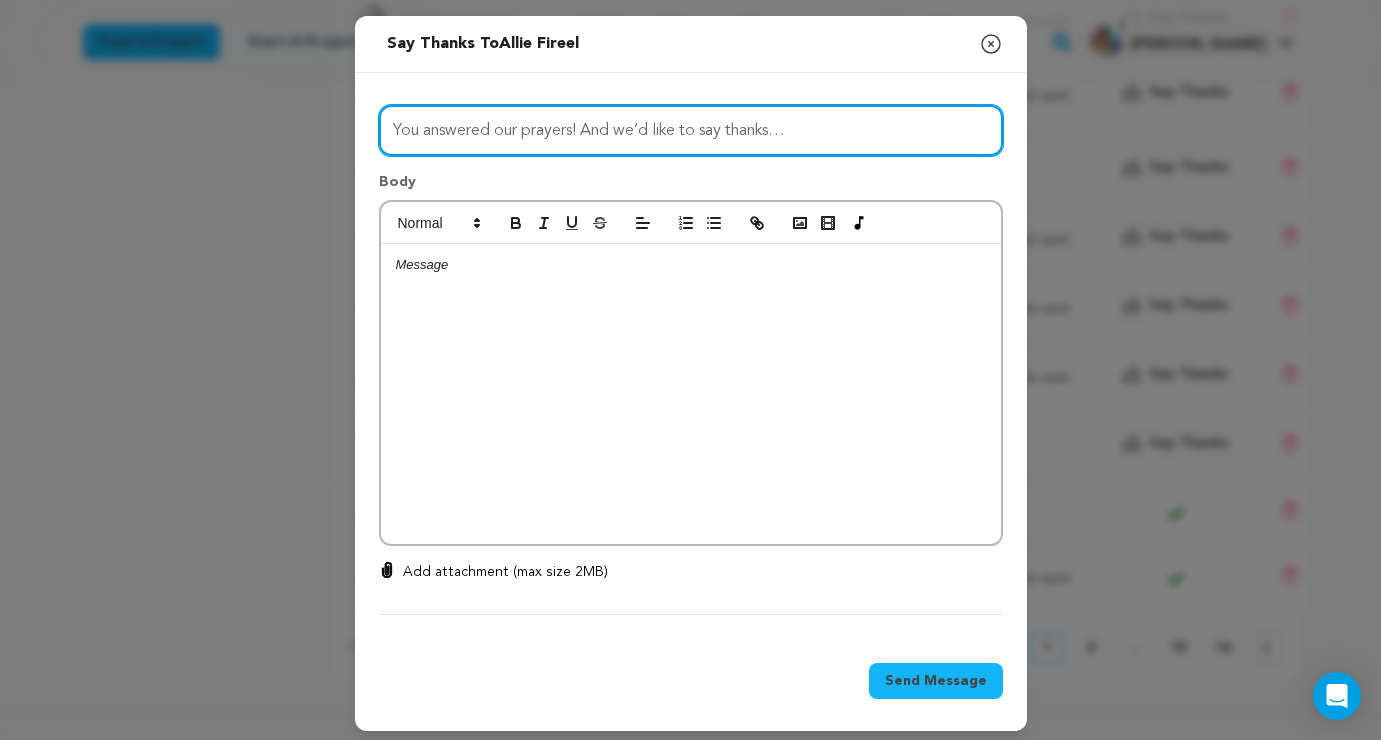 type on "You answered our prayers! And we’d like to say thanks…" 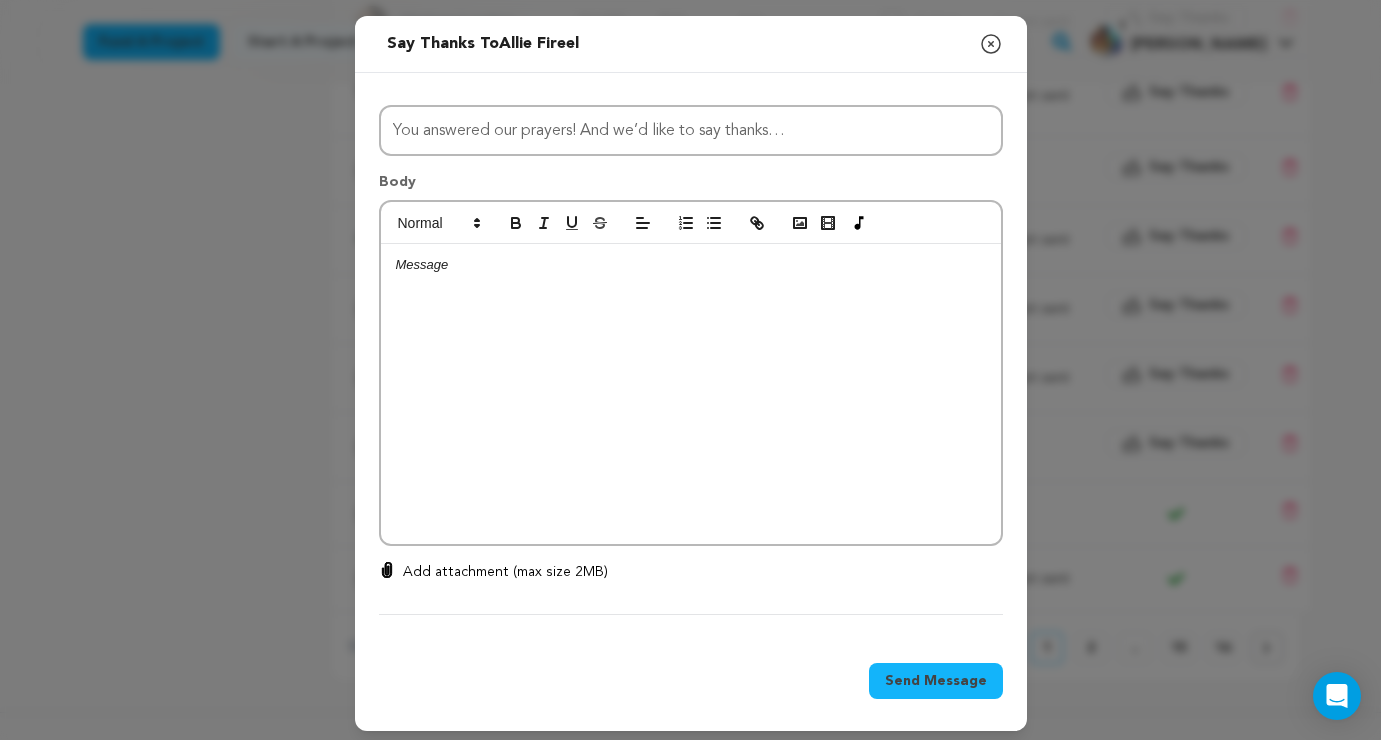 click at bounding box center (691, 394) 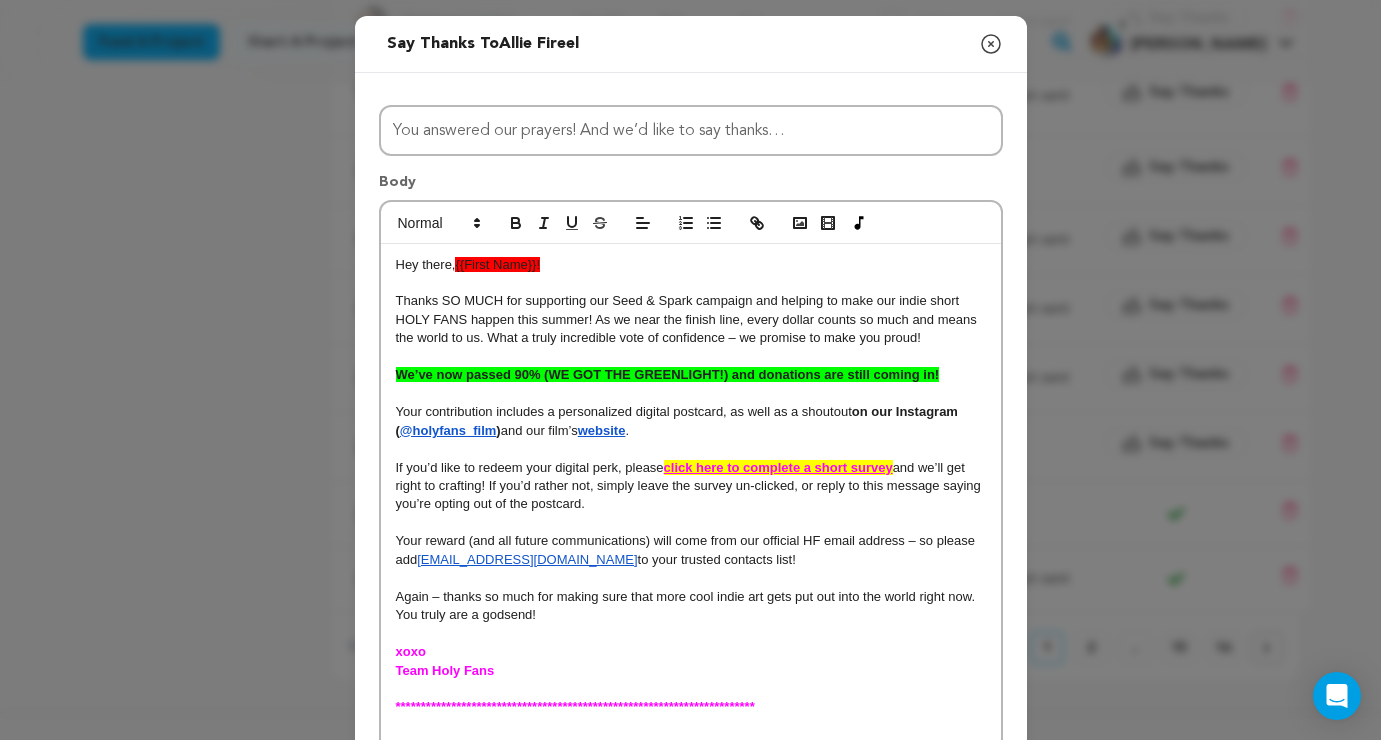 scroll, scrollTop: 0, scrollLeft: 0, axis: both 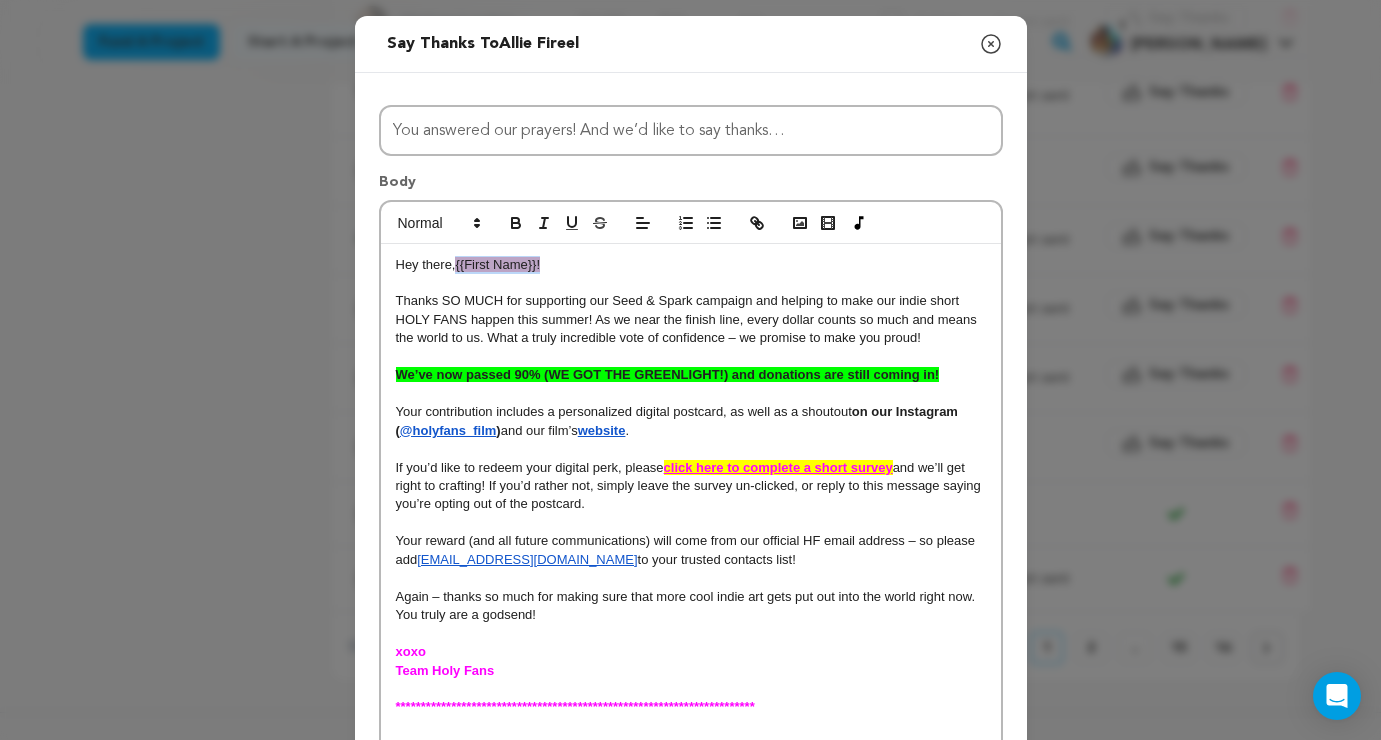 drag, startPoint x: 456, startPoint y: 263, endPoint x: 586, endPoint y: 269, distance: 130.13838 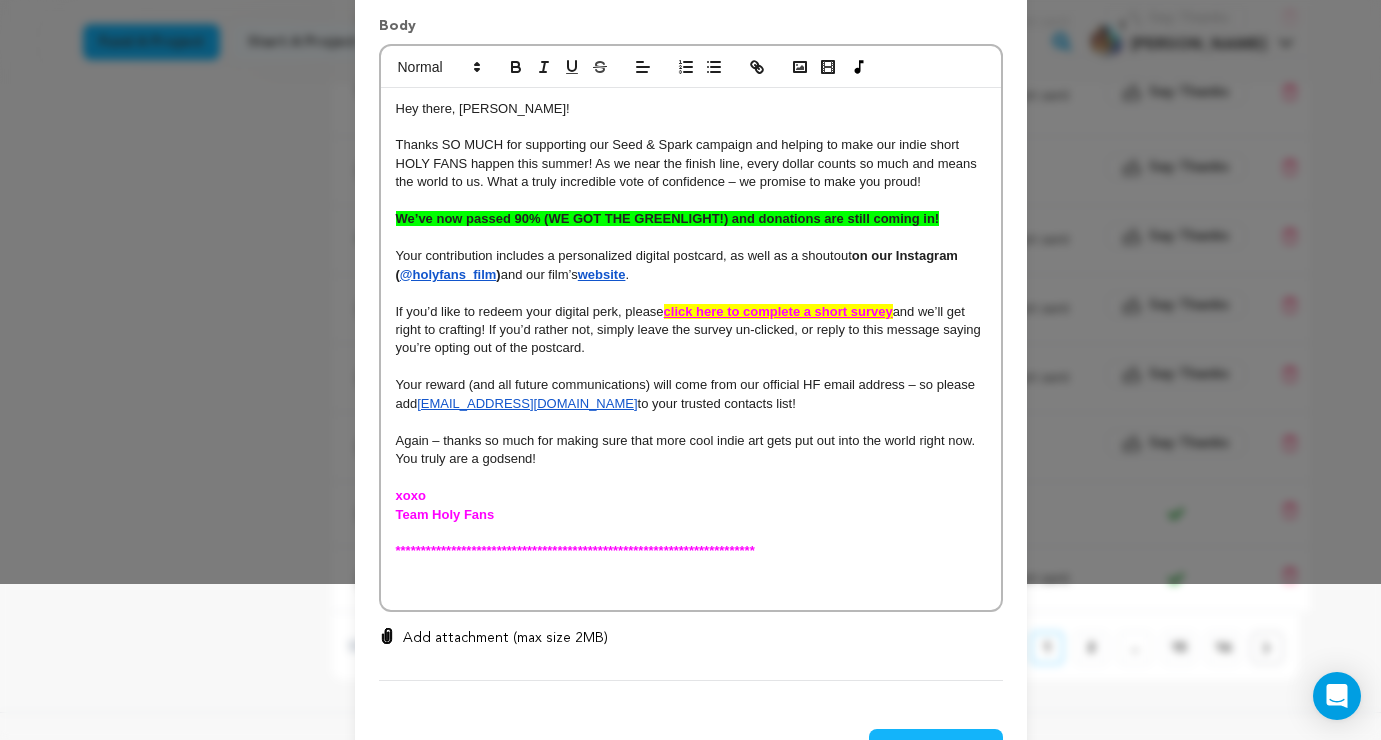 scroll, scrollTop: 159, scrollLeft: 0, axis: vertical 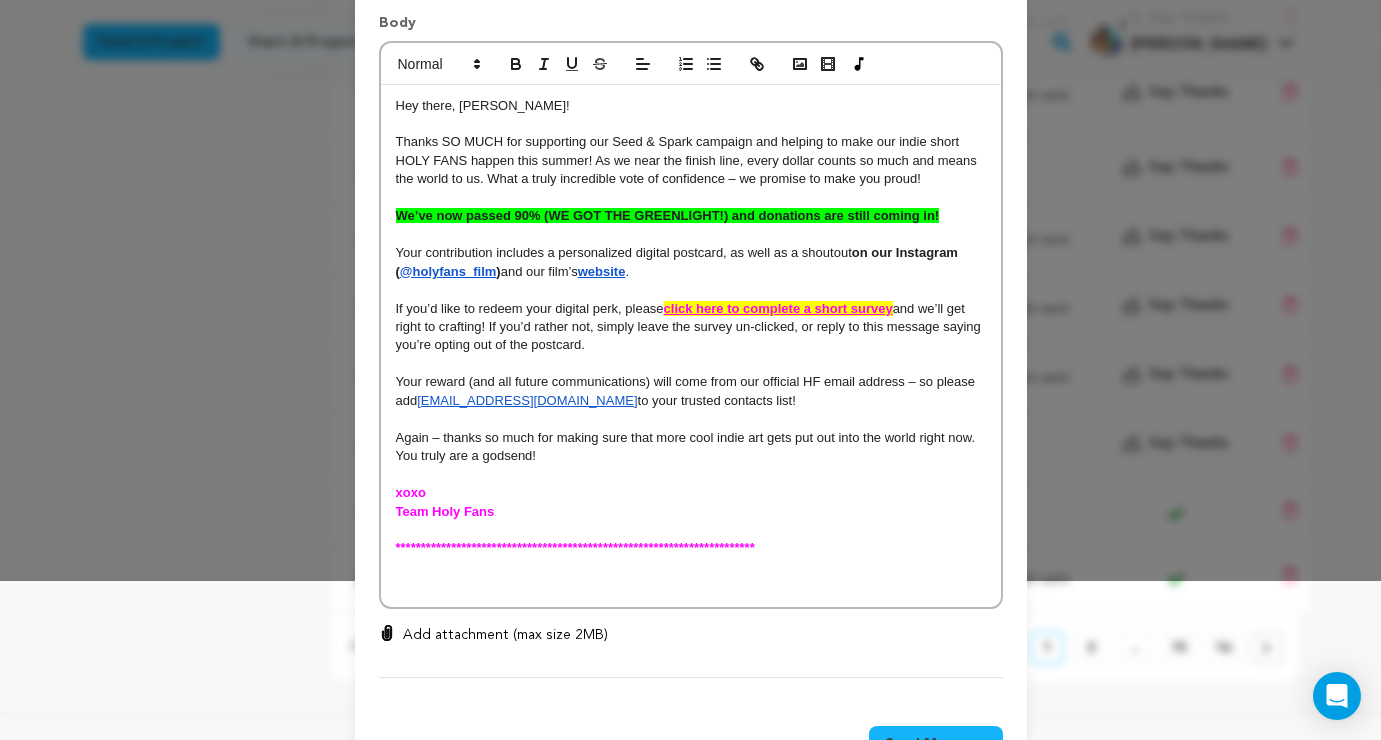 click at bounding box center [691, 585] 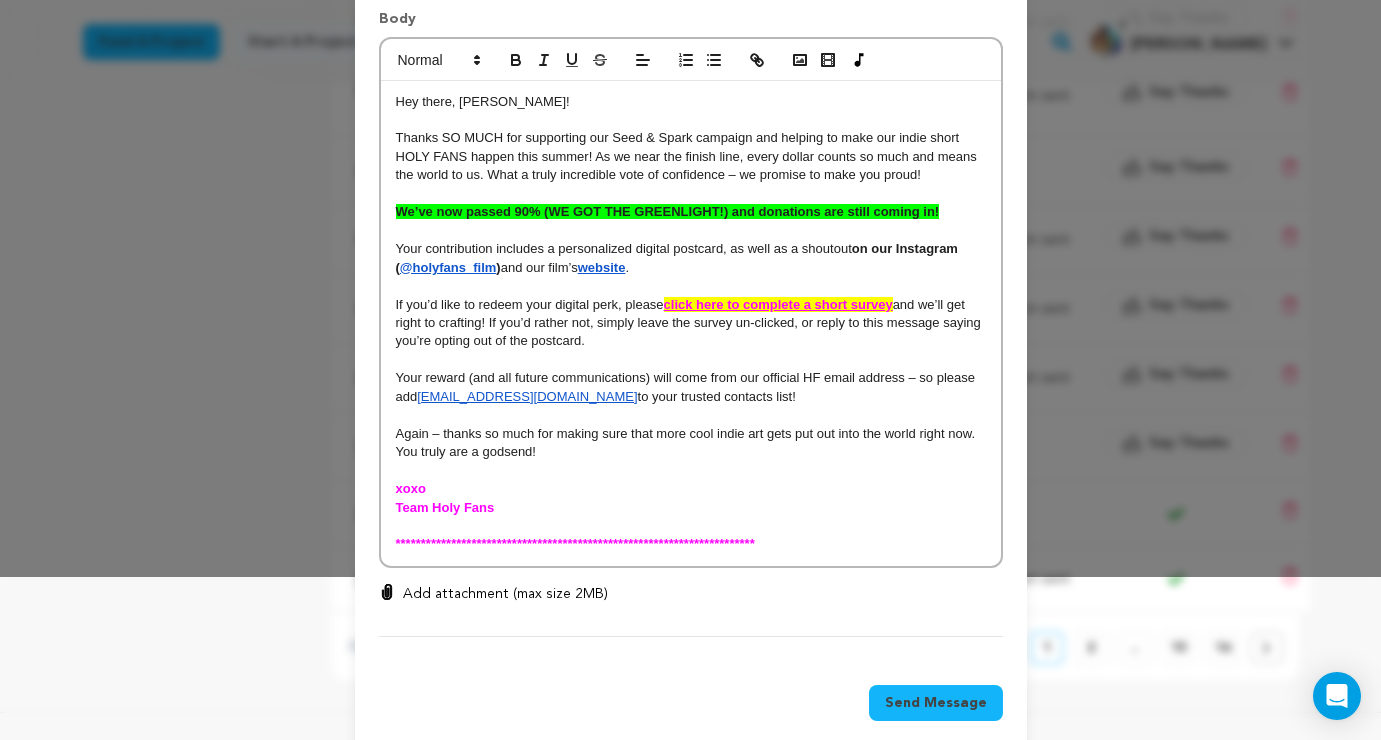 scroll, scrollTop: 192, scrollLeft: 0, axis: vertical 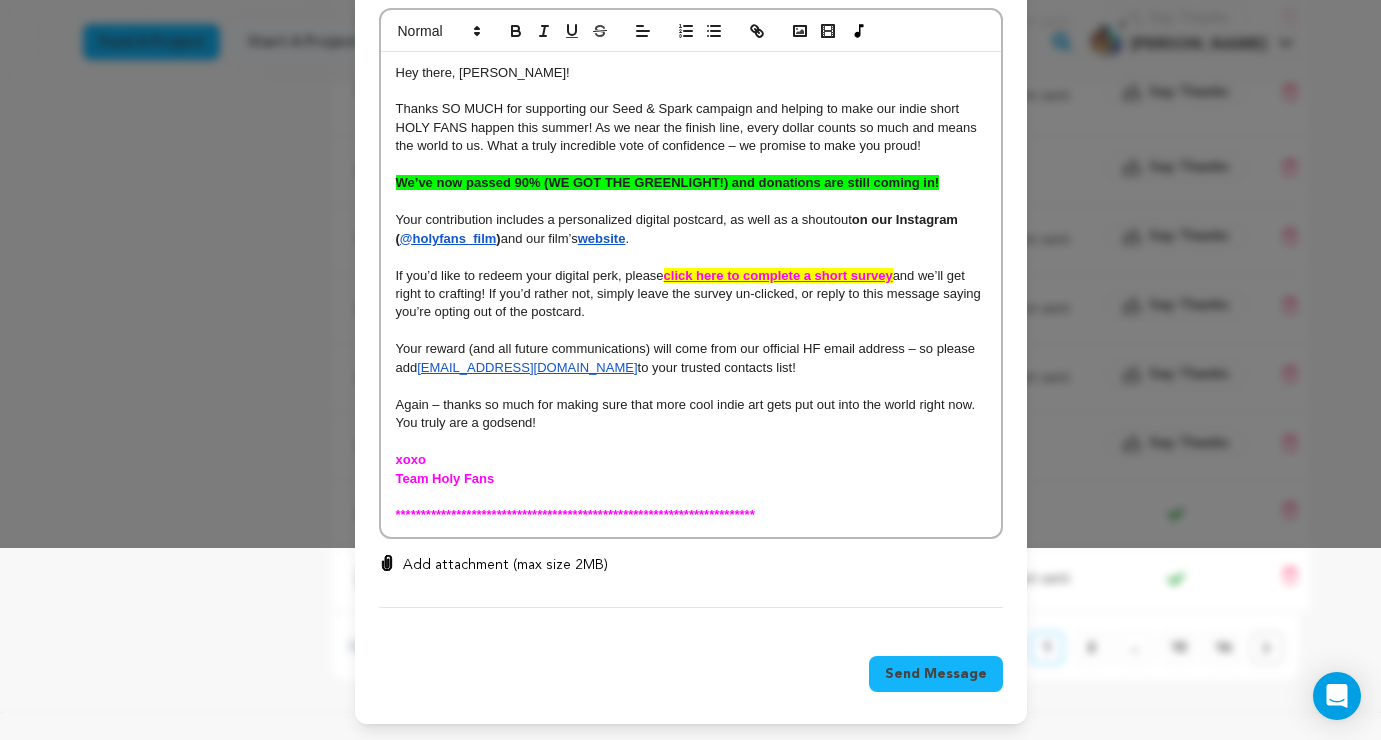 click on "Send Message" at bounding box center [936, 674] 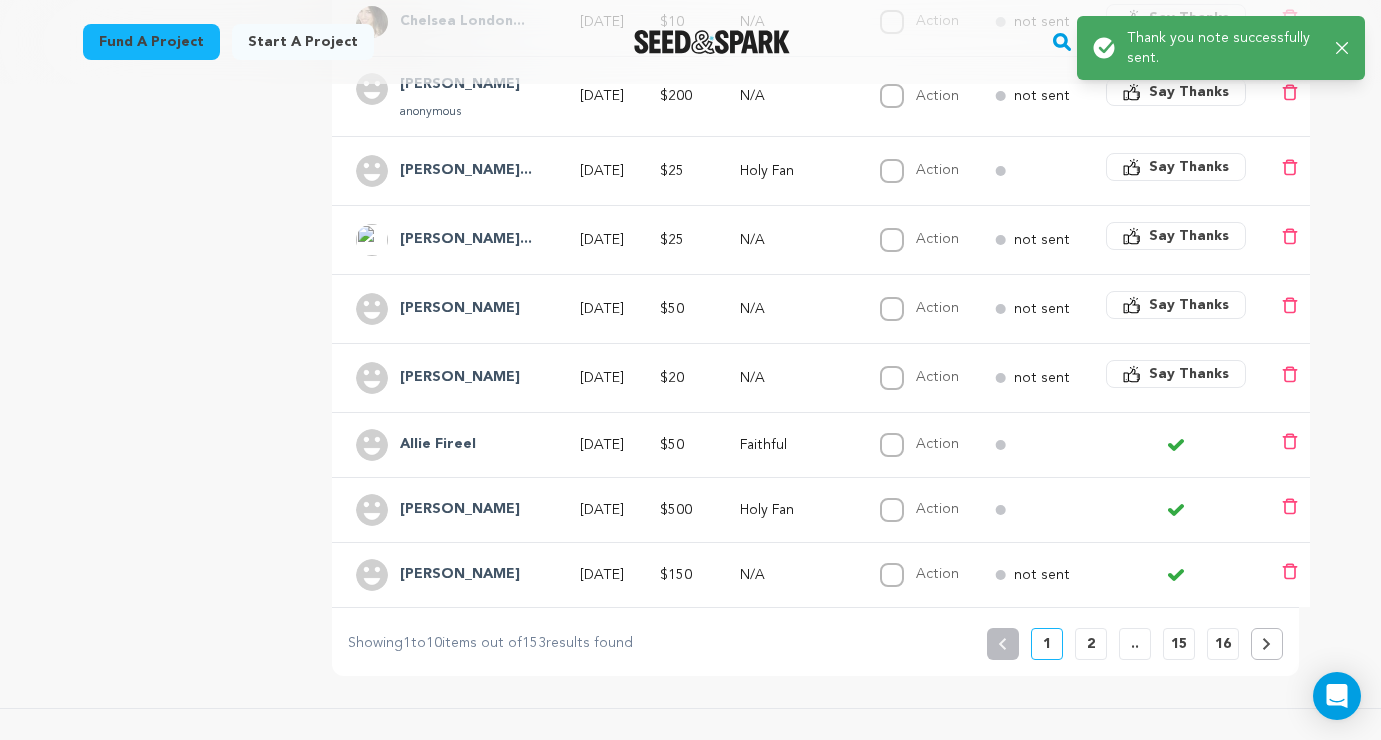 click on "Allie Fireel" at bounding box center [438, 445] 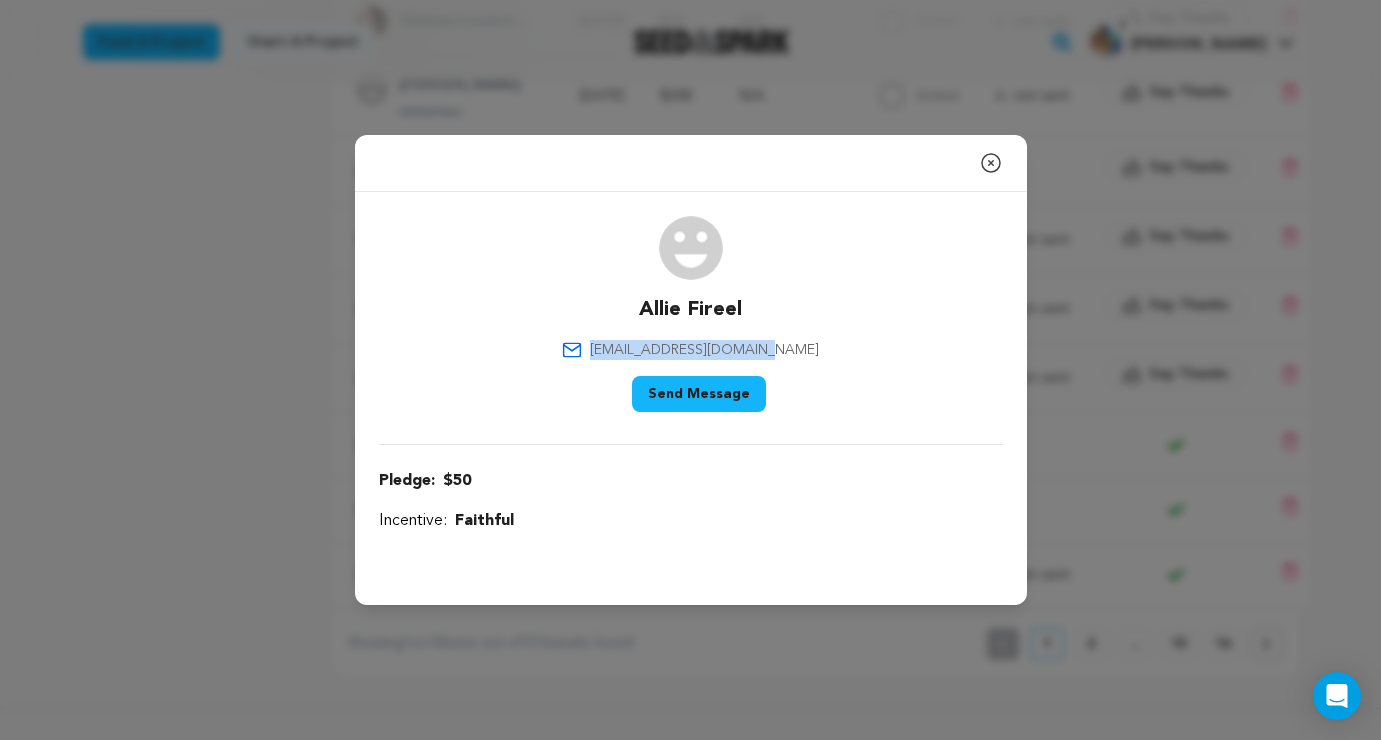 drag, startPoint x: 785, startPoint y: 346, endPoint x: 631, endPoint y: 346, distance: 154 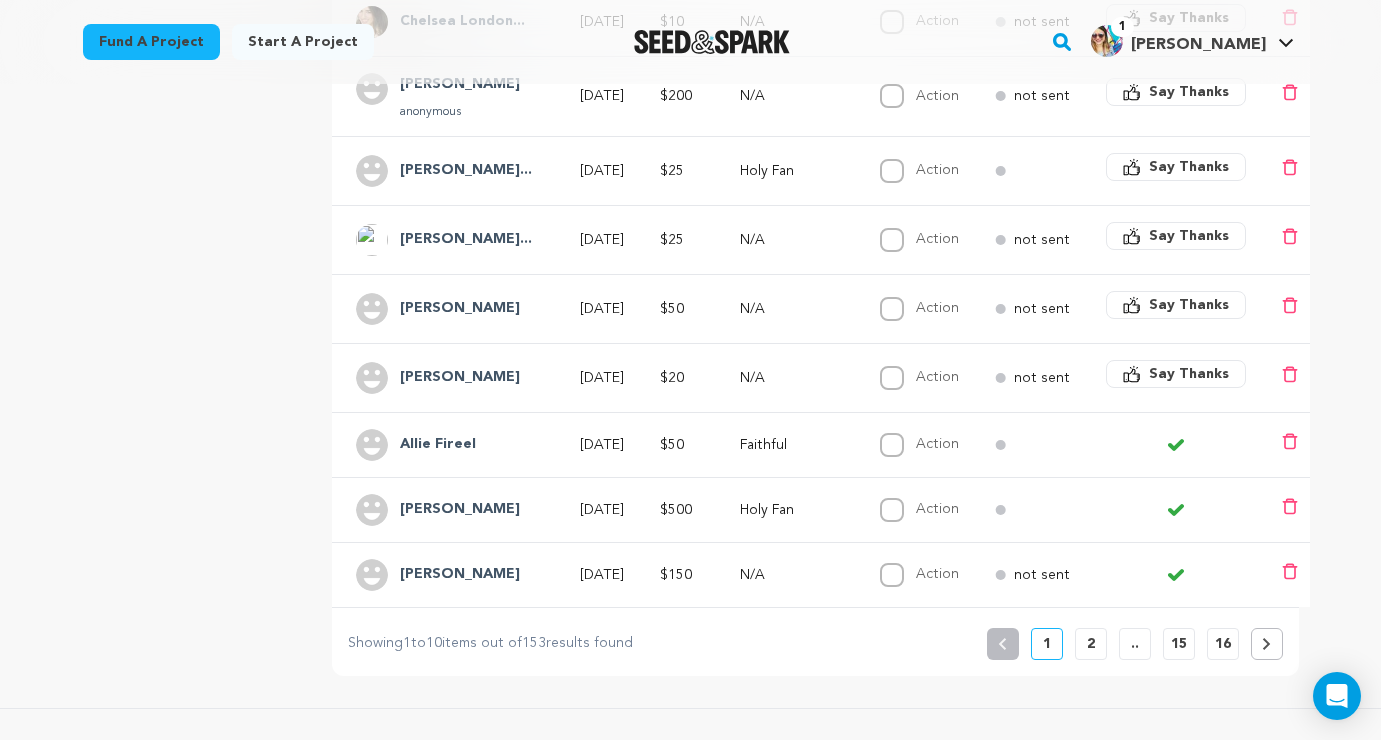 click on "[PERSON_NAME]" at bounding box center [460, 378] 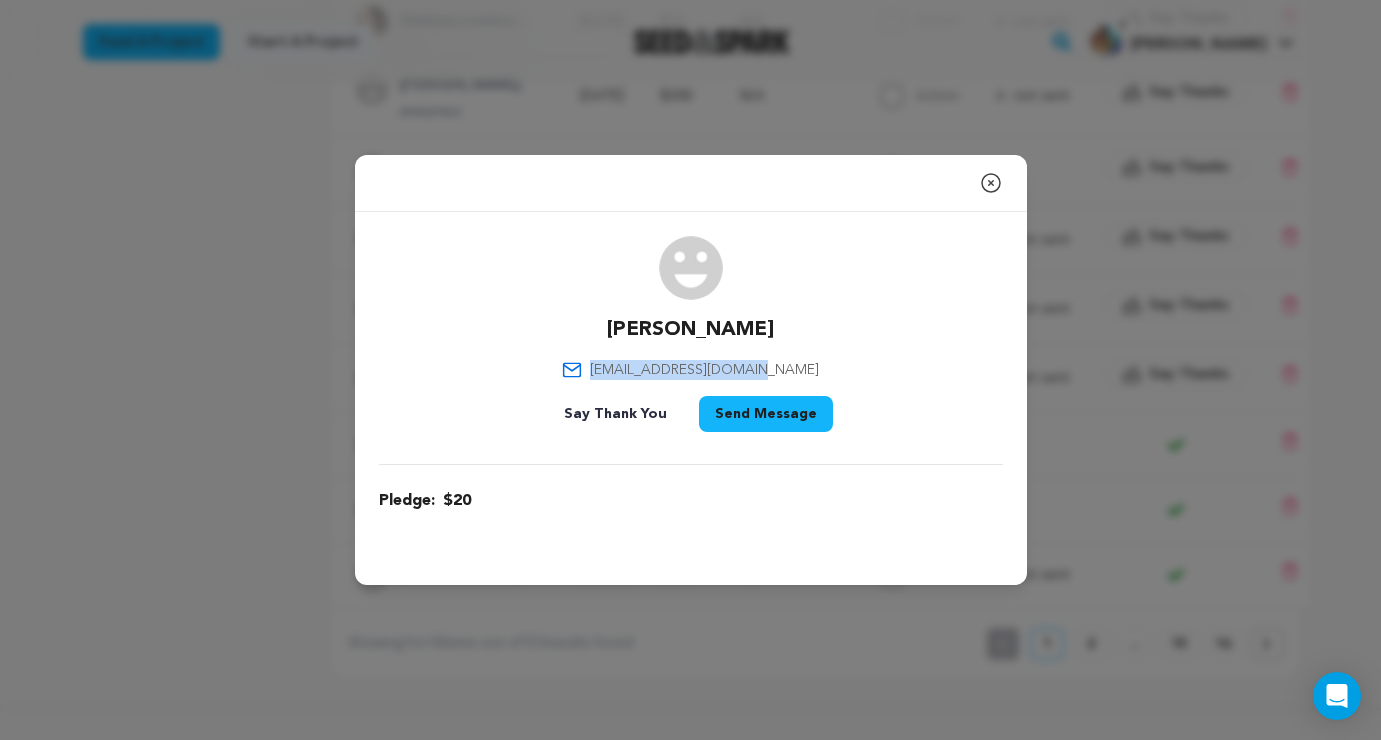 drag, startPoint x: 796, startPoint y: 368, endPoint x: 626, endPoint y: 370, distance: 170.01176 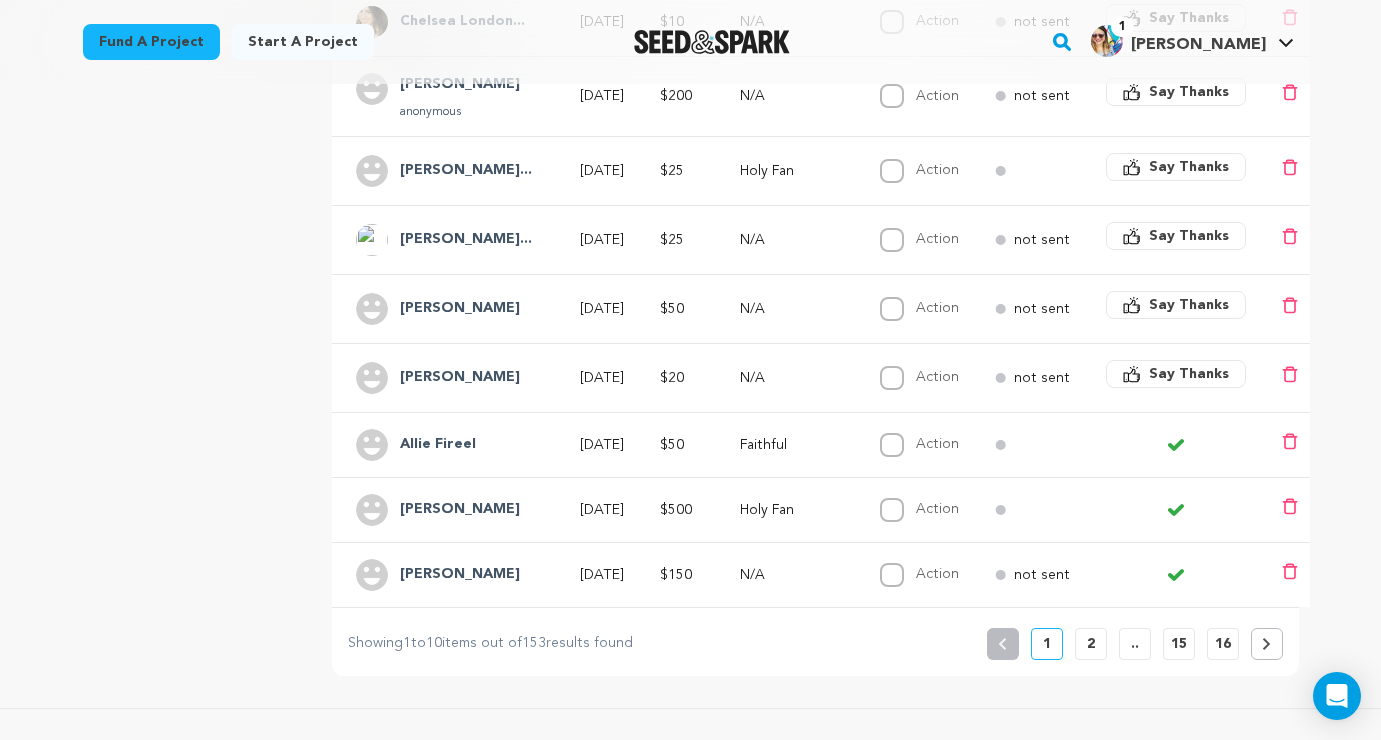 click on "Say Thanks" at bounding box center (1189, 374) 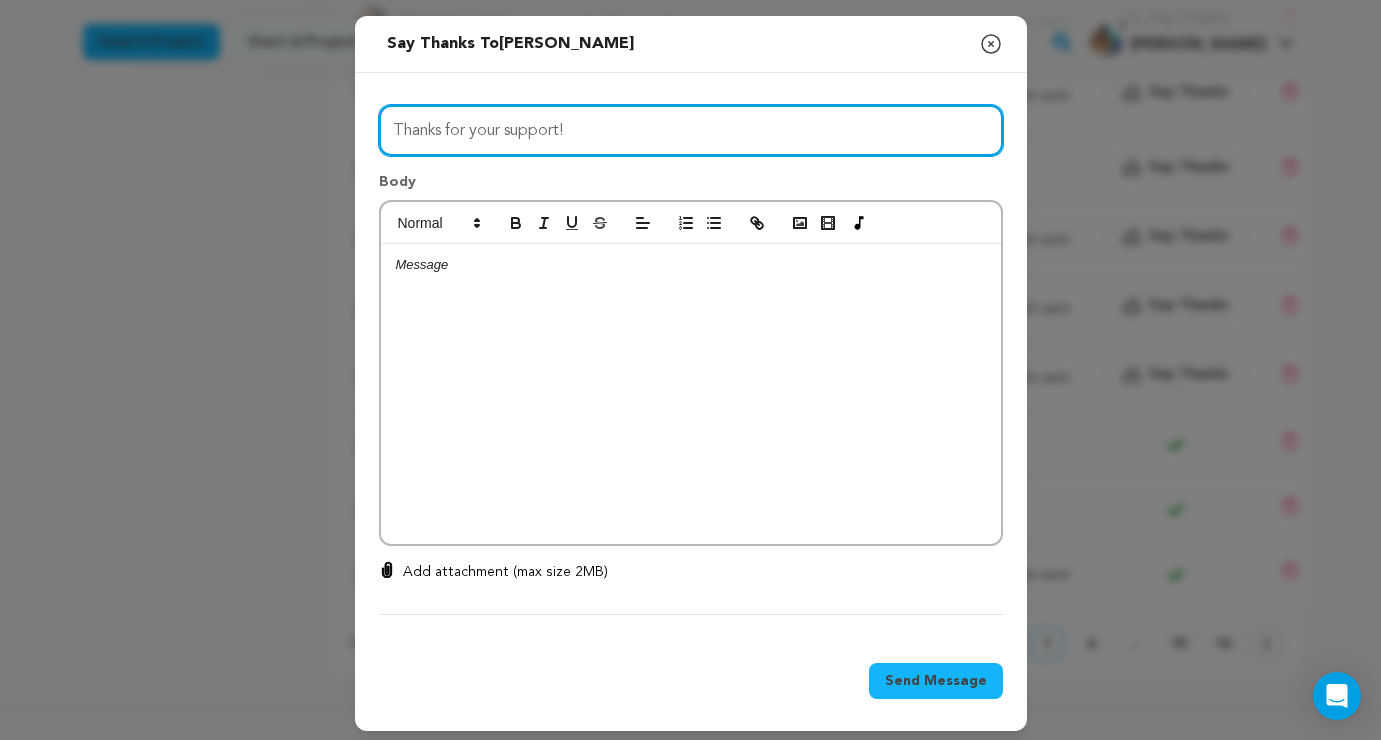 click on "Thanks for your support!" at bounding box center [691, 130] 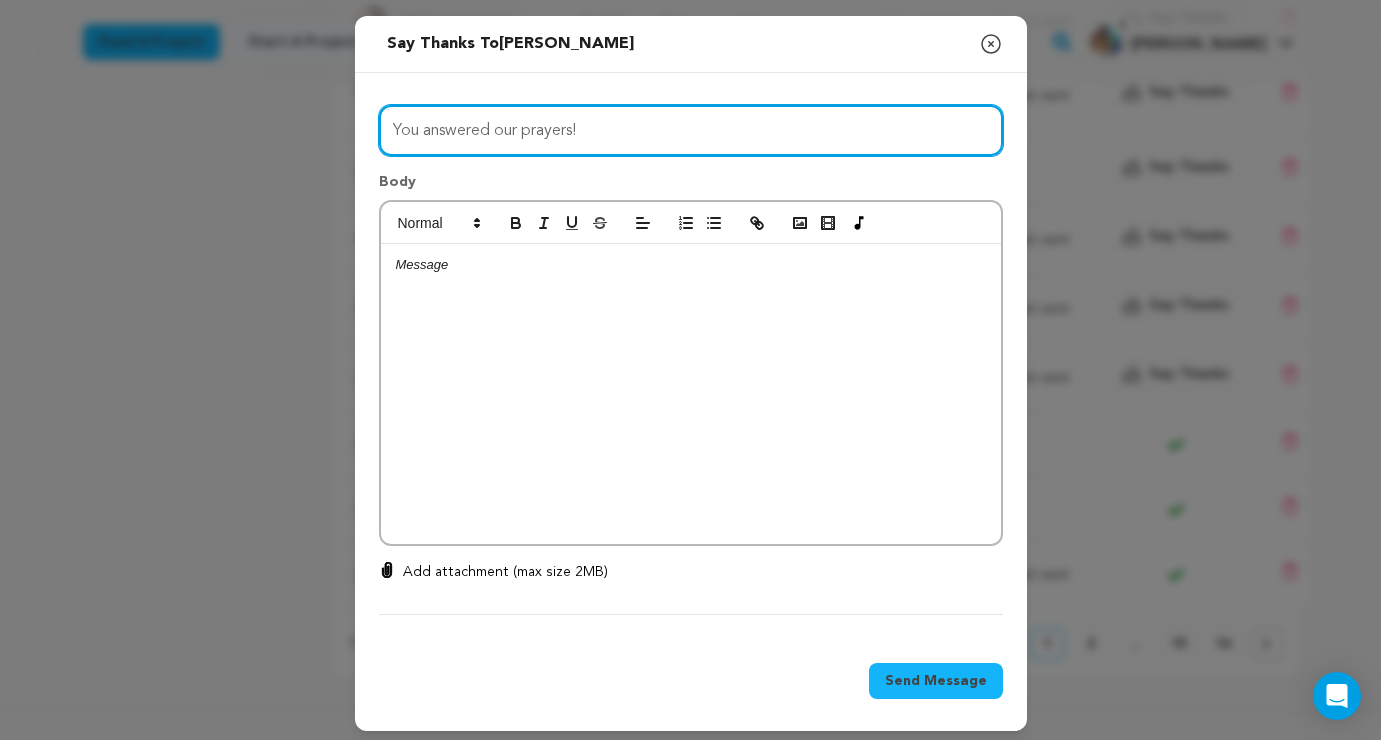 type on "You answered our prayers!" 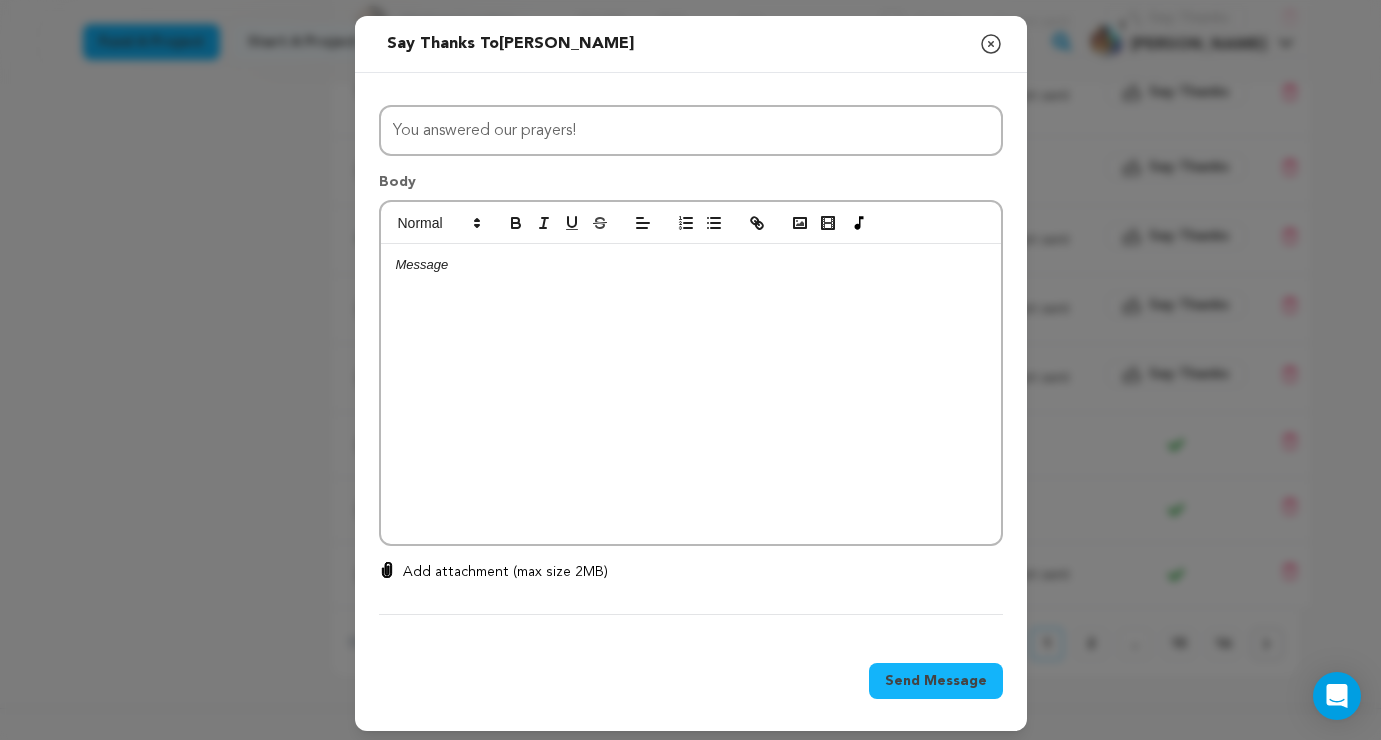 click at bounding box center [691, 265] 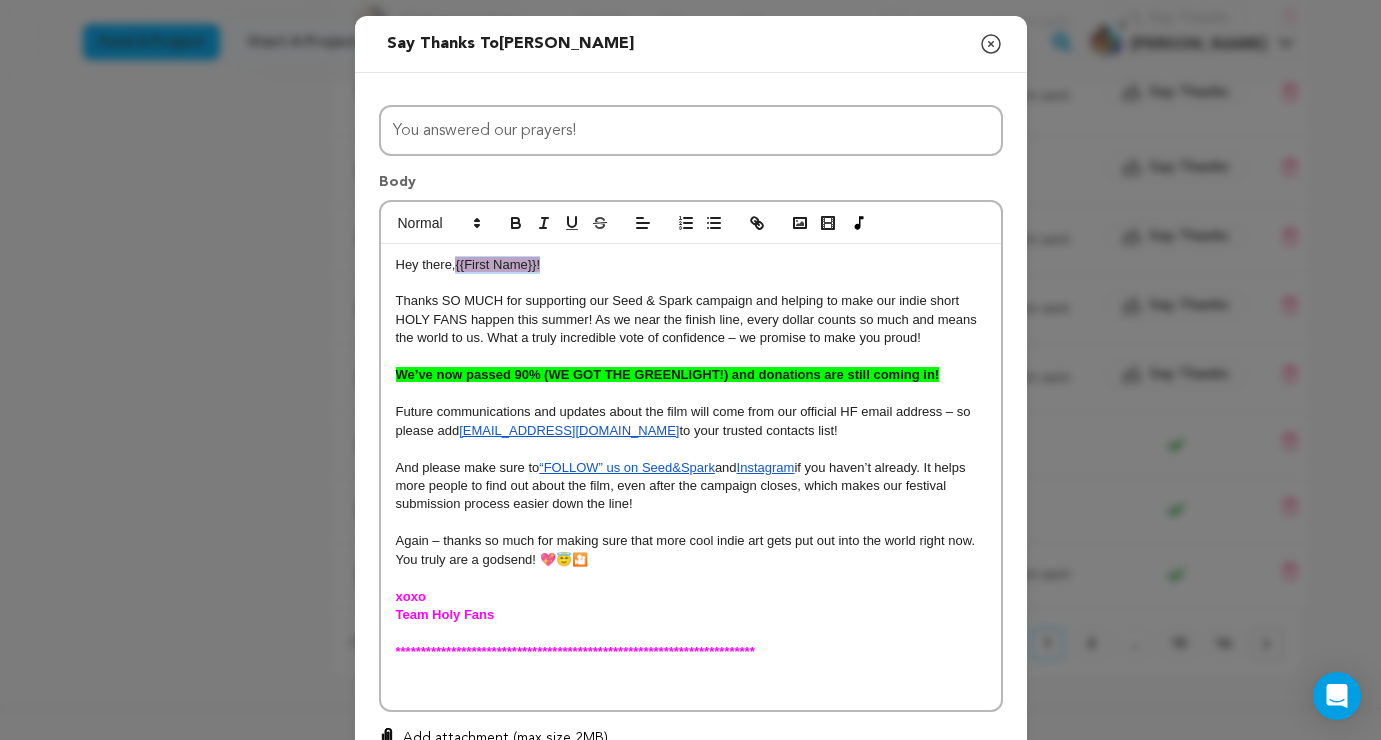 drag, startPoint x: 459, startPoint y: 269, endPoint x: 577, endPoint y: 270, distance: 118.004234 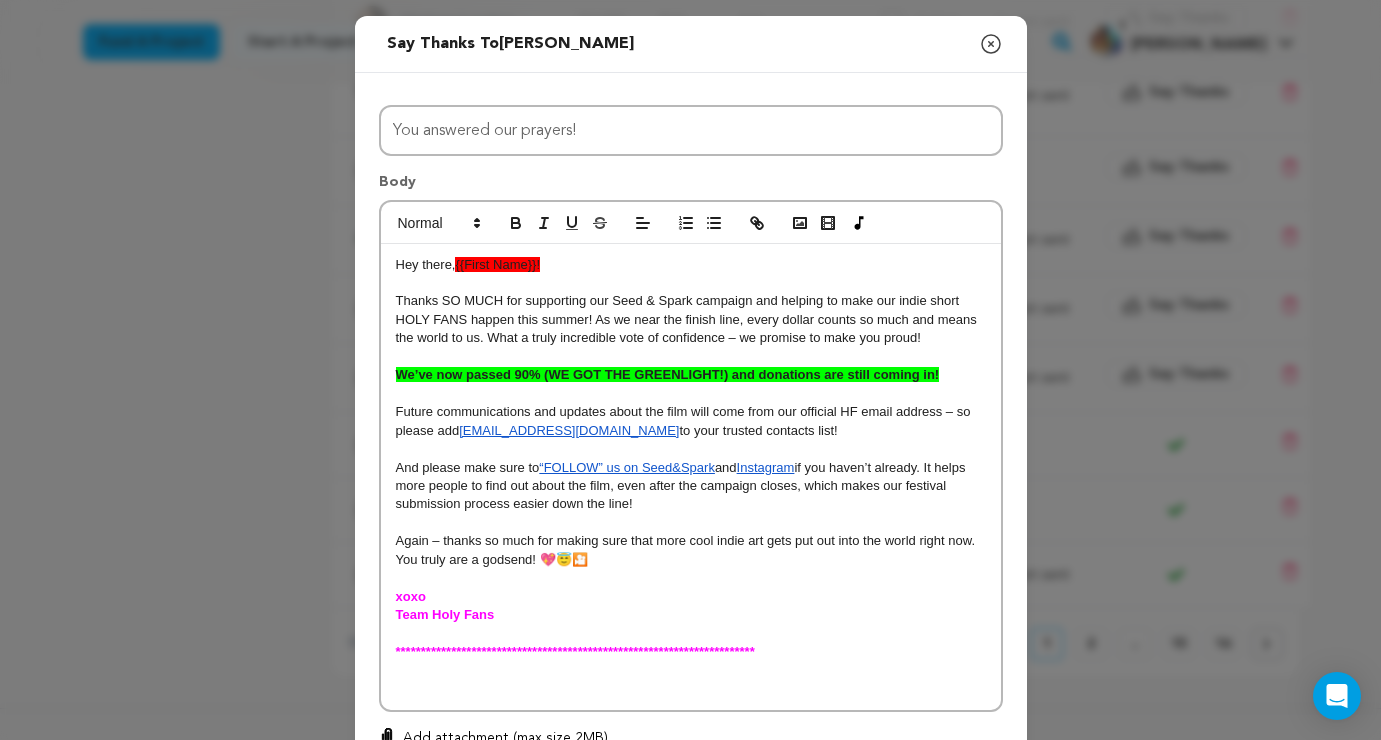 type 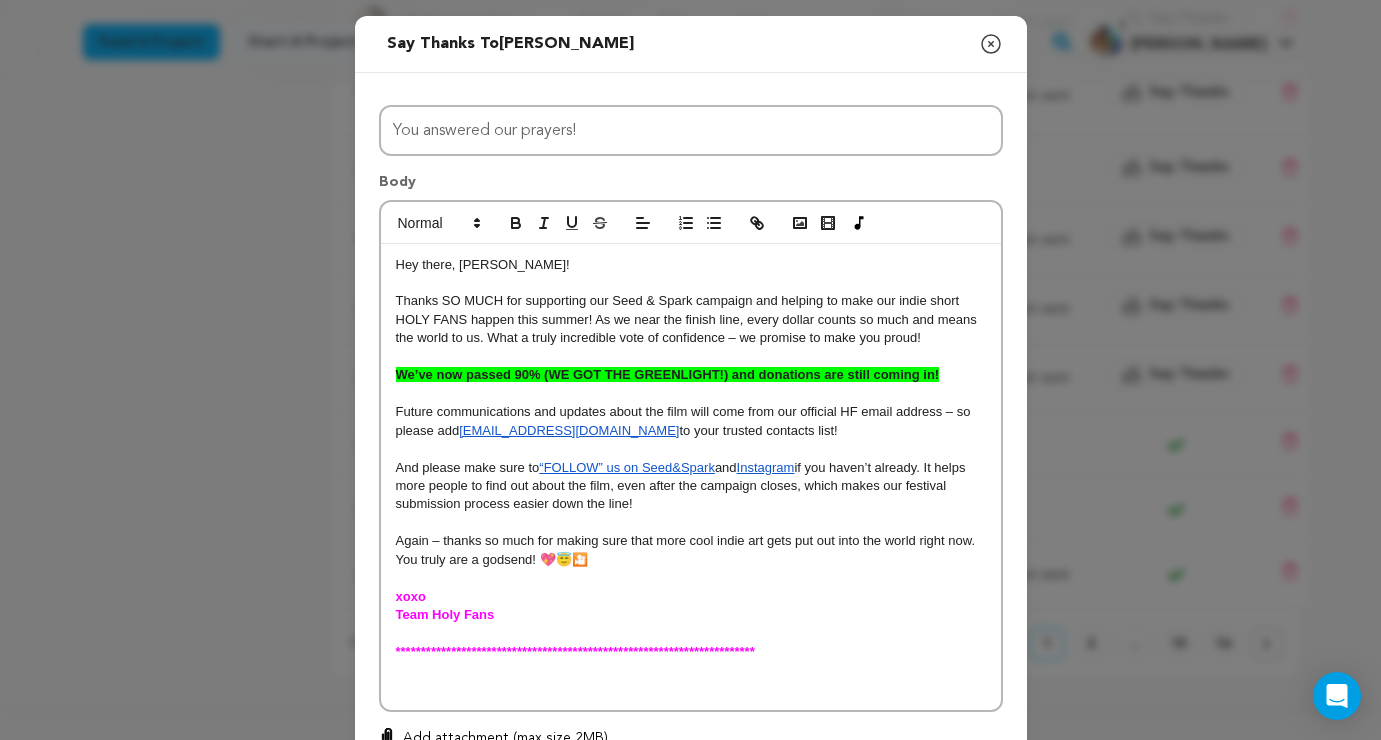 click at bounding box center (691, 689) 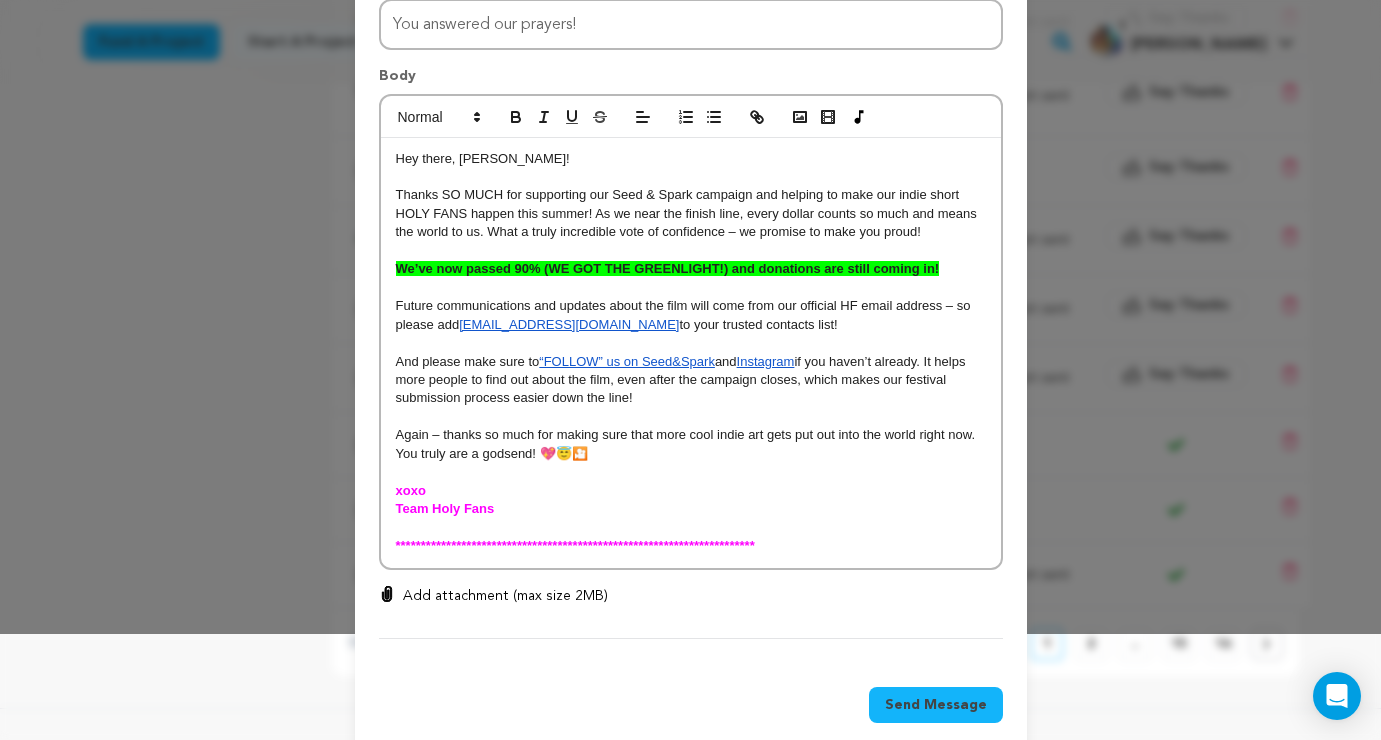 scroll, scrollTop: 137, scrollLeft: 0, axis: vertical 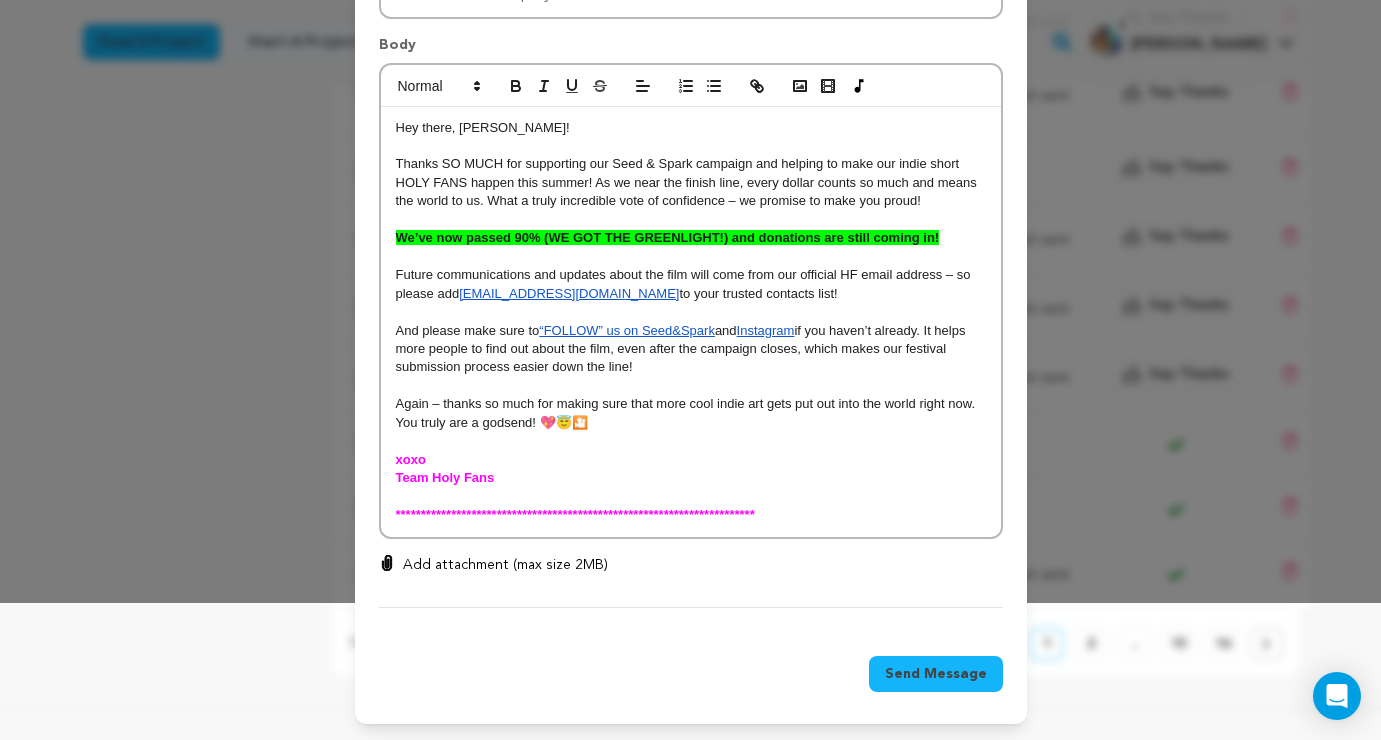 click on "Send Message" at bounding box center (936, 674) 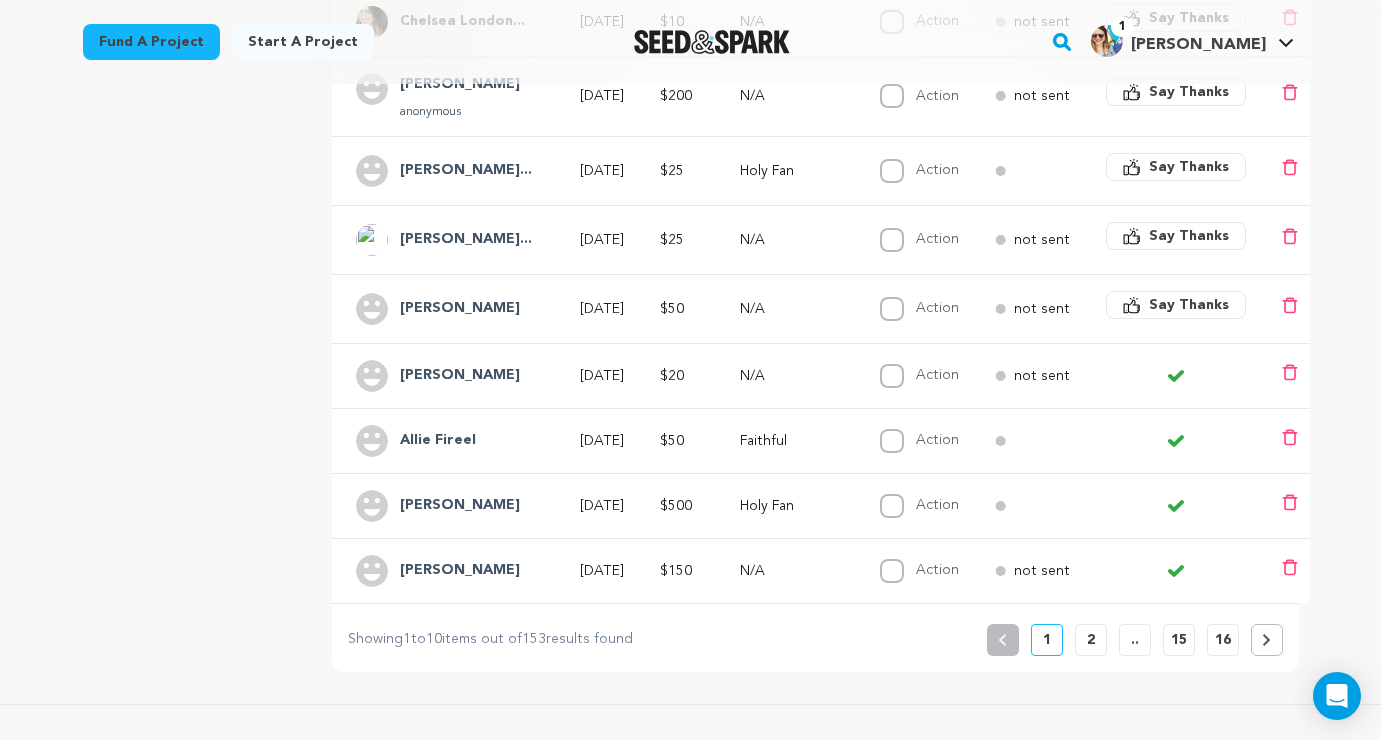 click on "Say Thanks" at bounding box center (1189, 305) 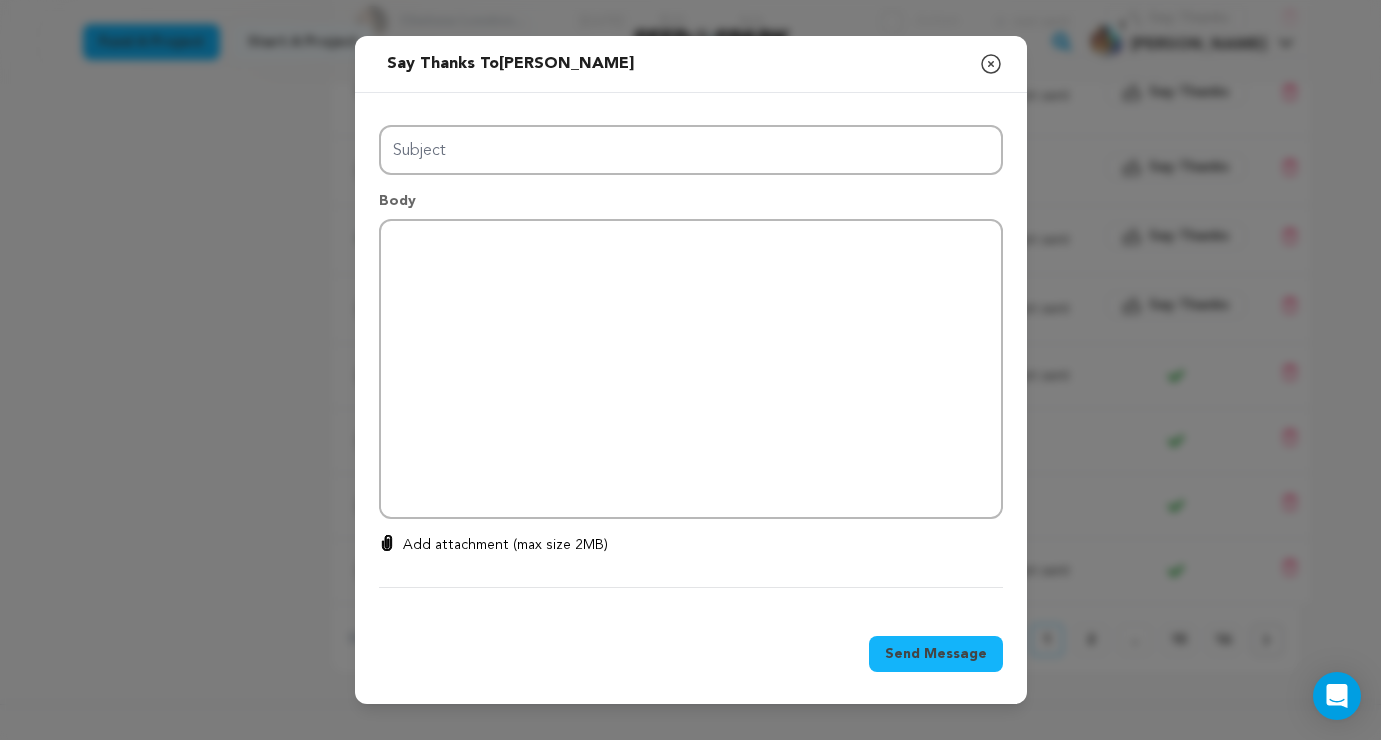 type on "Thanks for your support!" 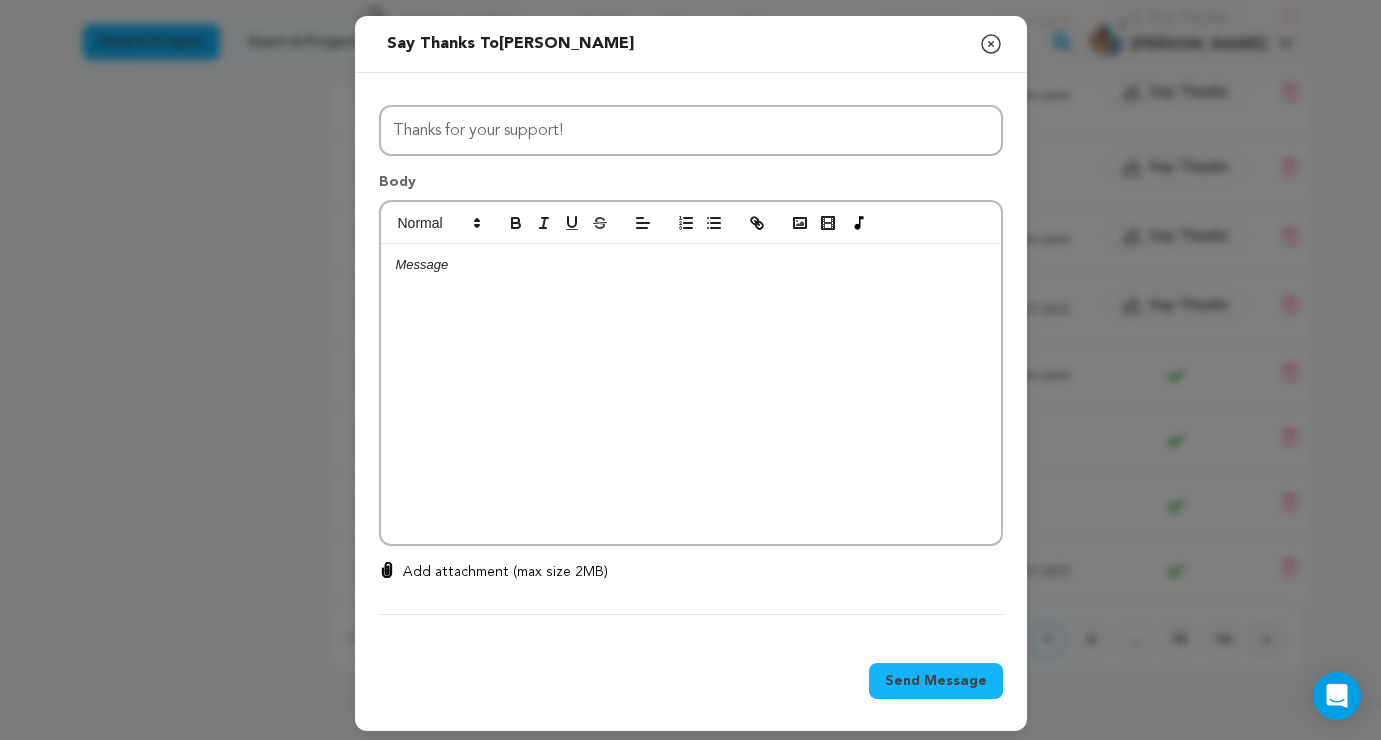 click at bounding box center (691, 394) 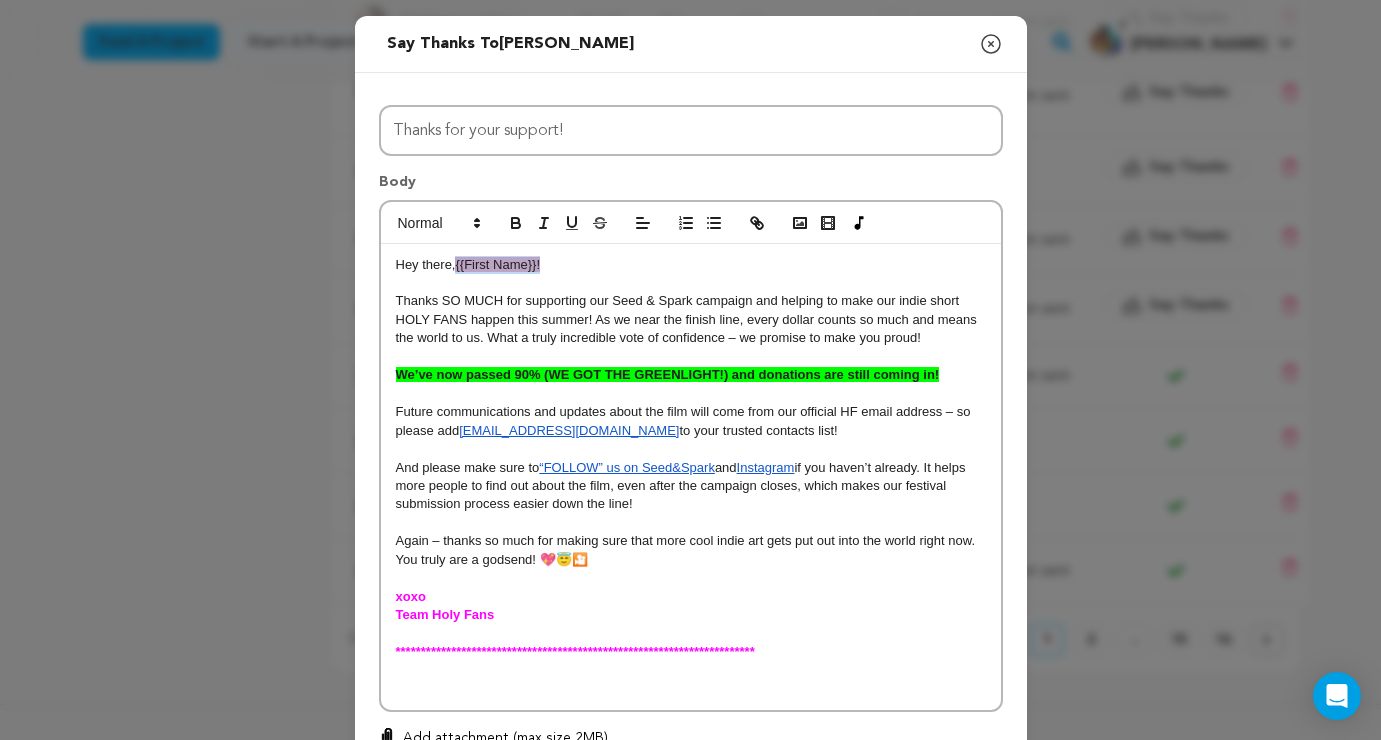 drag, startPoint x: 458, startPoint y: 261, endPoint x: 615, endPoint y: 259, distance: 157.01274 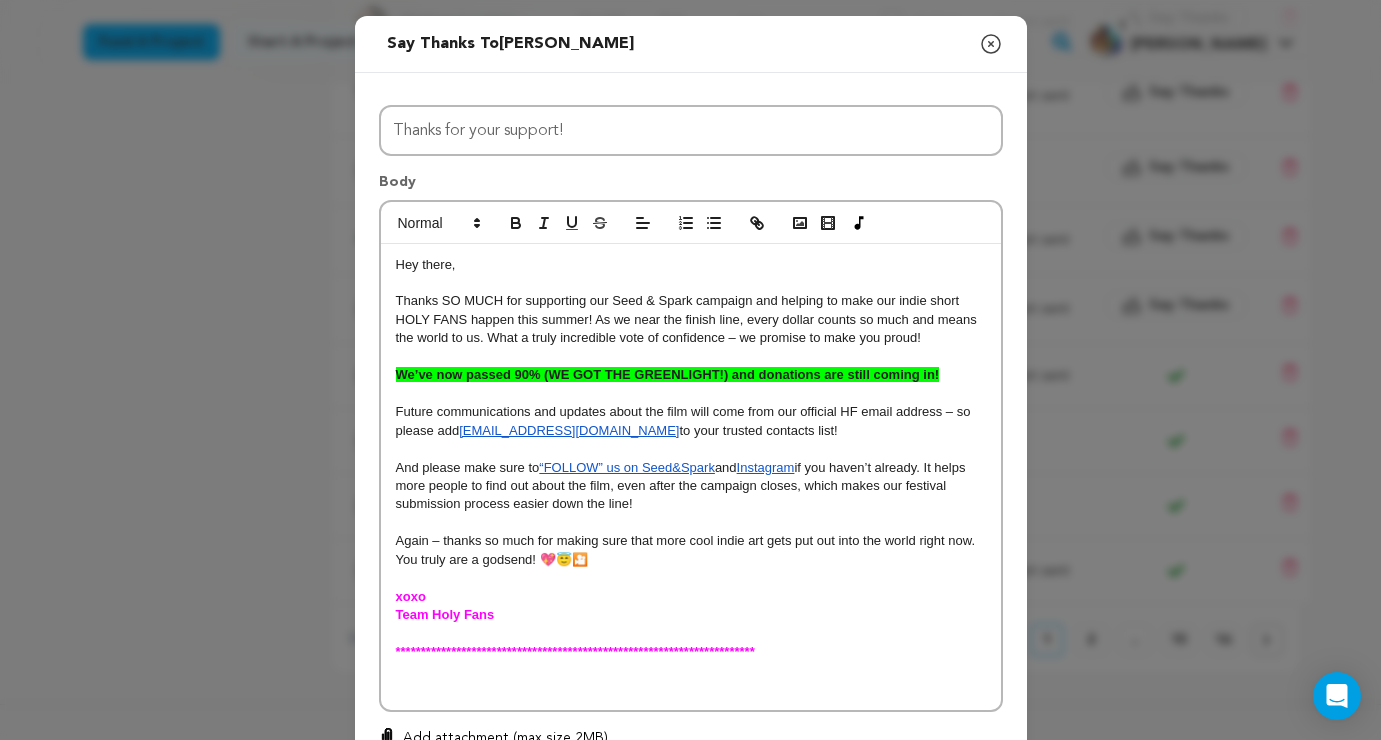 type 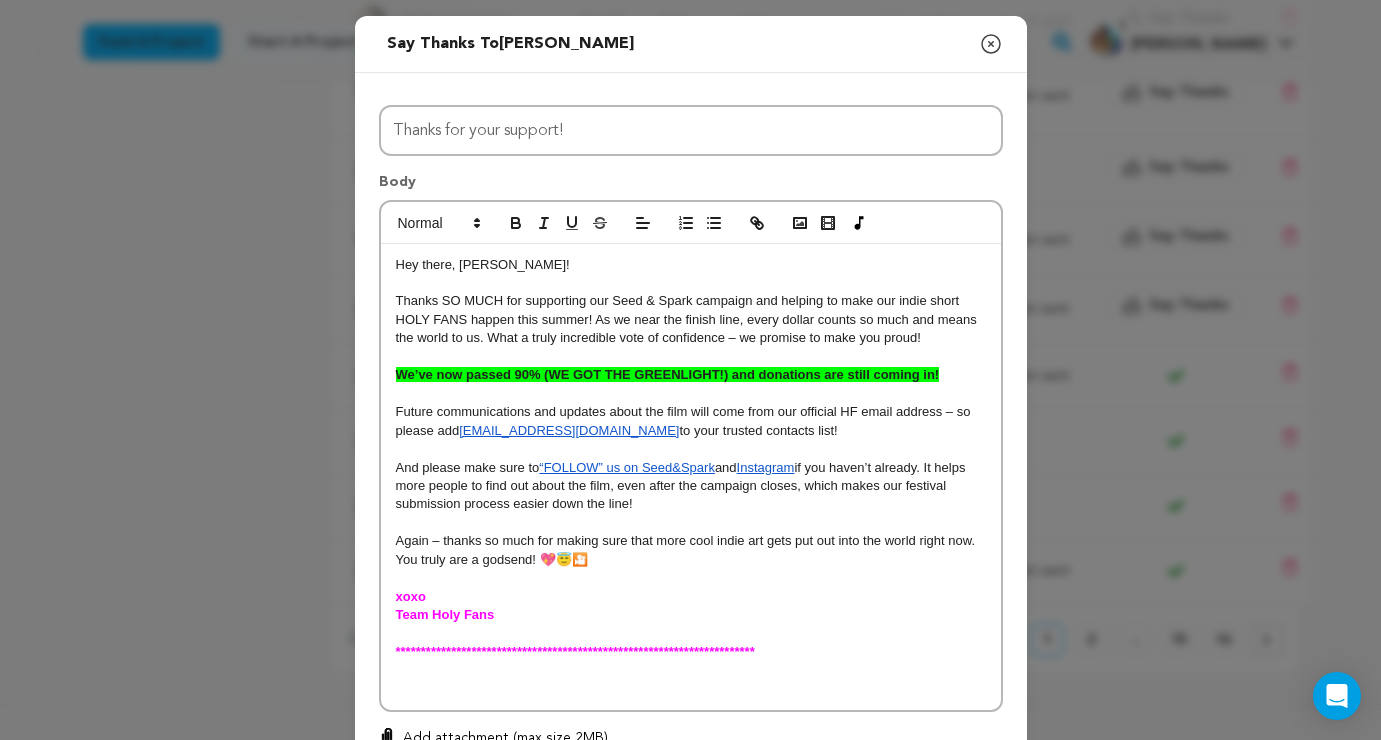 click on "Hey there, Marta! Thanks SO MUCH for supporting our Seed & Spark campaign and helping to make our indie short HOLY FANS happen this summer! As we near the finish line, every dollar counts so much and means the world to us. What a truly incredible vote of confidence – we promise to make you proud! We’ve now passed 90% (WE GOT THE GREENLIGHT!) and donations are still coming in! Future communications and updates about the film will come from our official HF email address – so please add  holyfansfilm@gmail.com  to your trusted contacts list!  And please make sure to  “FOLLOW” us on Seed&Spark  and  Instagram  if you haven’t already. It helps more people to find out about the film, even after the campaign closes, which makes our festival submission process easier down the line! Again – thanks so much for making sure that more cool indie art gets put out into the world right now. You truly are a godsend! 💖😇🎦 xoxo Team Holy Fans" at bounding box center (691, 477) 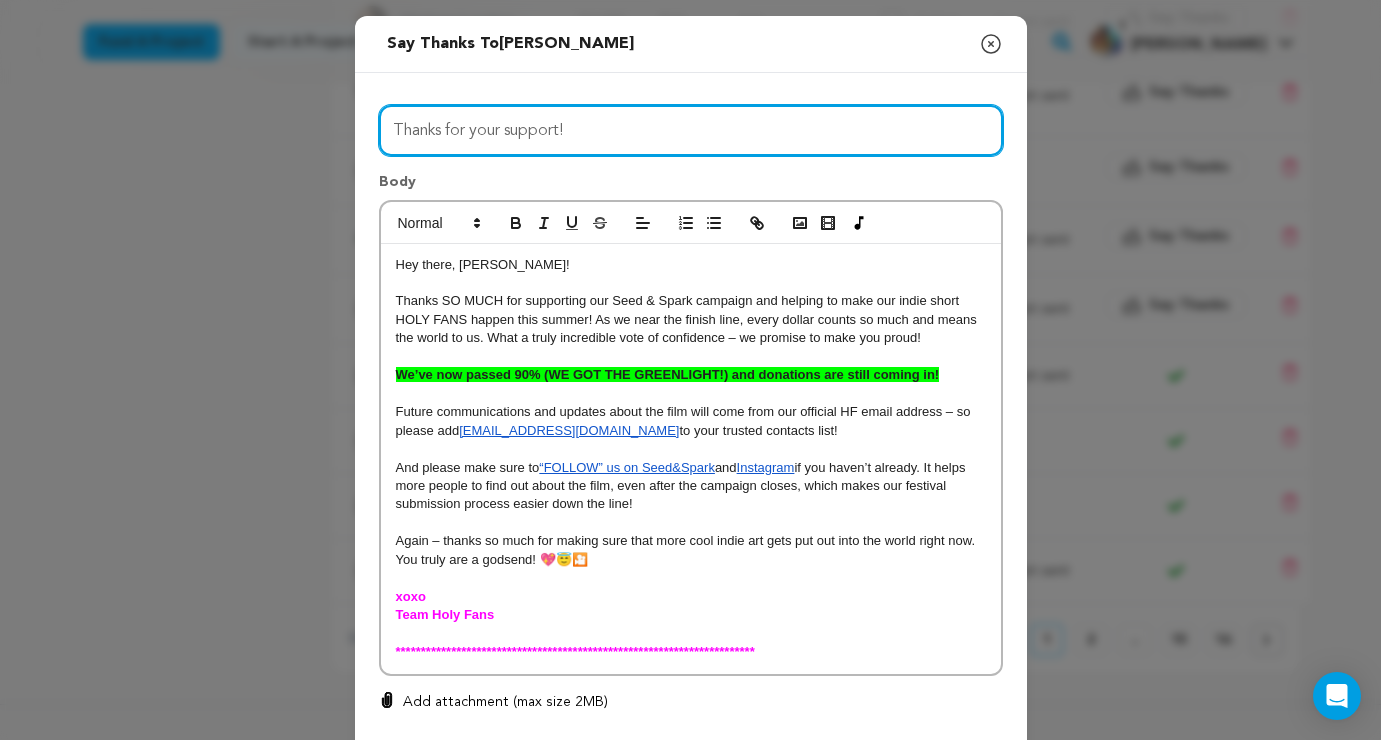 click on "Thanks for your support!" at bounding box center [691, 130] 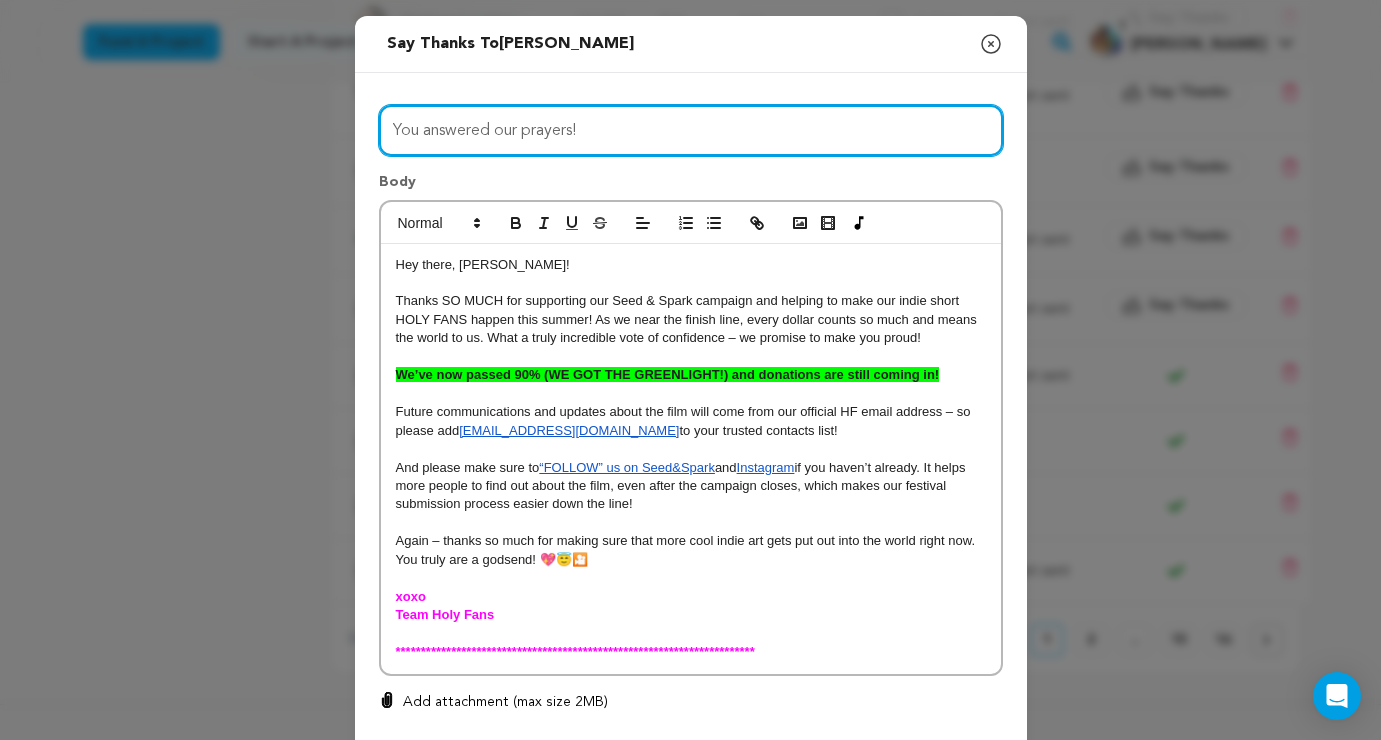 type on "You answered our prayers!" 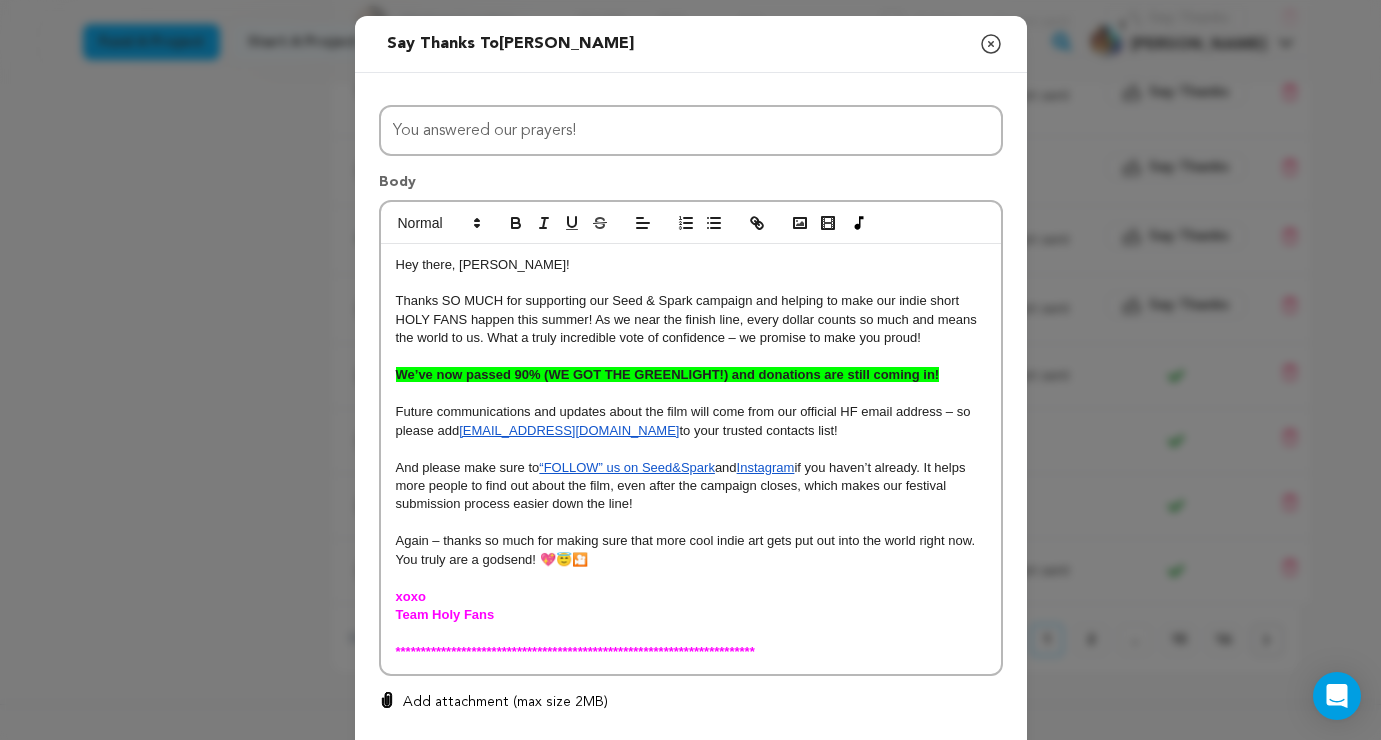 click on "Body" at bounding box center (691, 186) 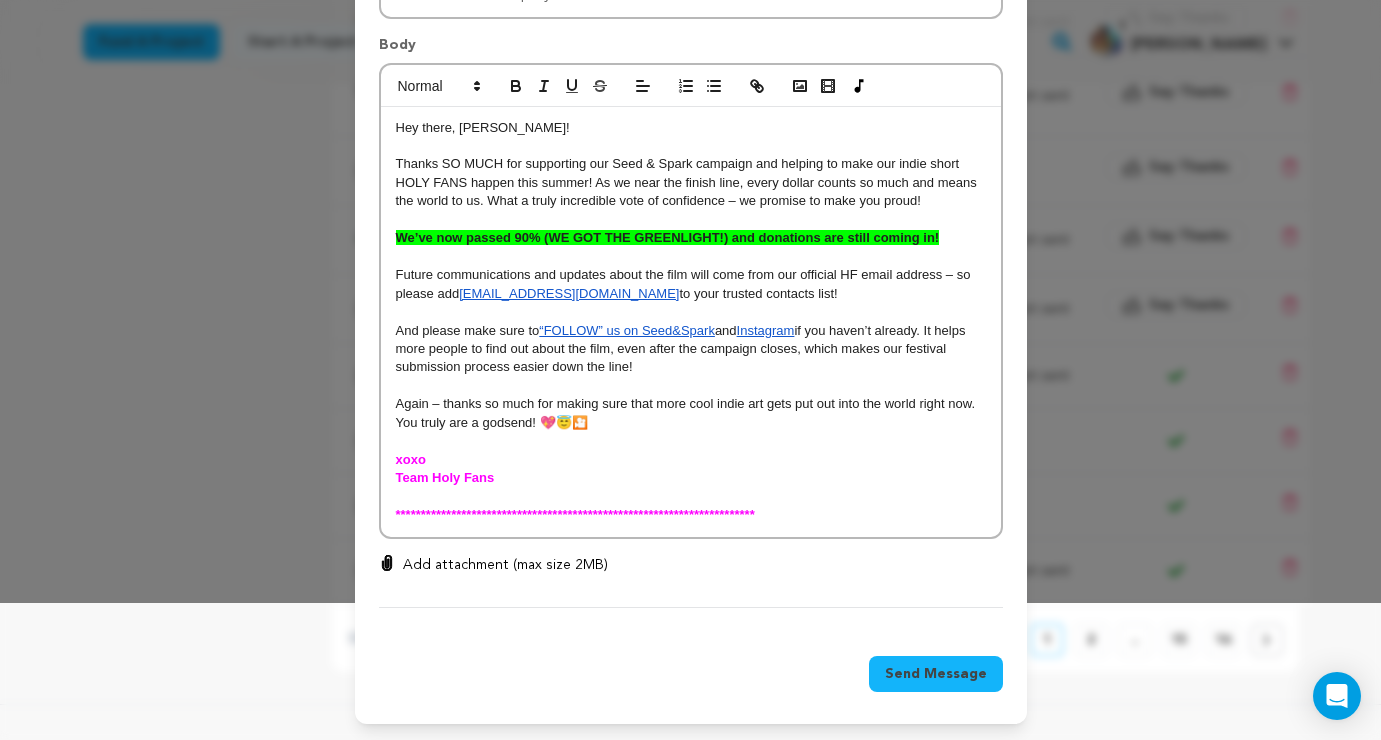 click on "Send Message" at bounding box center (936, 674) 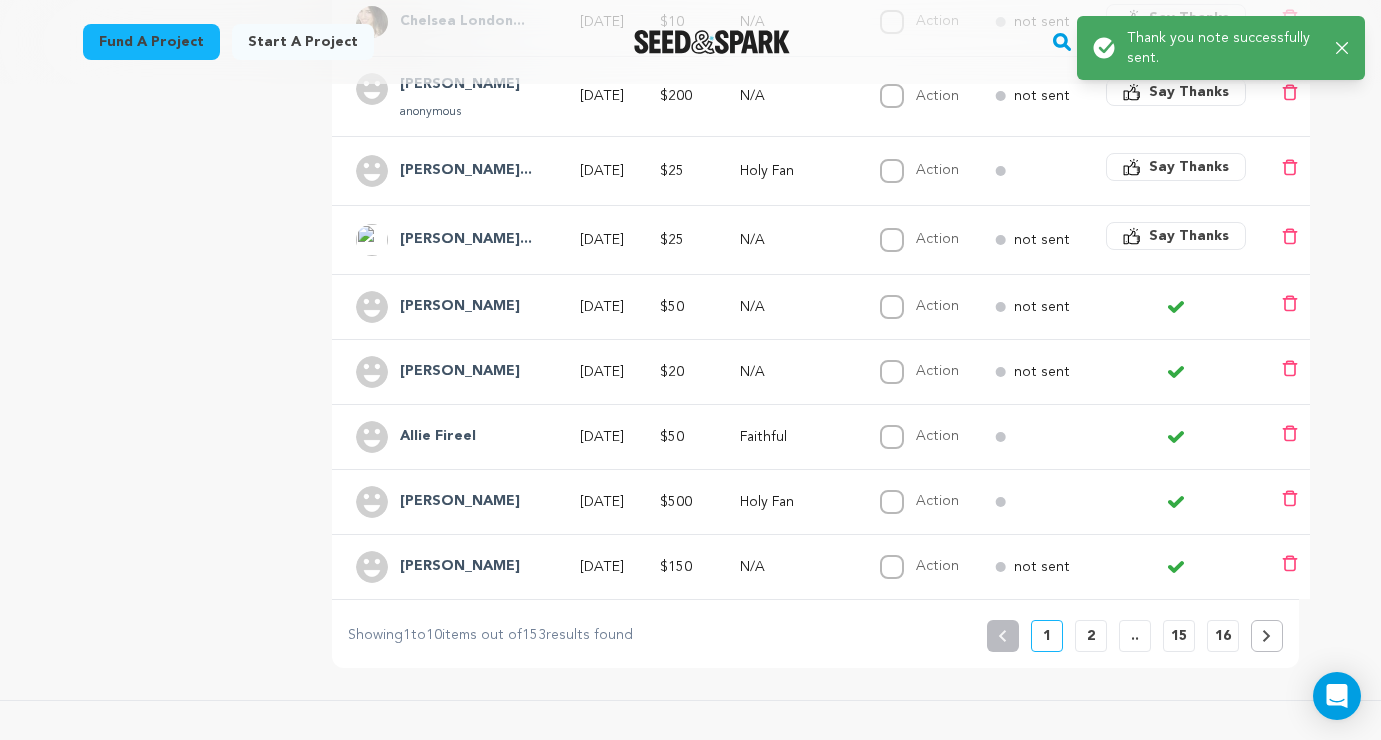 click on "[PERSON_NAME]" at bounding box center (460, 307) 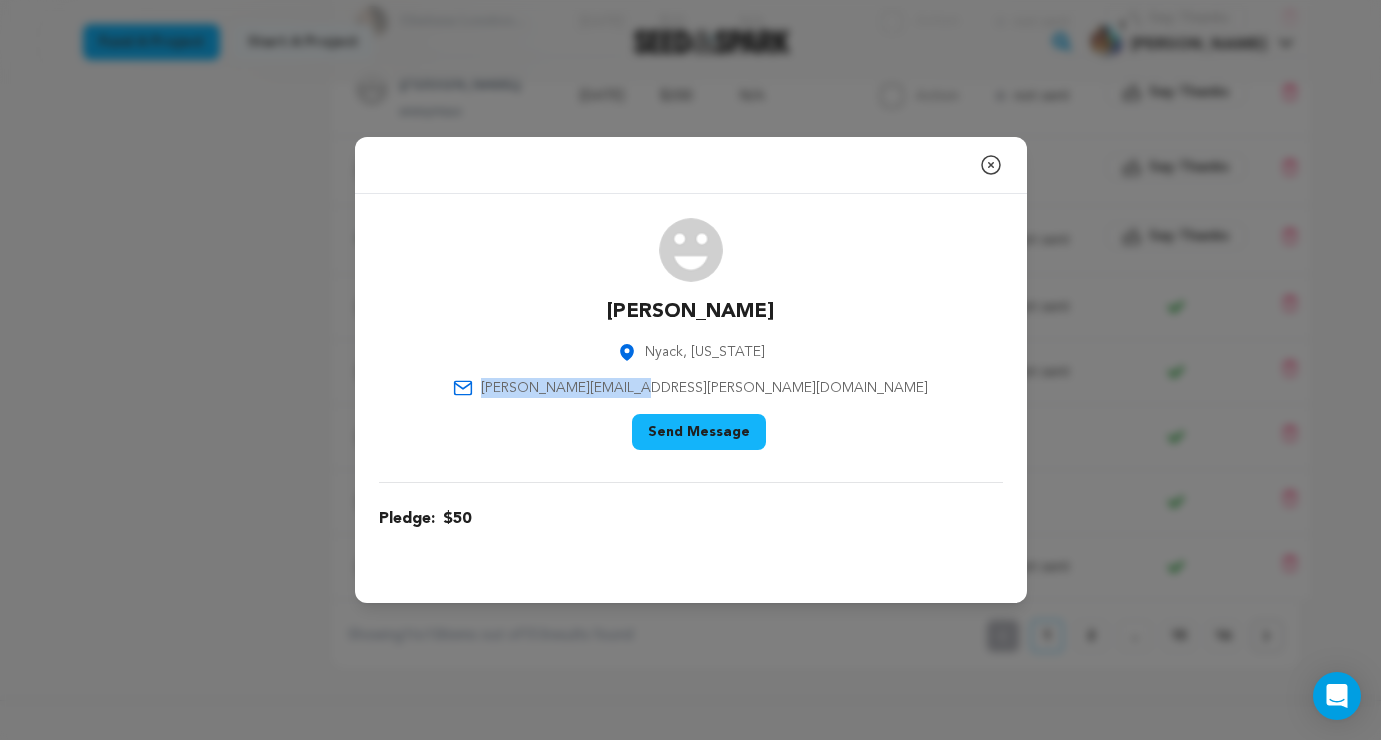 drag, startPoint x: 775, startPoint y: 384, endPoint x: 633, endPoint y: 388, distance: 142.05632 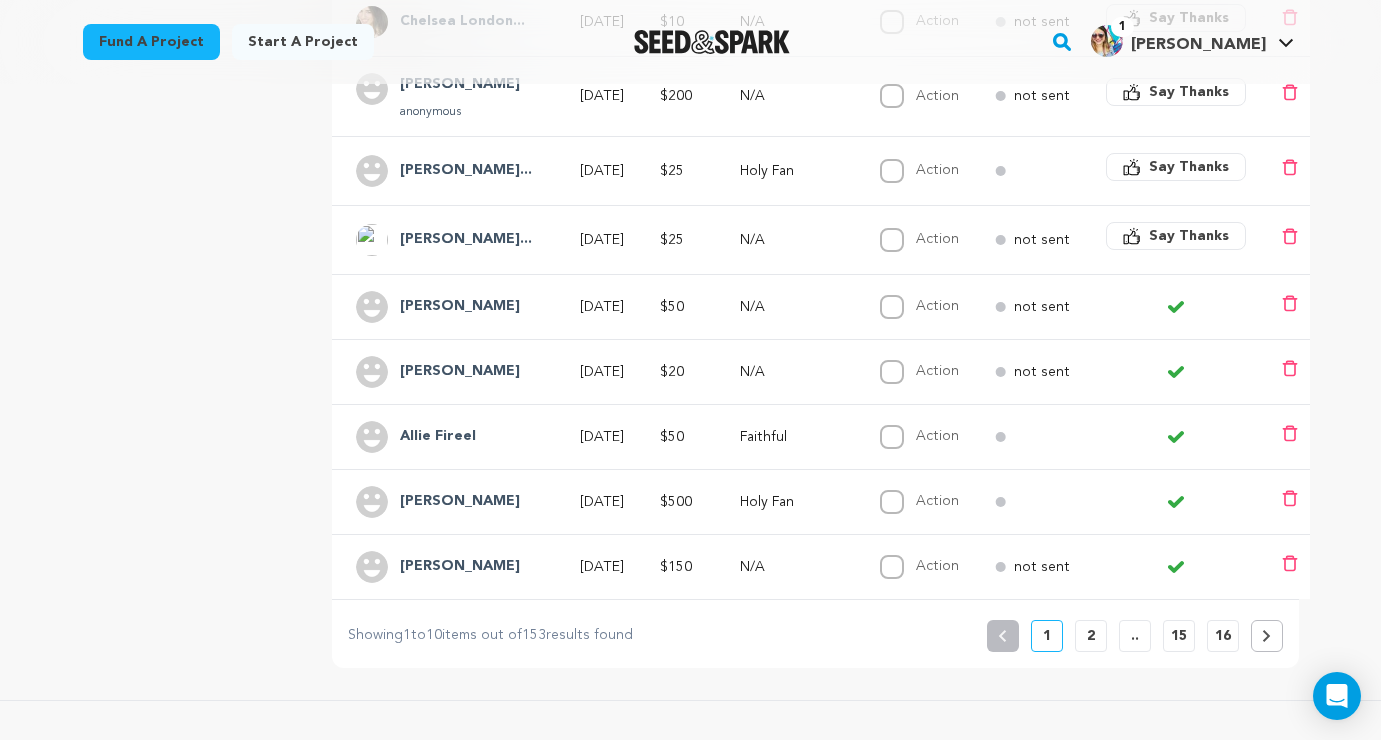click on "[PERSON_NAME]..." at bounding box center (466, 240) 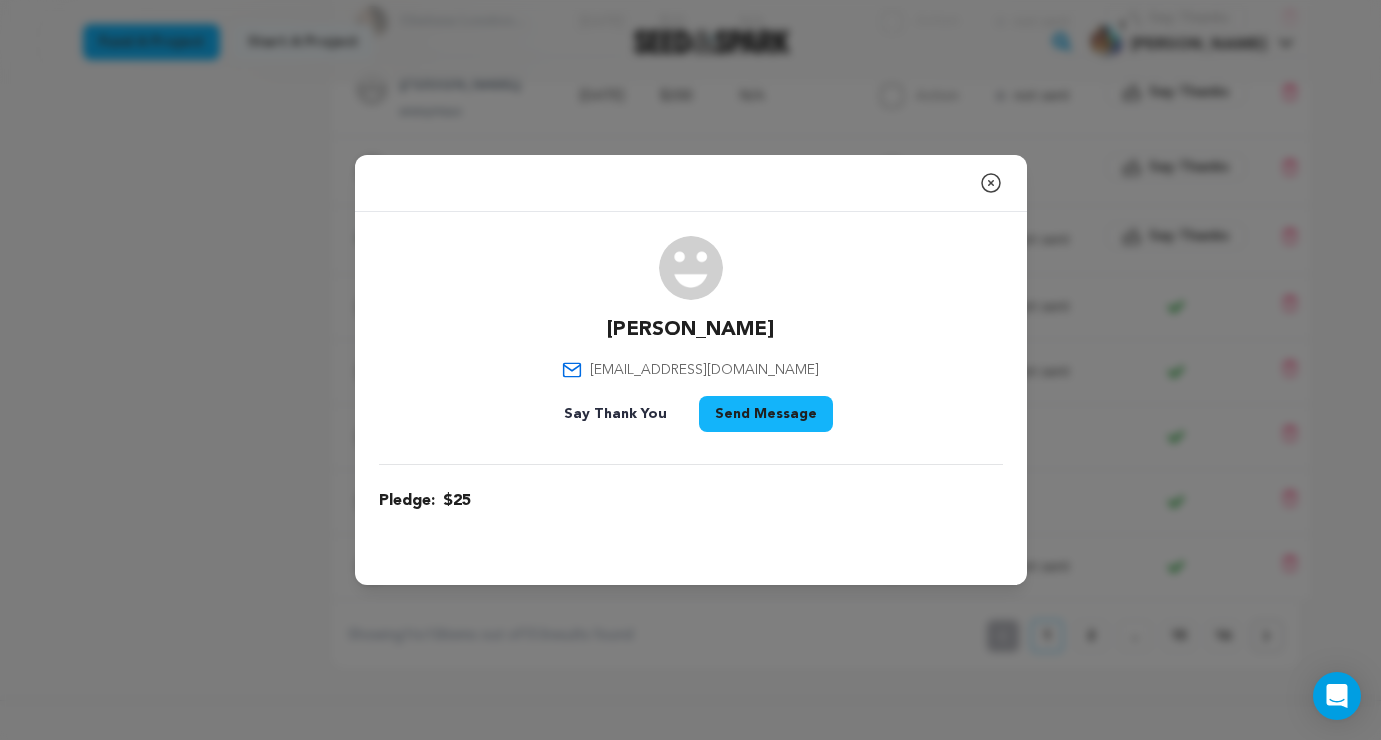 click 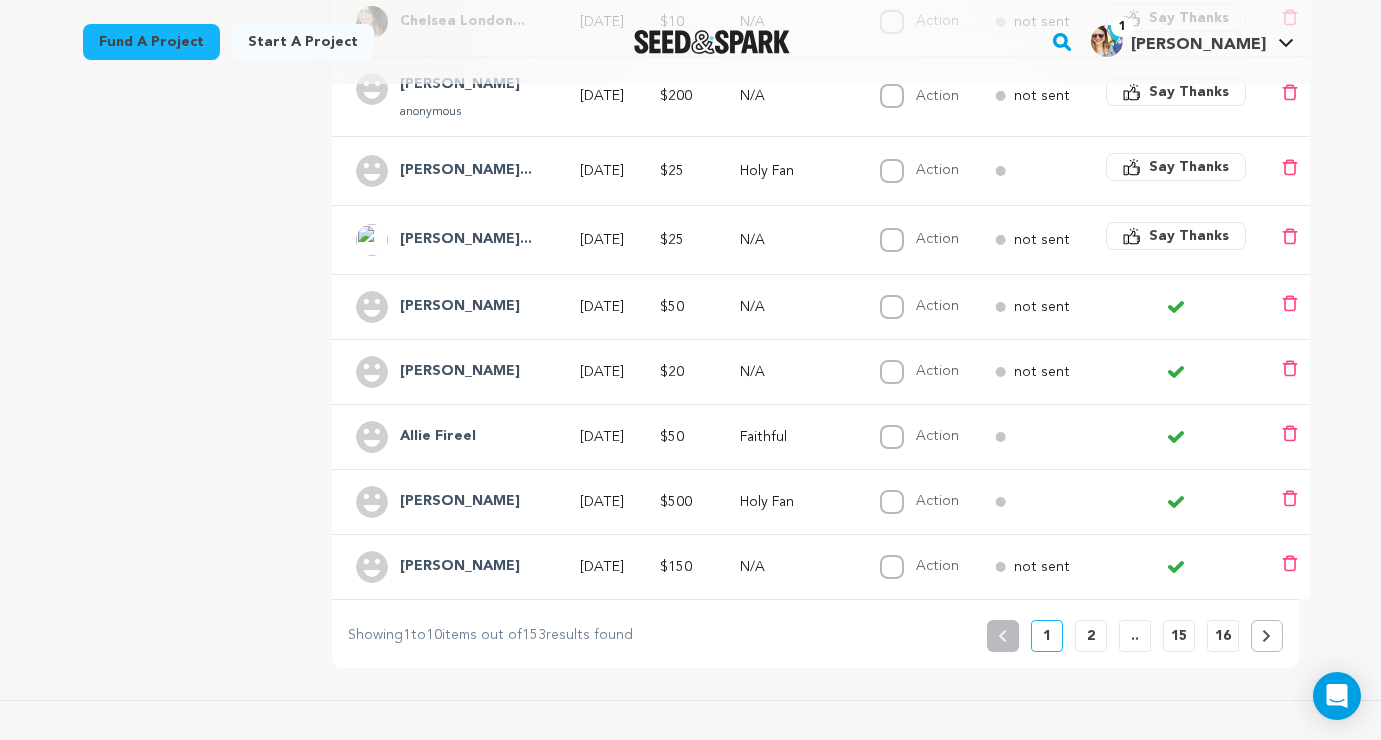 click 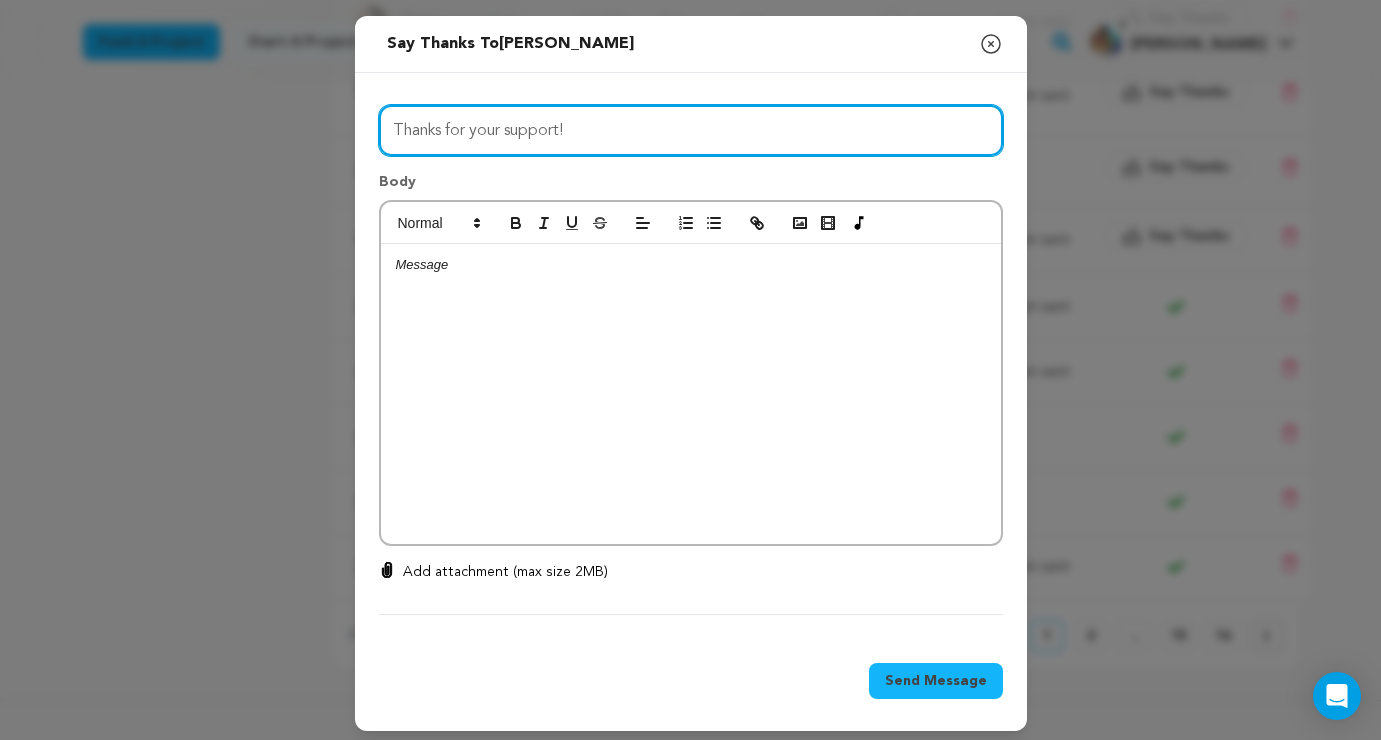 click on "Thanks for your support!" at bounding box center [691, 130] 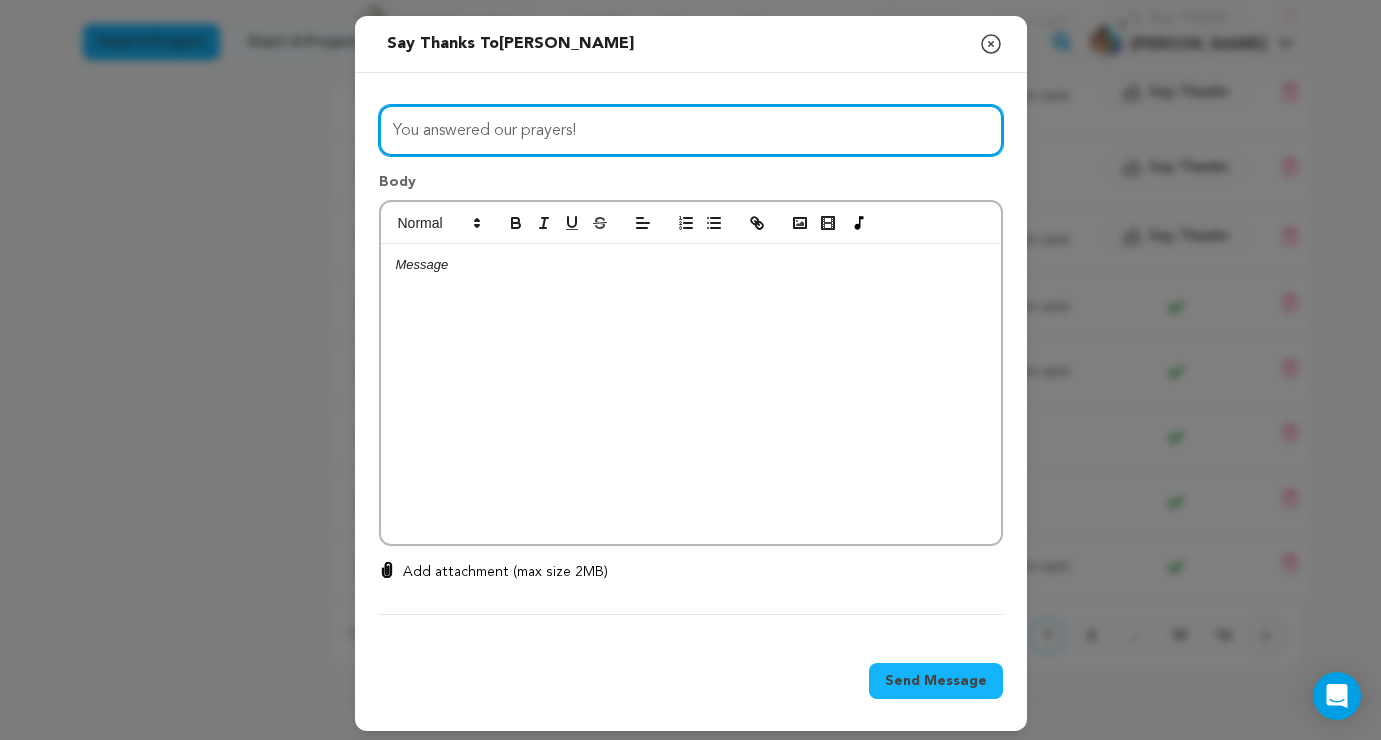 type on "You answered our prayers!" 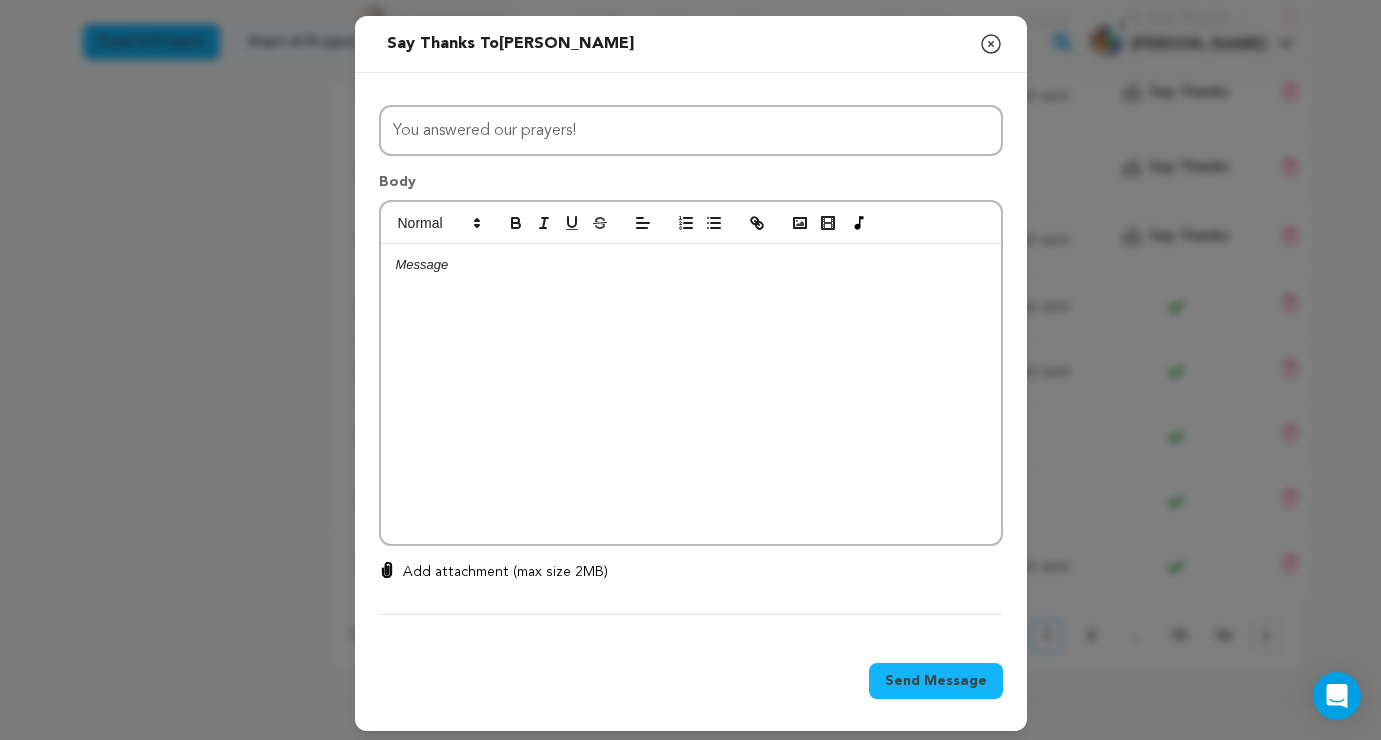 click at bounding box center [691, 265] 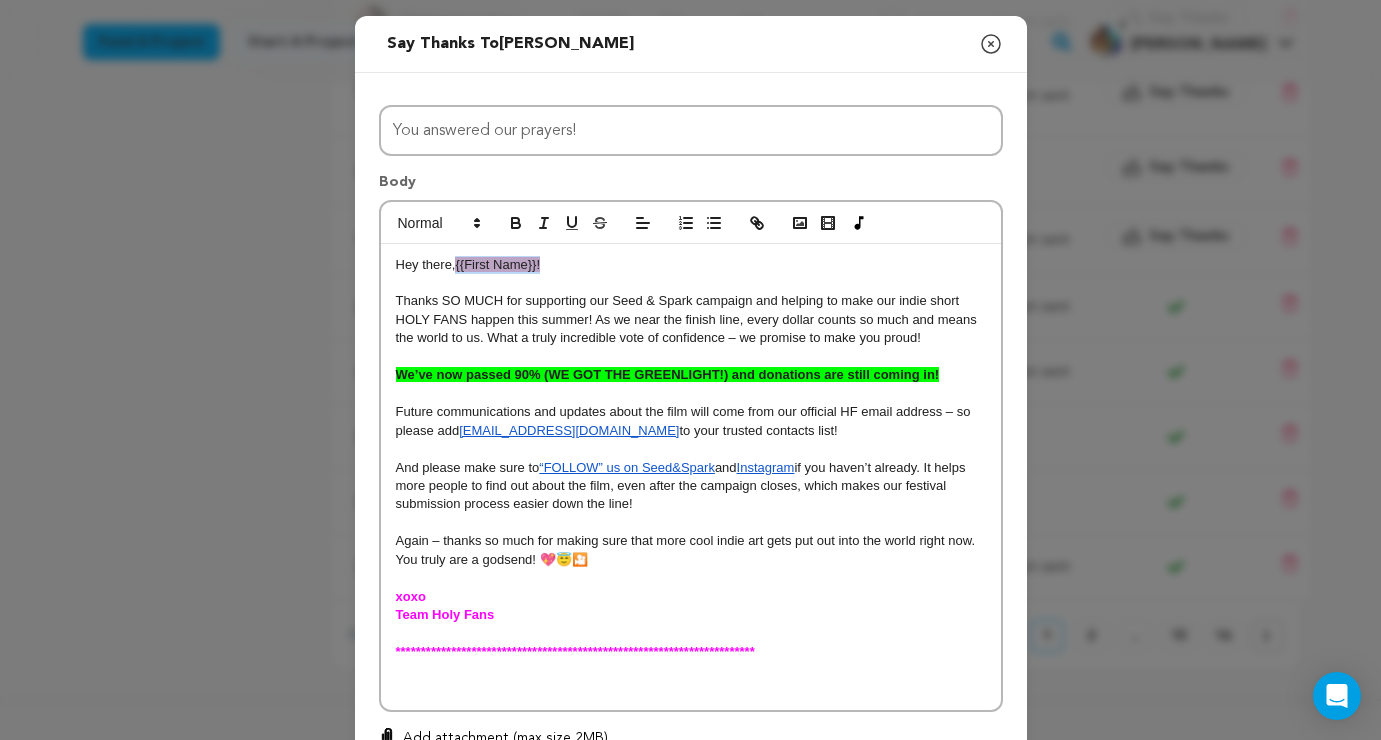 drag, startPoint x: 460, startPoint y: 265, endPoint x: 597, endPoint y: 273, distance: 137.23338 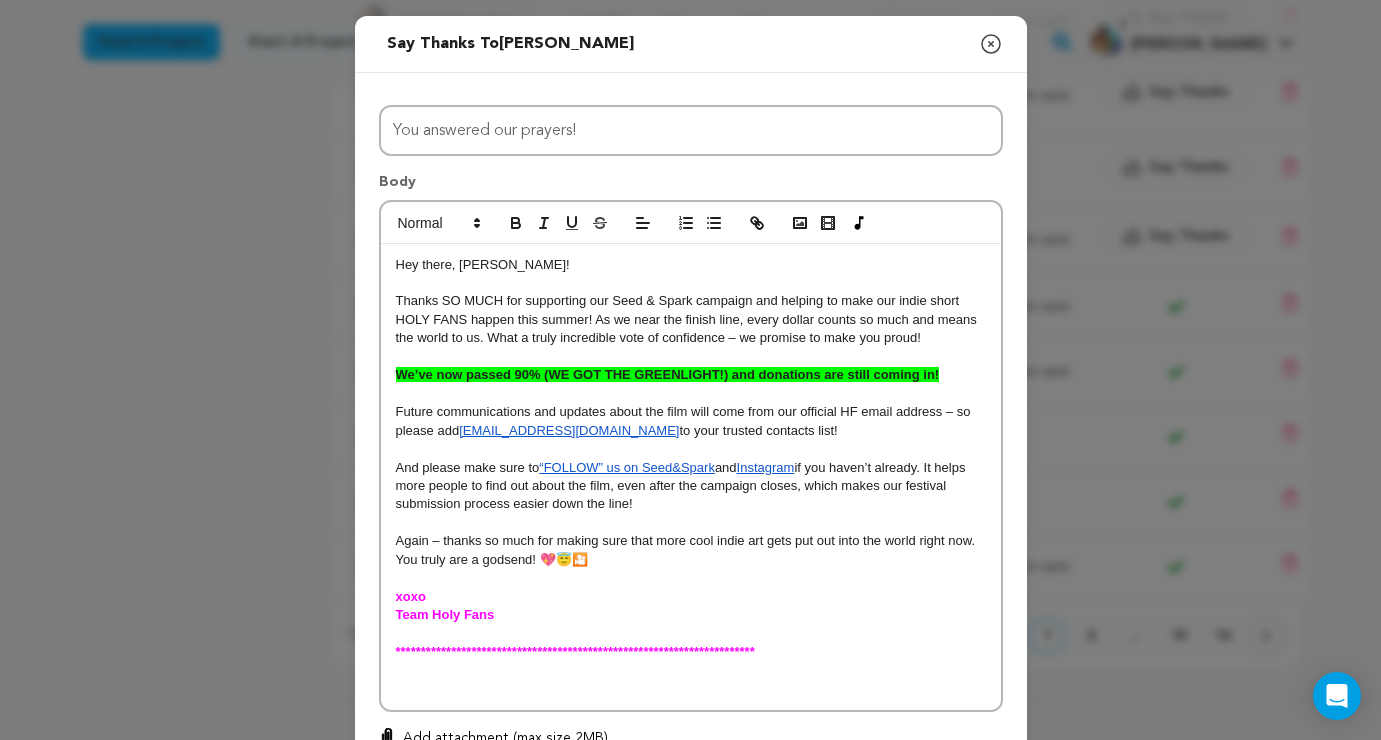 click at bounding box center (691, 689) 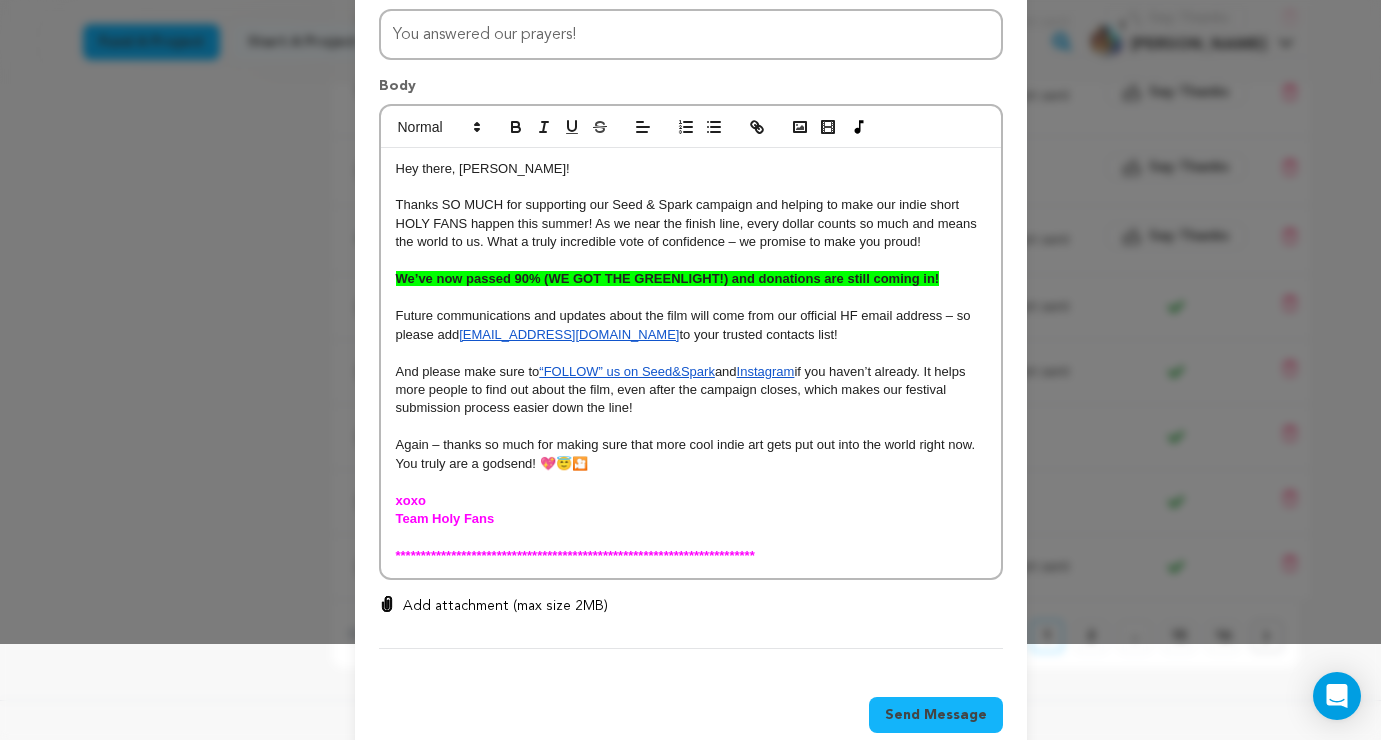 scroll, scrollTop: 137, scrollLeft: 0, axis: vertical 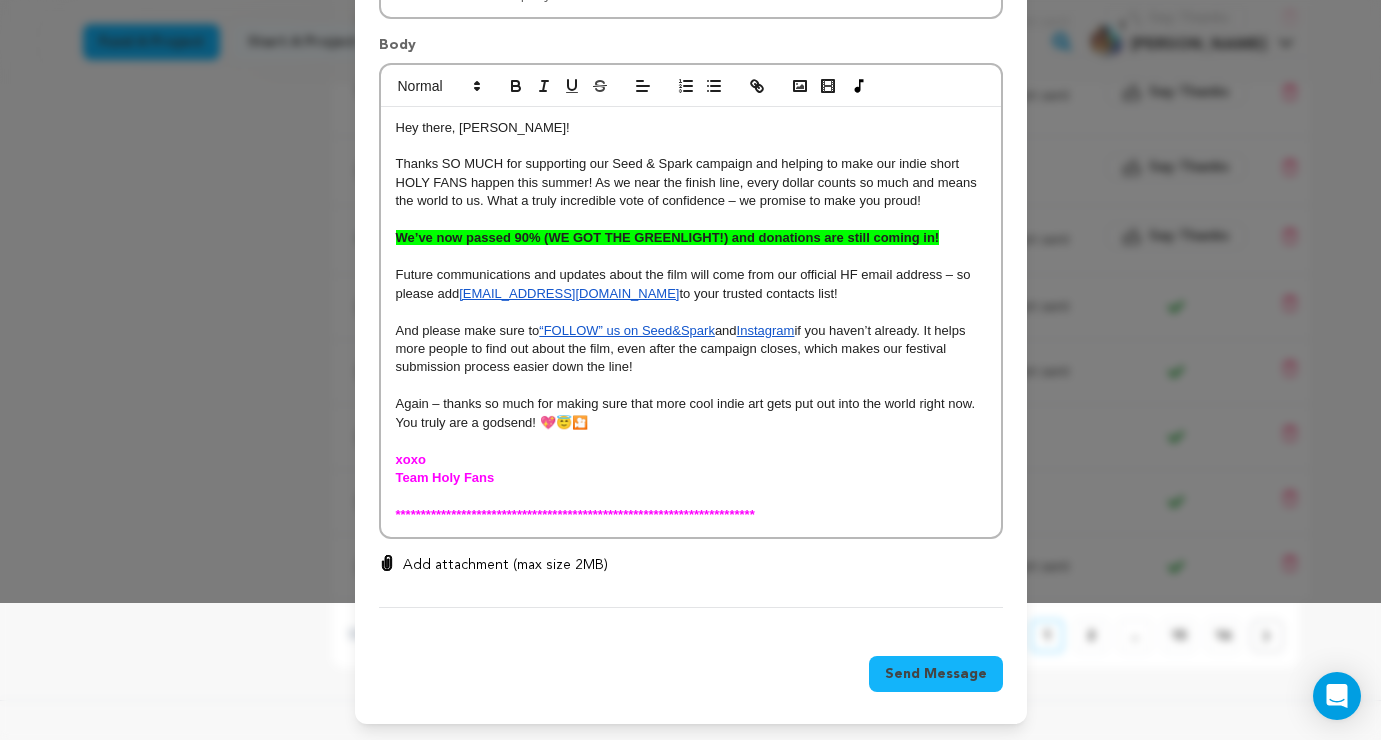 click on "Send Message" at bounding box center (936, 674) 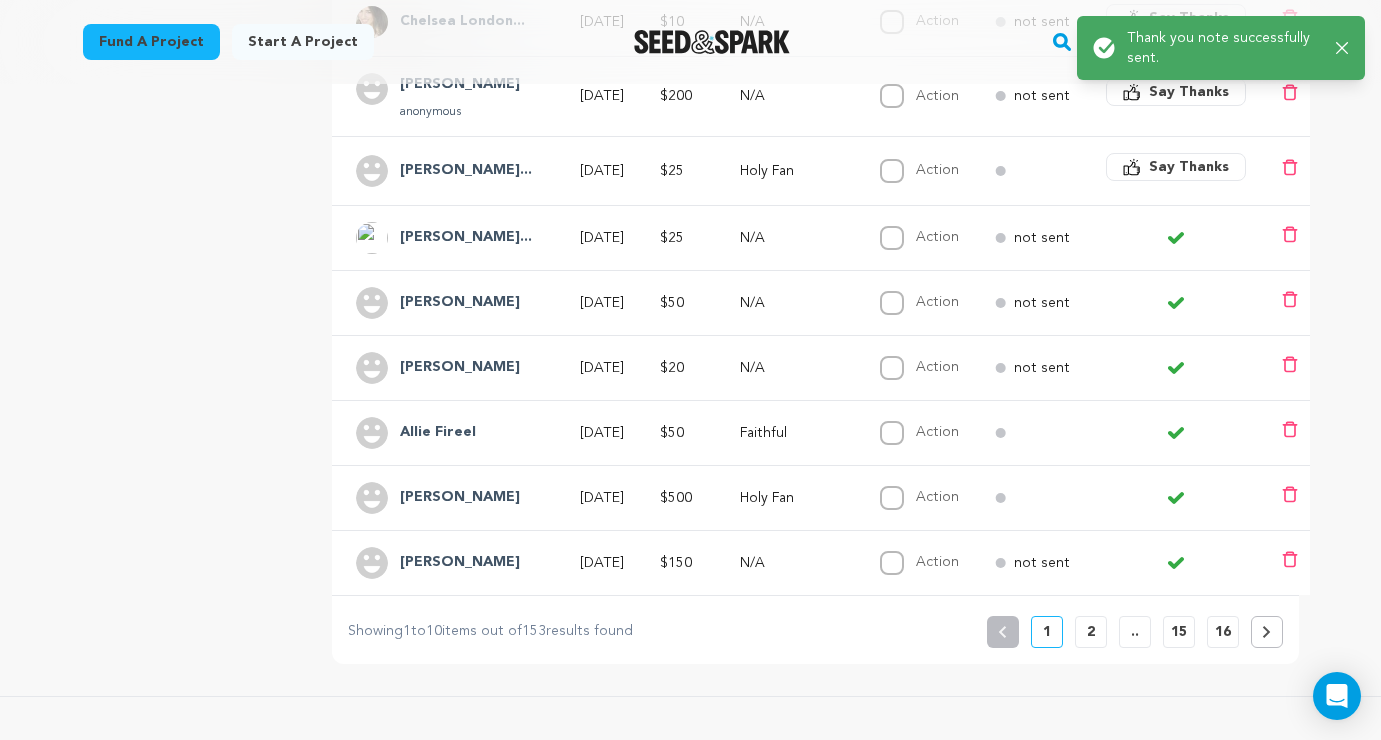 click on "[PERSON_NAME]..." at bounding box center [466, 238] 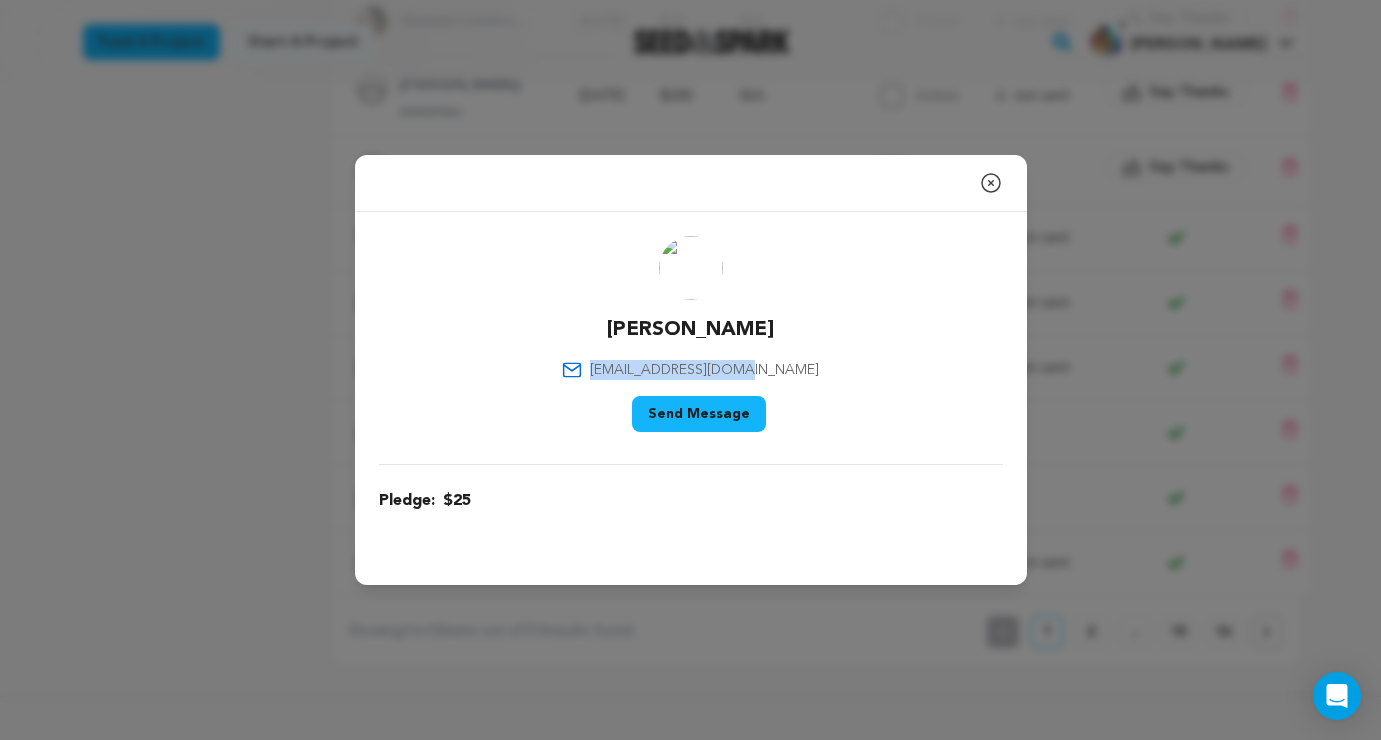 drag, startPoint x: 781, startPoint y: 365, endPoint x: 623, endPoint y: 371, distance: 158.11388 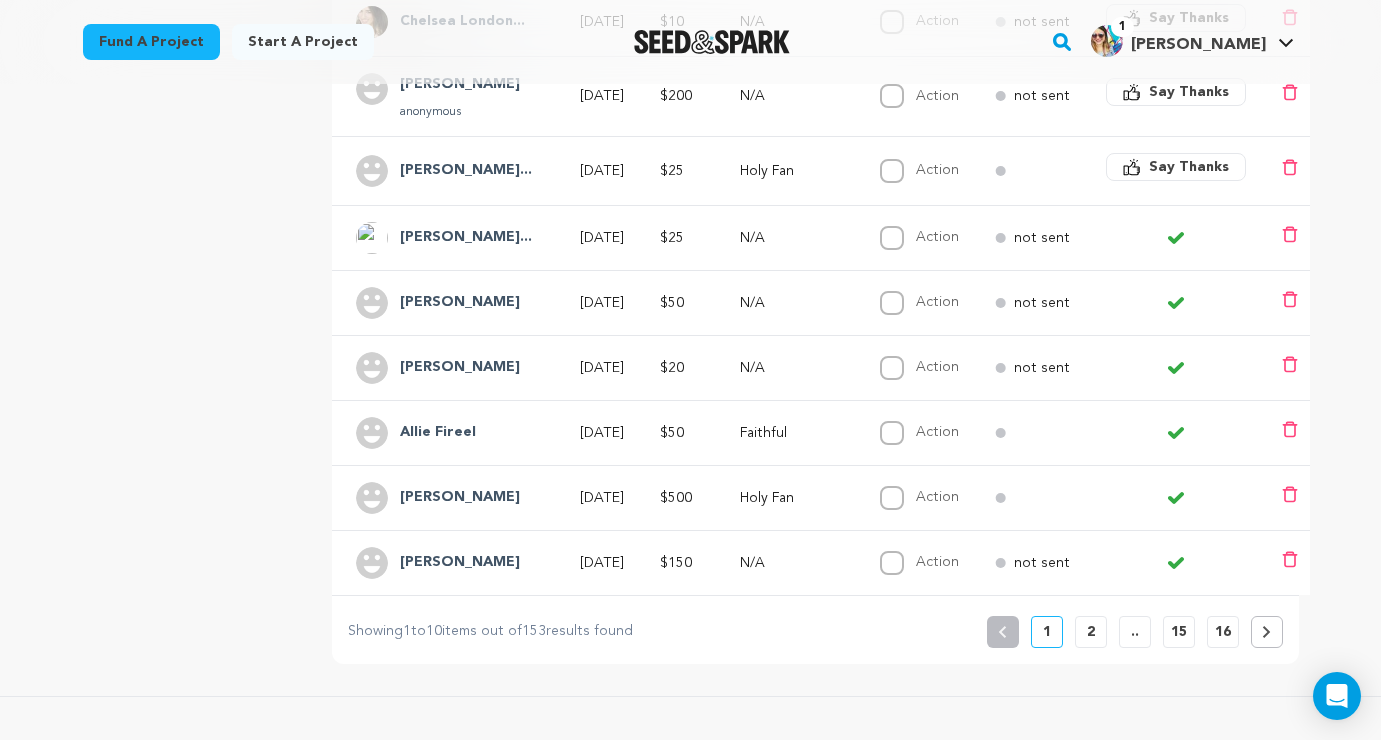 click on "[PERSON_NAME]..." at bounding box center (466, 171) 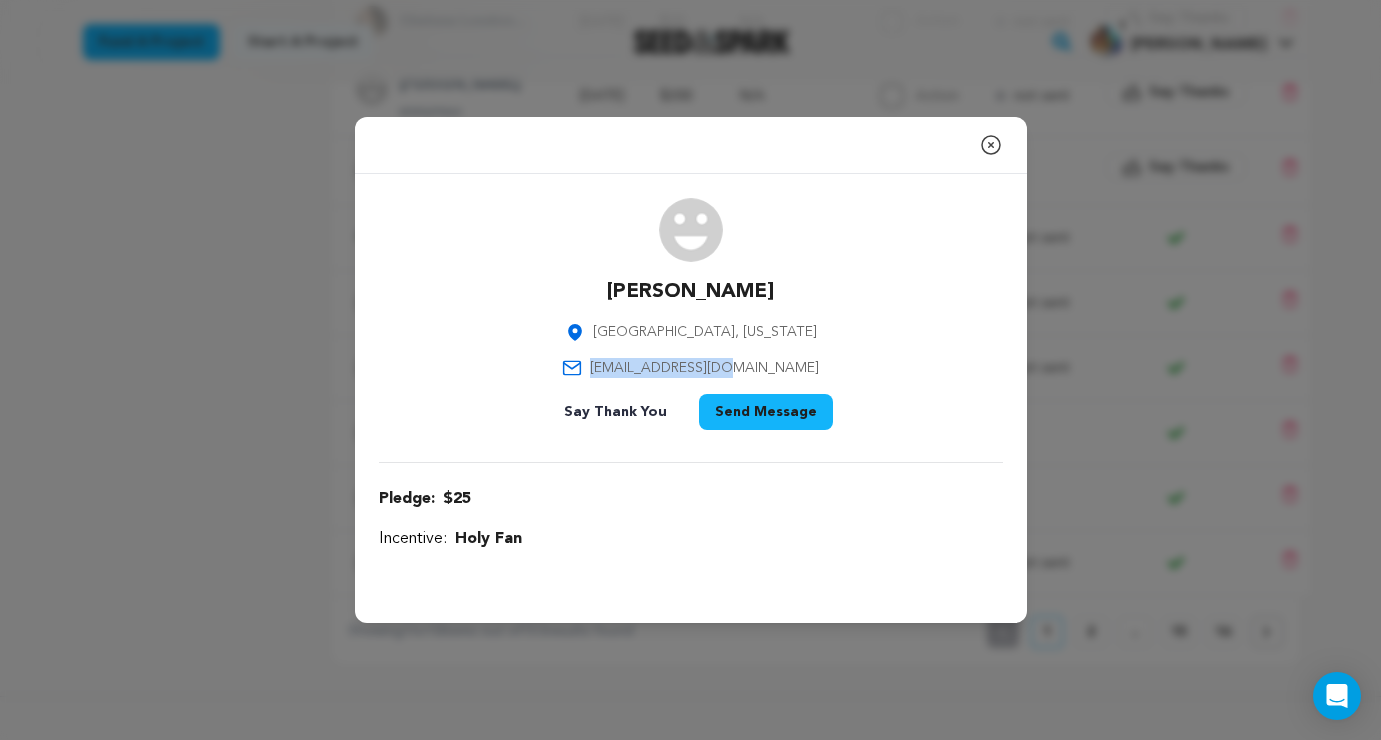 drag, startPoint x: 780, startPoint y: 365, endPoint x: 639, endPoint y: 364, distance: 141.00354 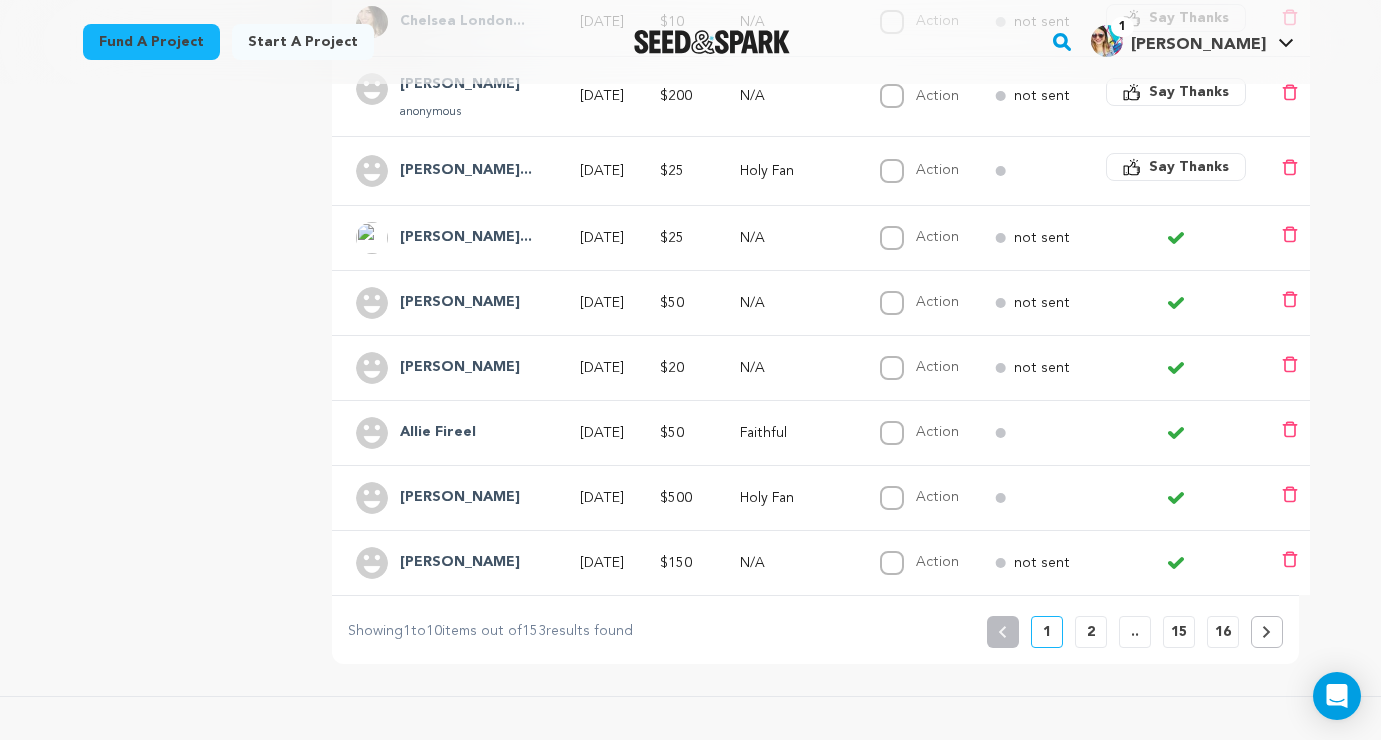 click on "Say Thanks" at bounding box center [1189, 167] 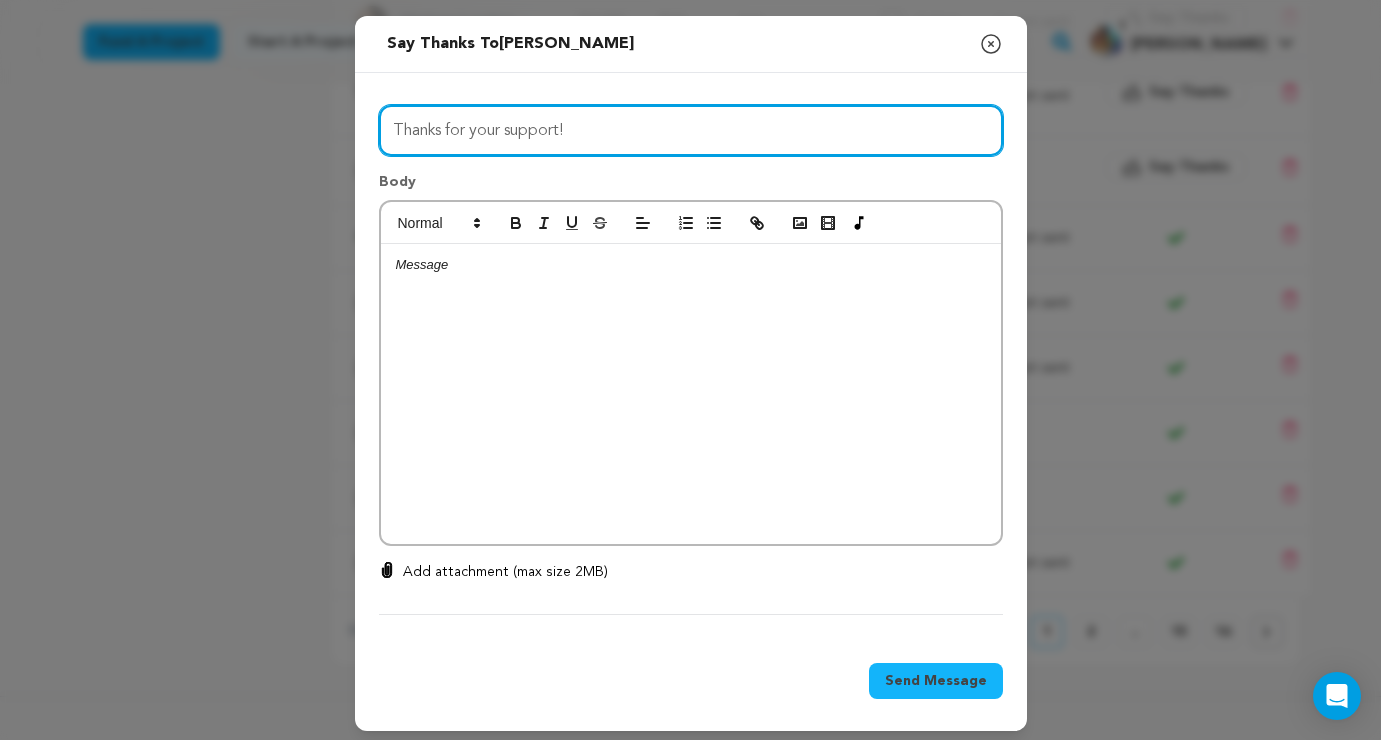 click on "Thanks for your support!" at bounding box center (691, 130) 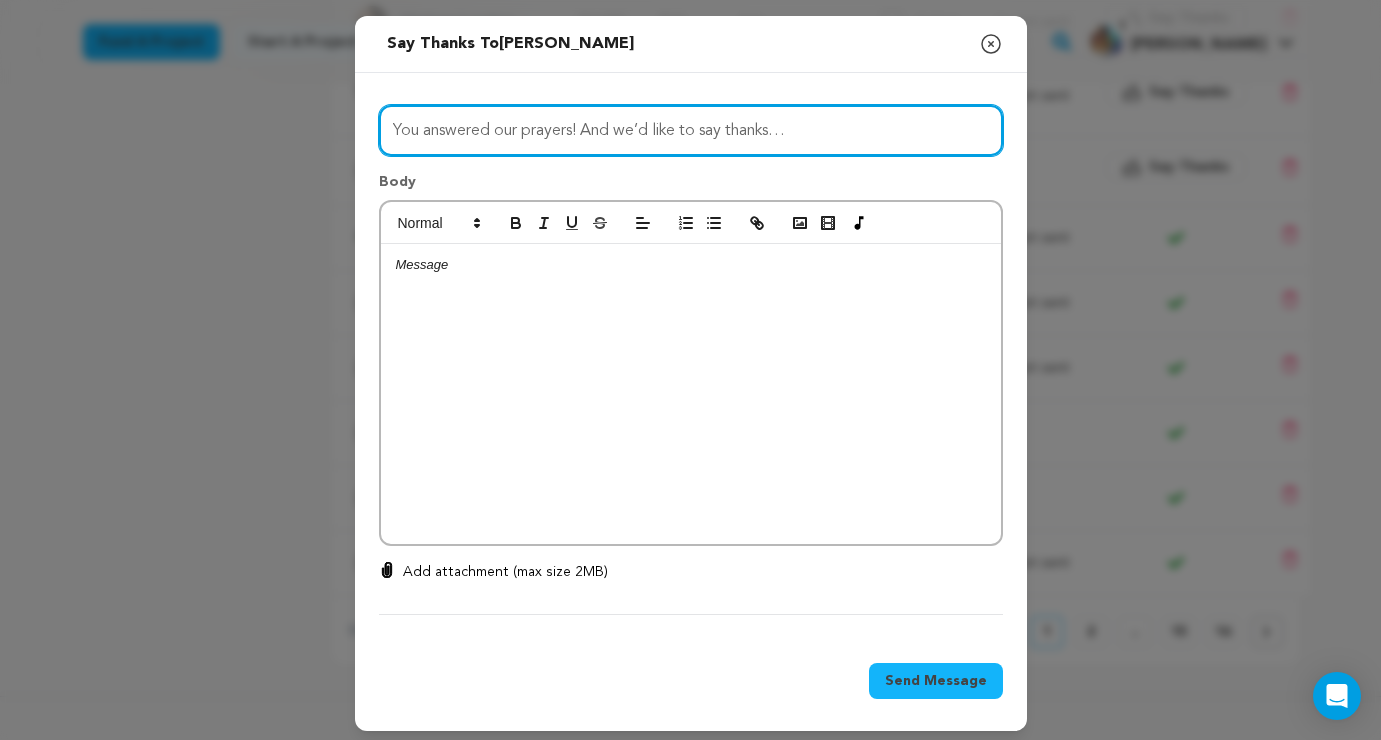 type on "You answered our prayers! And we’d like to say thanks…" 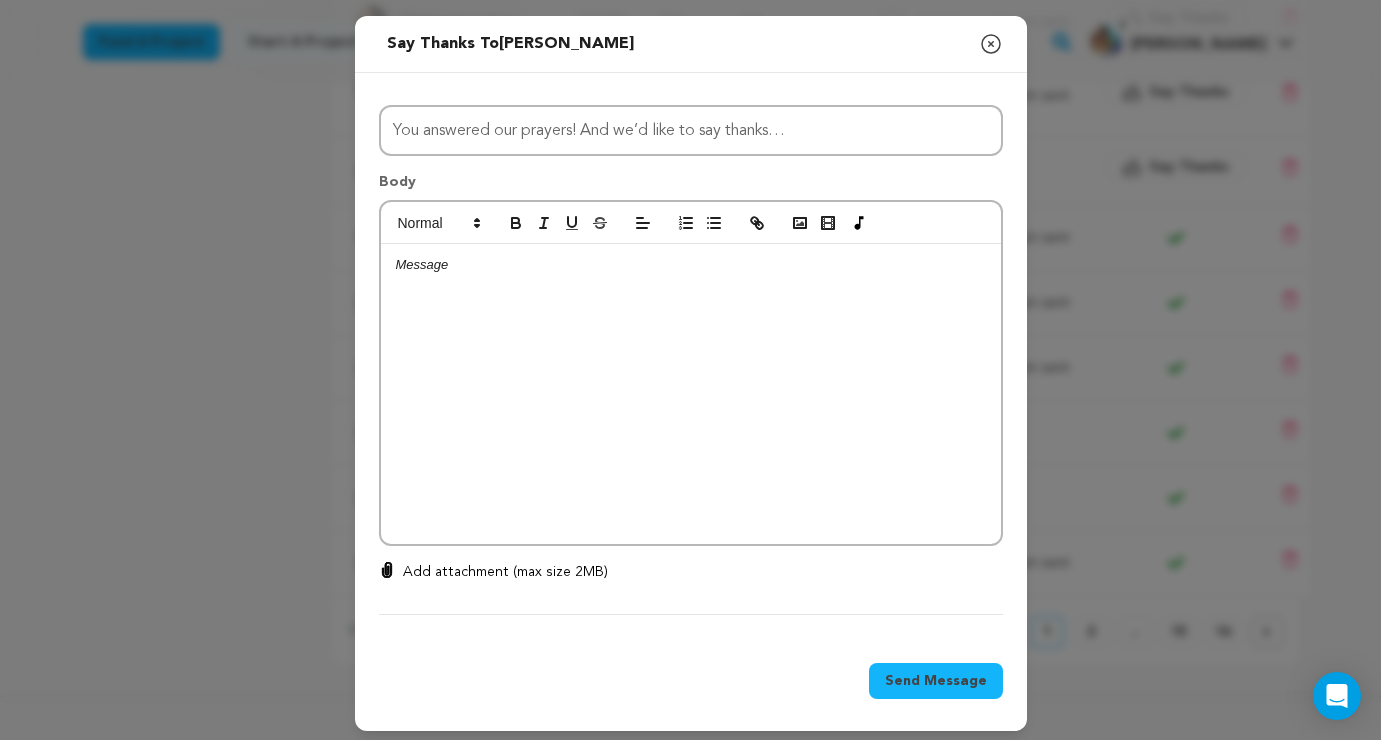 click at bounding box center (691, 265) 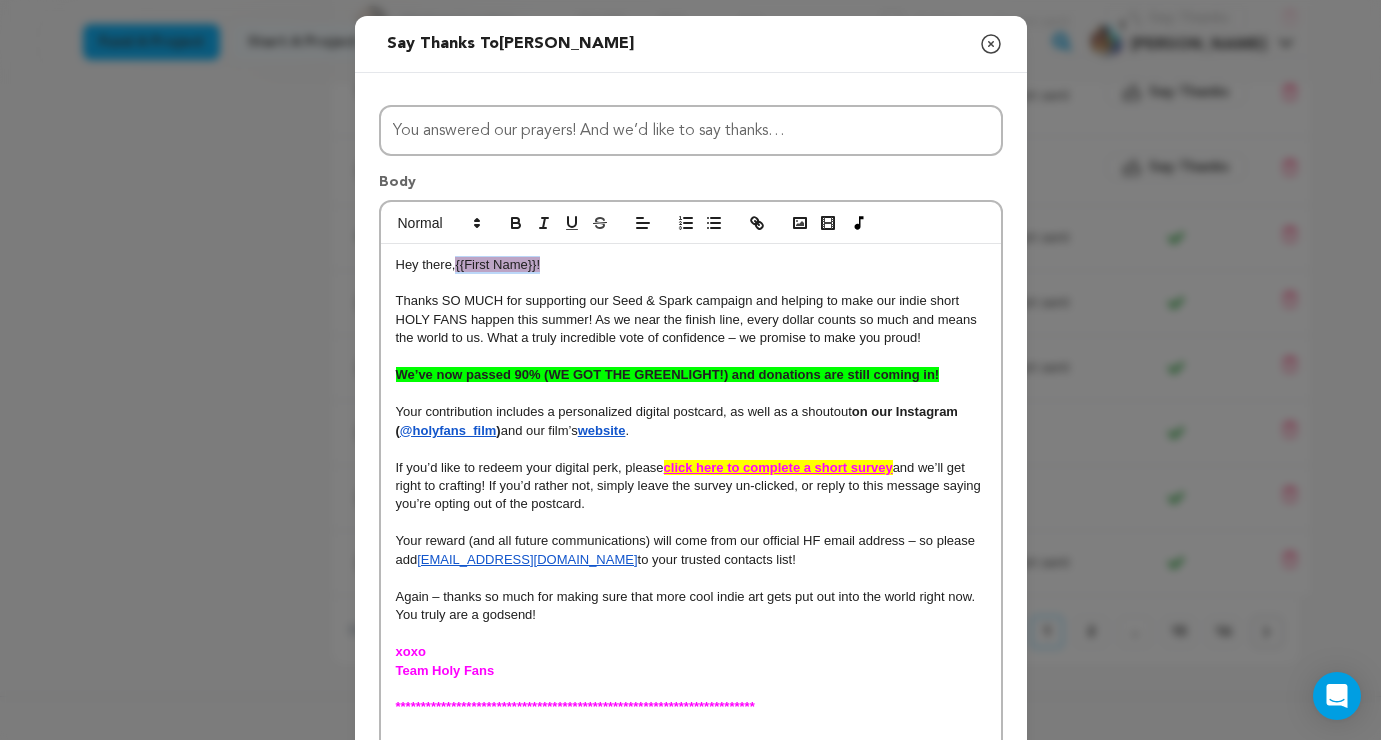 drag, startPoint x: 459, startPoint y: 264, endPoint x: 587, endPoint y: 266, distance: 128.01562 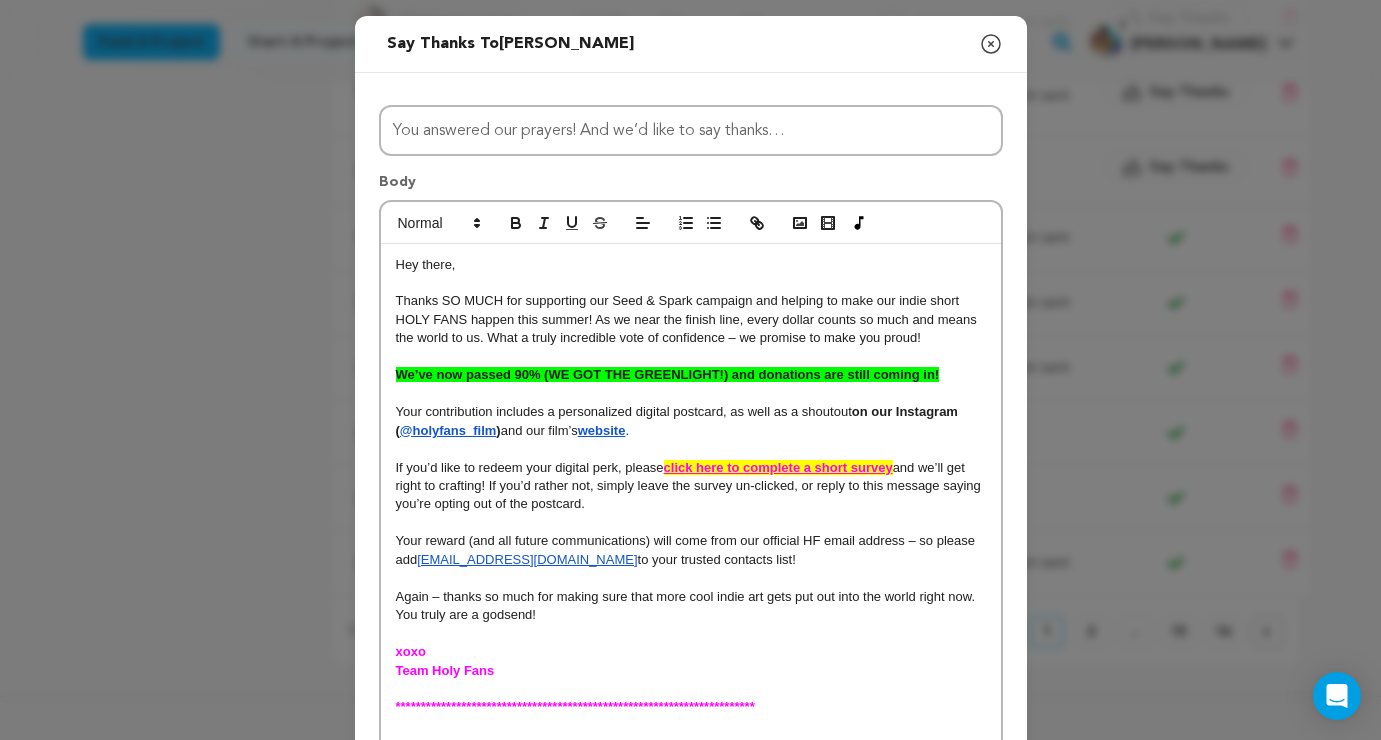 type 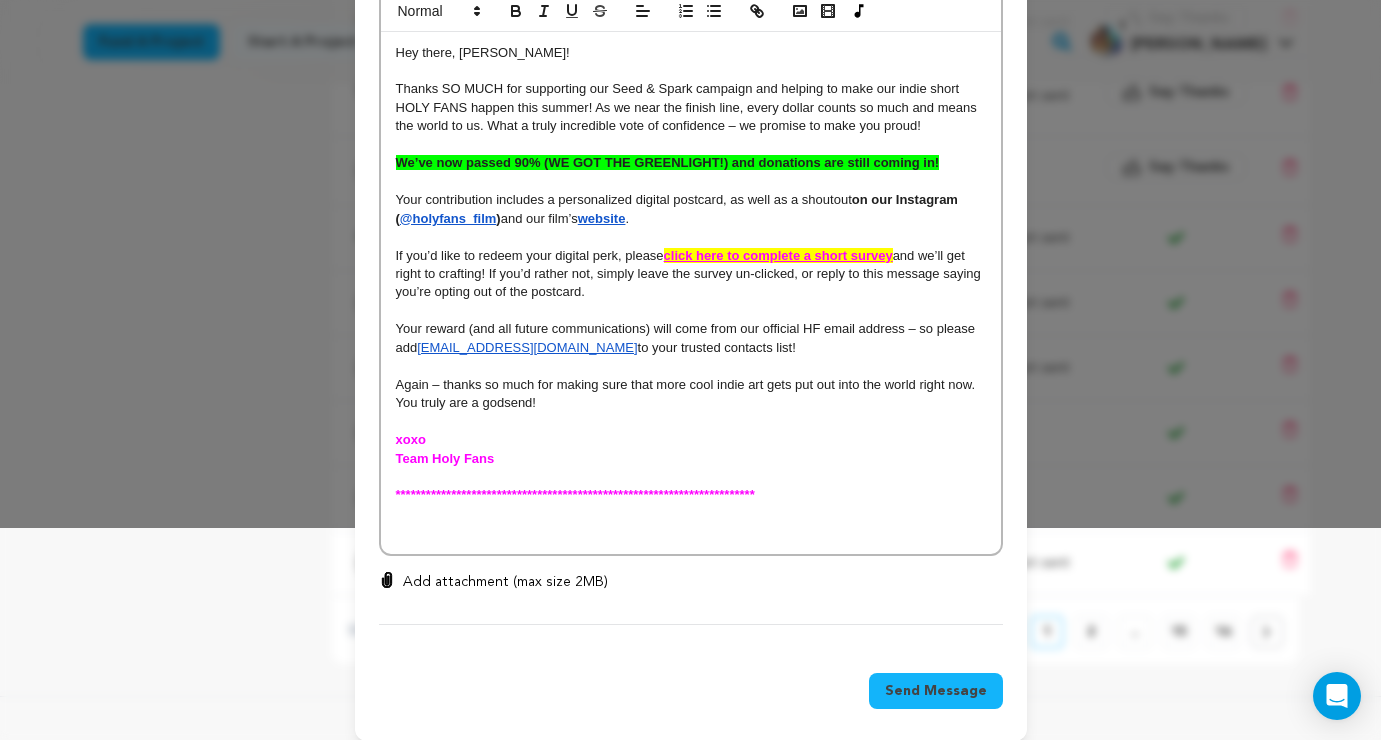 scroll, scrollTop: 229, scrollLeft: 0, axis: vertical 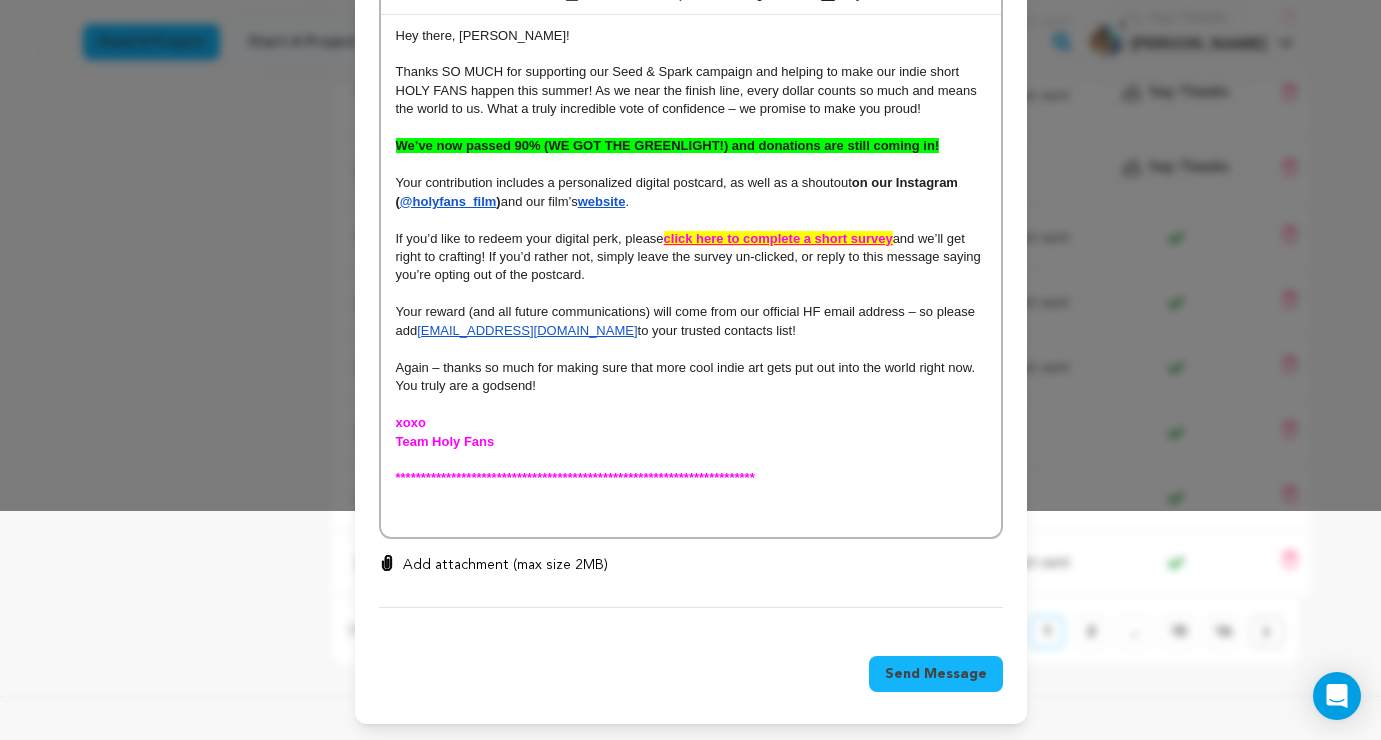 click at bounding box center (691, 515) 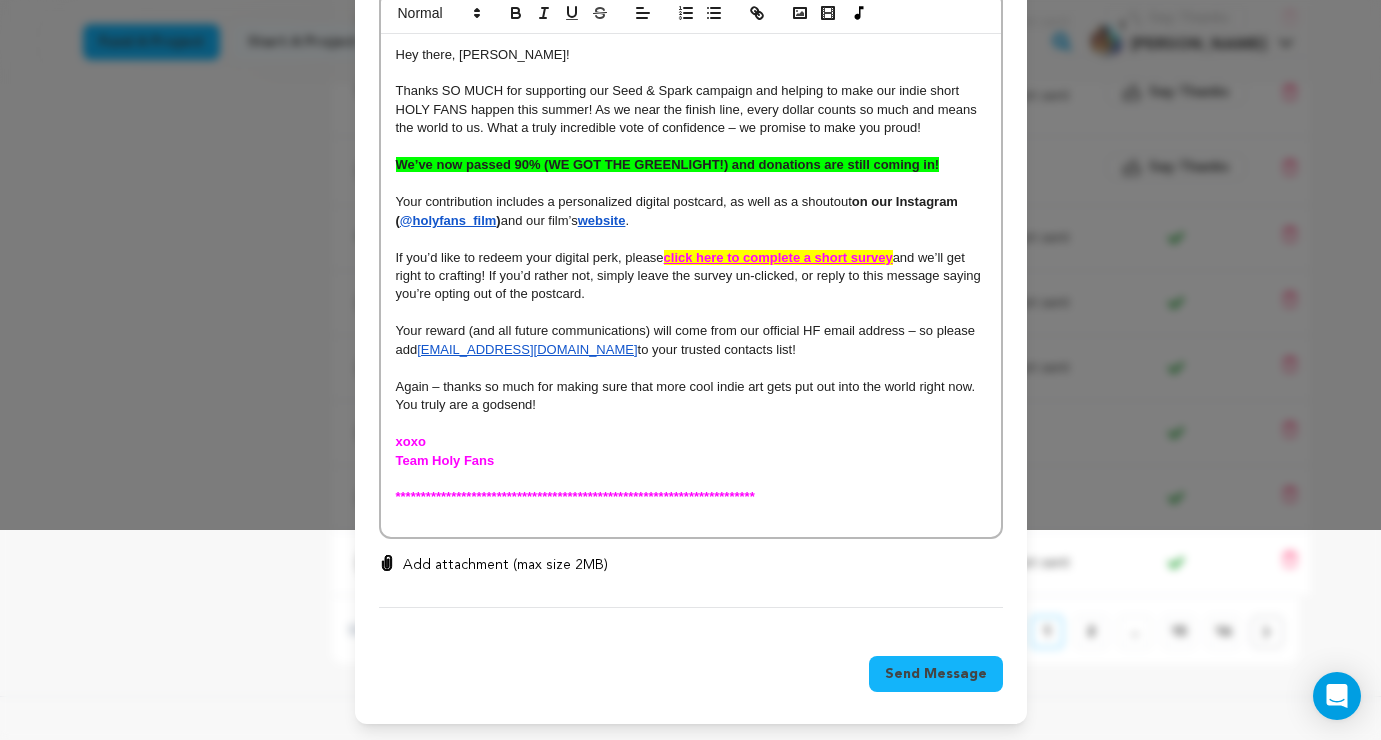 scroll, scrollTop: 192, scrollLeft: 0, axis: vertical 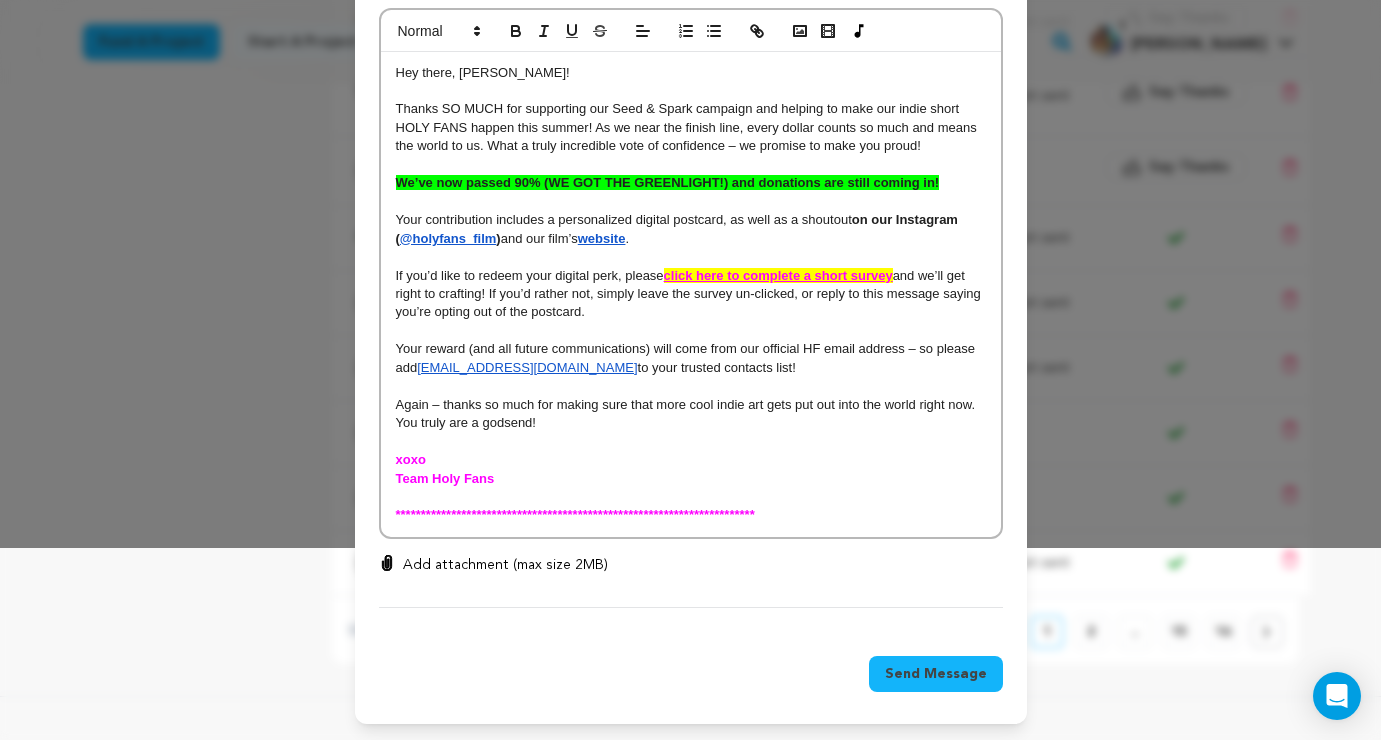 click on "Send Message" at bounding box center (936, 674) 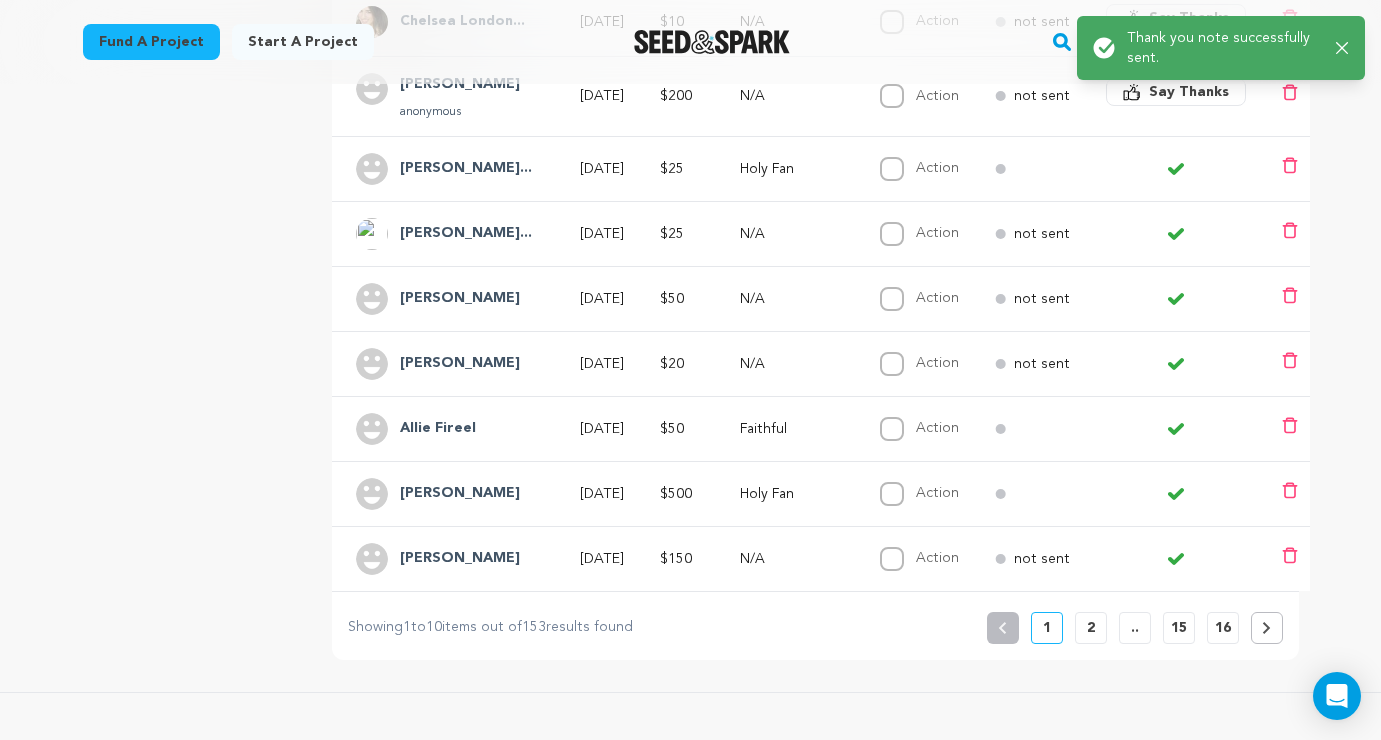 click on "Holy Fans
Copy public preview link
View project
Edit Project
View more option
View more option" at bounding box center (690, 418) 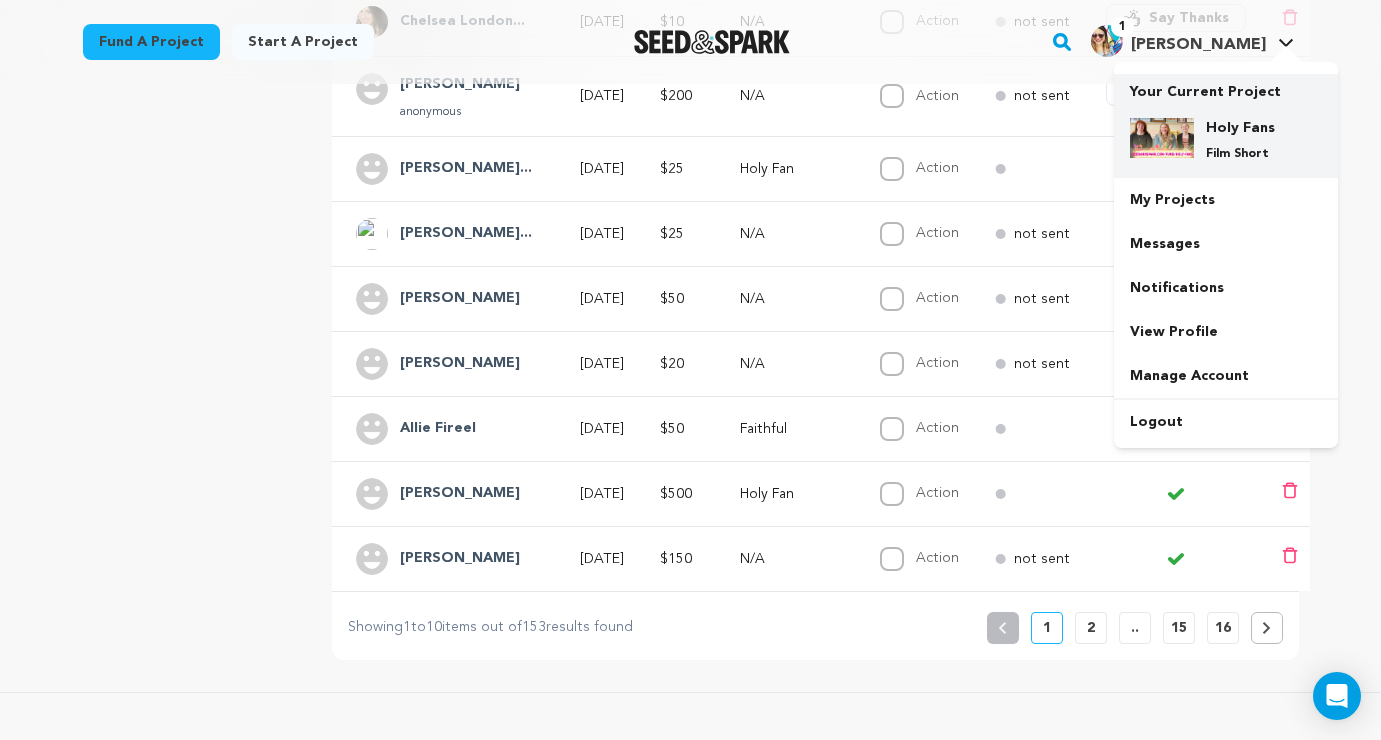 click on "Holy Fans" at bounding box center [1242, 128] 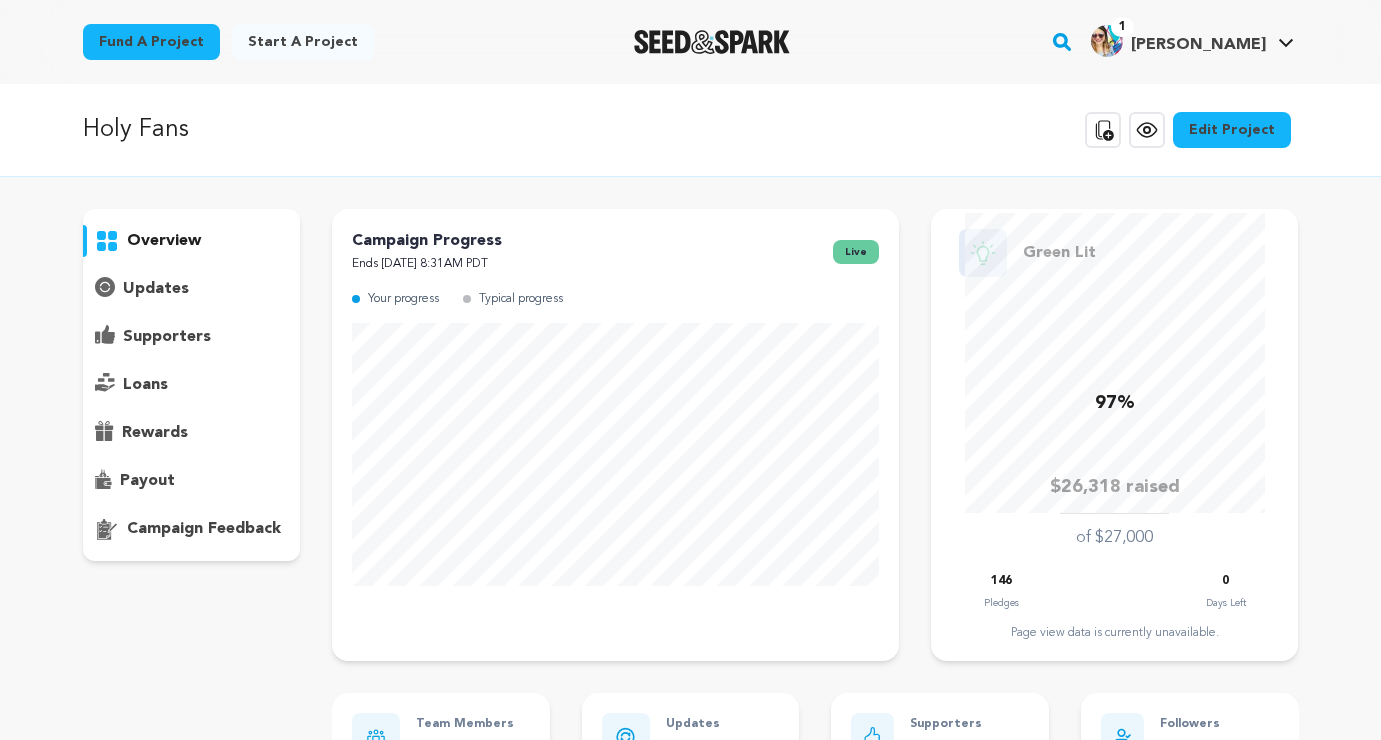 scroll, scrollTop: 0, scrollLeft: 0, axis: both 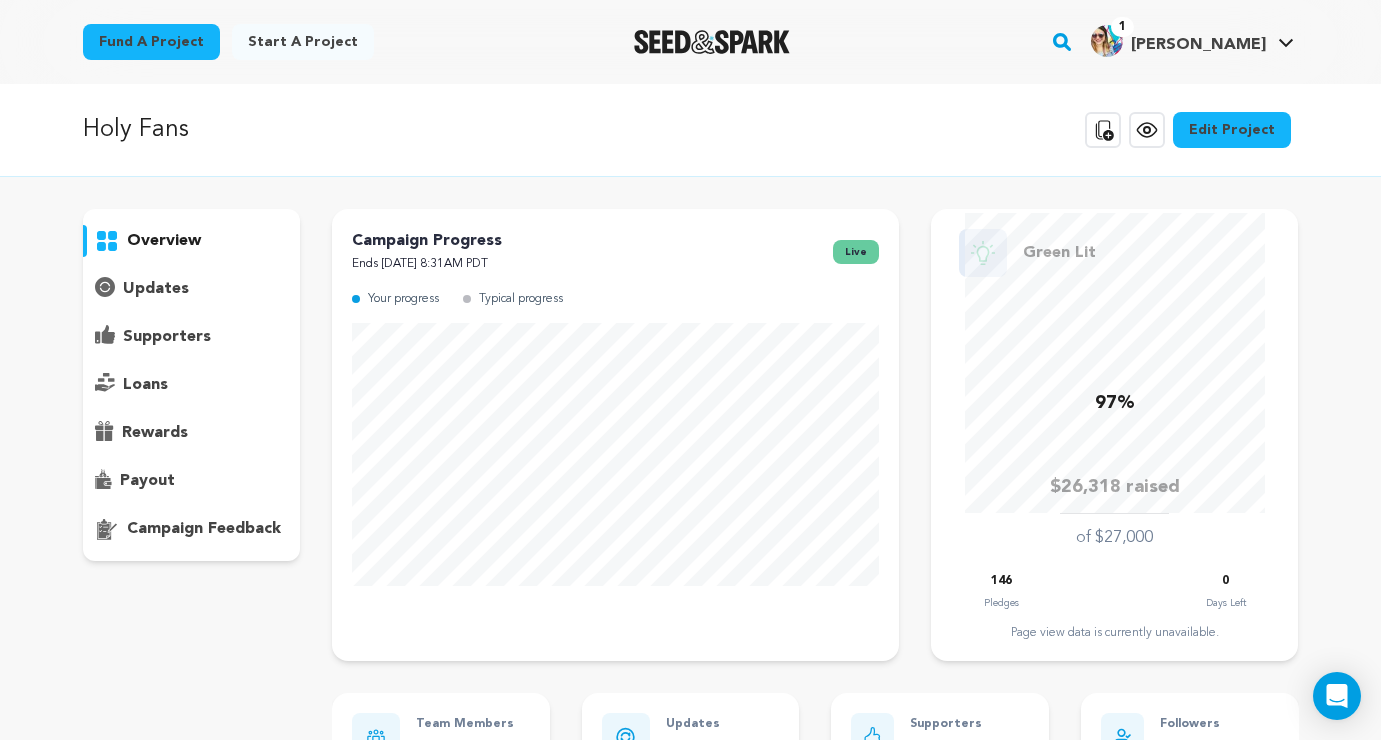 click on "supporters" at bounding box center [167, 337] 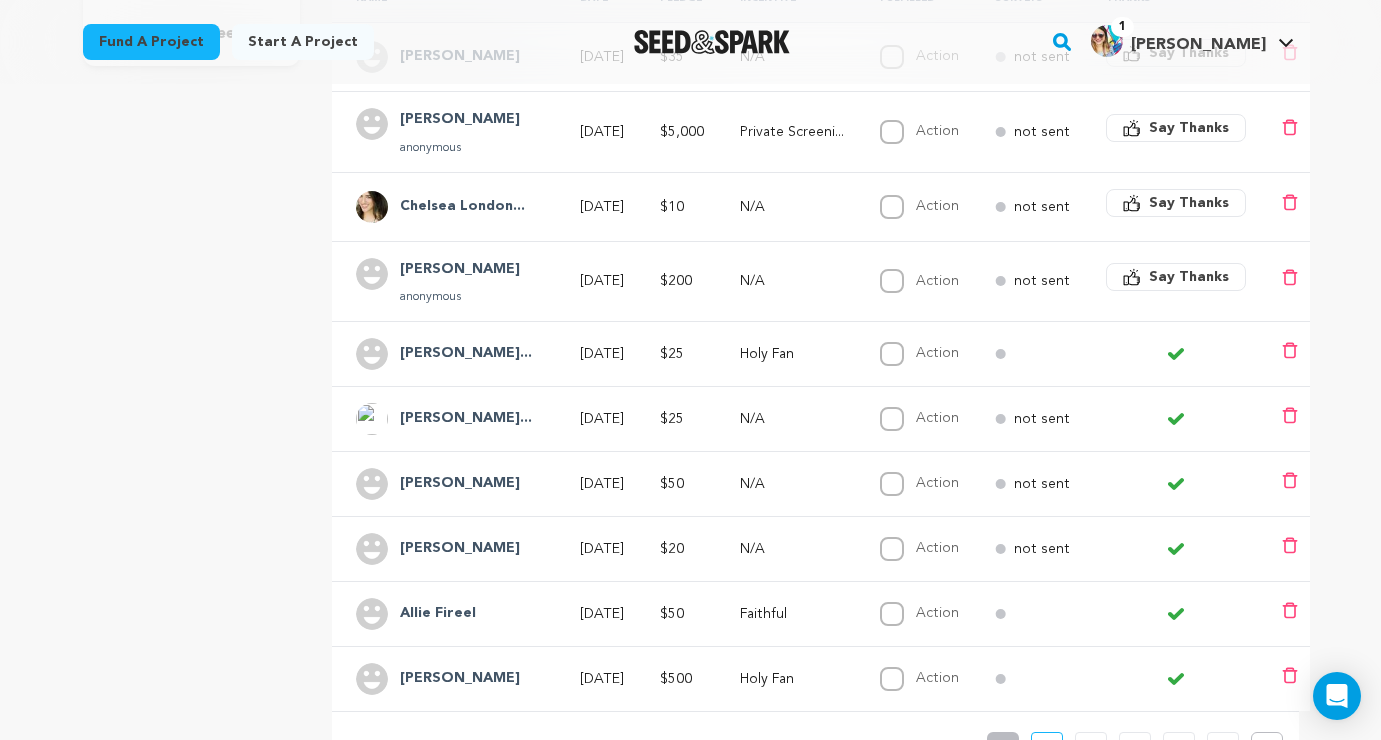 scroll, scrollTop: 501, scrollLeft: 0, axis: vertical 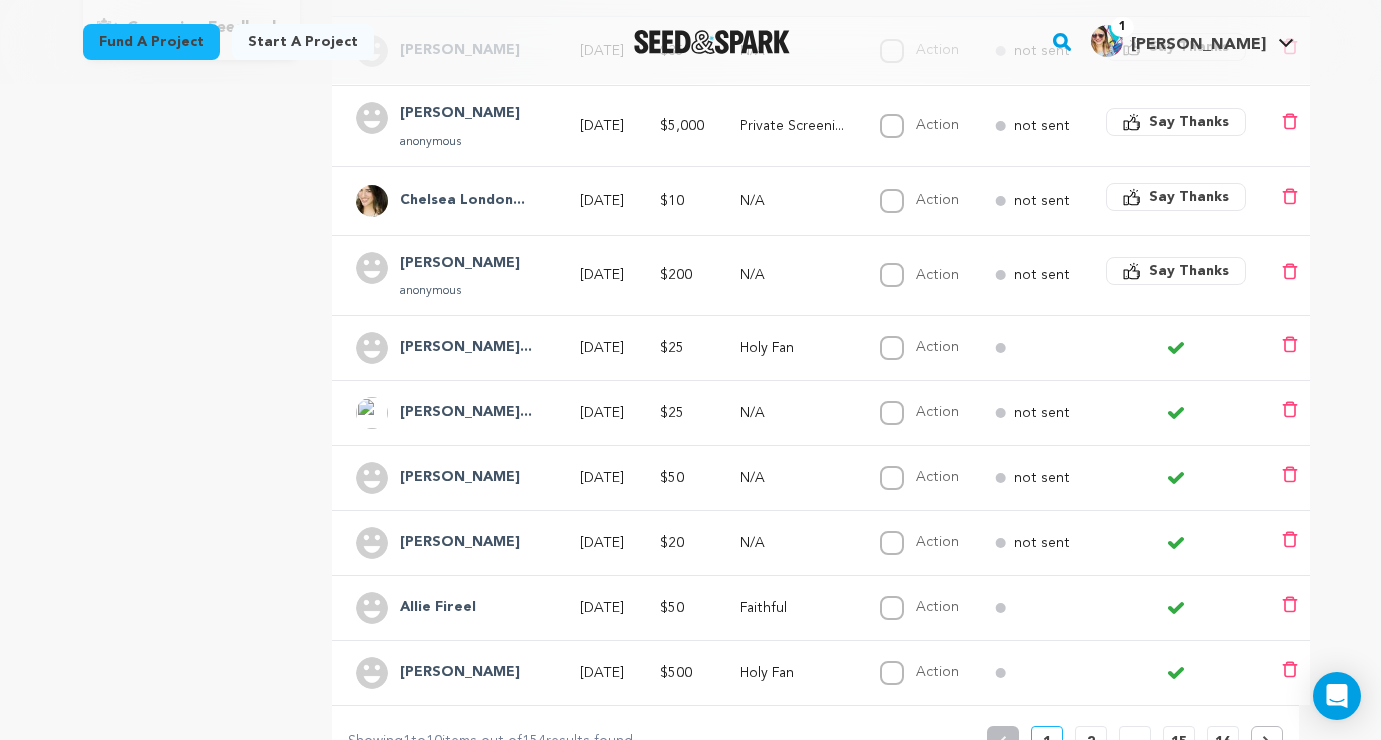 click on "[PERSON_NAME]" at bounding box center (460, 264) 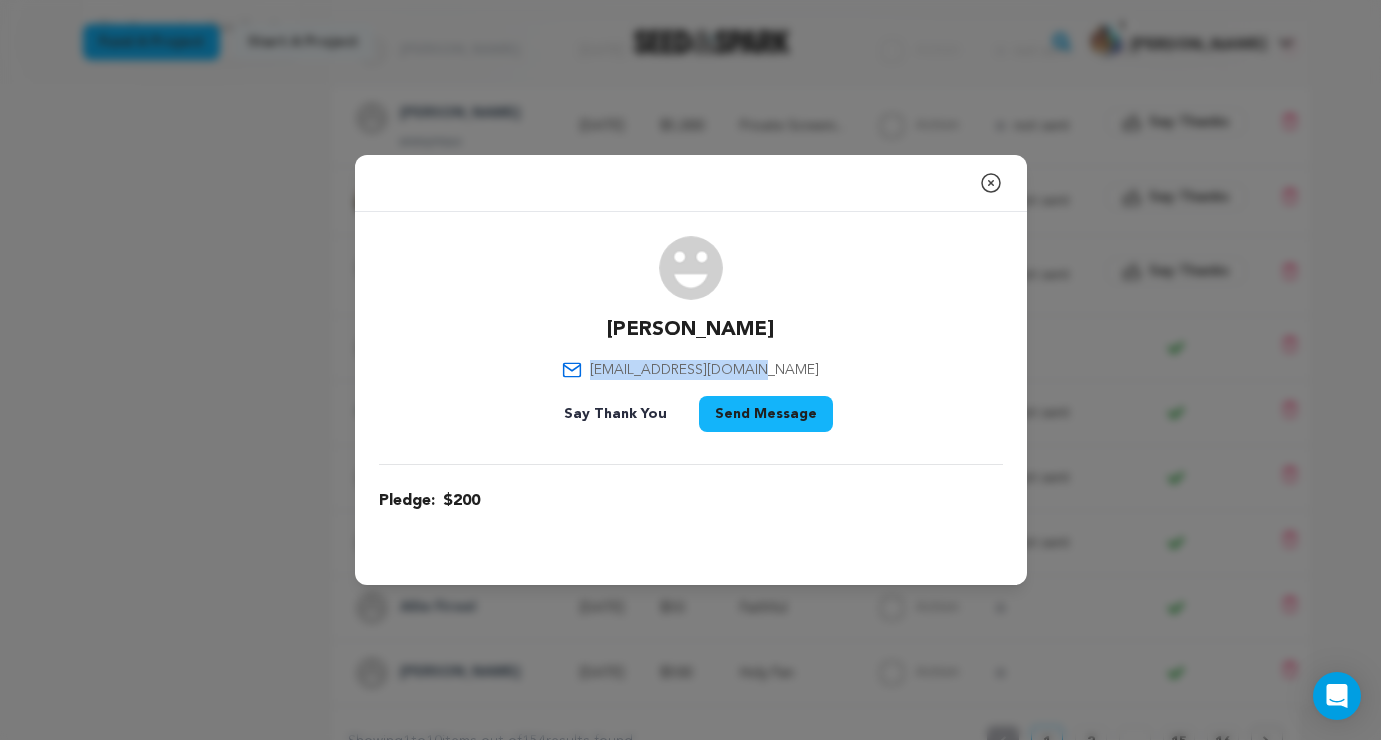 drag, startPoint x: 795, startPoint y: 374, endPoint x: 627, endPoint y: 374, distance: 168 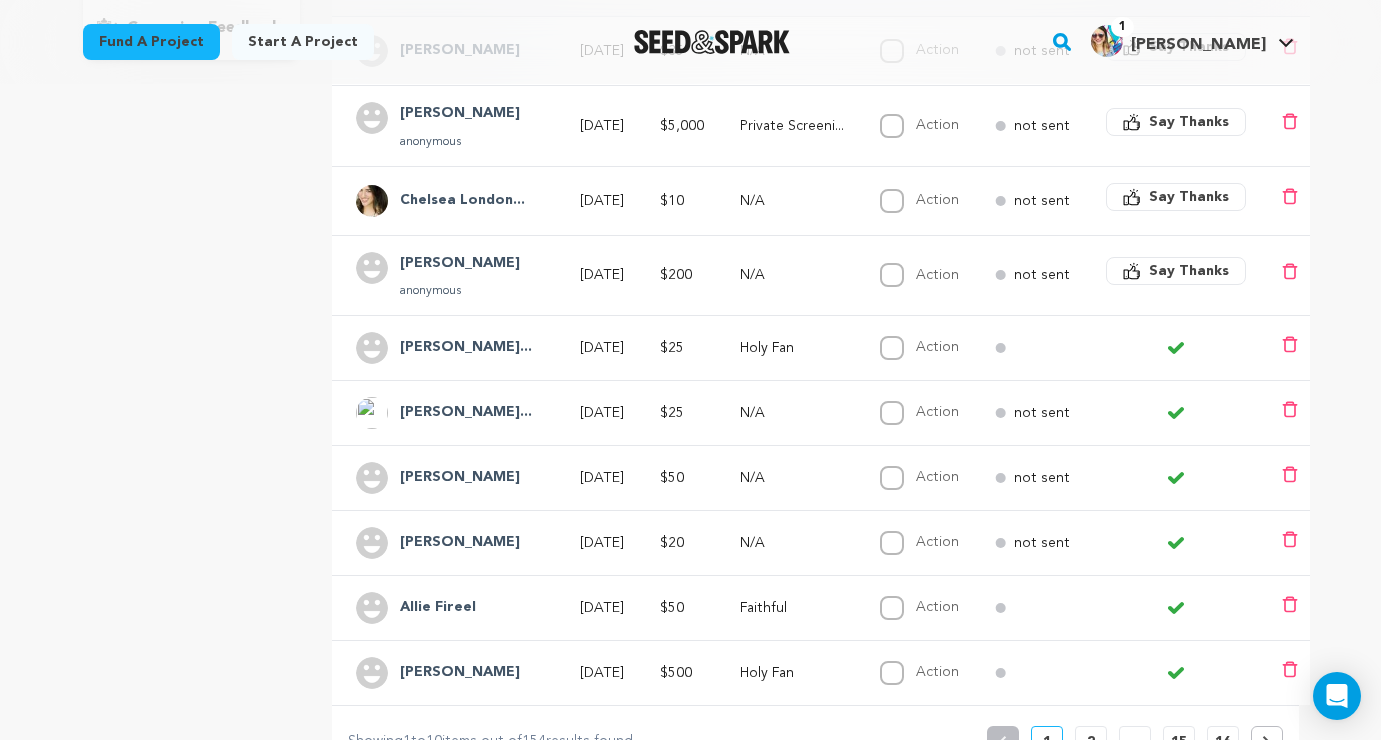 click on "[PERSON_NAME]" at bounding box center (460, 264) 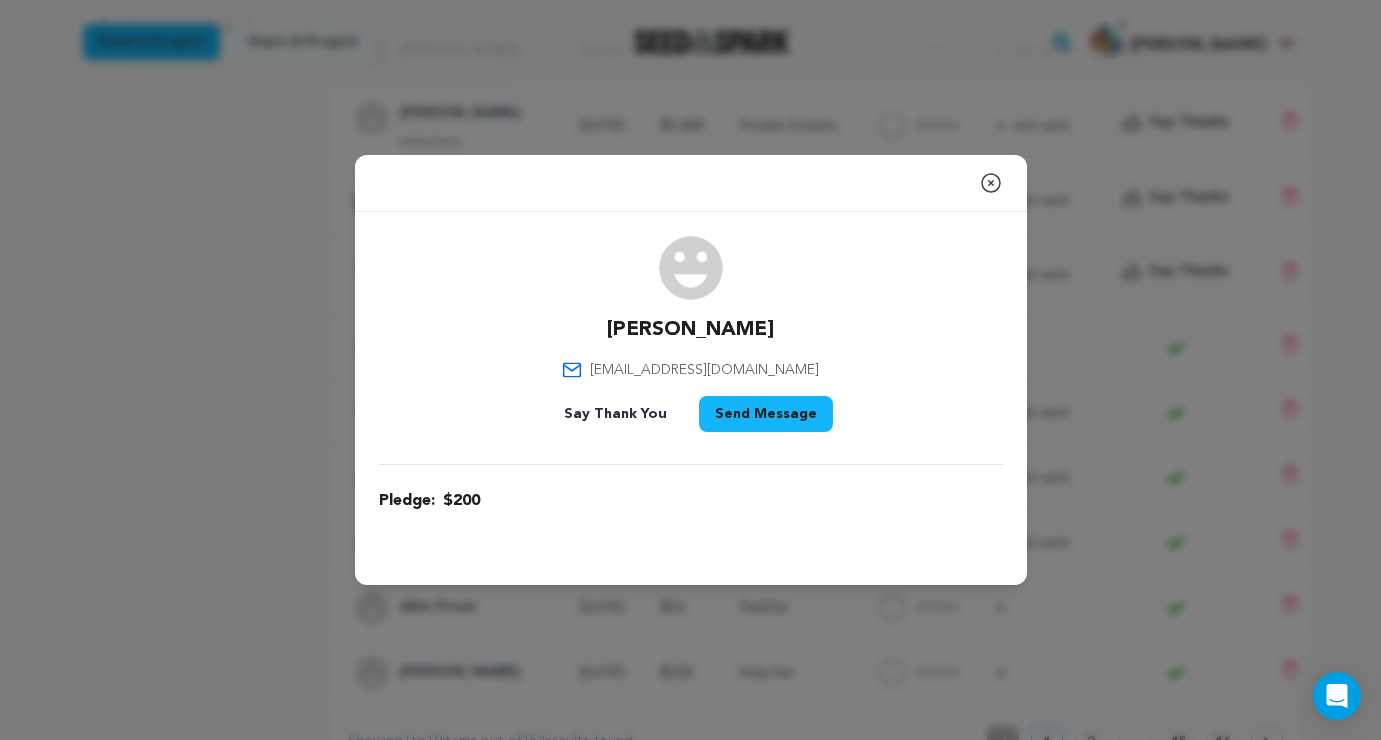 click 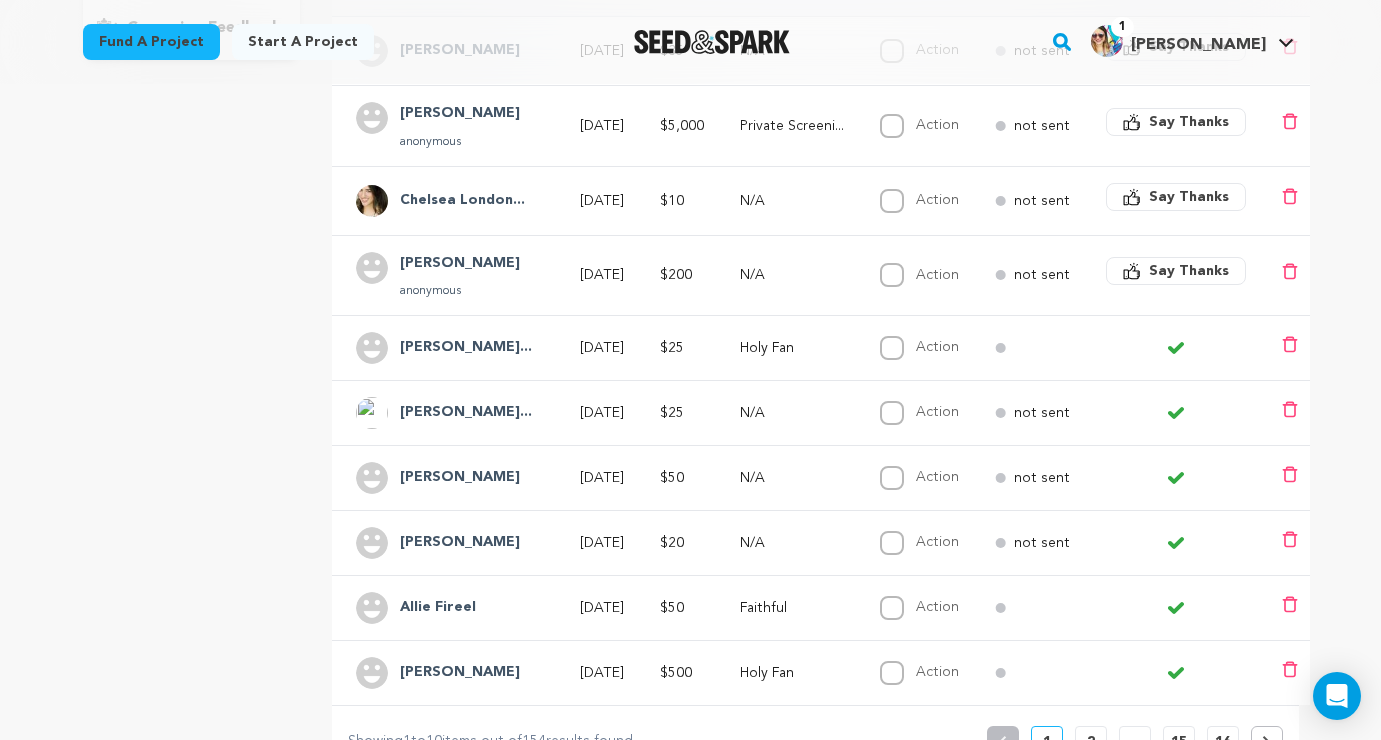 click on "Say Thanks" at bounding box center (1176, 271) 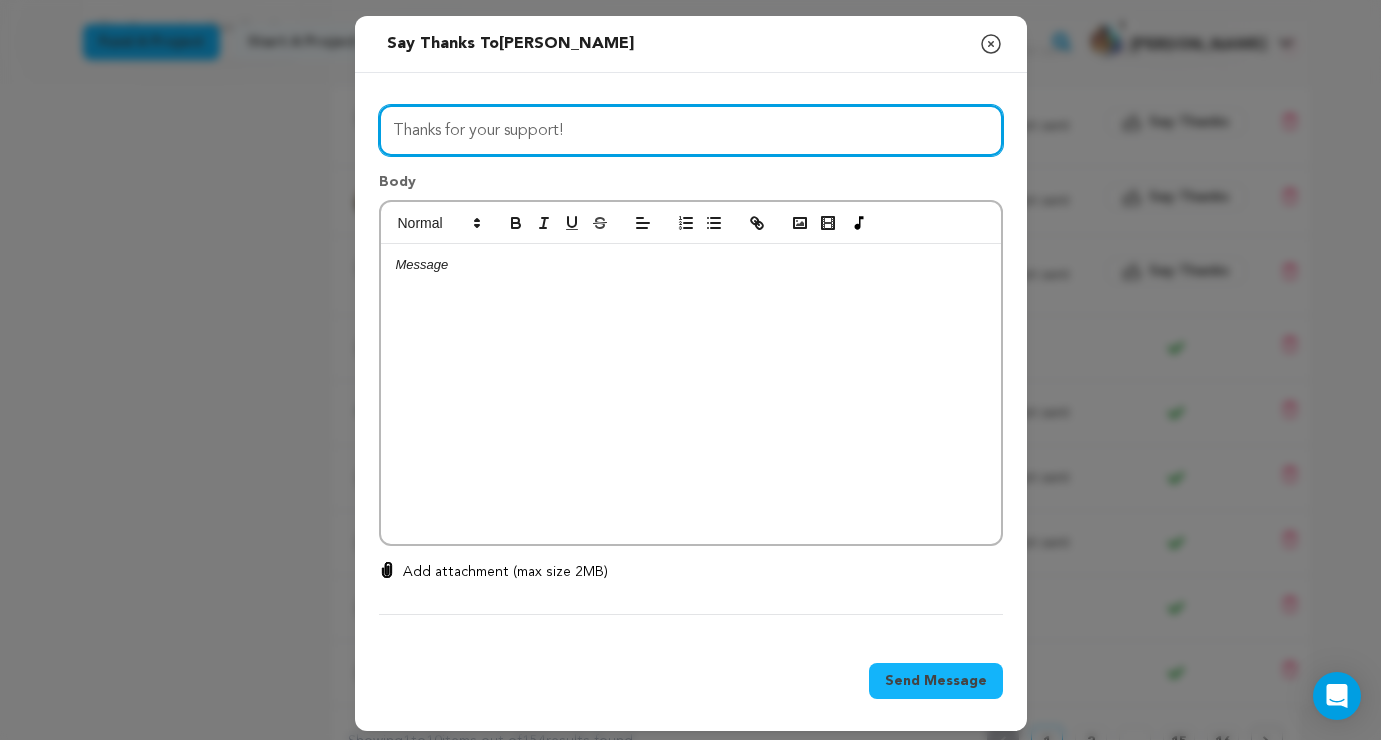 click on "Thanks for your support!" at bounding box center [691, 130] 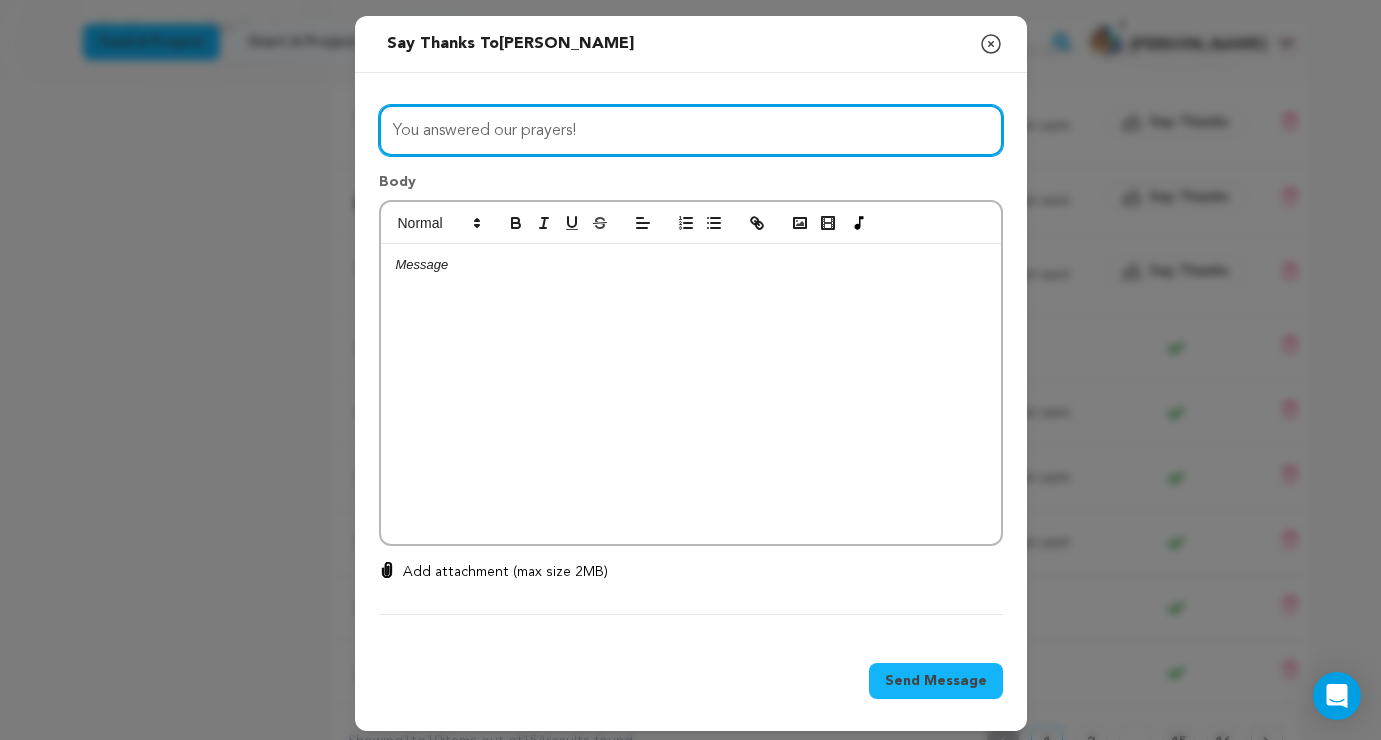 type on "You answered our prayers!" 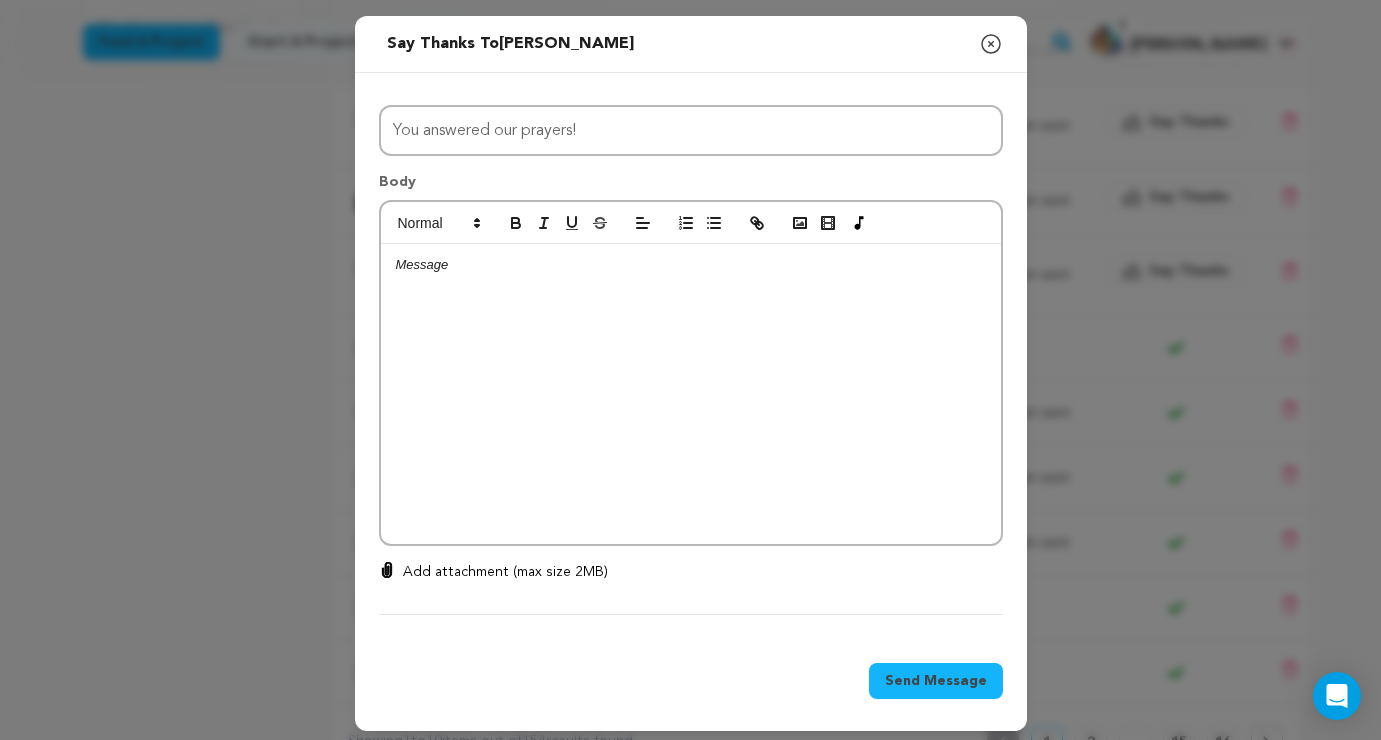 click at bounding box center [691, 265] 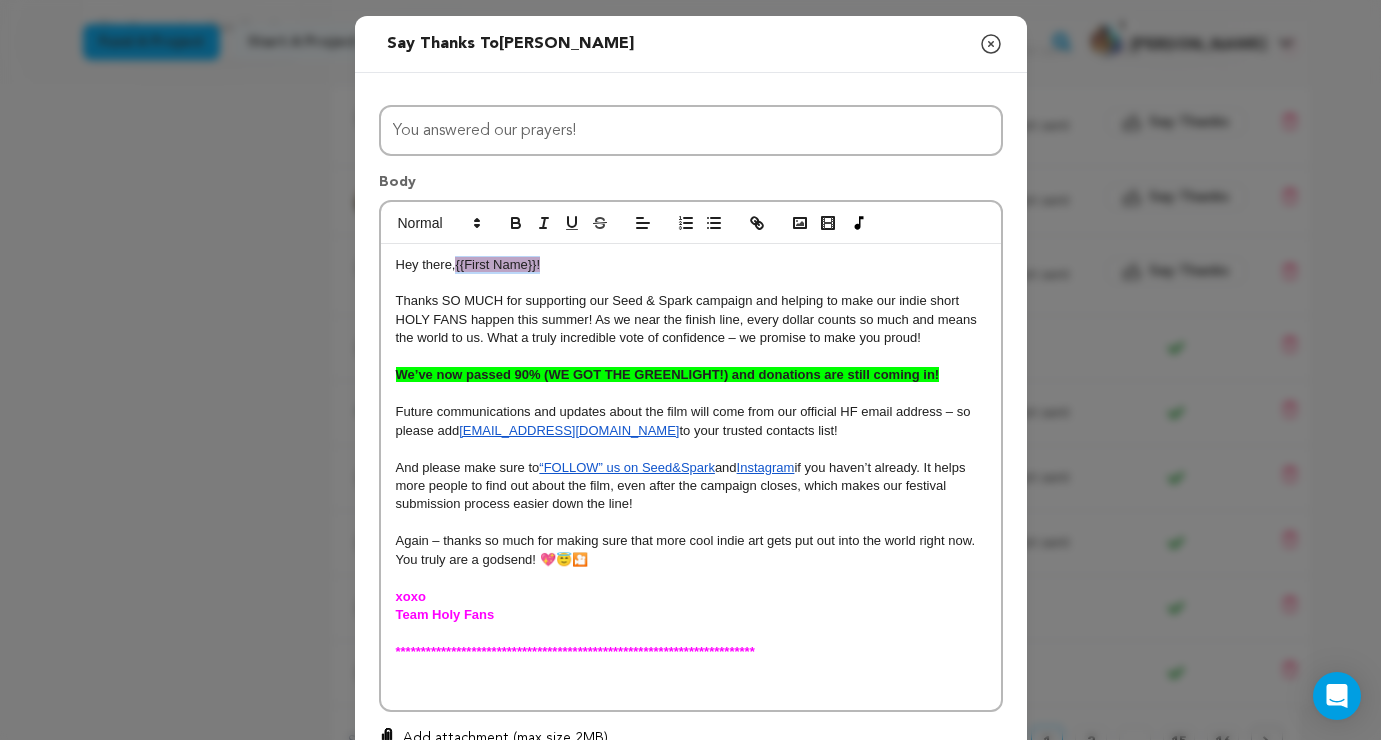 drag, startPoint x: 461, startPoint y: 263, endPoint x: 583, endPoint y: 265, distance: 122.016396 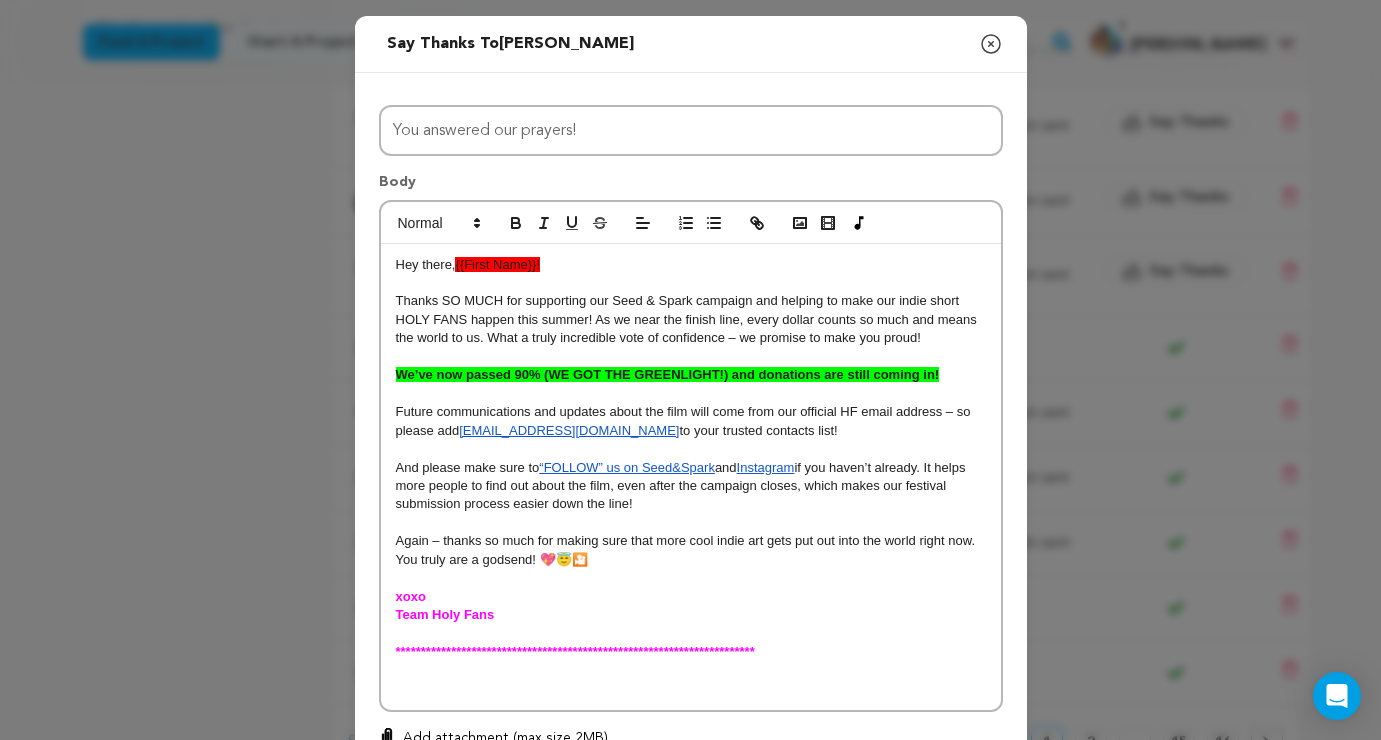 type 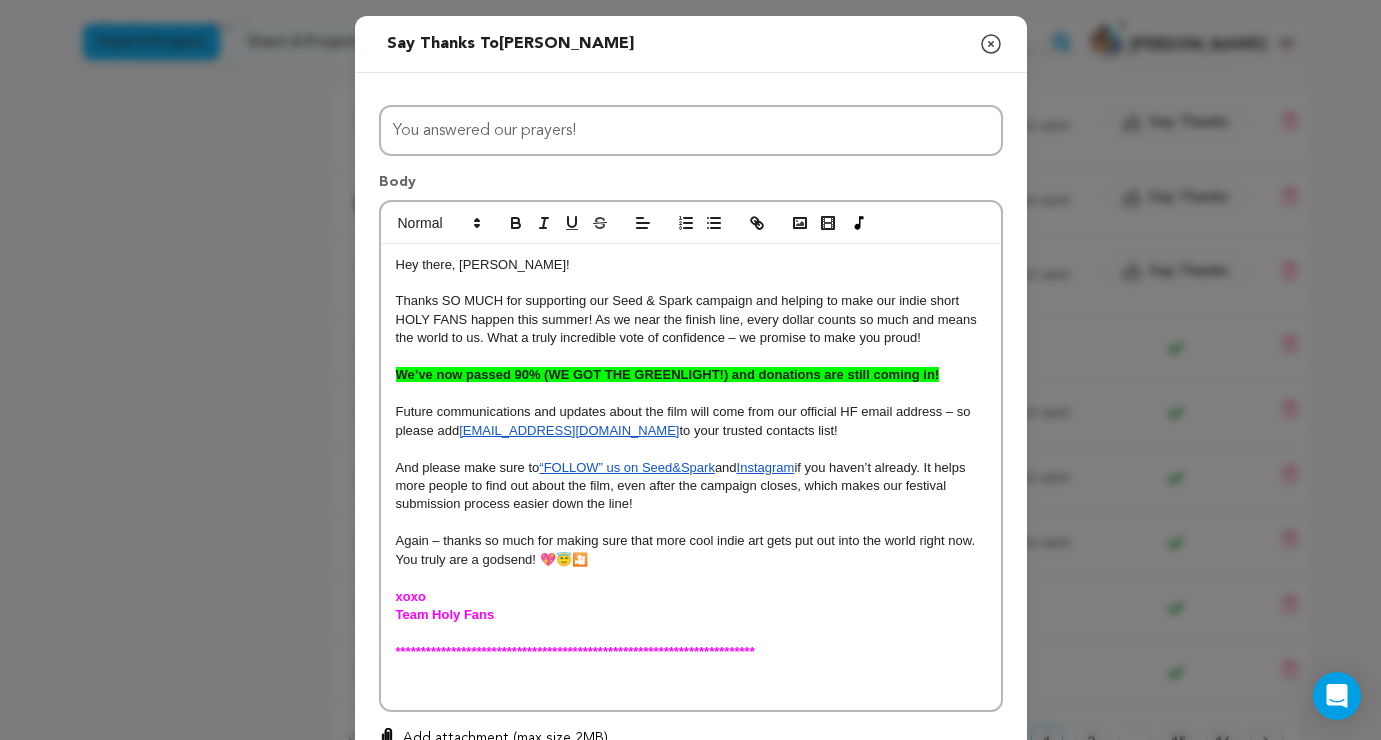 click at bounding box center [691, 689] 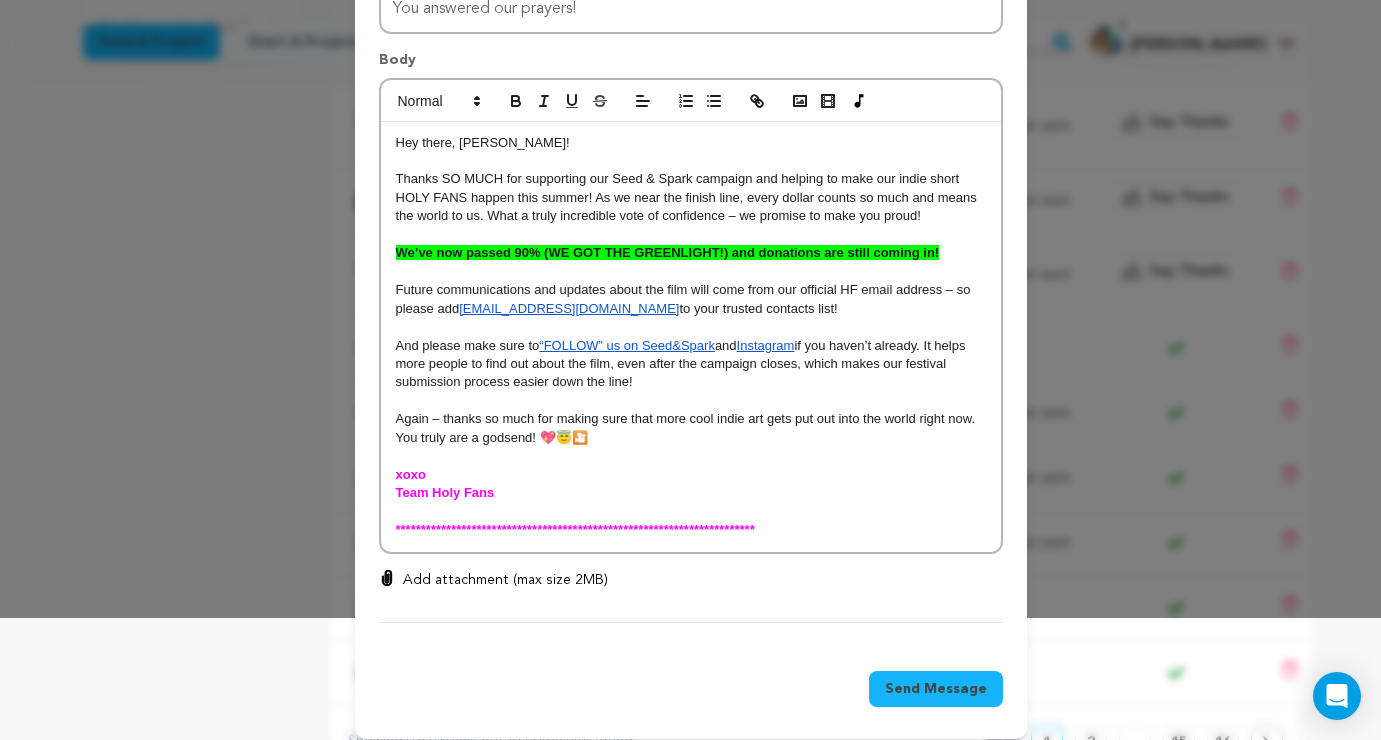 scroll, scrollTop: 137, scrollLeft: 0, axis: vertical 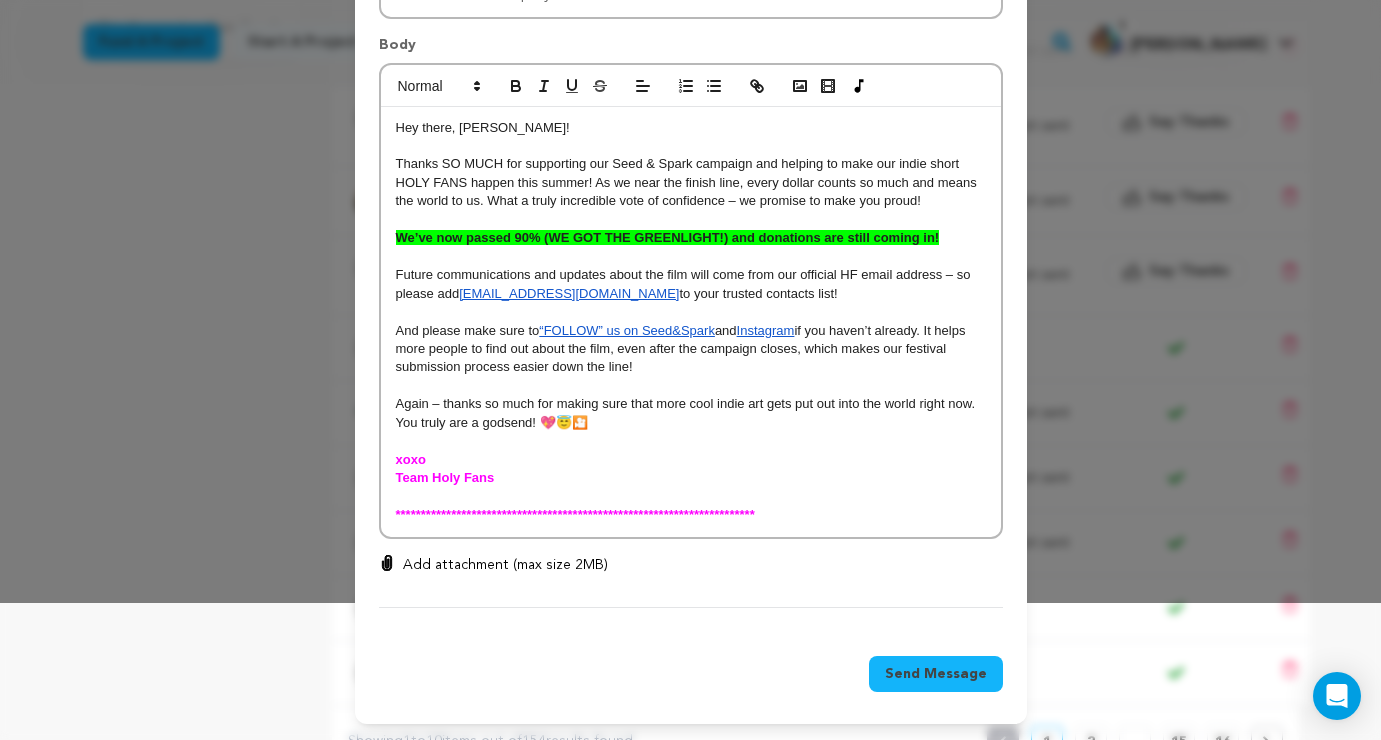 click on "Send Message" at bounding box center [936, 674] 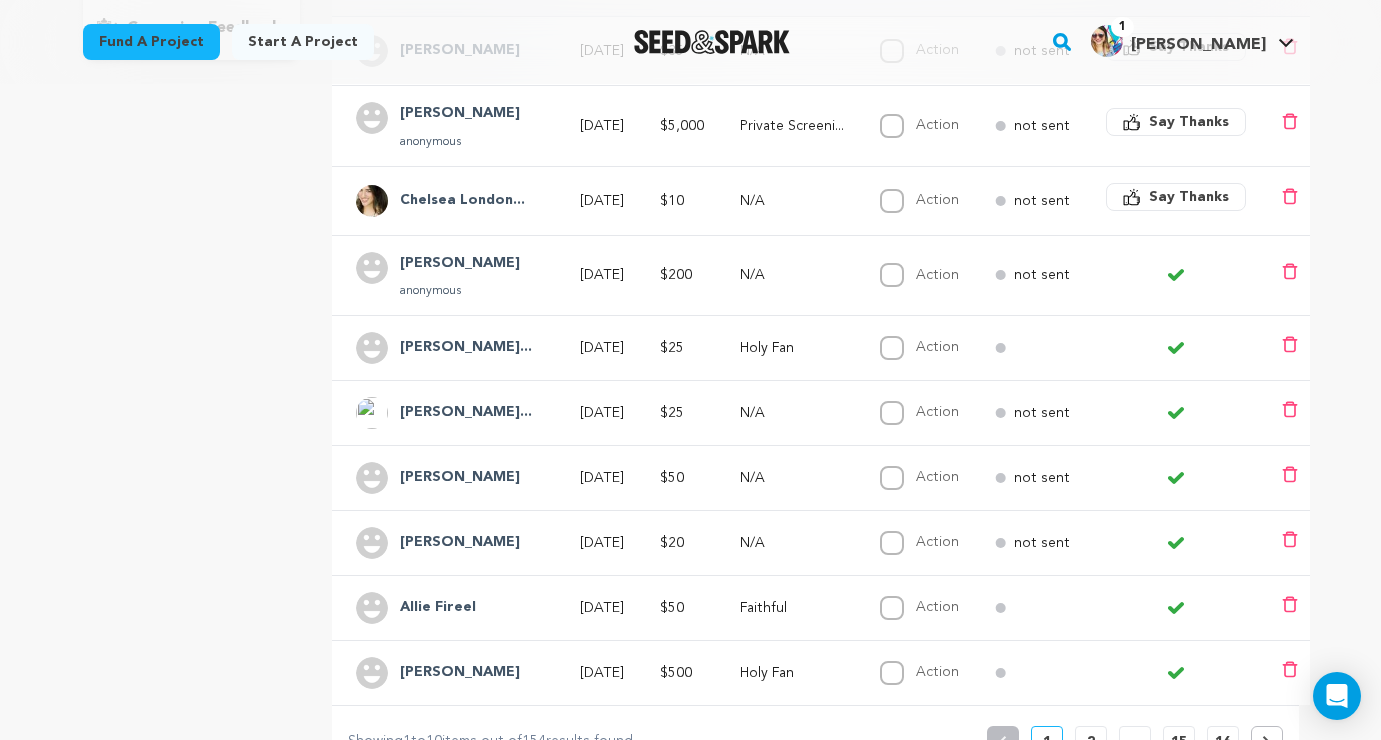 click on "Chelsea London..." at bounding box center (462, 201) 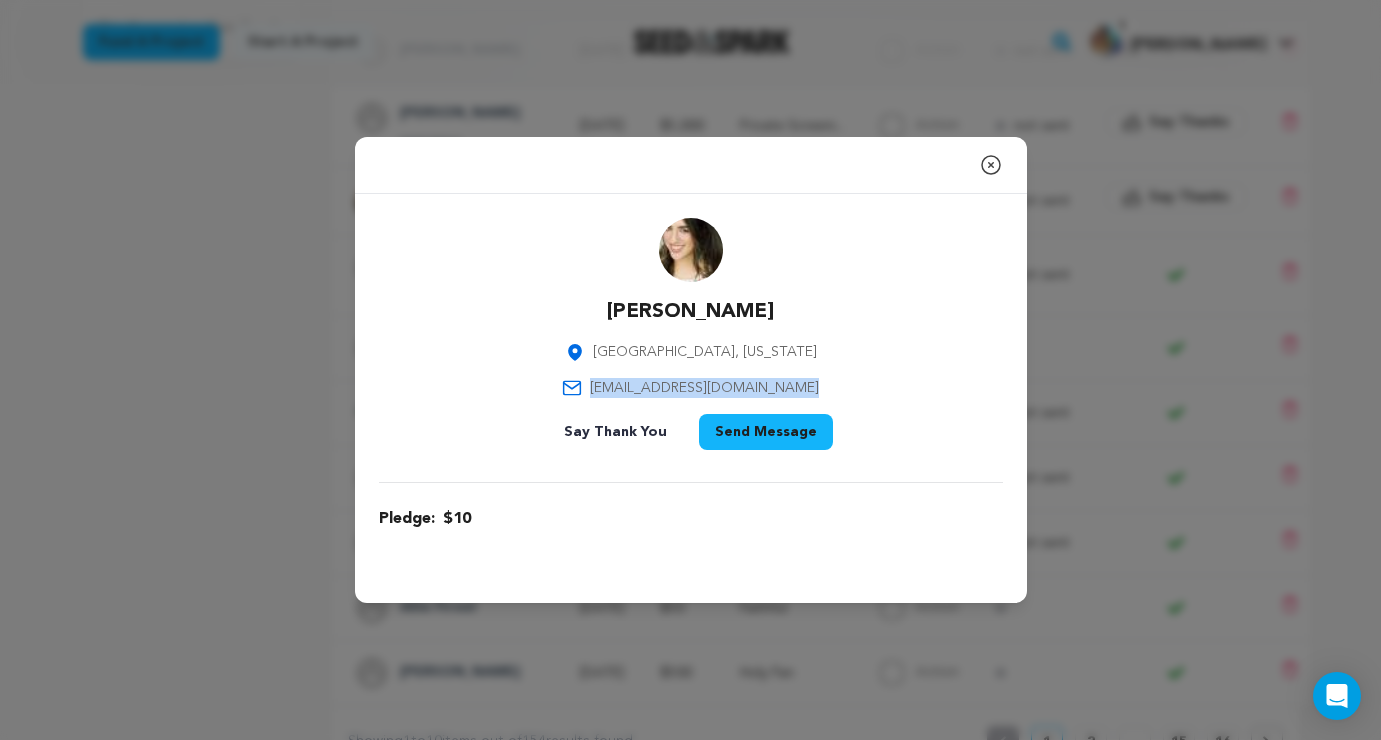 drag, startPoint x: 822, startPoint y: 383, endPoint x: 657, endPoint y: 376, distance: 165.14842 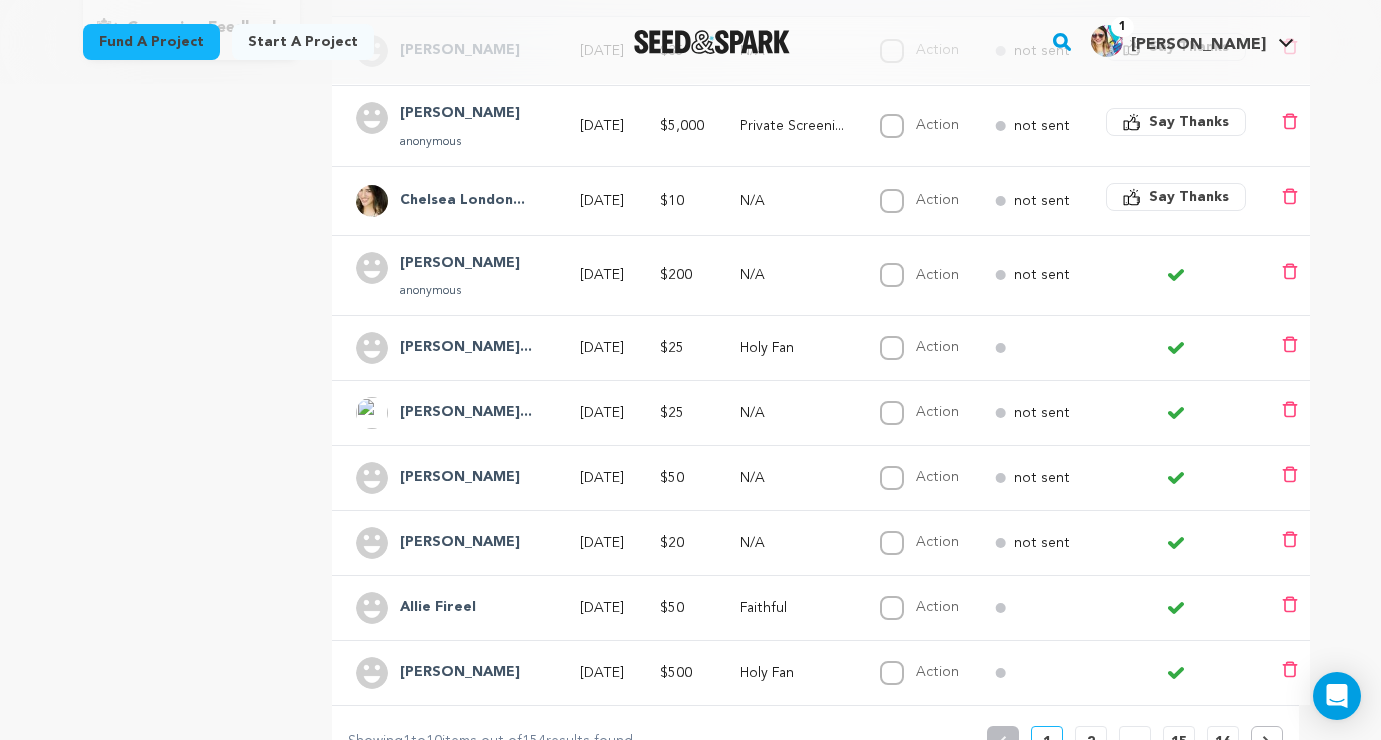 click on "Say Thanks" at bounding box center (1189, 197) 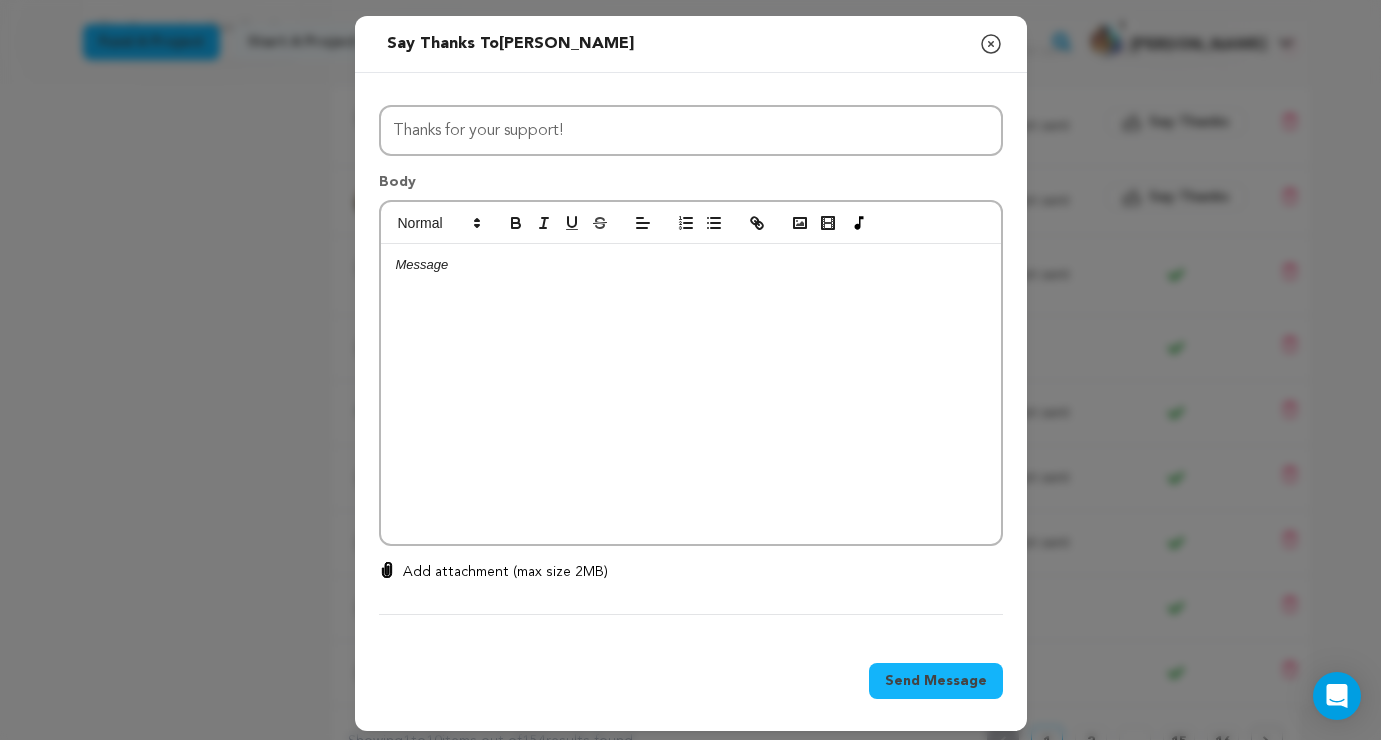 click at bounding box center (691, 394) 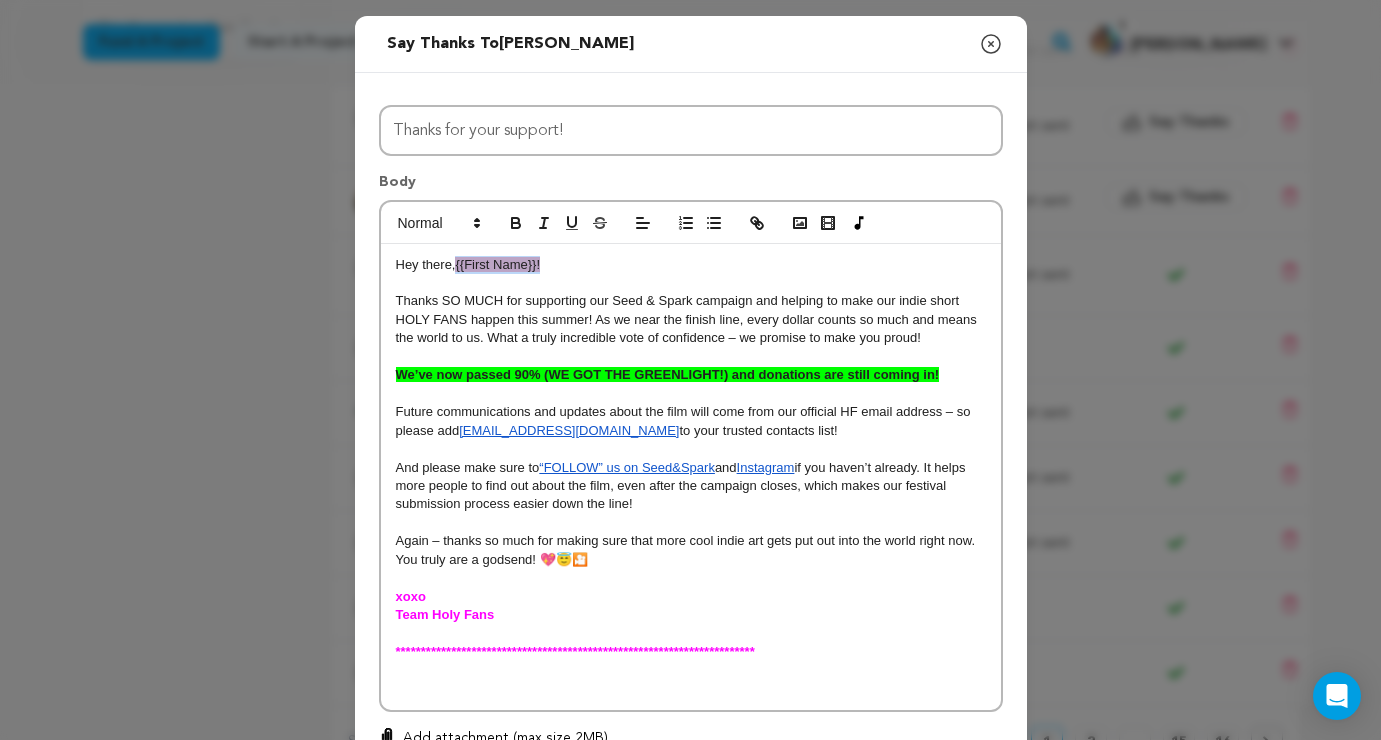 drag, startPoint x: 460, startPoint y: 266, endPoint x: 641, endPoint y: 265, distance: 181.00276 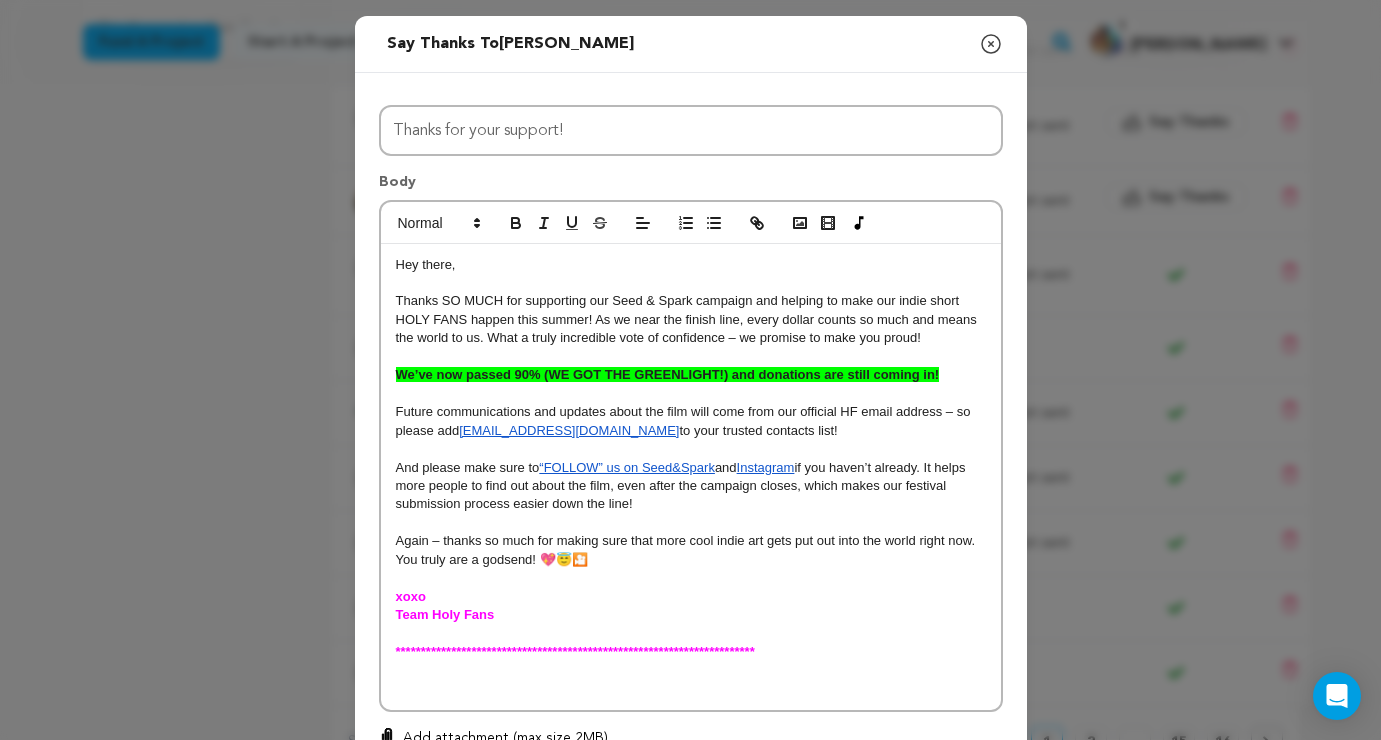 type 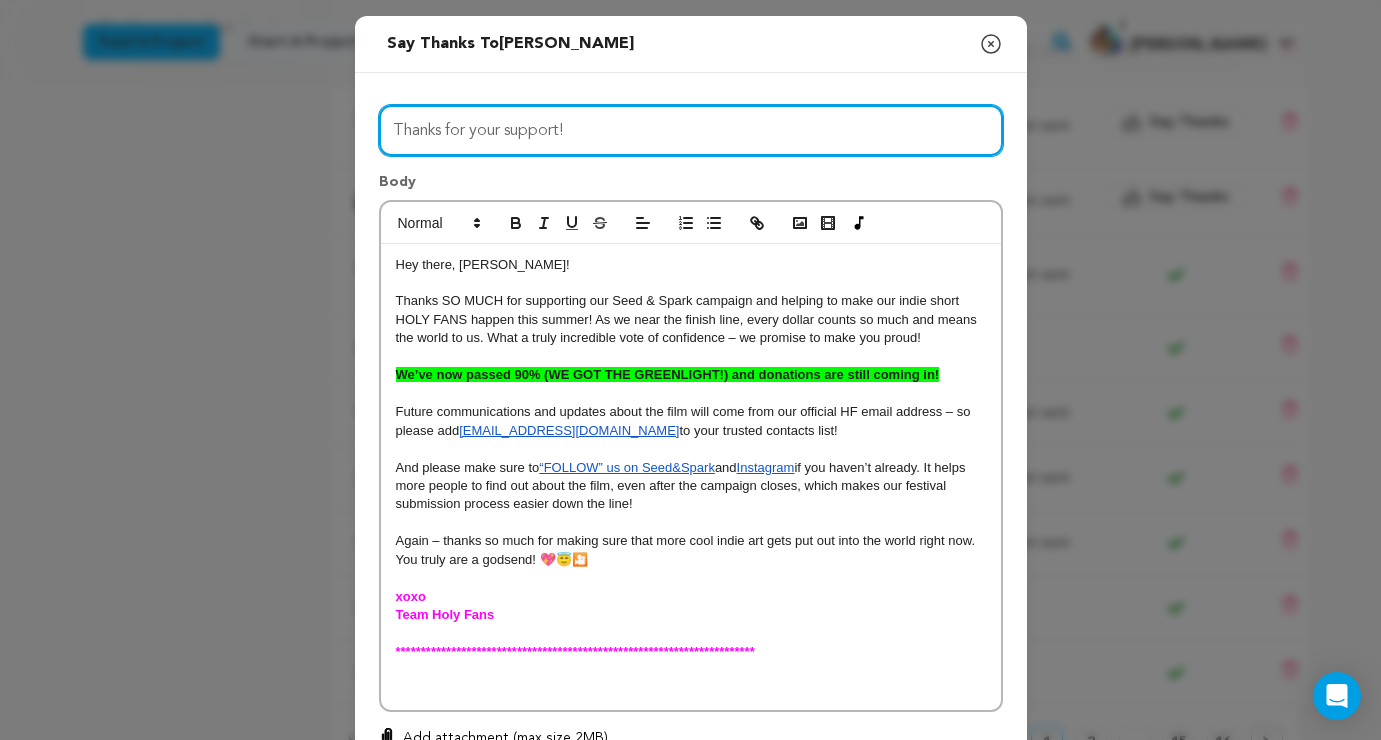 click on "Thanks for your support!" at bounding box center [691, 130] 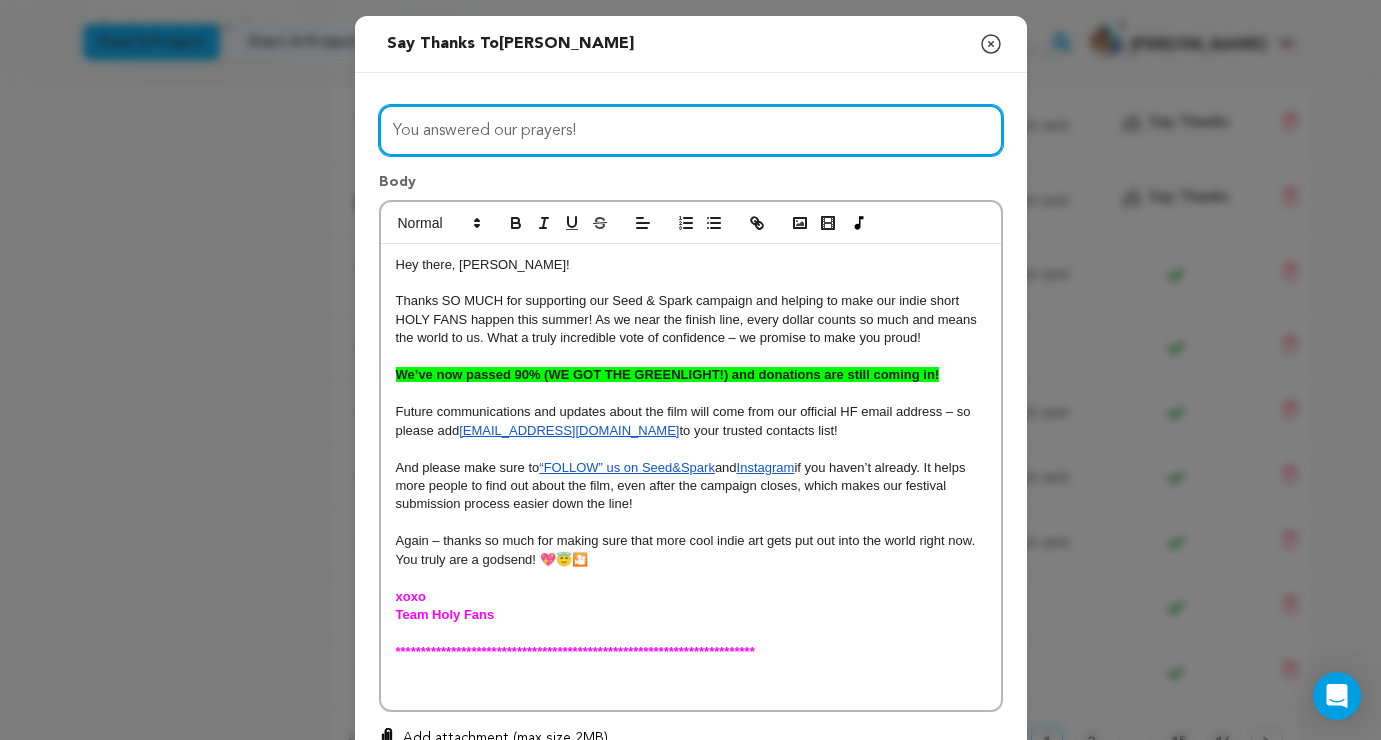 type on "You answered our prayers!" 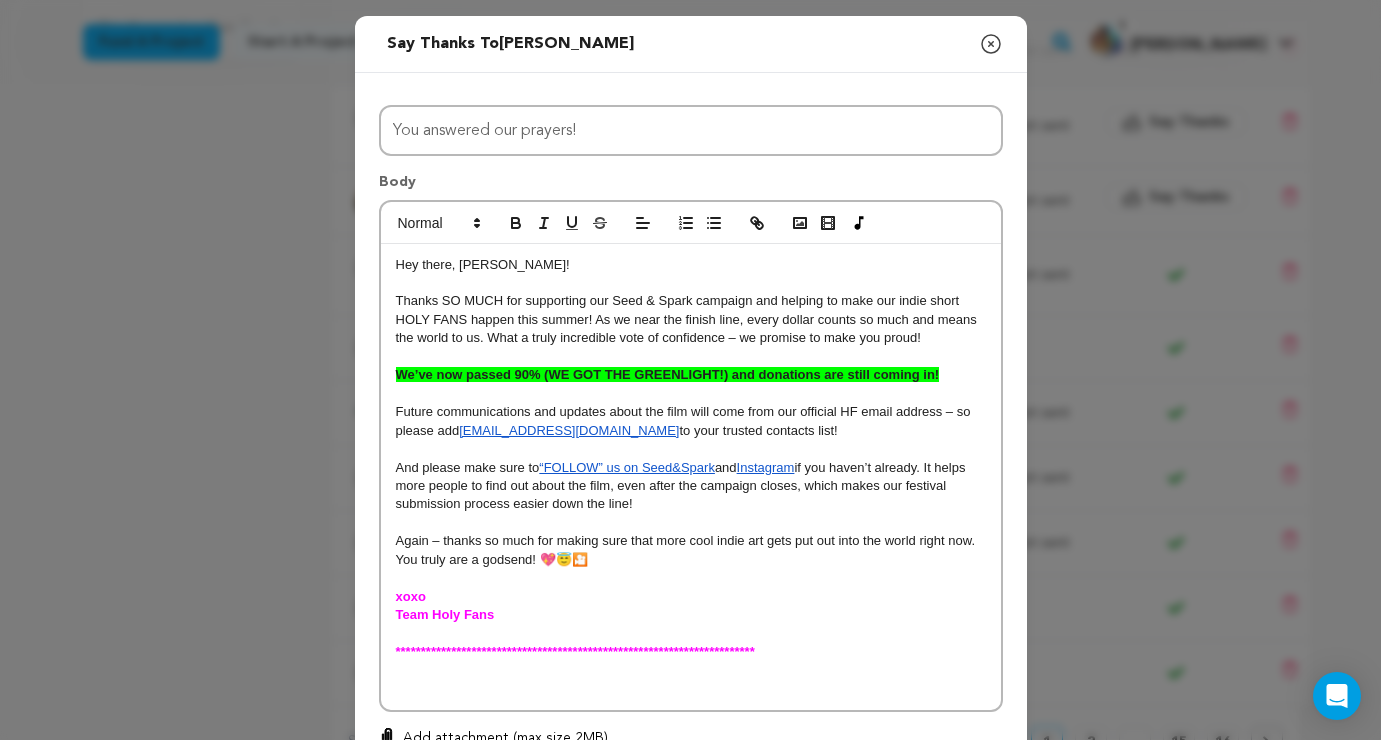 click on "Body" at bounding box center (691, 186) 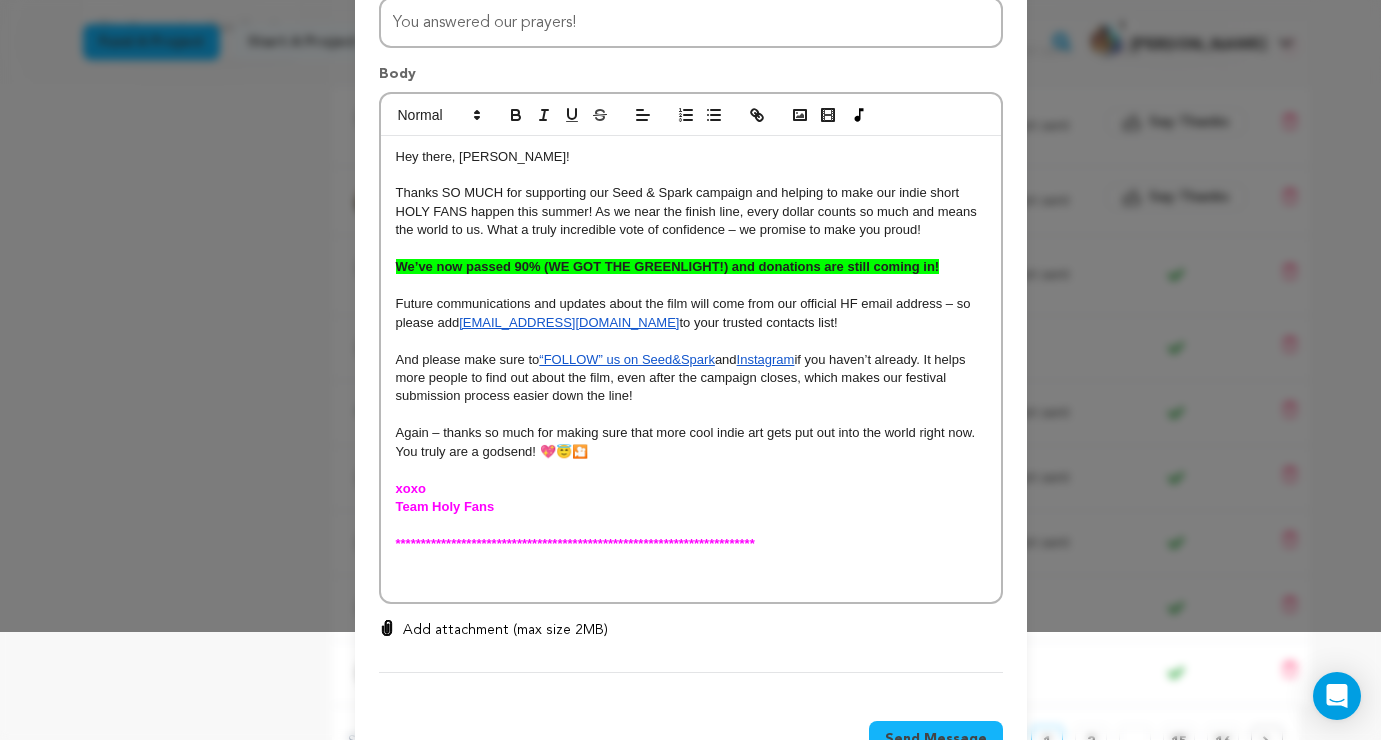scroll, scrollTop: 174, scrollLeft: 0, axis: vertical 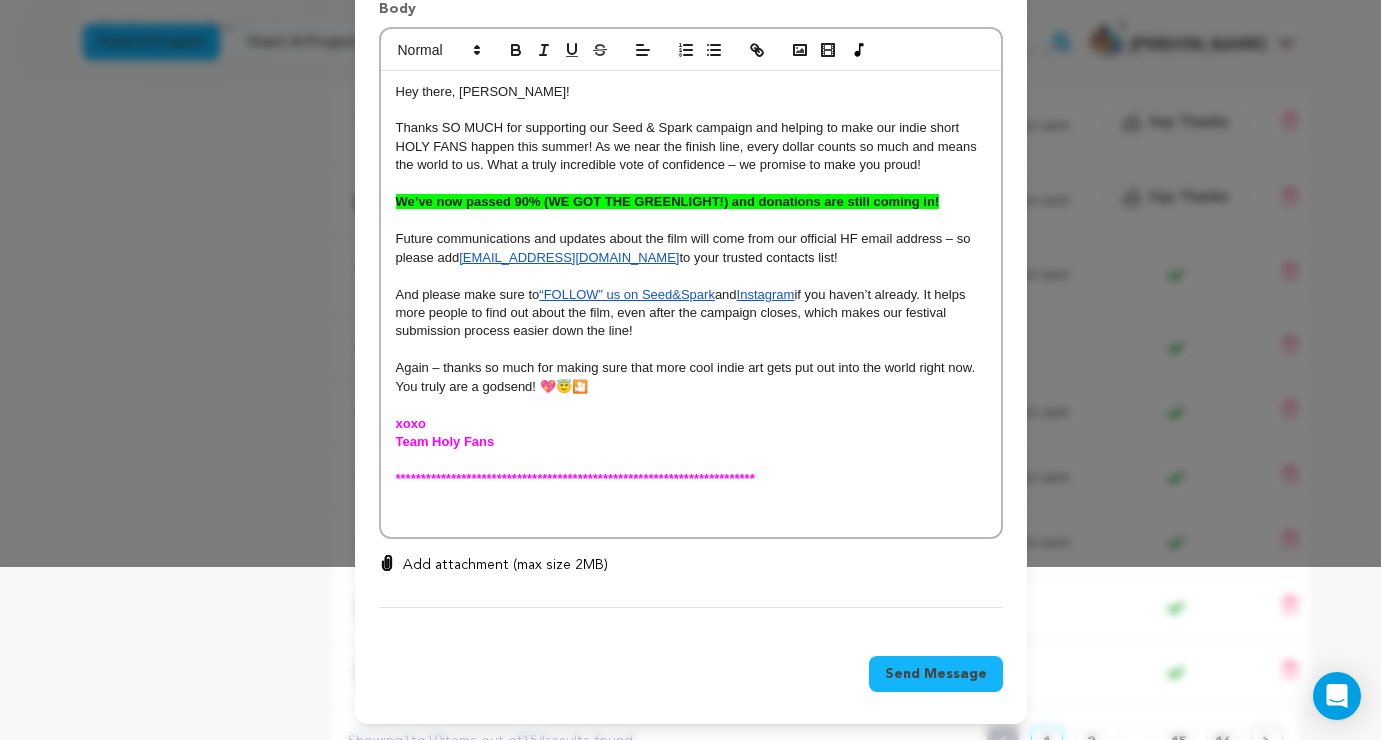 click at bounding box center [691, 516] 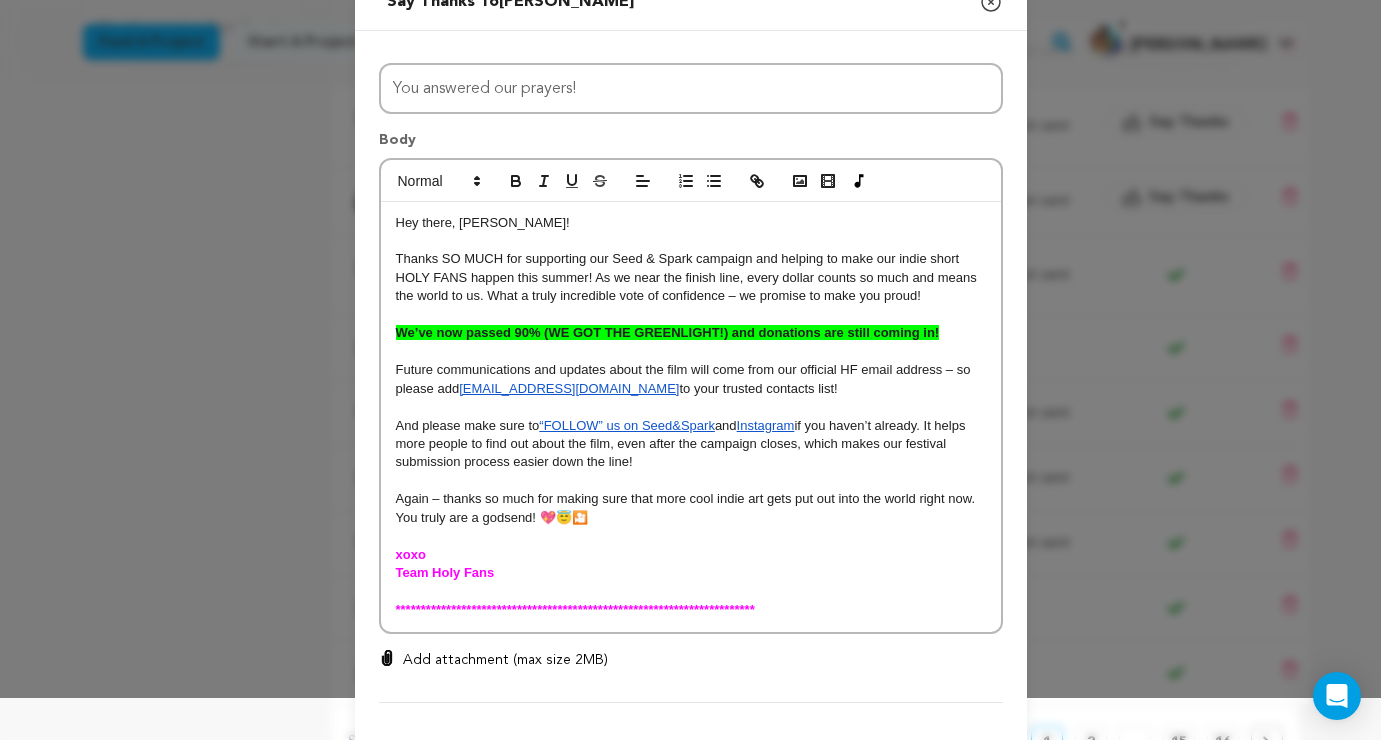 scroll, scrollTop: 137, scrollLeft: 0, axis: vertical 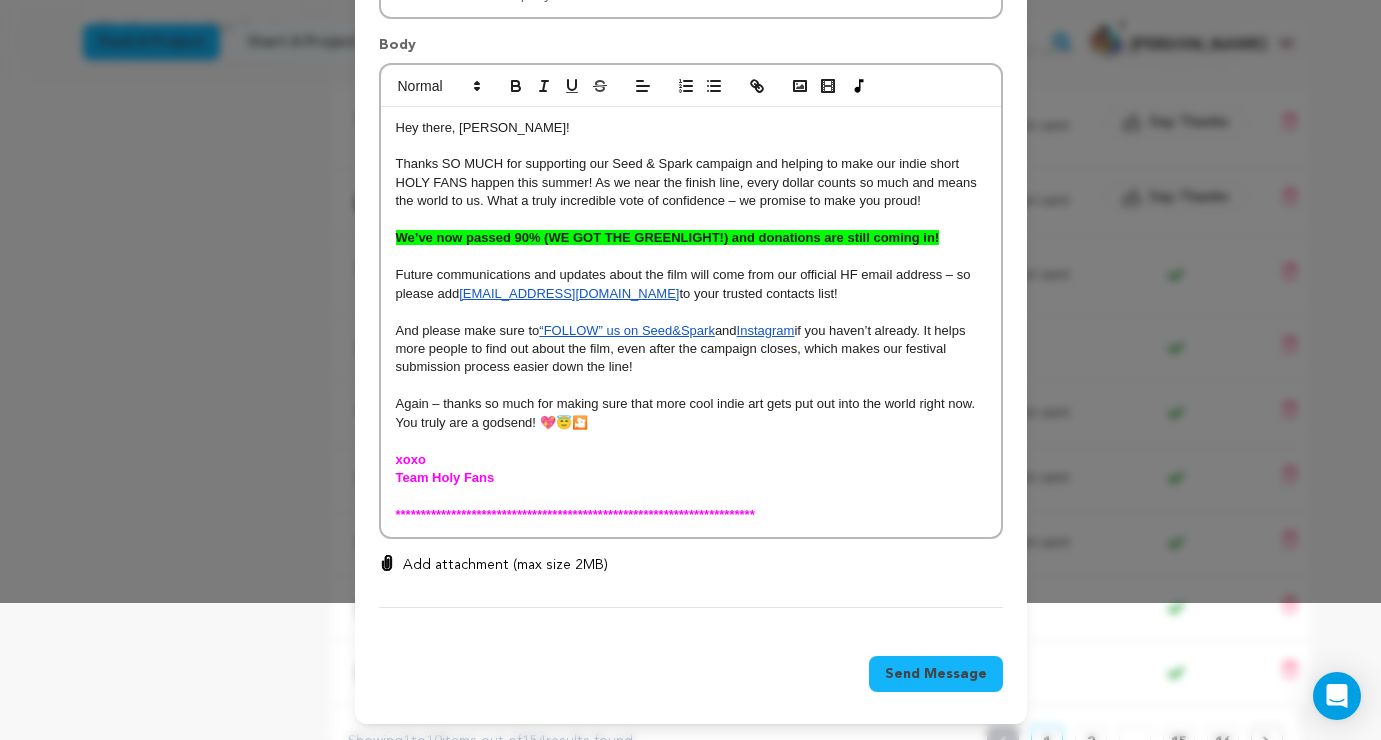 click on "Send Message" at bounding box center [936, 674] 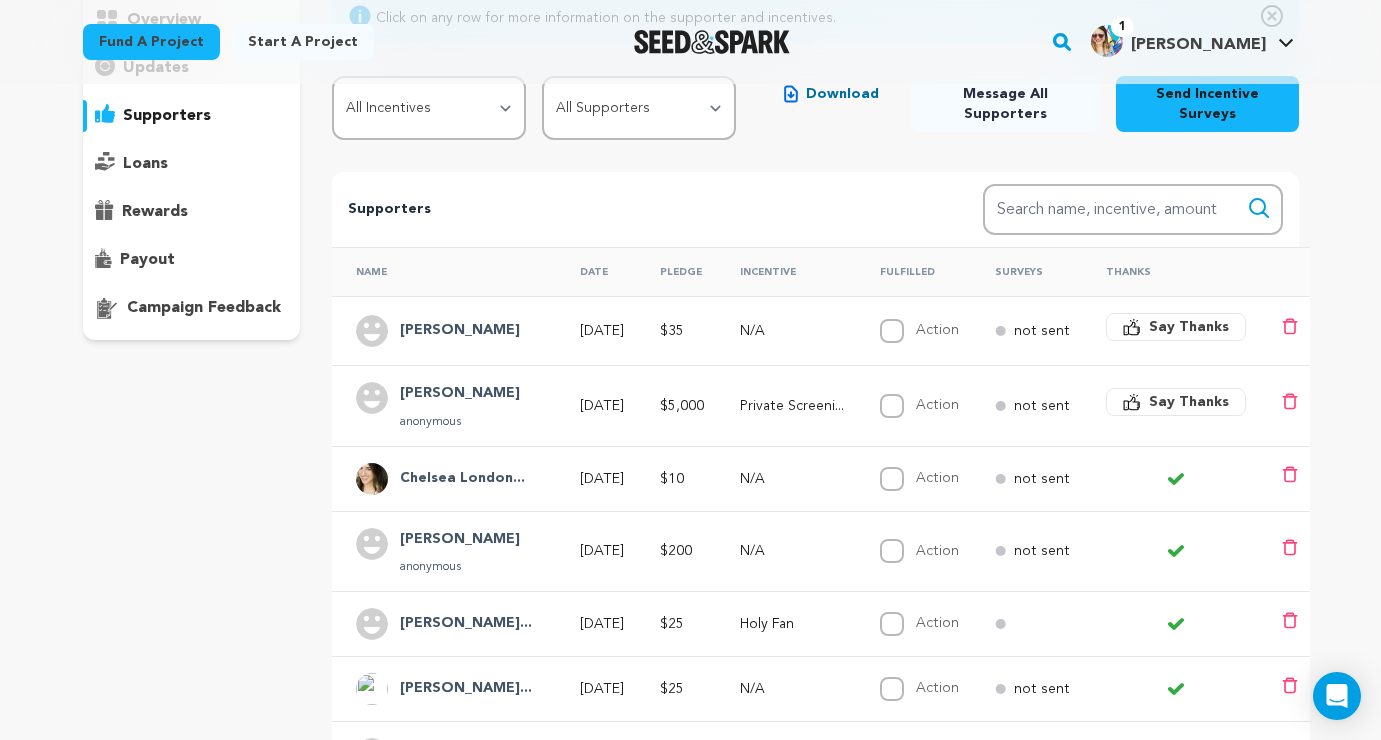 scroll, scrollTop: 244, scrollLeft: 0, axis: vertical 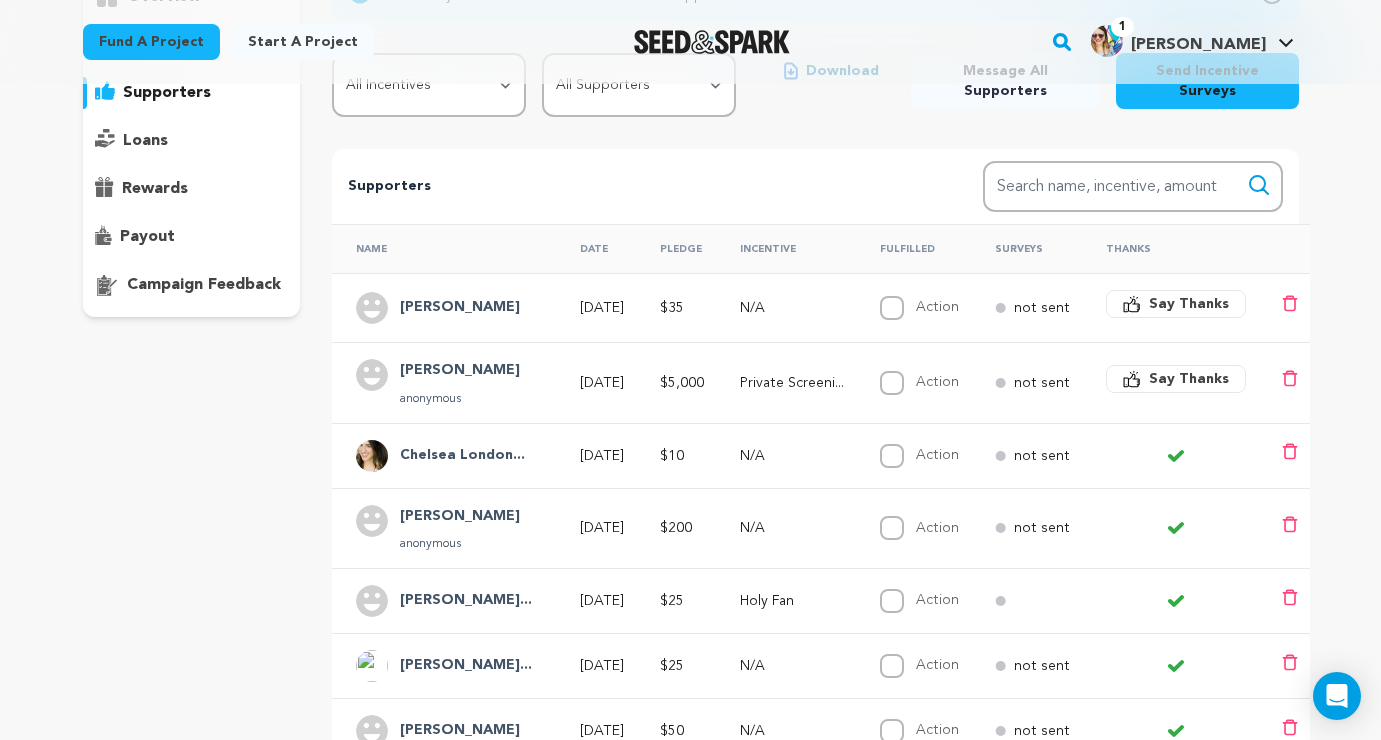 click on "Say Thanks" at bounding box center (1189, 304) 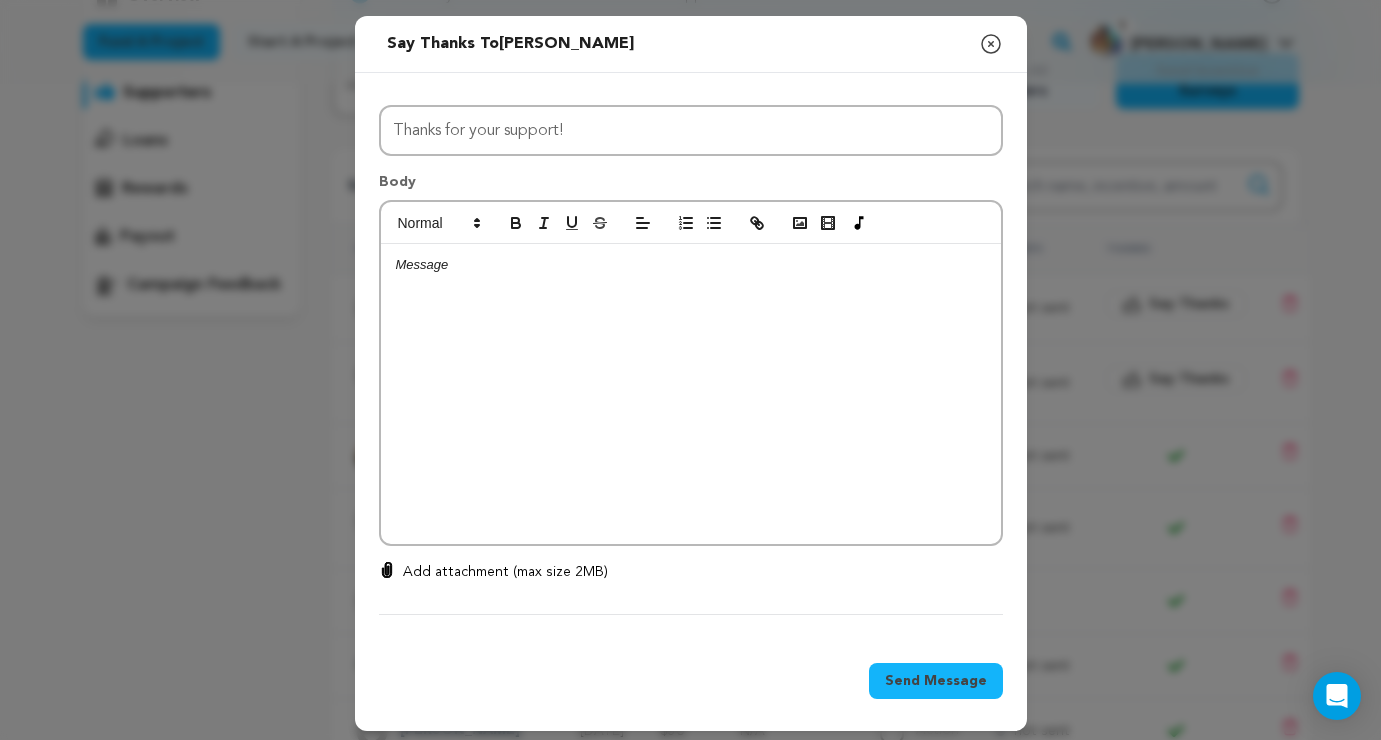 click 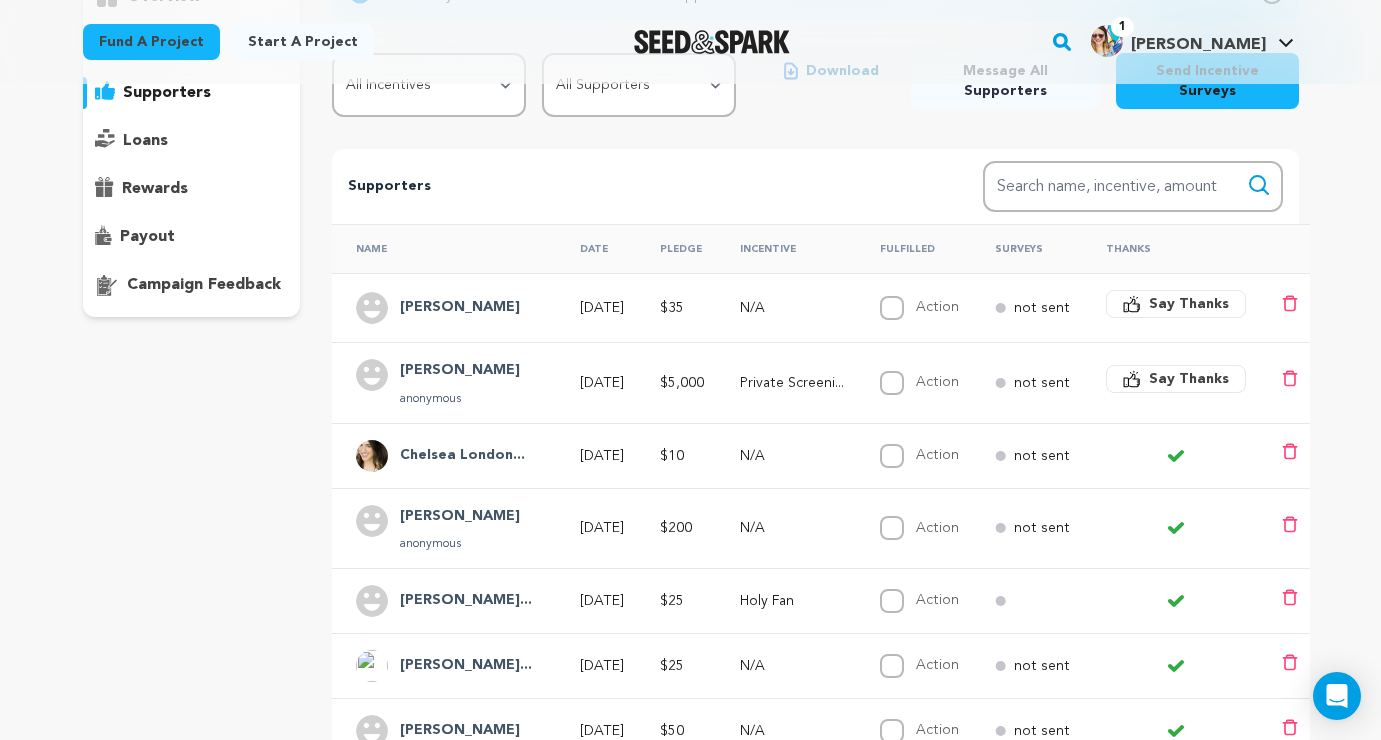 click on "Say Thanks" at bounding box center [1189, 304] 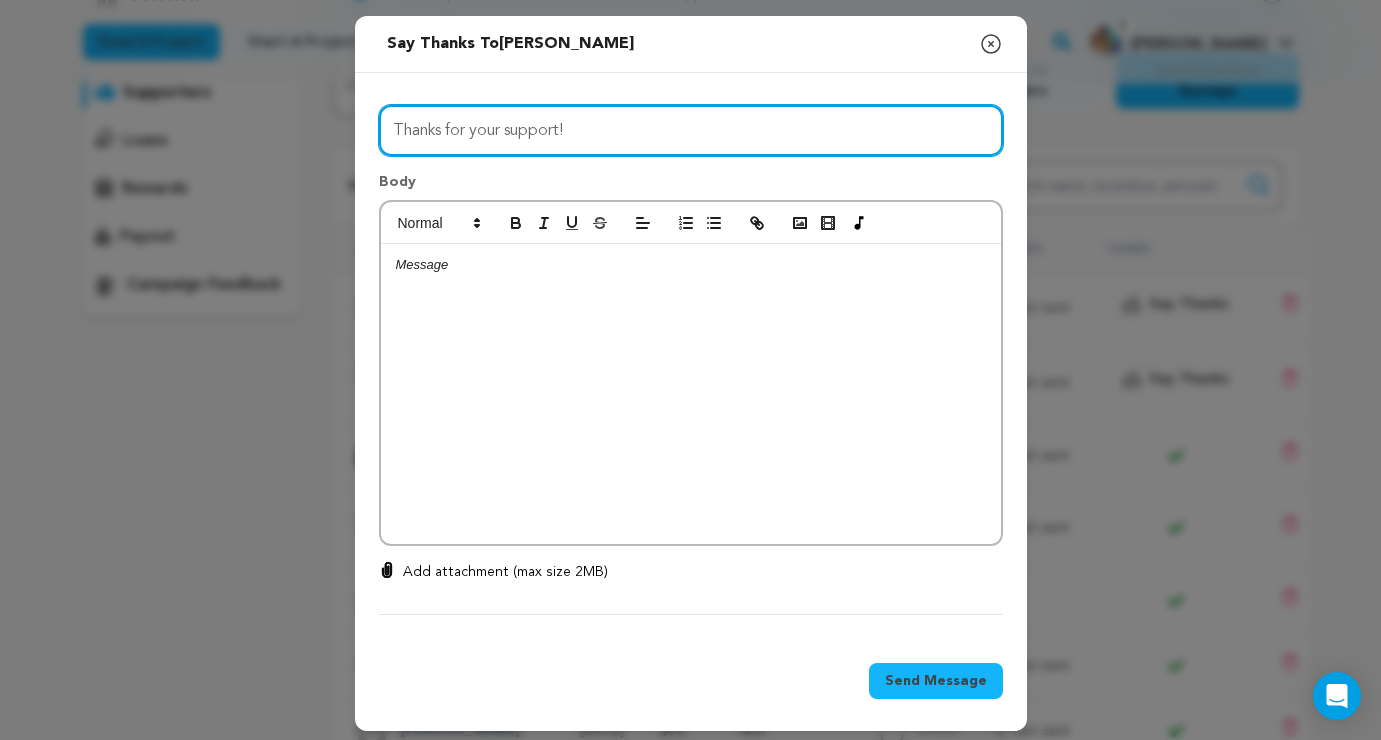 click on "Thanks for your support!" at bounding box center (691, 130) 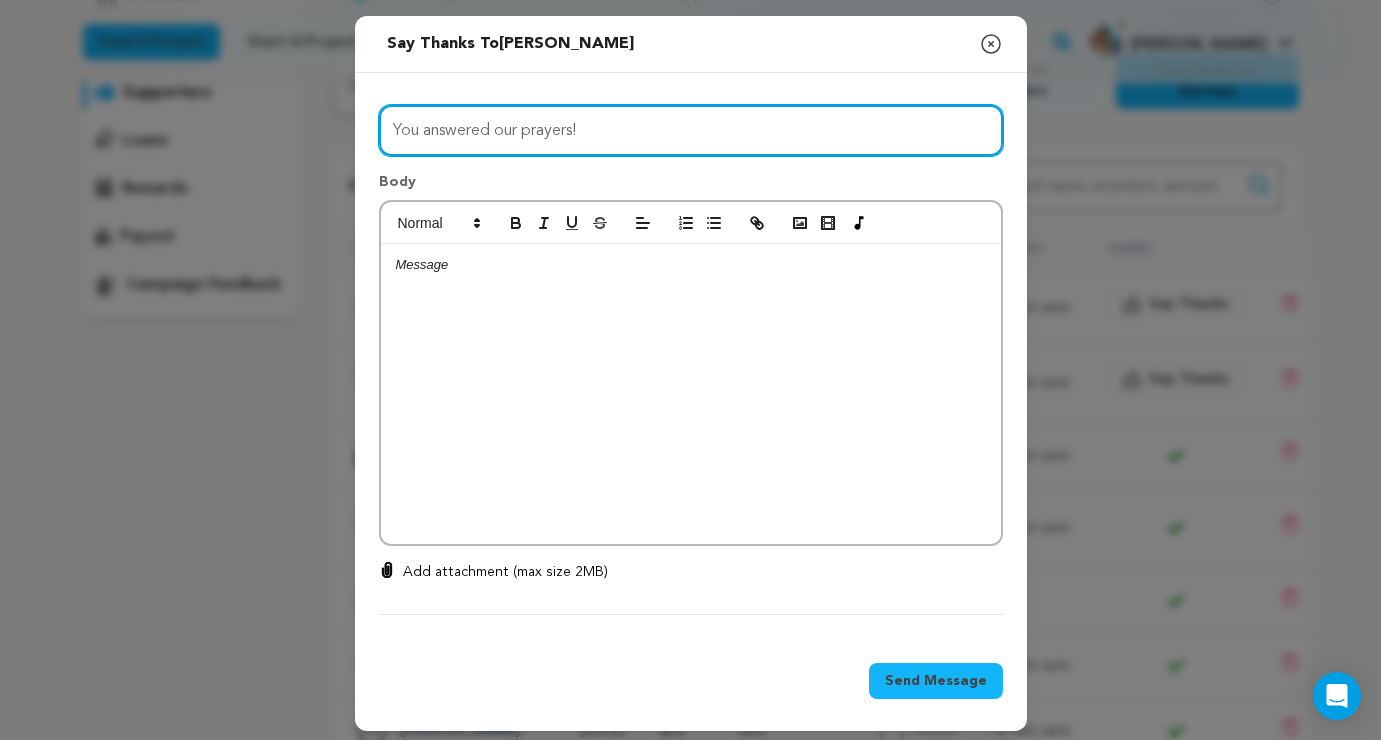 type on "You answered our prayers!" 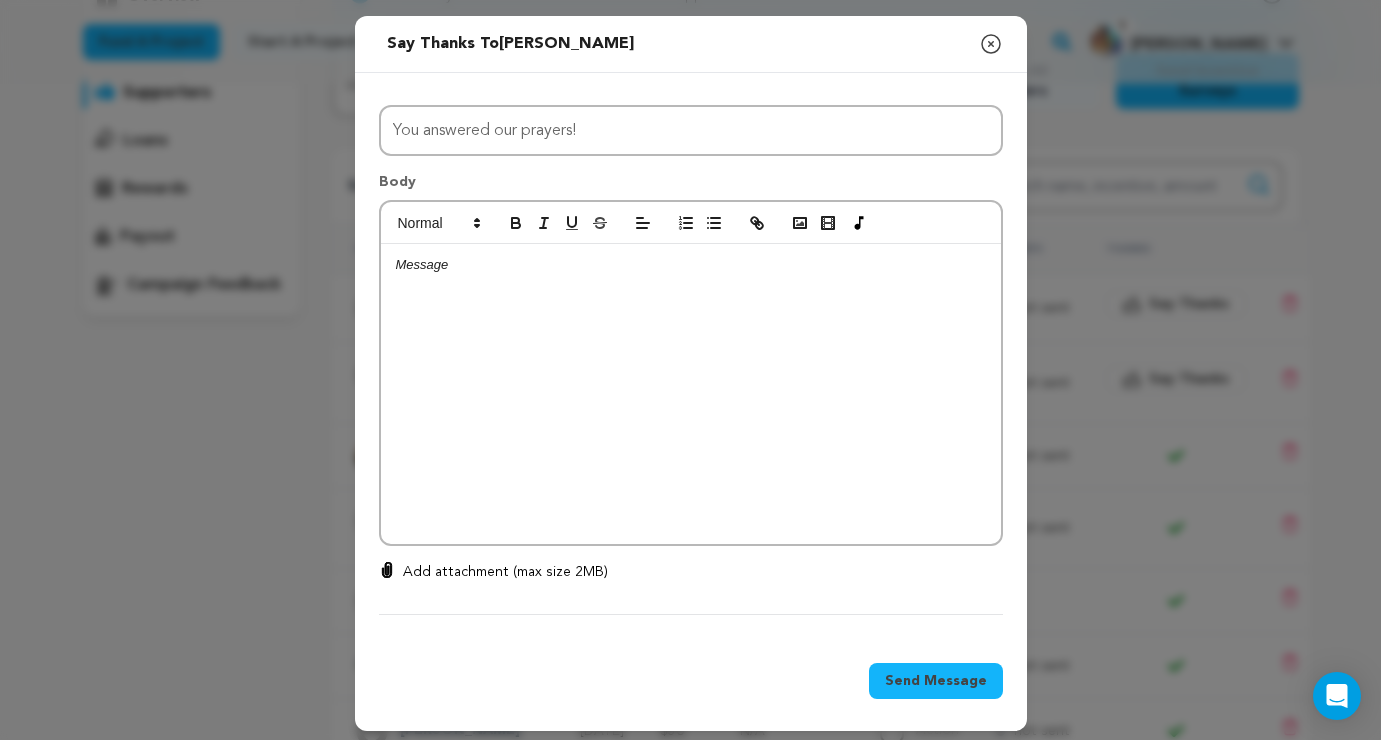 click at bounding box center [691, 394] 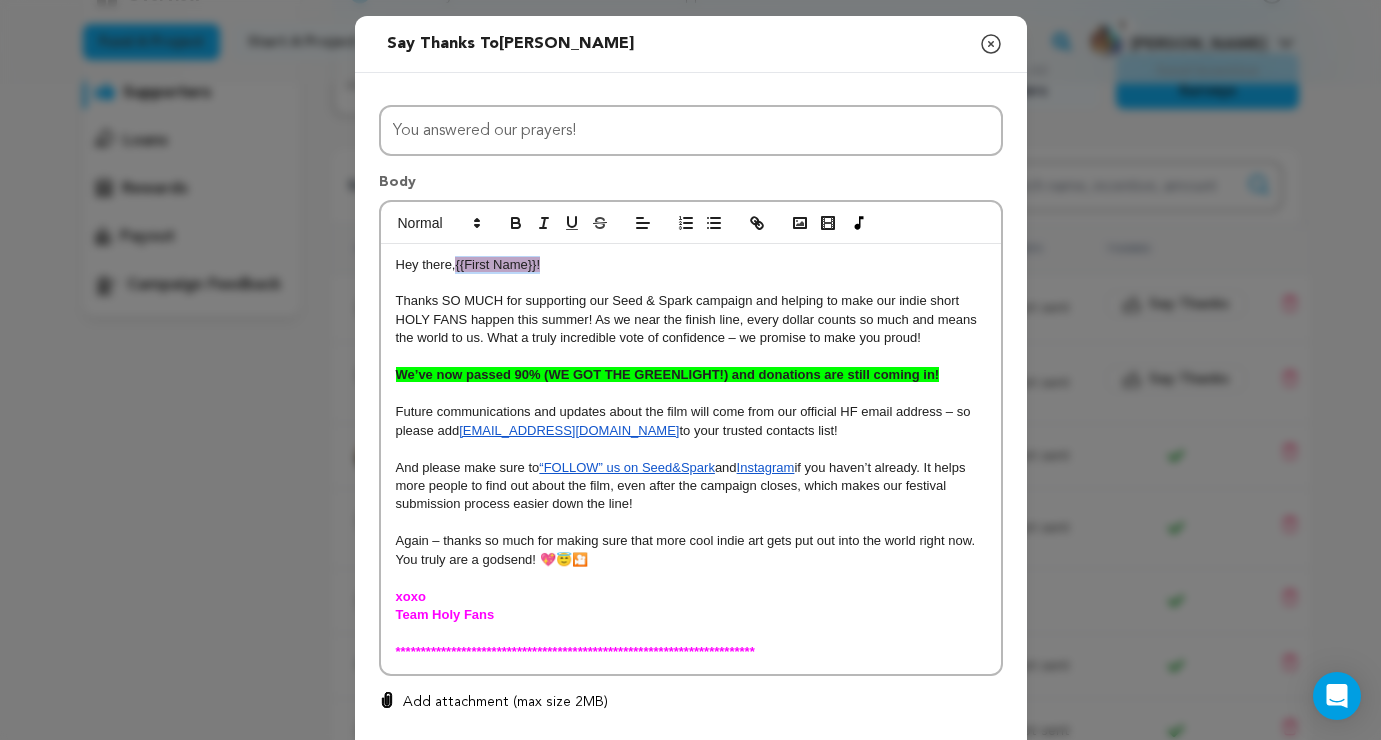 drag, startPoint x: 459, startPoint y: 264, endPoint x: 575, endPoint y: 264, distance: 116 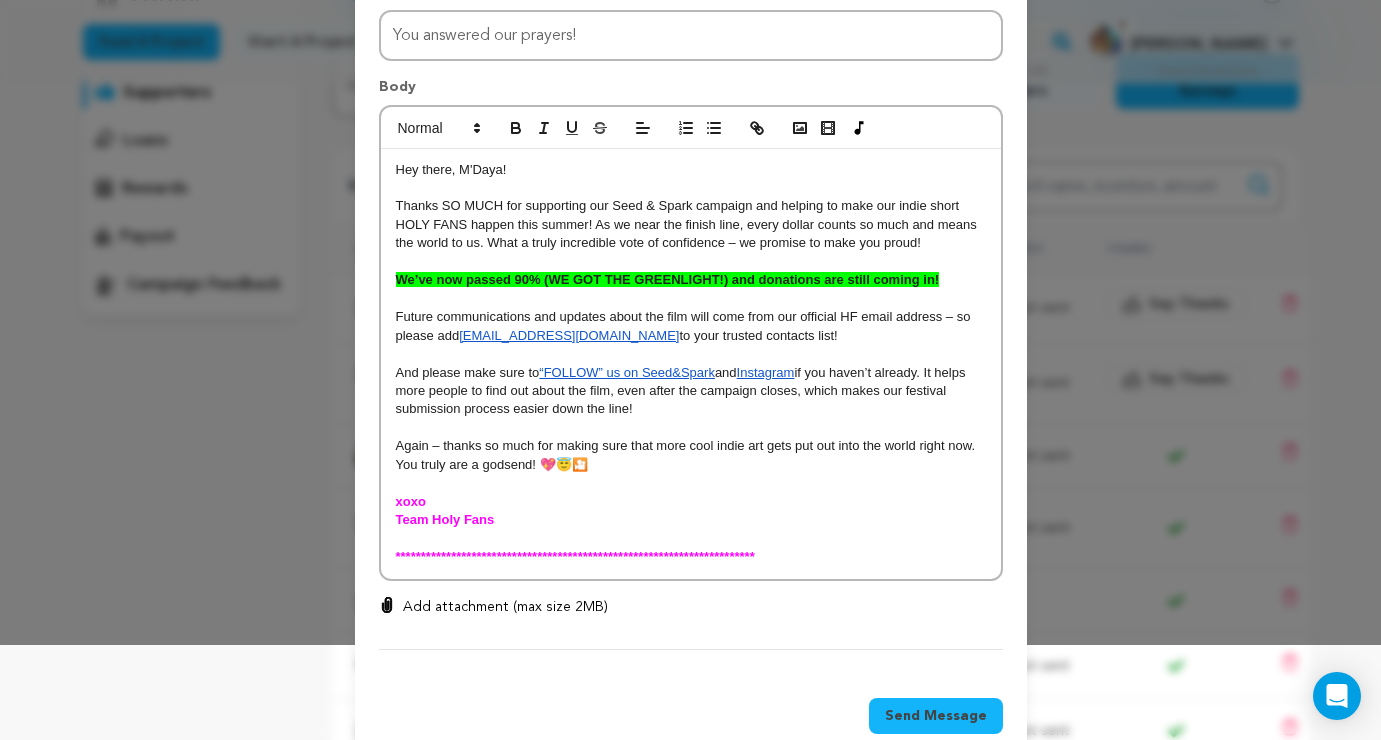 scroll, scrollTop: 99, scrollLeft: 0, axis: vertical 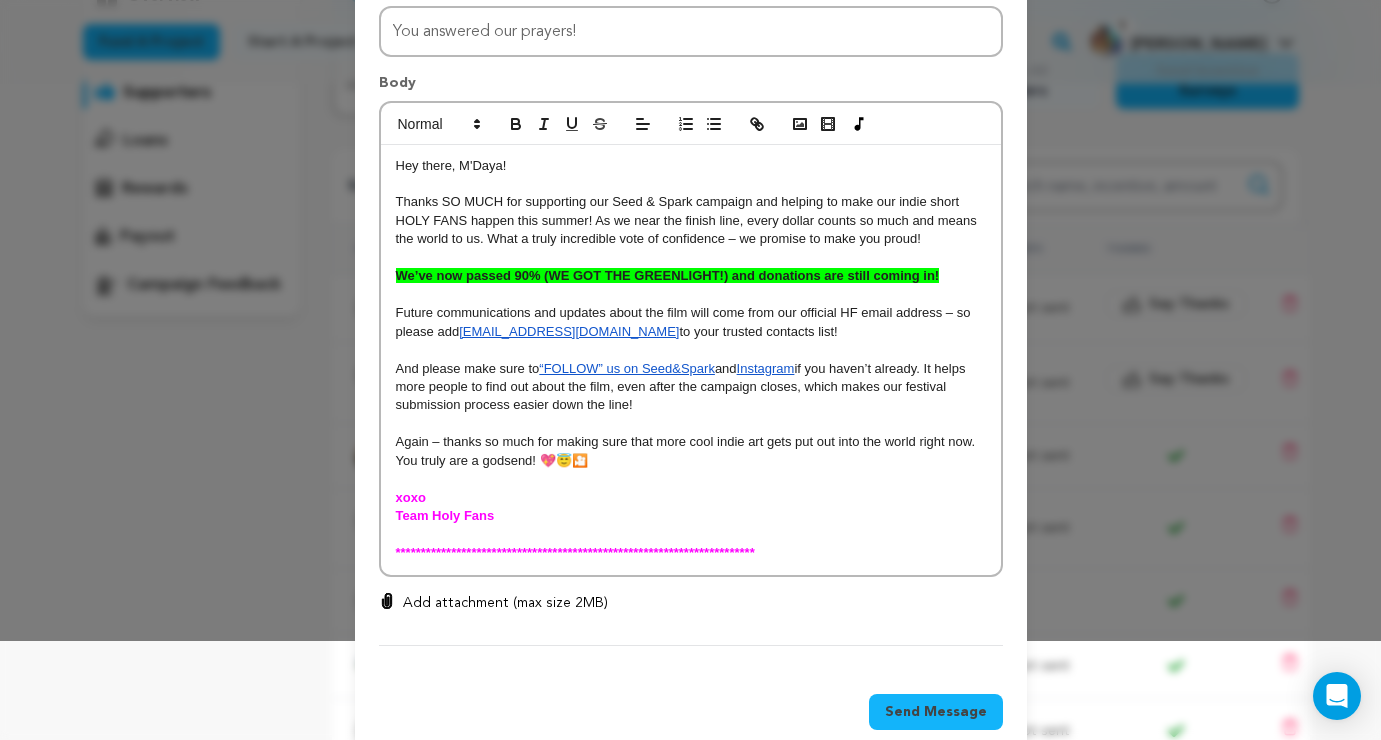 click on "Send Message" at bounding box center [936, 712] 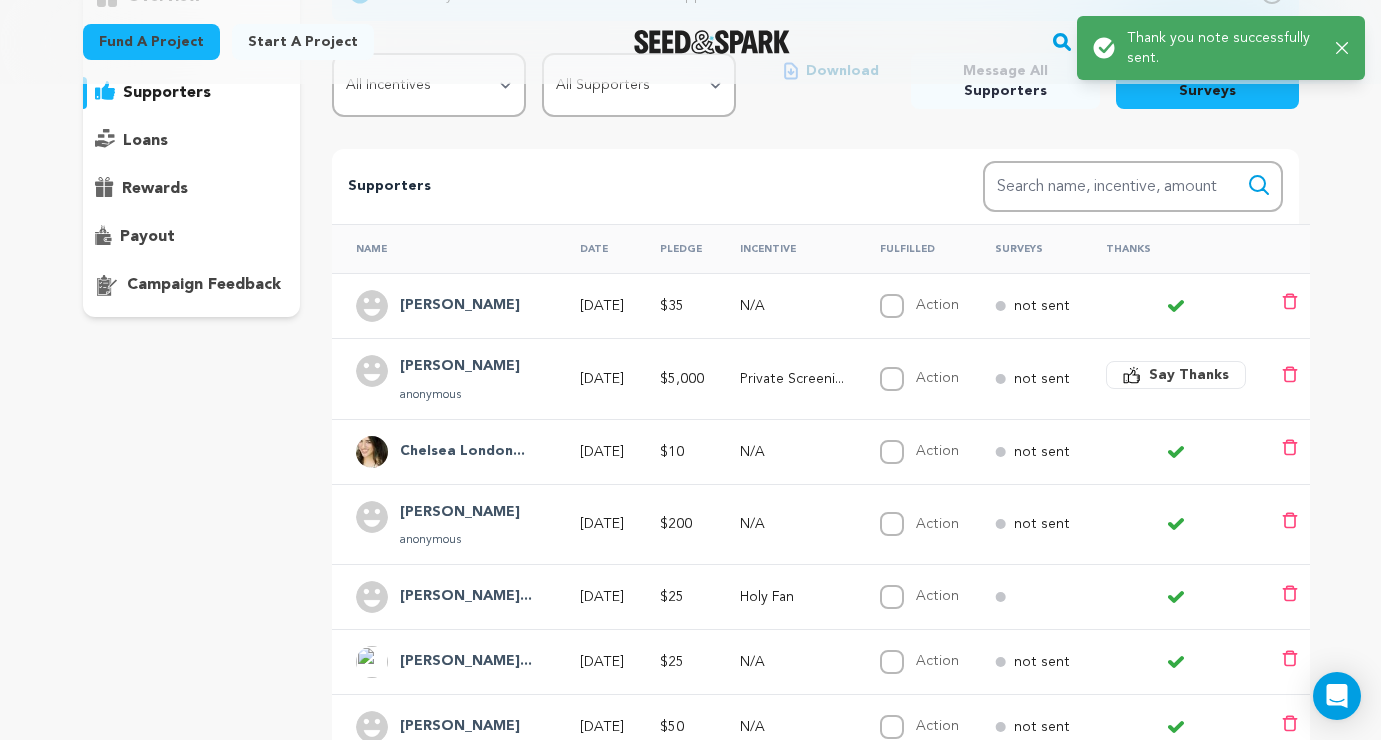 click on "[PERSON_NAME]" at bounding box center [460, 306] 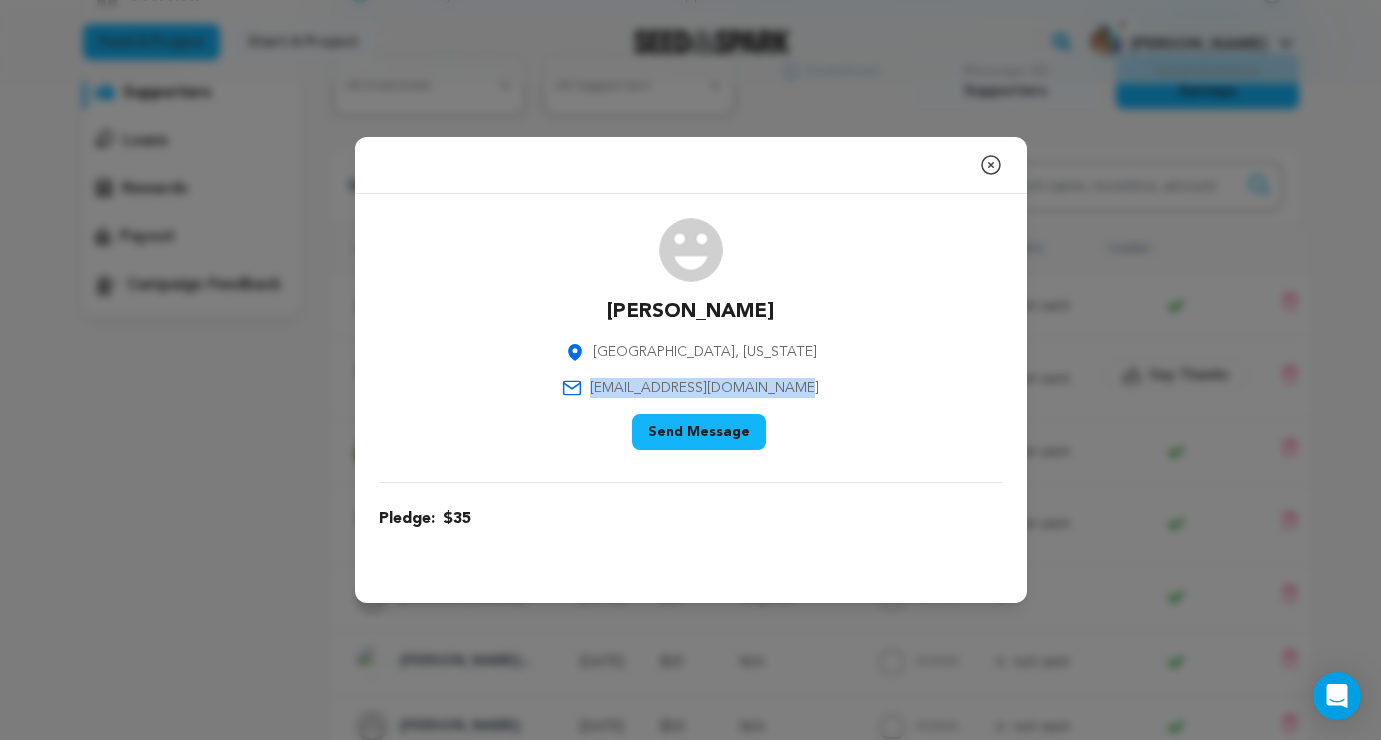 drag, startPoint x: 818, startPoint y: 385, endPoint x: 605, endPoint y: 390, distance: 213.05867 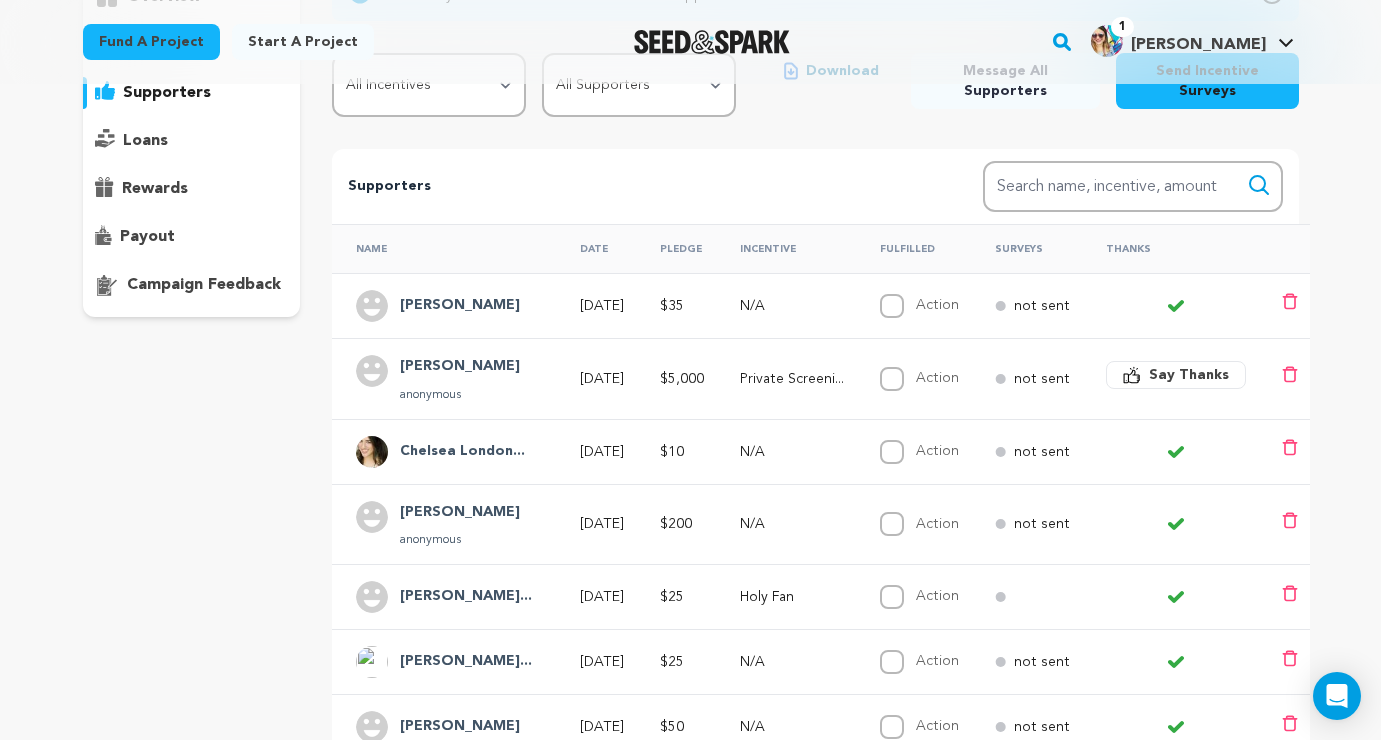 click on "Say Thanks" at bounding box center (1189, 375) 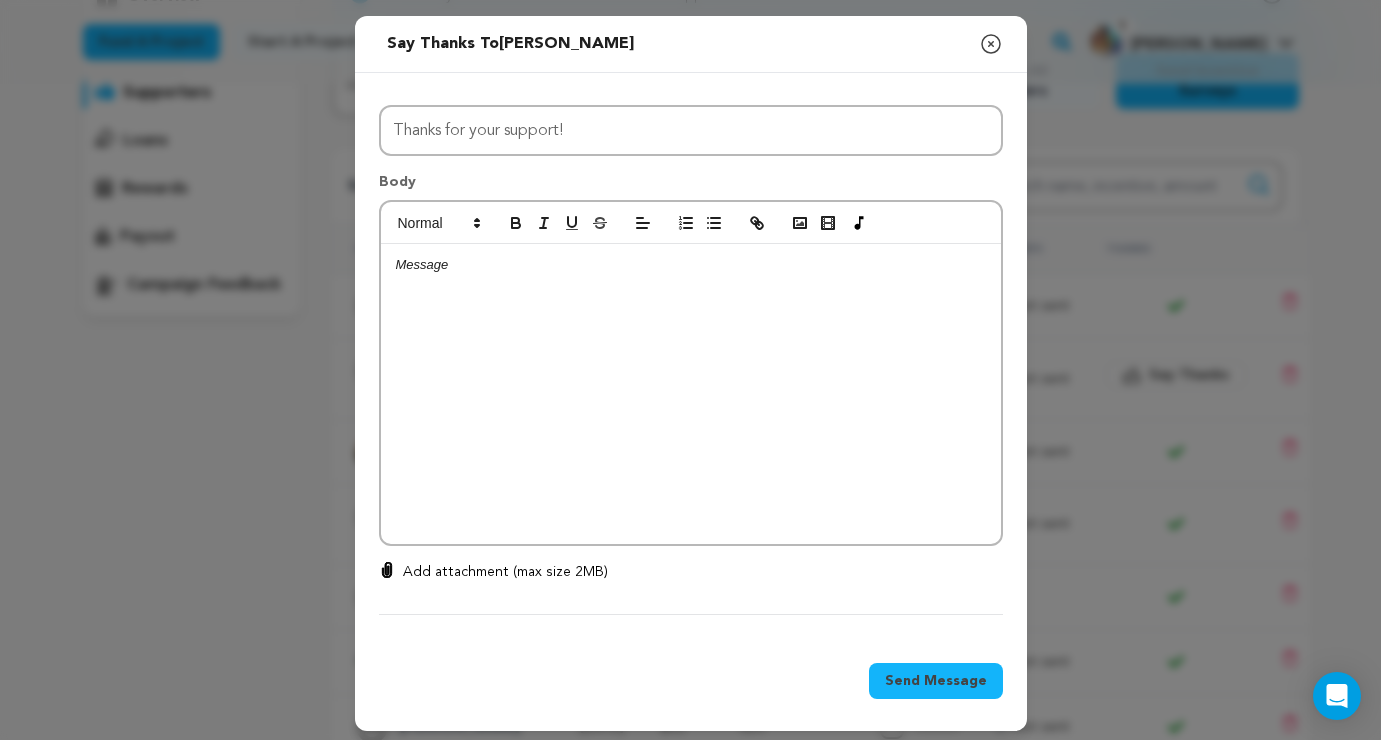 click at bounding box center [691, 394] 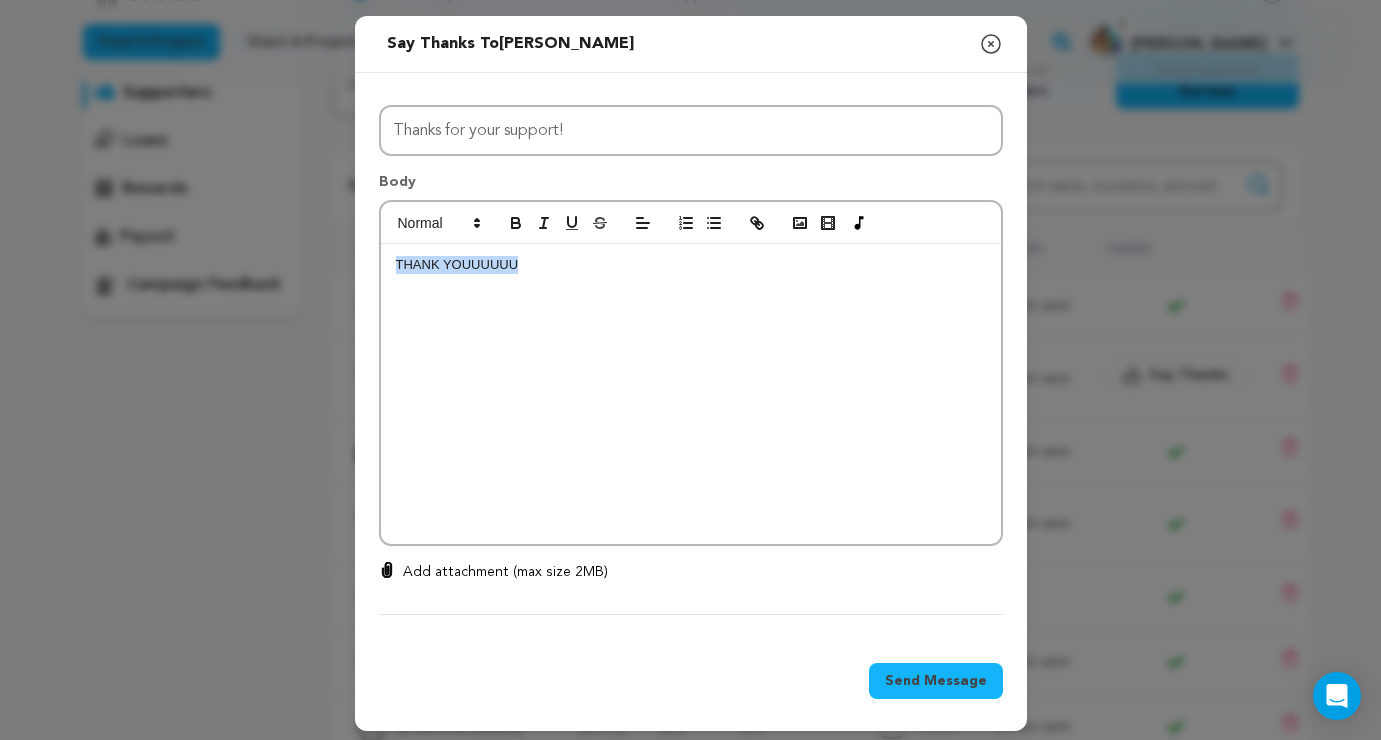 drag, startPoint x: 550, startPoint y: 263, endPoint x: 393, endPoint y: 262, distance: 157.00319 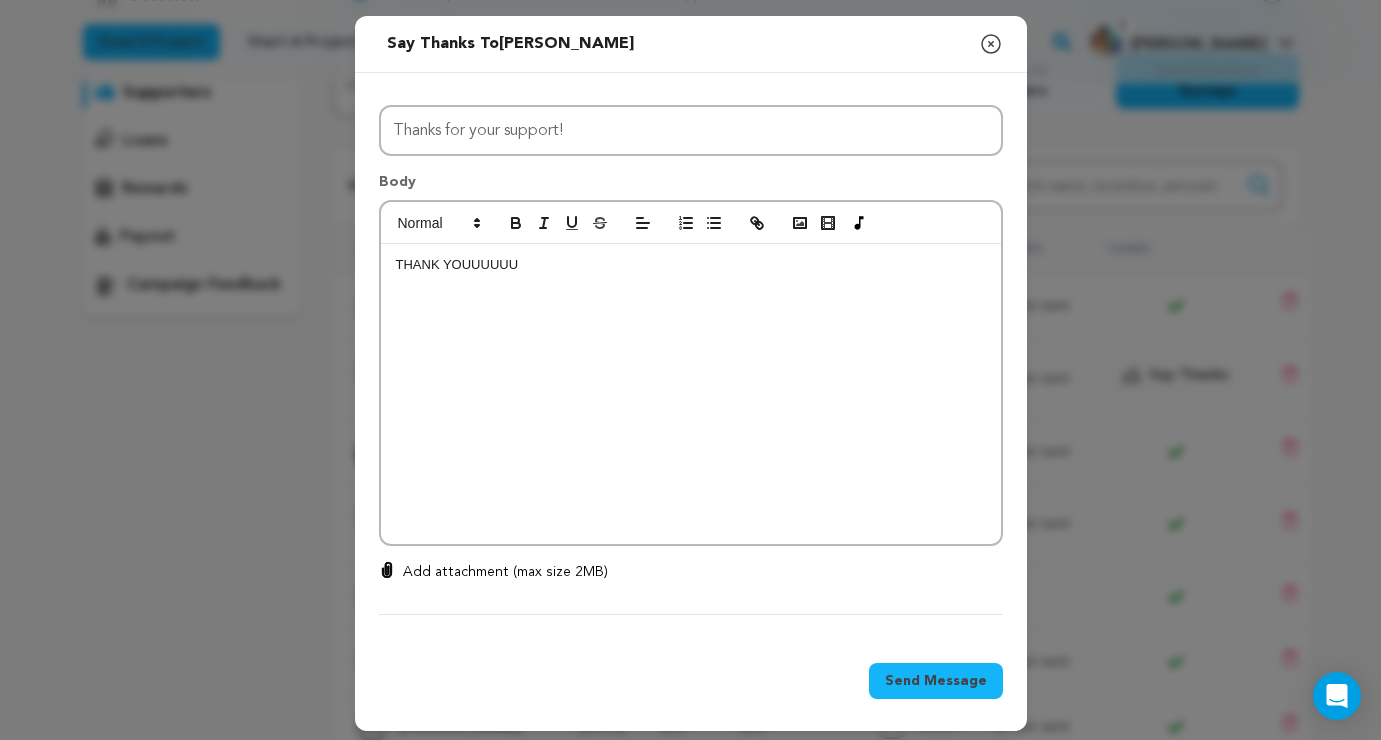 click on "THANK YOUUUUUU" at bounding box center [691, 394] 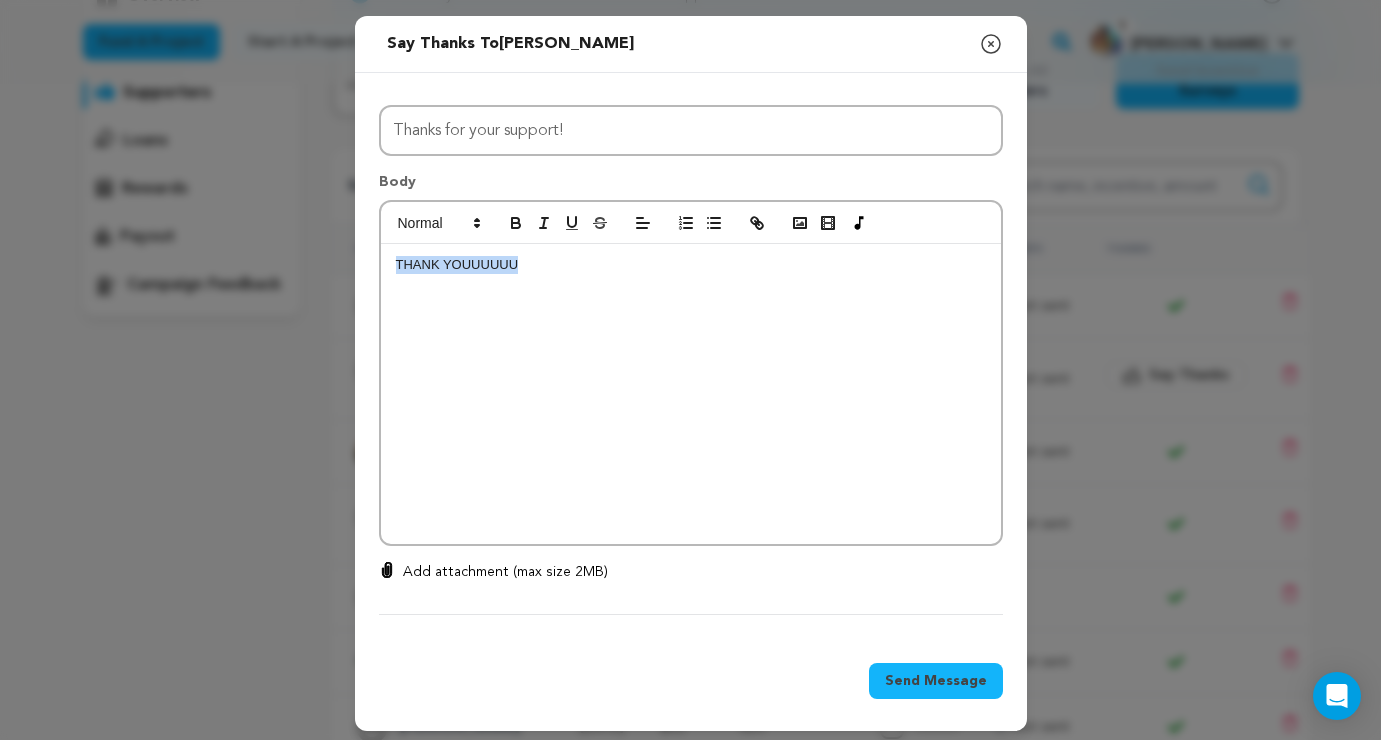 click on "THANK YOUUUUUU" at bounding box center (691, 394) 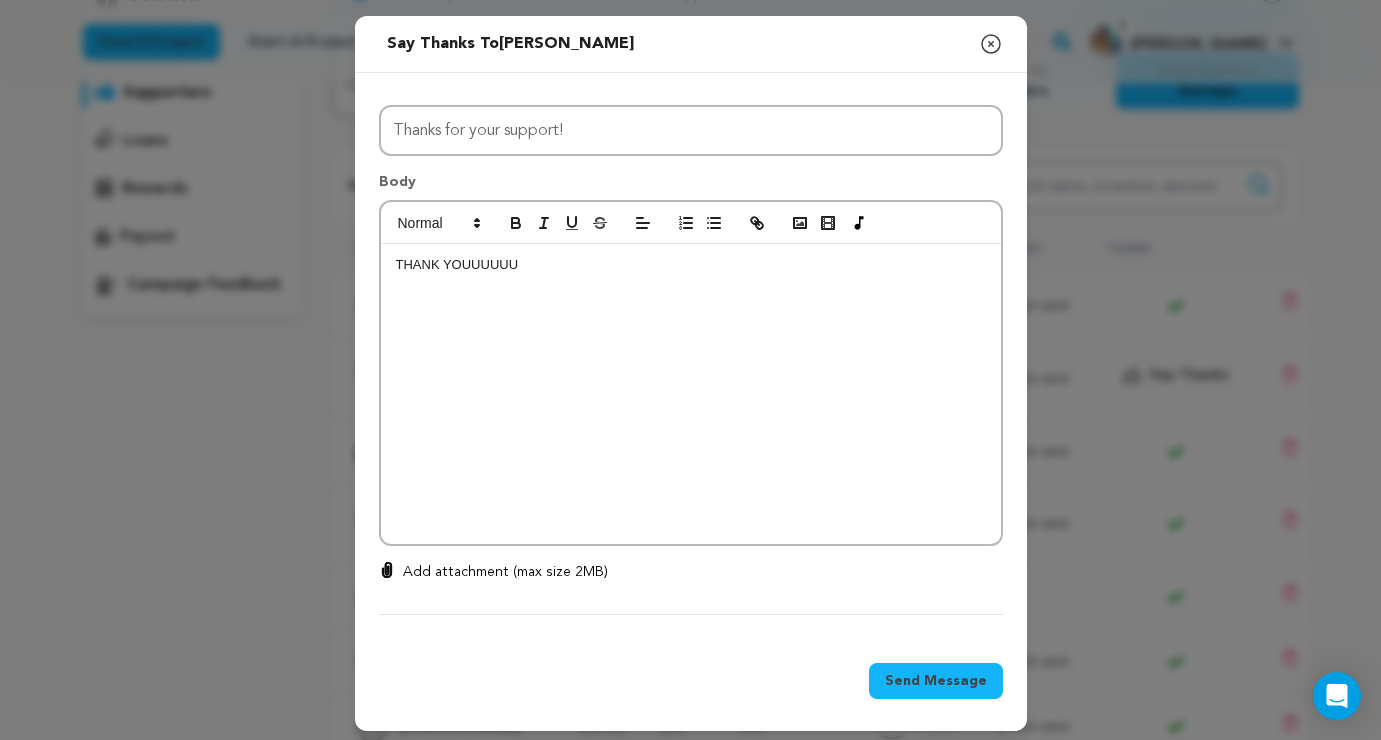 scroll, scrollTop: 0, scrollLeft: 0, axis: both 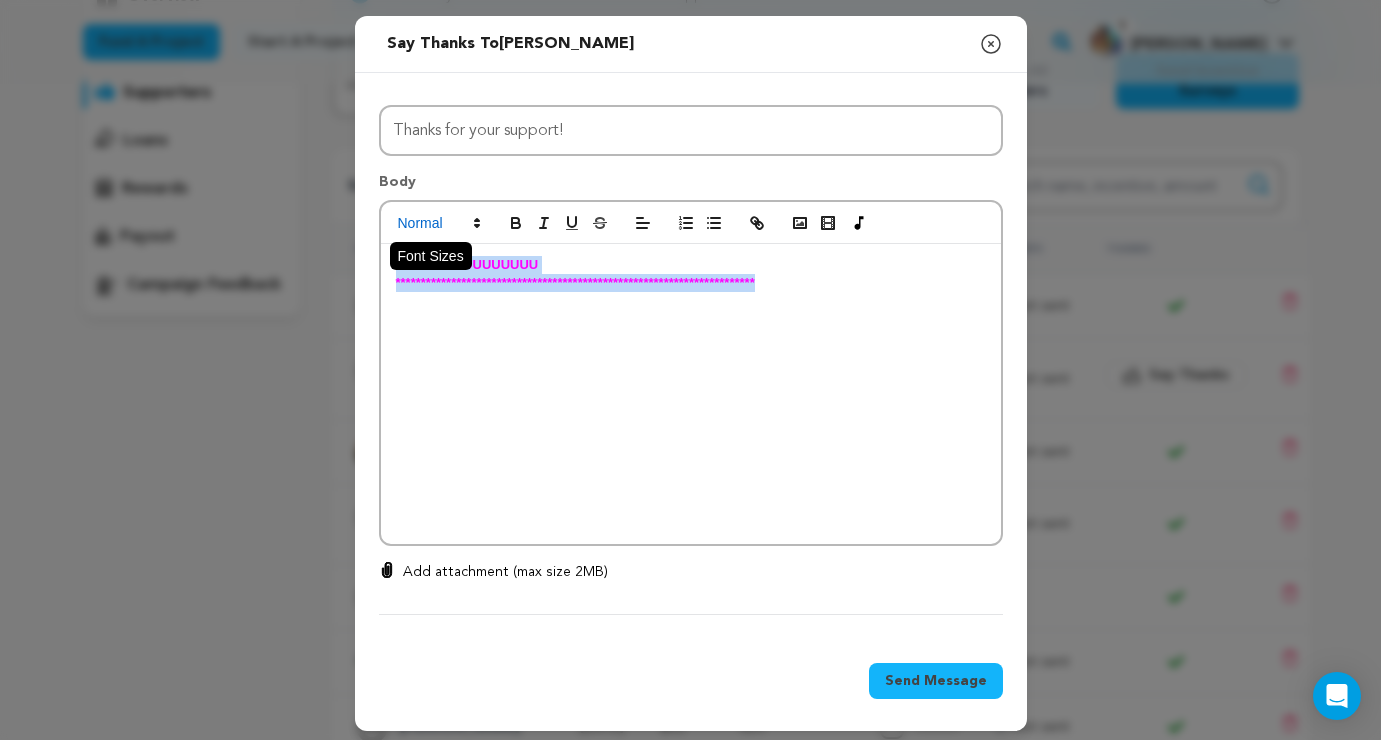 drag, startPoint x: 772, startPoint y: 279, endPoint x: 399, endPoint y: 234, distance: 375.70468 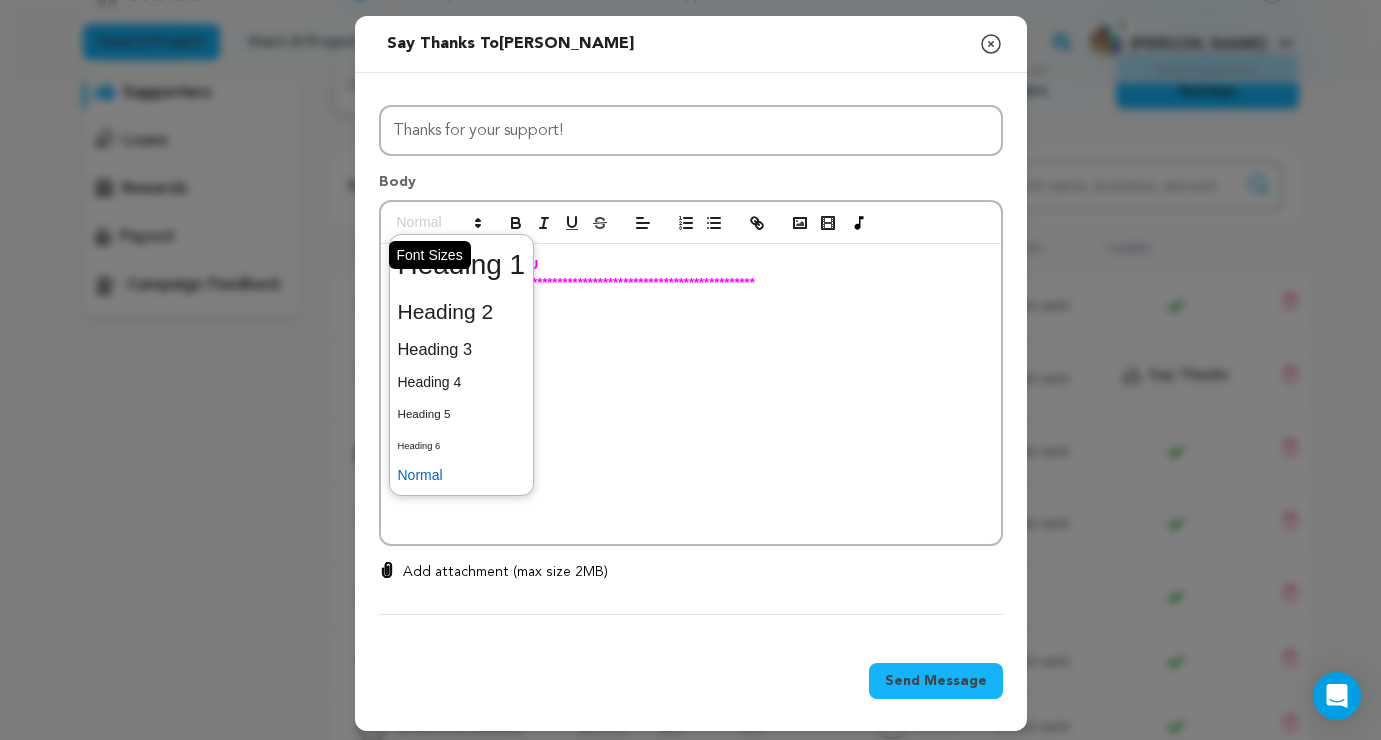 click at bounding box center (438, 223) 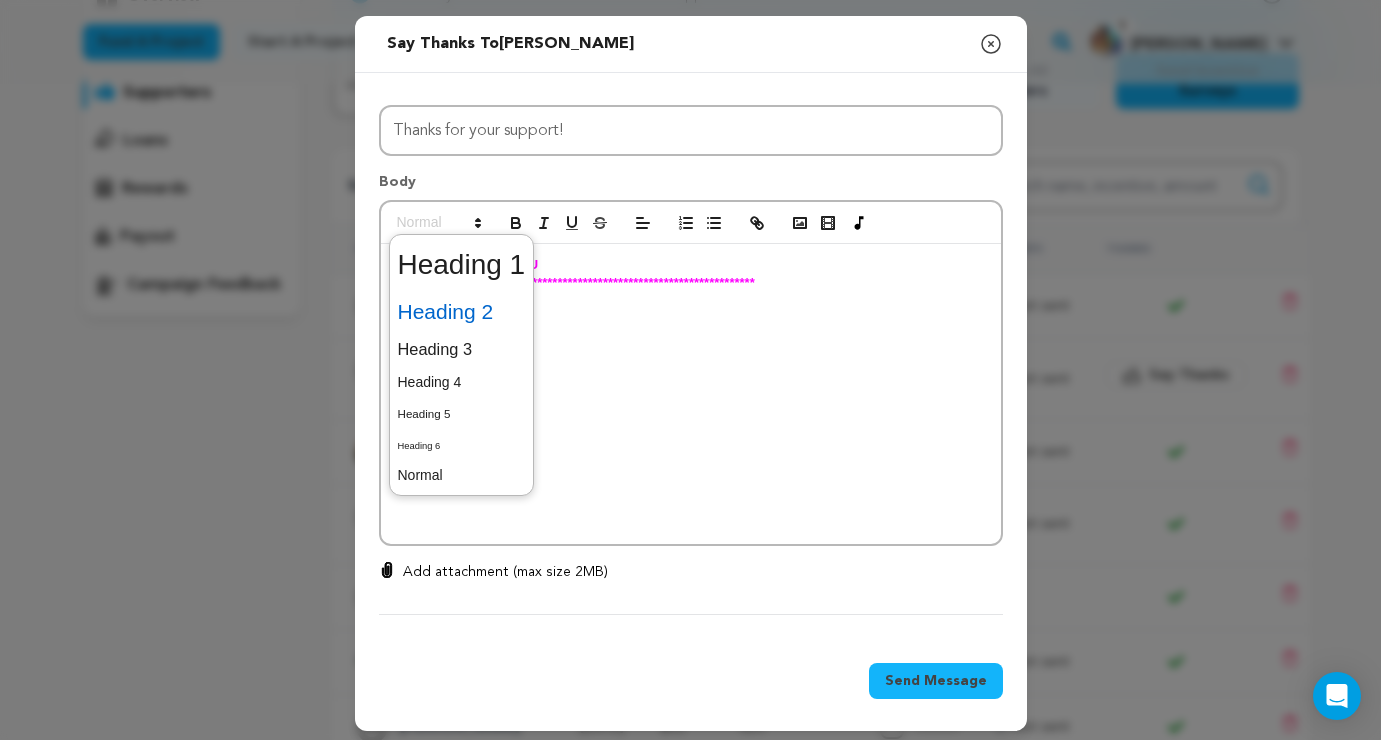 click at bounding box center (462, 312) 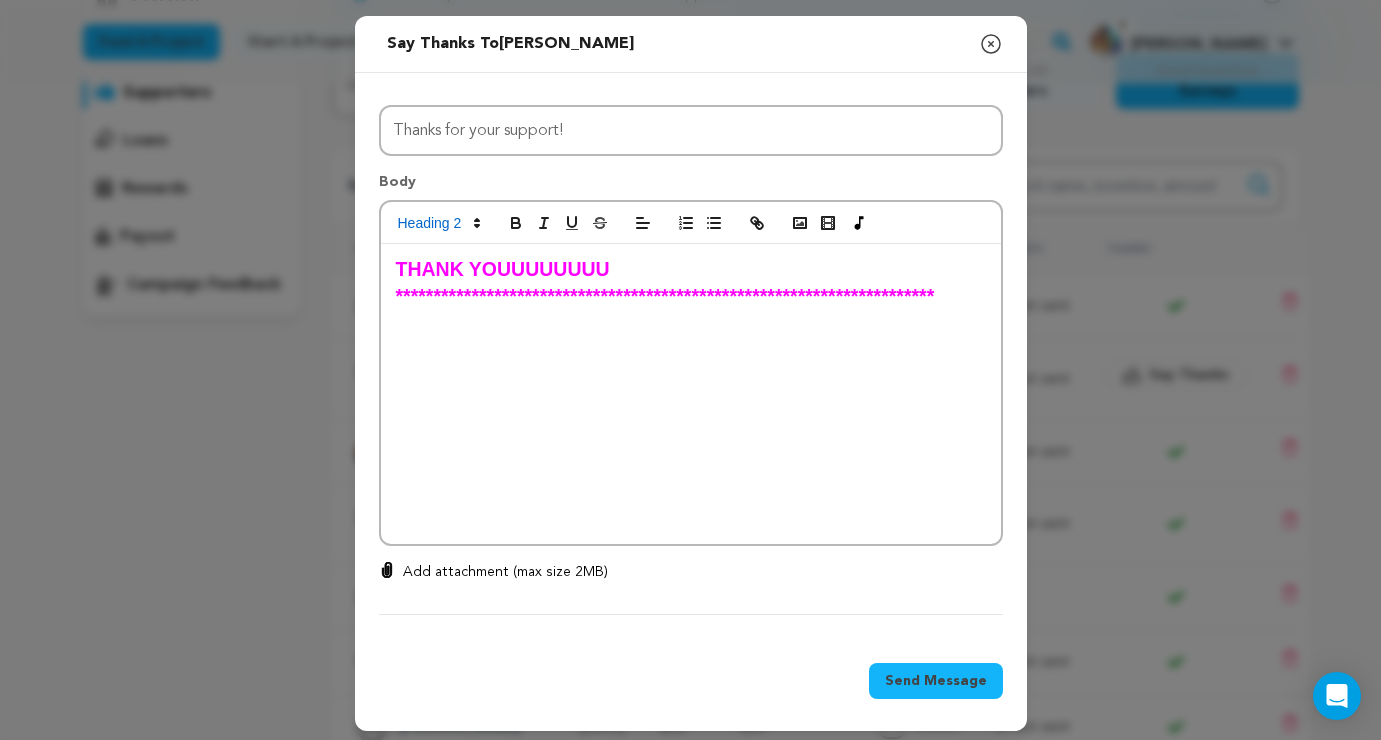 click on "**********" at bounding box center (691, 394) 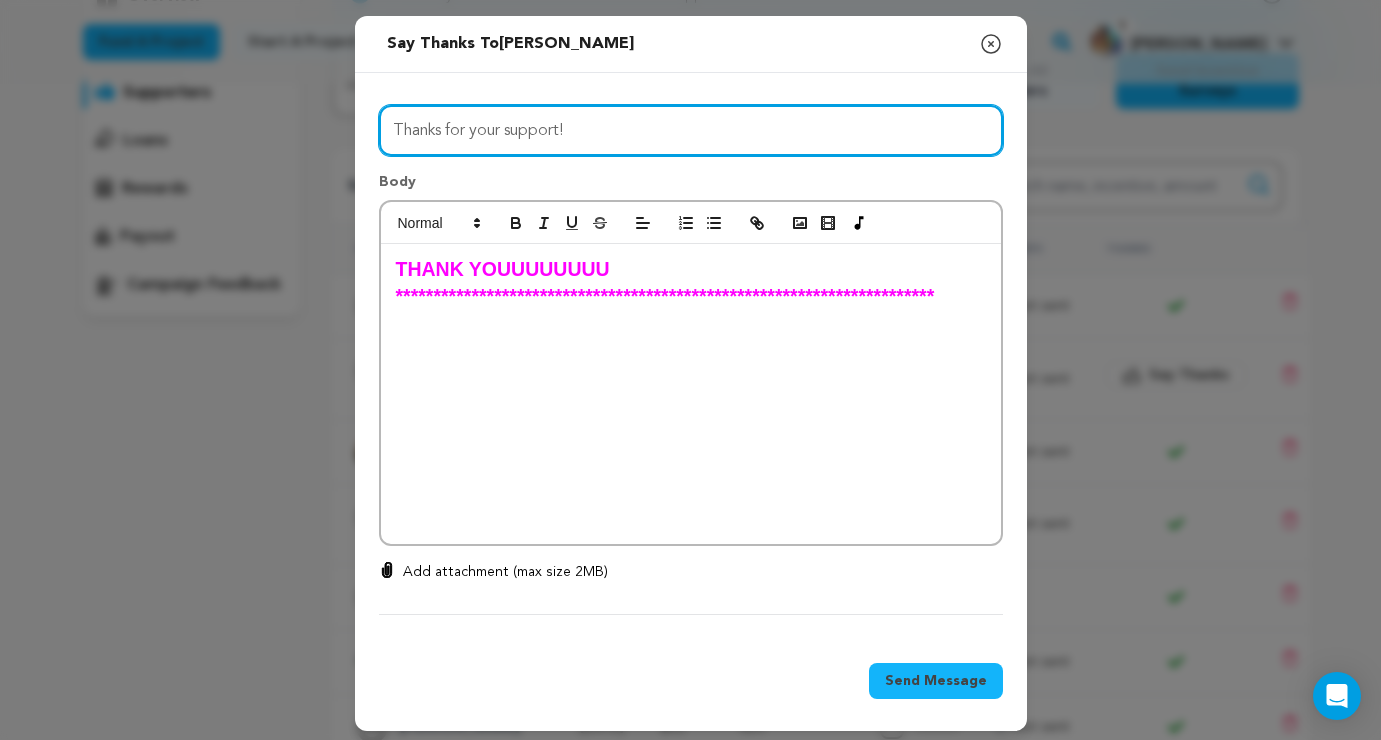 click on "Thanks for your support!" at bounding box center [691, 130] 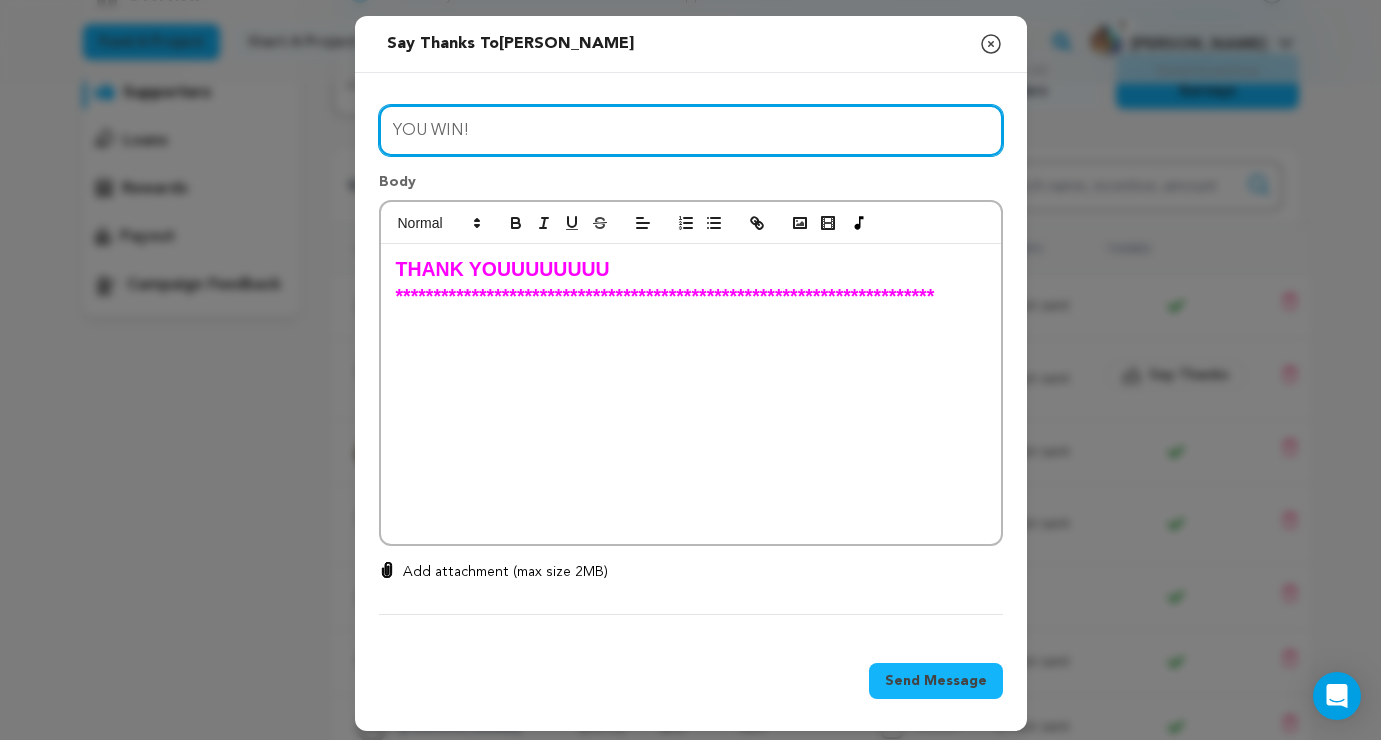 type on "YOU WIN!" 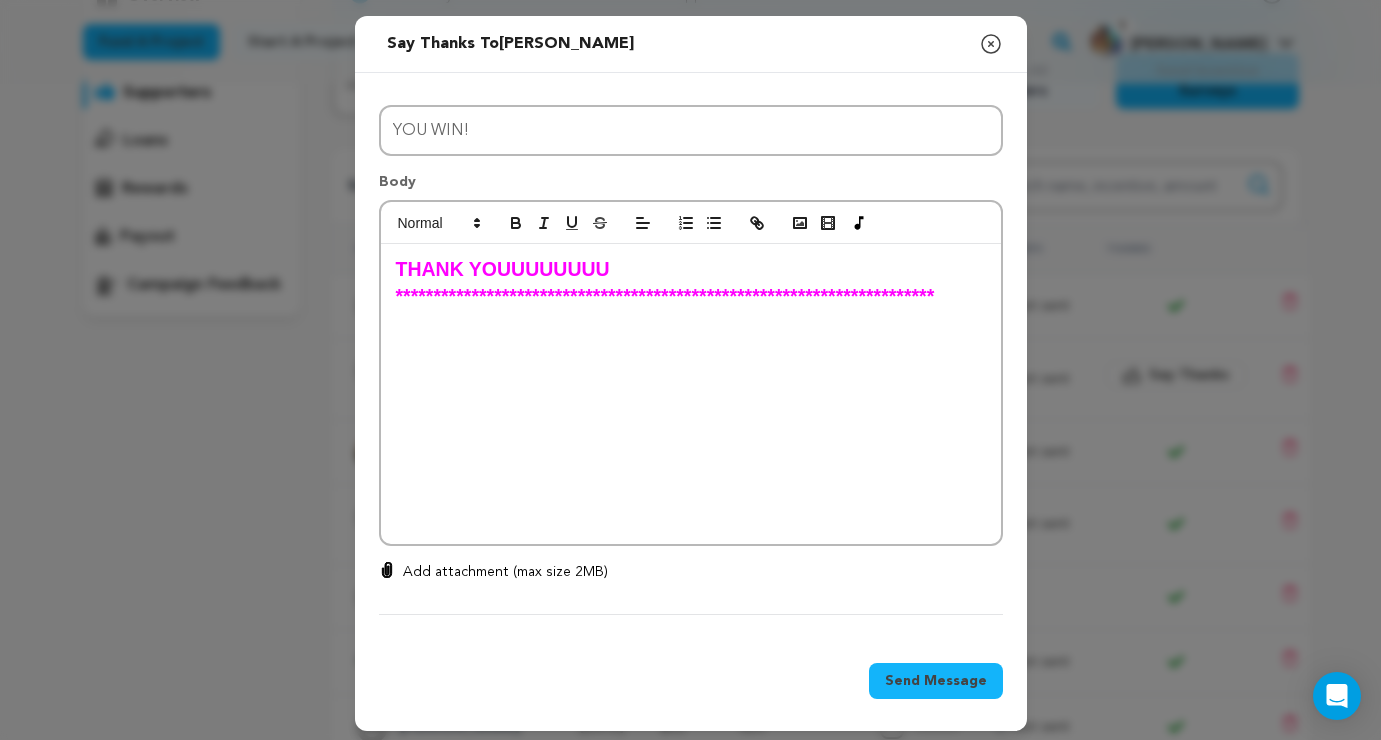 click on "Send Message" at bounding box center (936, 681) 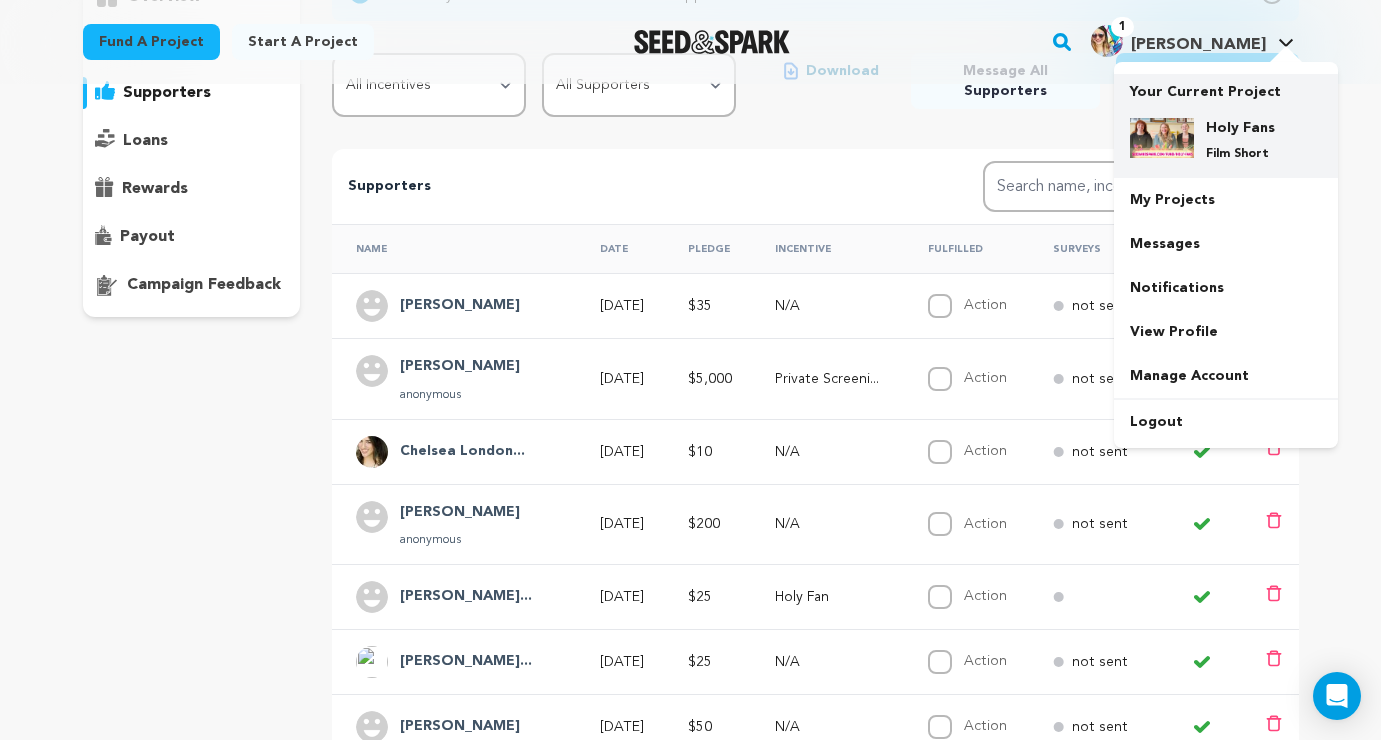 click on "Holy Fans
Film Short" at bounding box center (1226, 140) 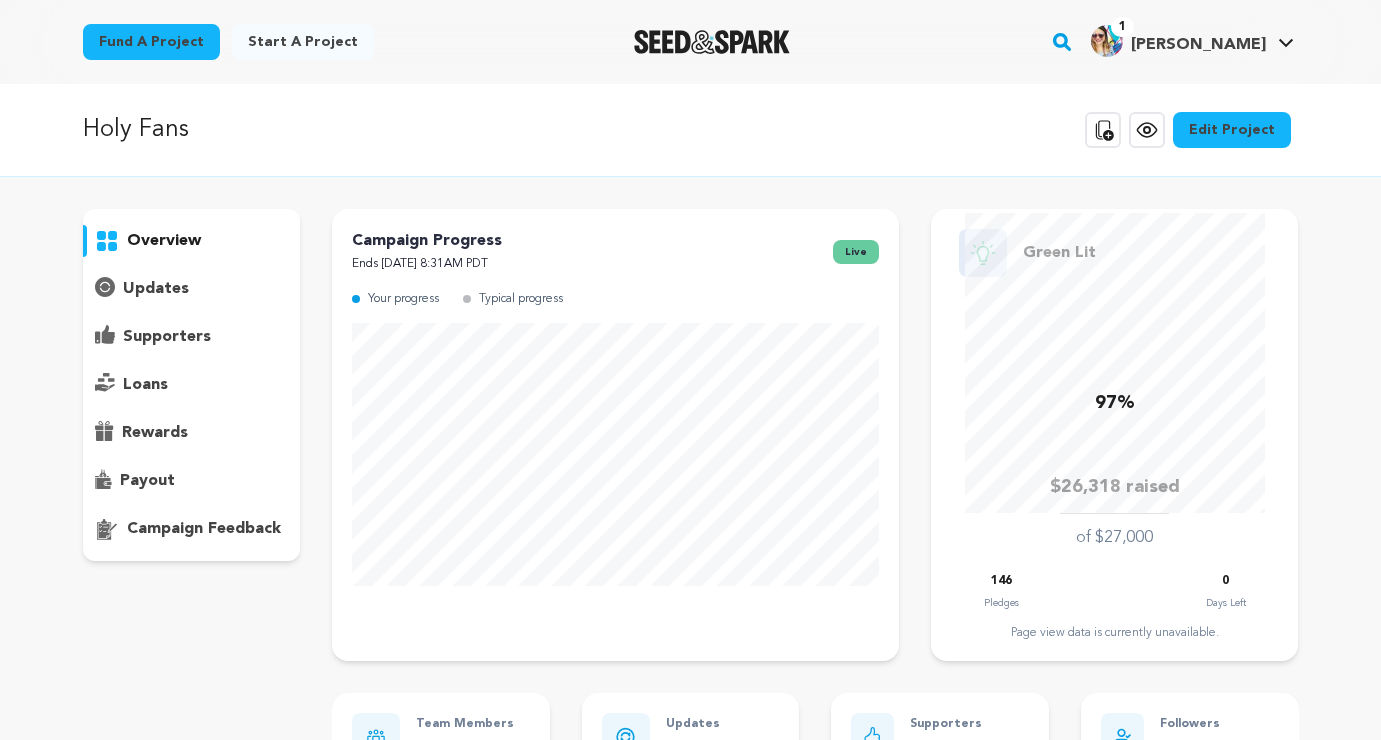 scroll, scrollTop: 0, scrollLeft: 0, axis: both 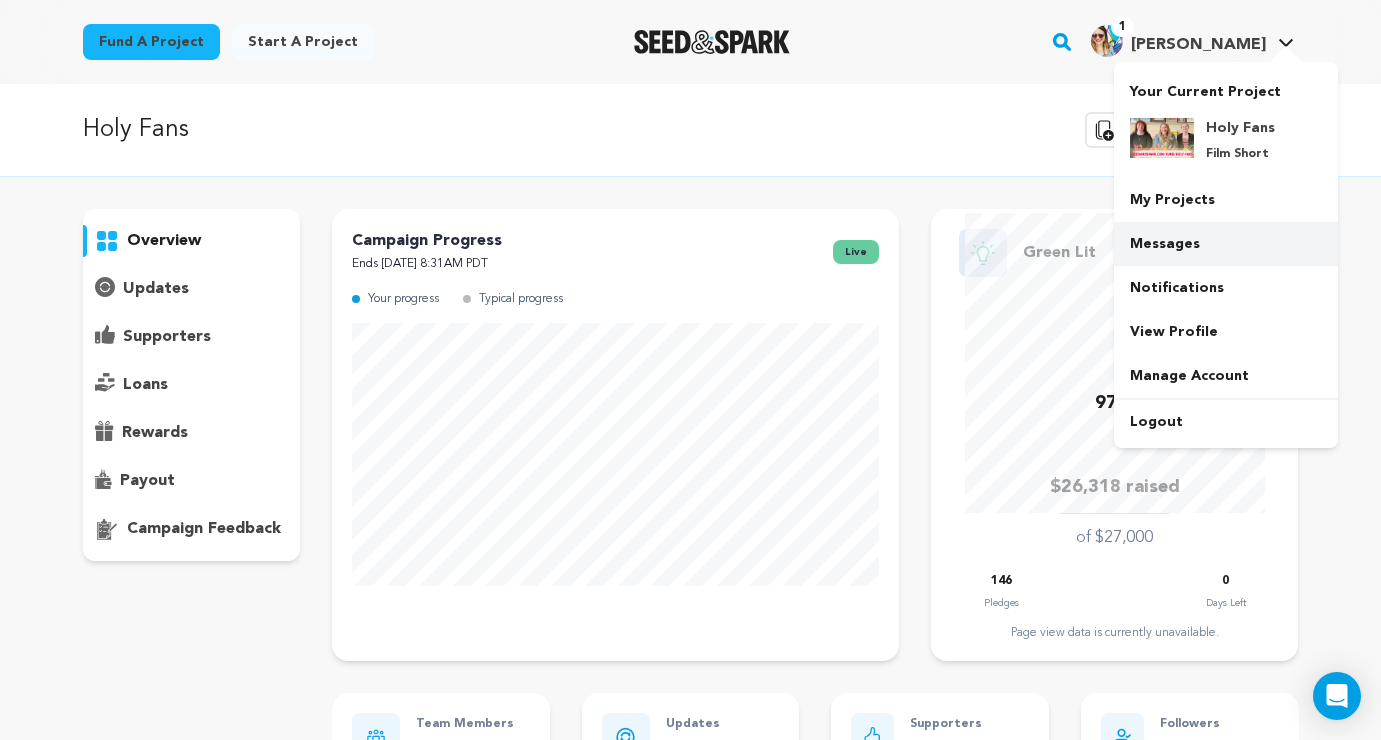 click on "Messages" at bounding box center [1226, 244] 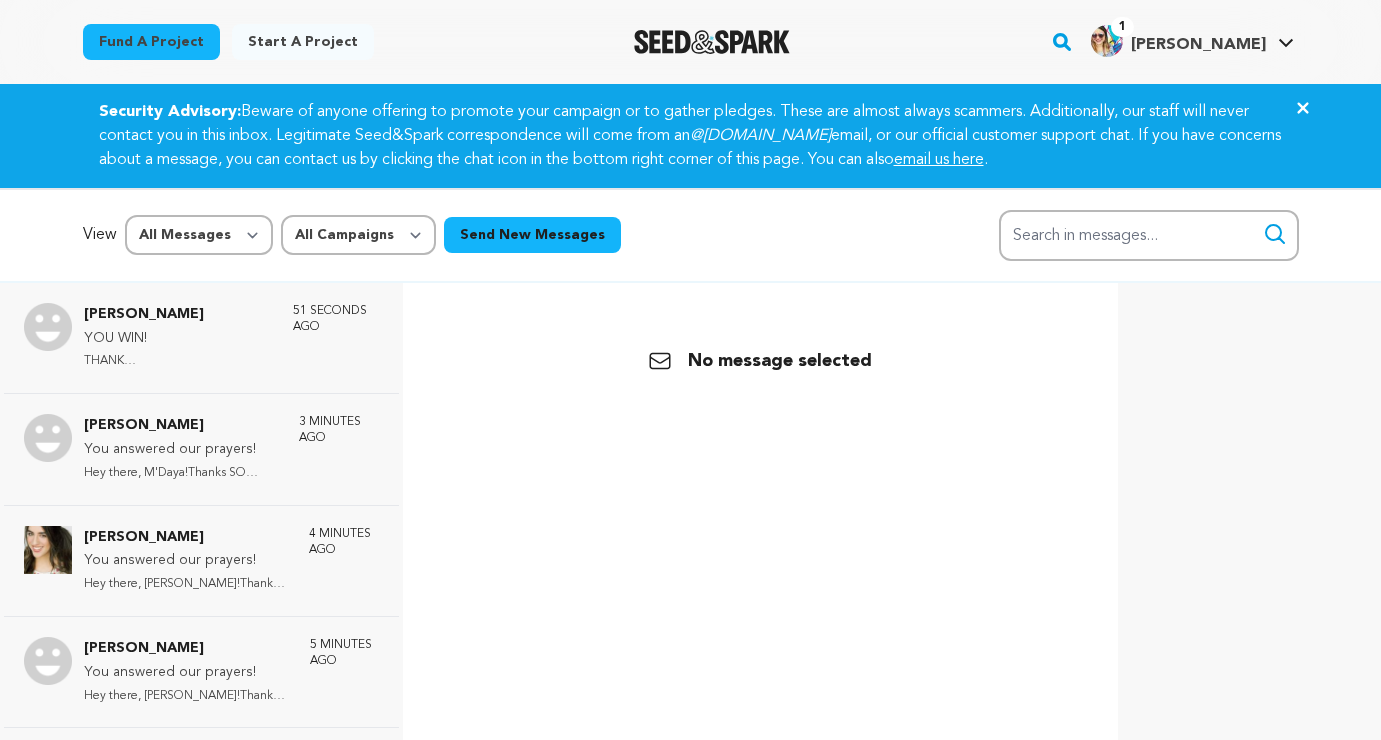 scroll, scrollTop: 0, scrollLeft: 0, axis: both 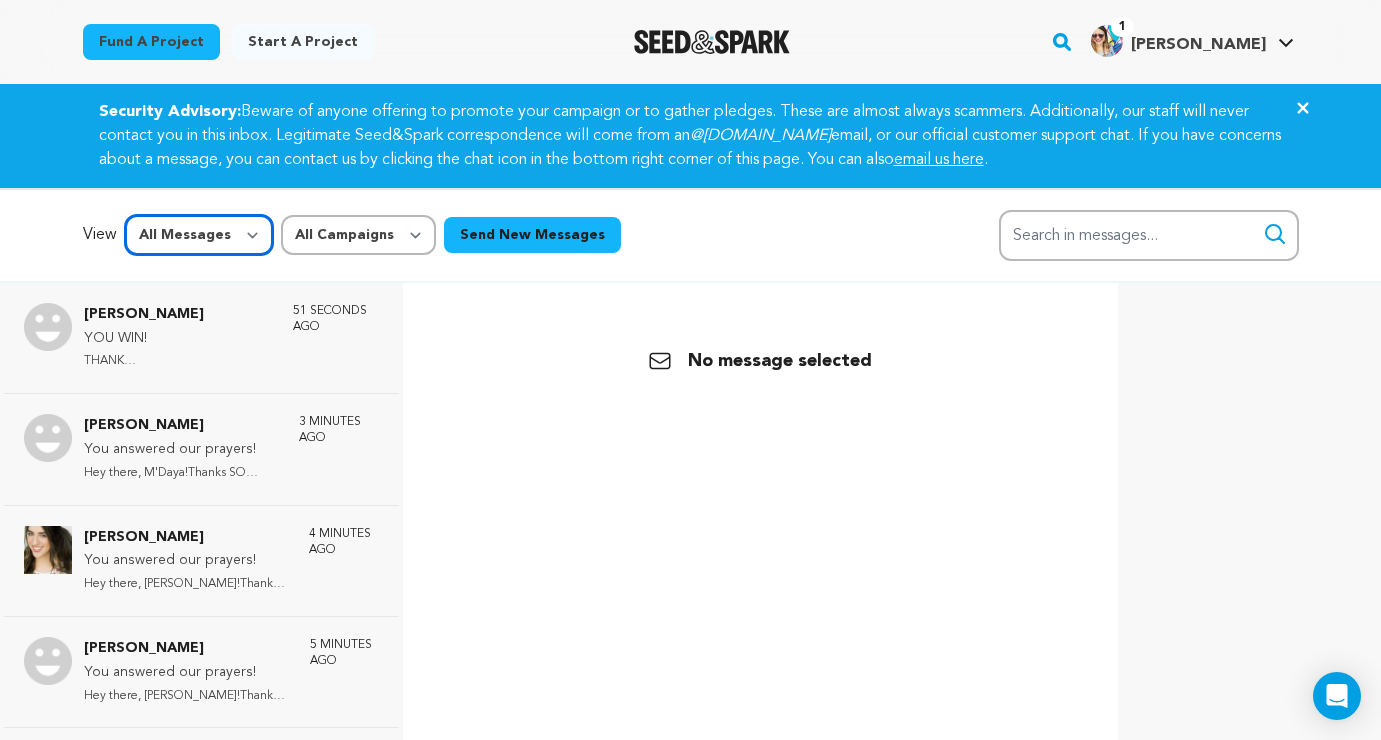 click on "All Messages
Starred
Unread" at bounding box center (199, 235) 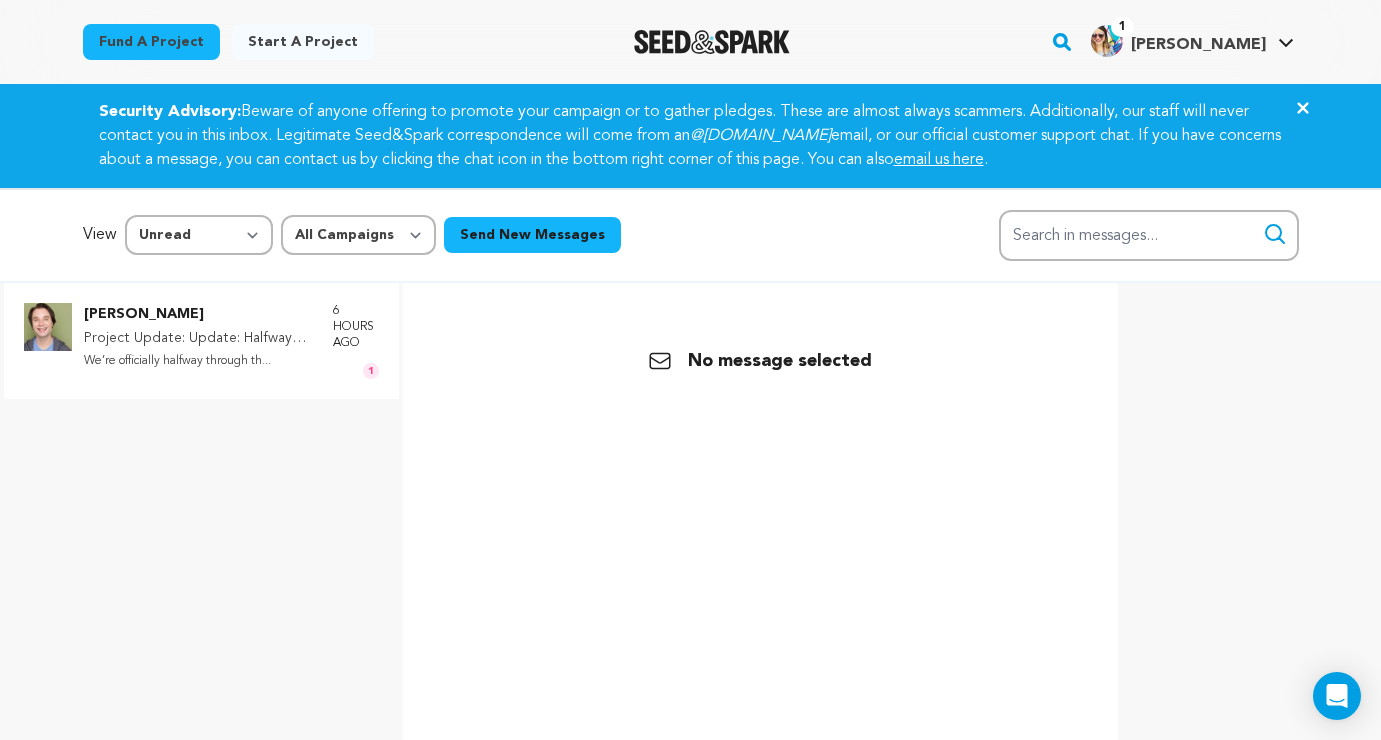 click on "[PERSON_NAME]" at bounding box center (198, 315) 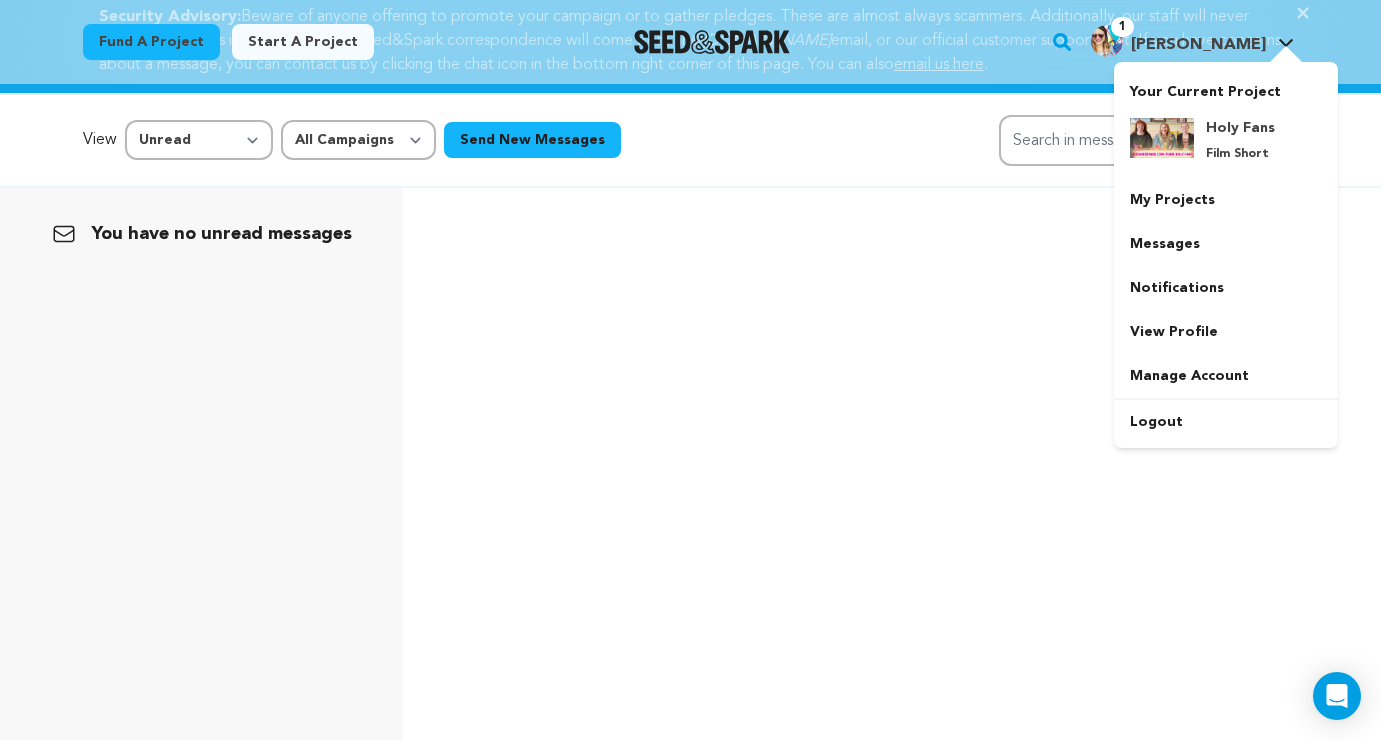 scroll, scrollTop: 399, scrollLeft: 0, axis: vertical 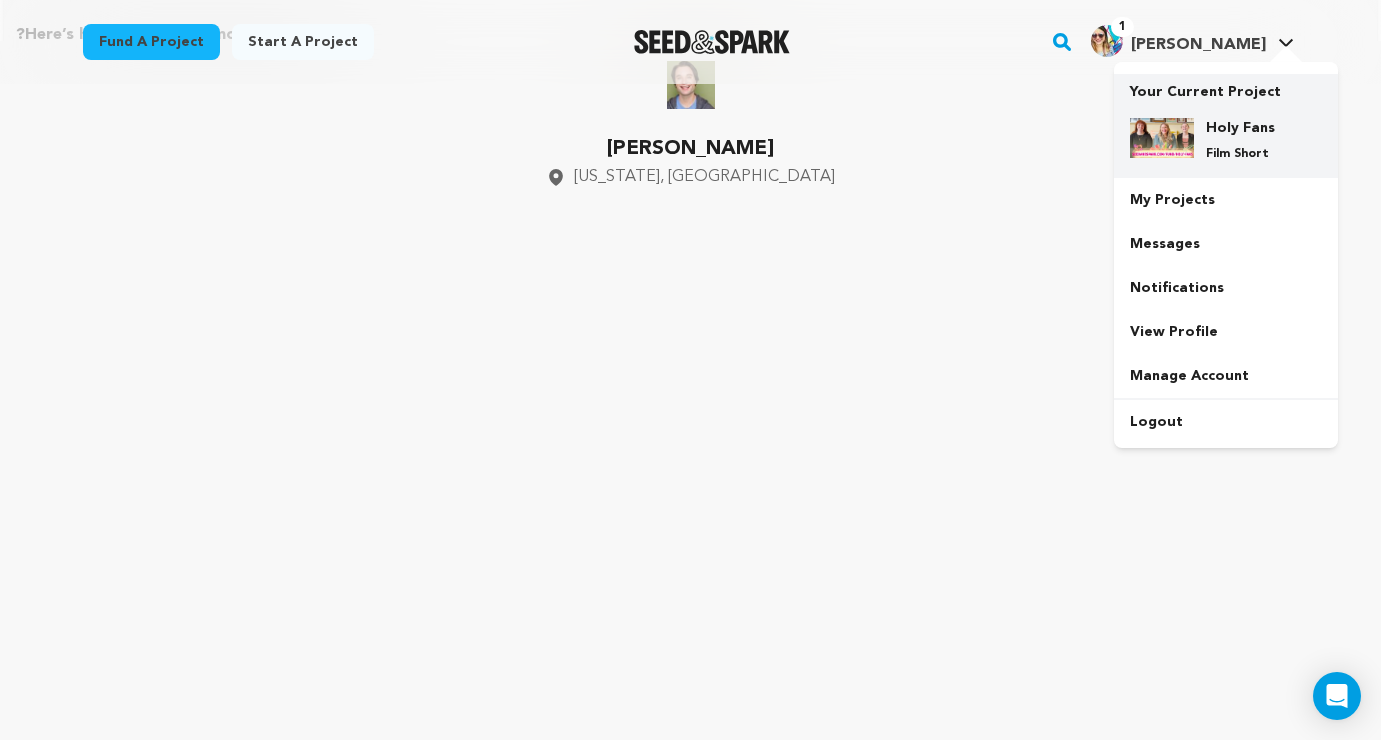 click on "Holy Fans" at bounding box center (1242, 128) 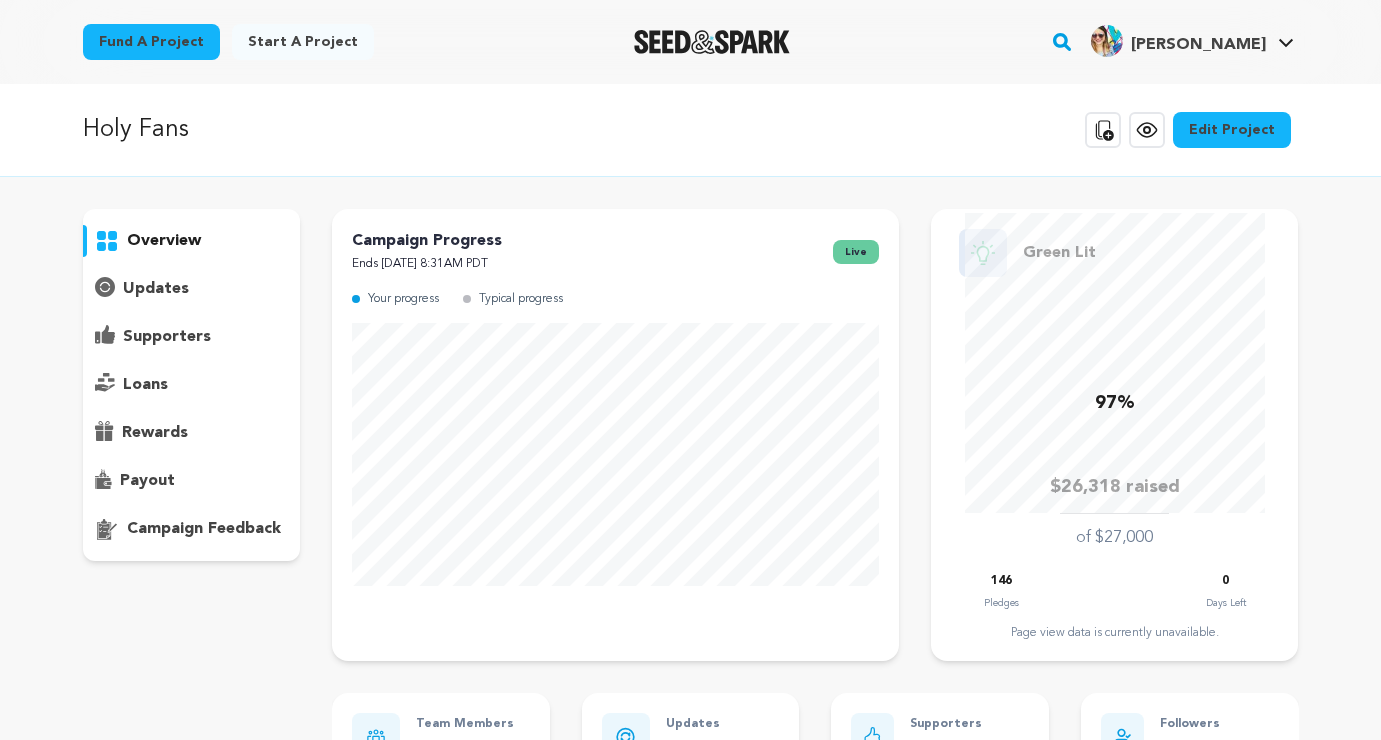 scroll, scrollTop: 0, scrollLeft: 0, axis: both 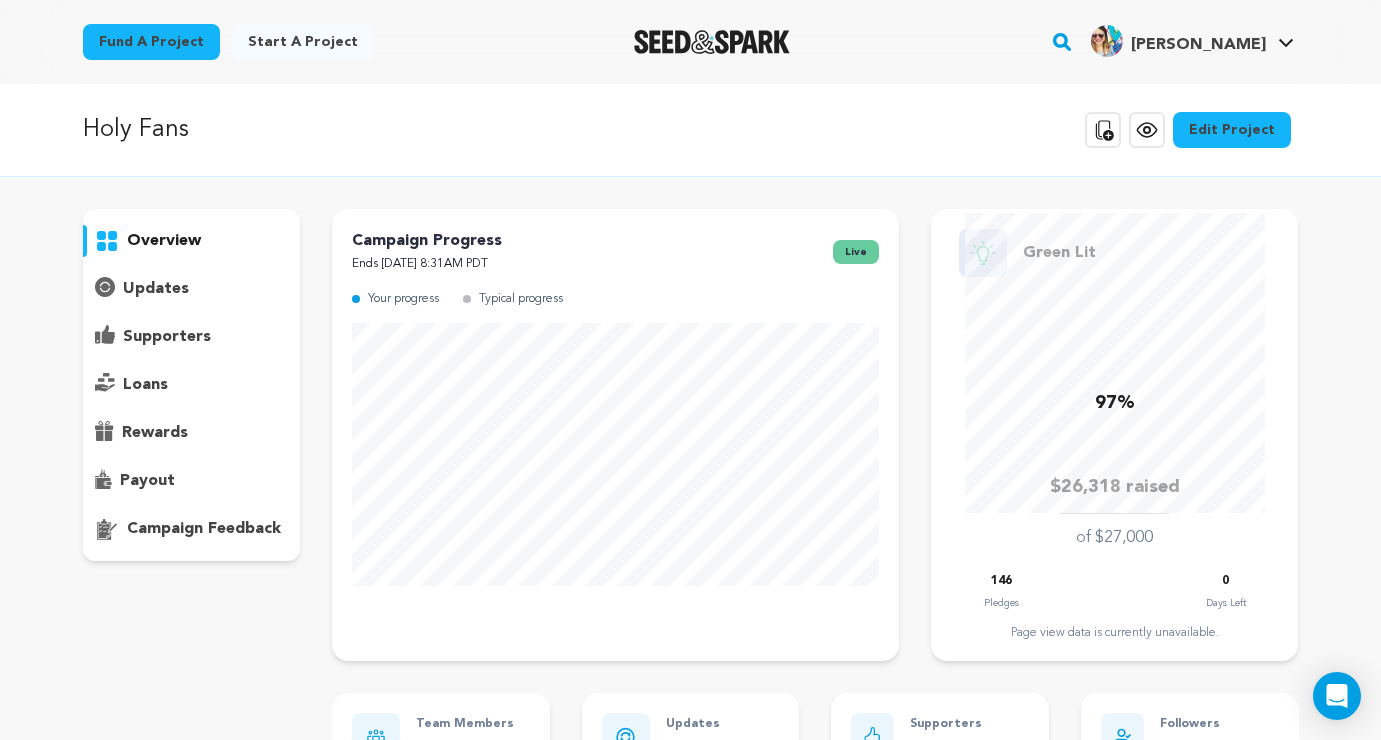 click on "supporters" at bounding box center (167, 337) 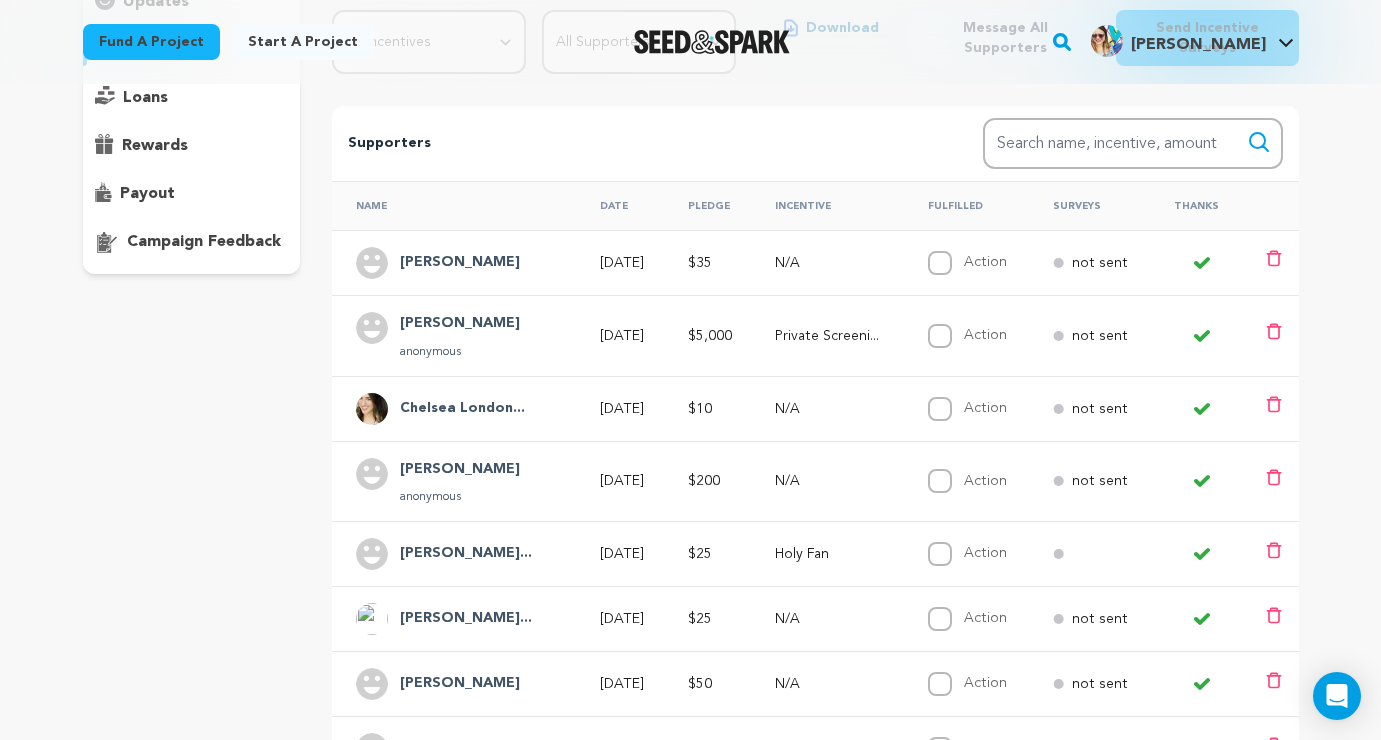 scroll, scrollTop: 292, scrollLeft: 0, axis: vertical 